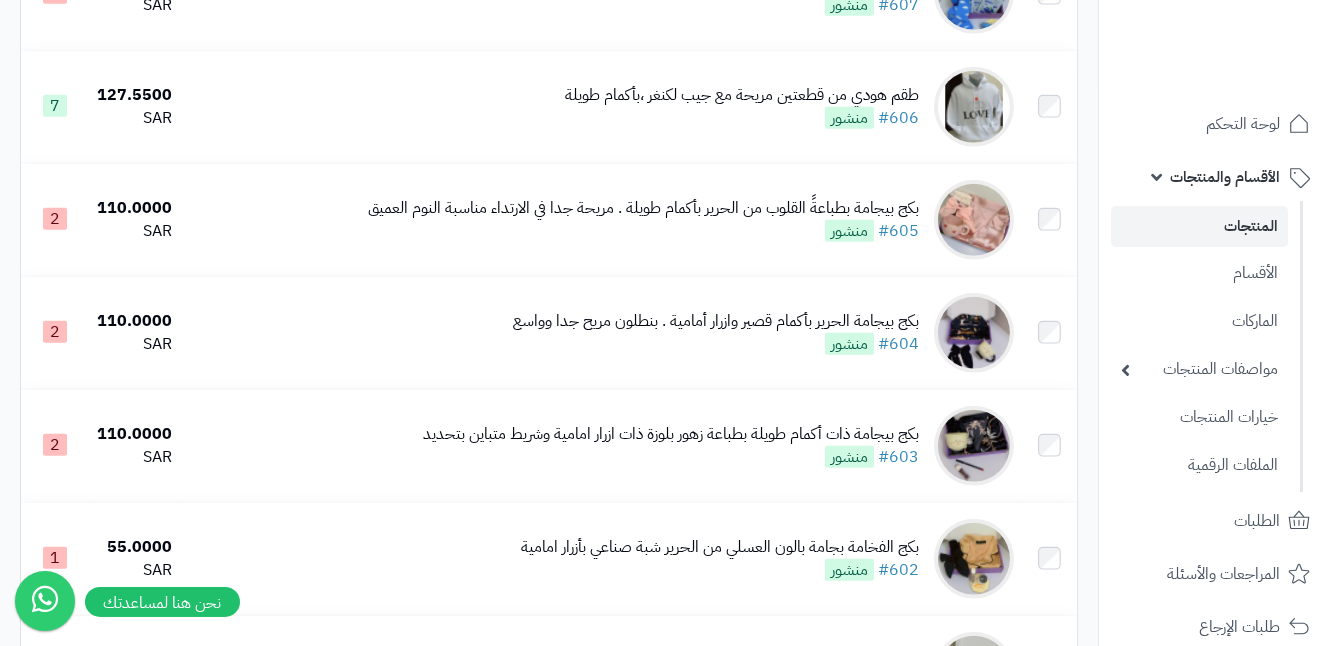 scroll, scrollTop: 3909, scrollLeft: 0, axis: vertical 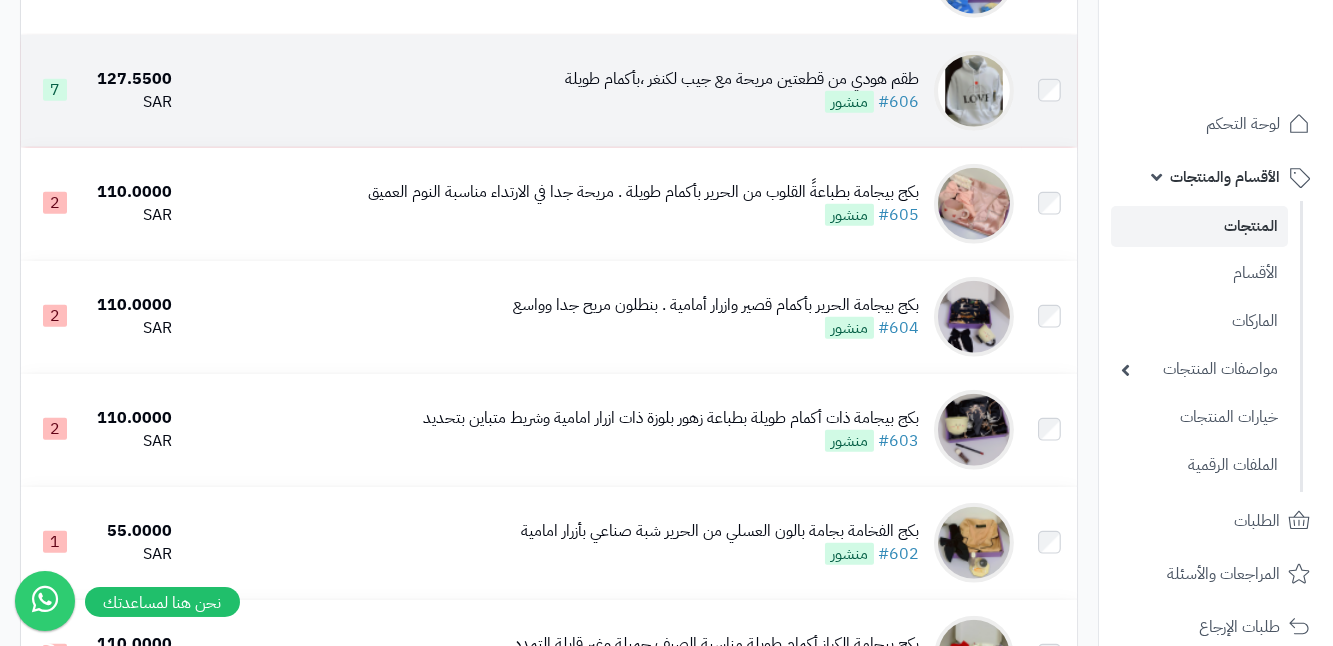 click at bounding box center (974, 91) 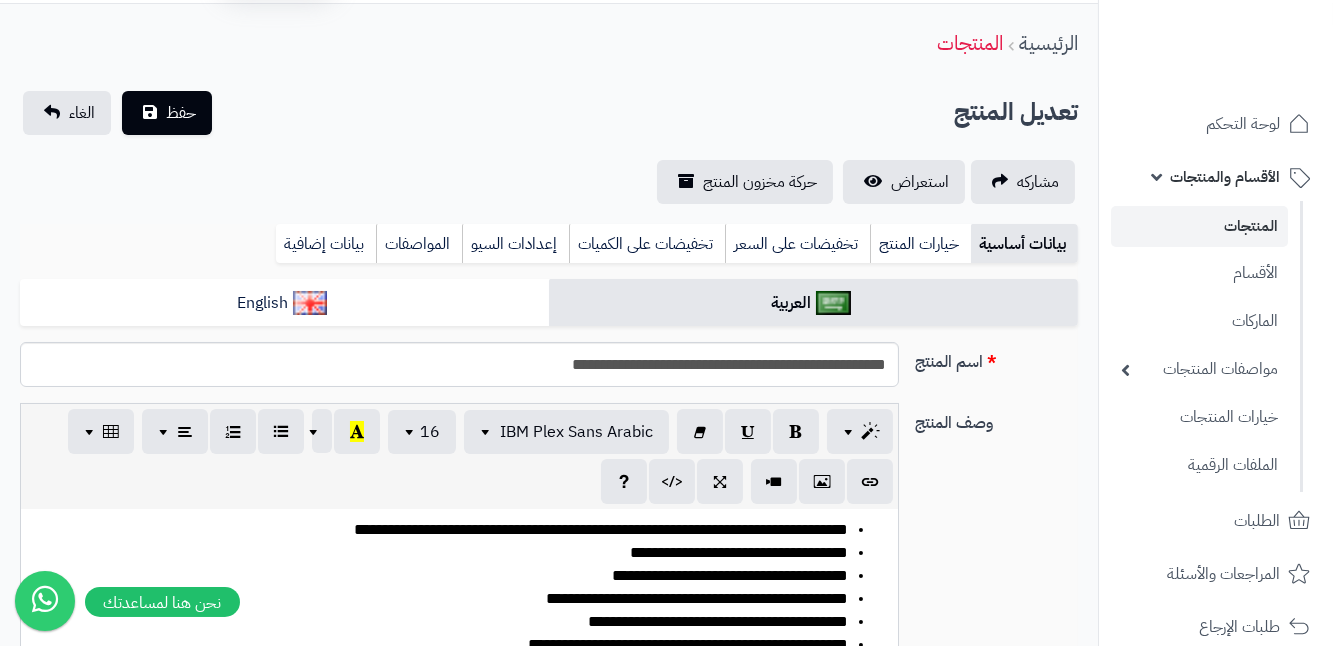 scroll, scrollTop: 90, scrollLeft: 0, axis: vertical 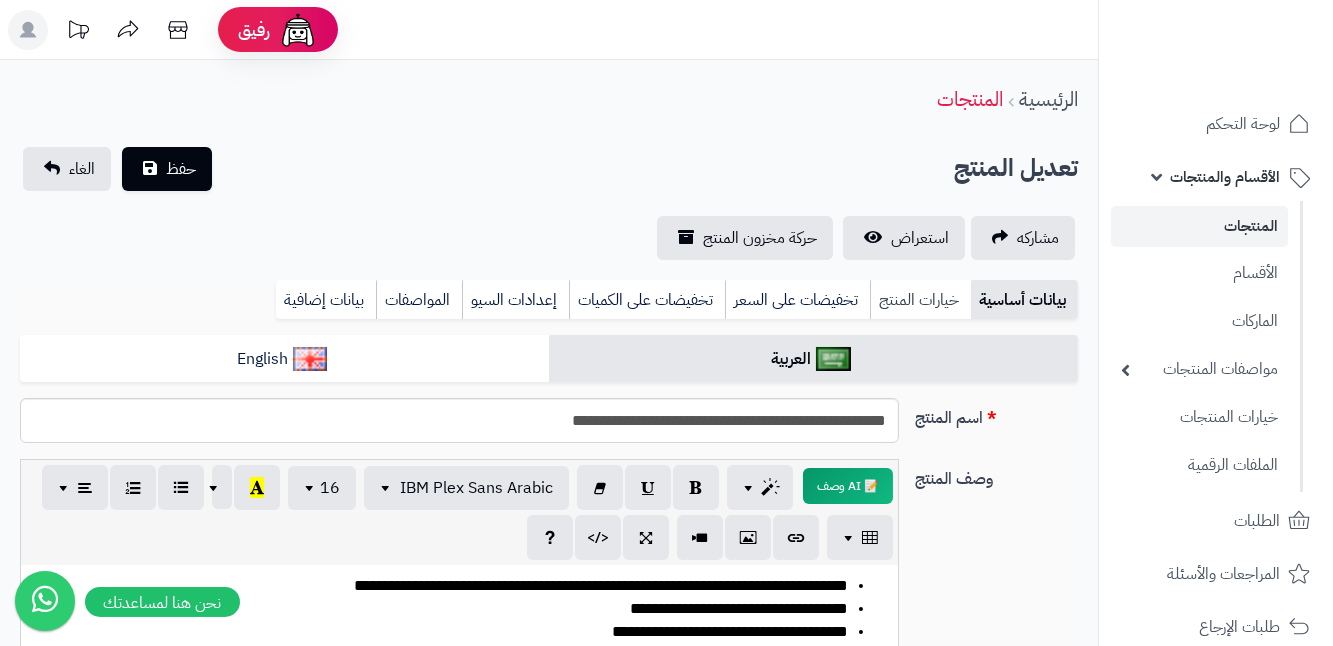click on "خيارات المنتج" at bounding box center (920, 300) 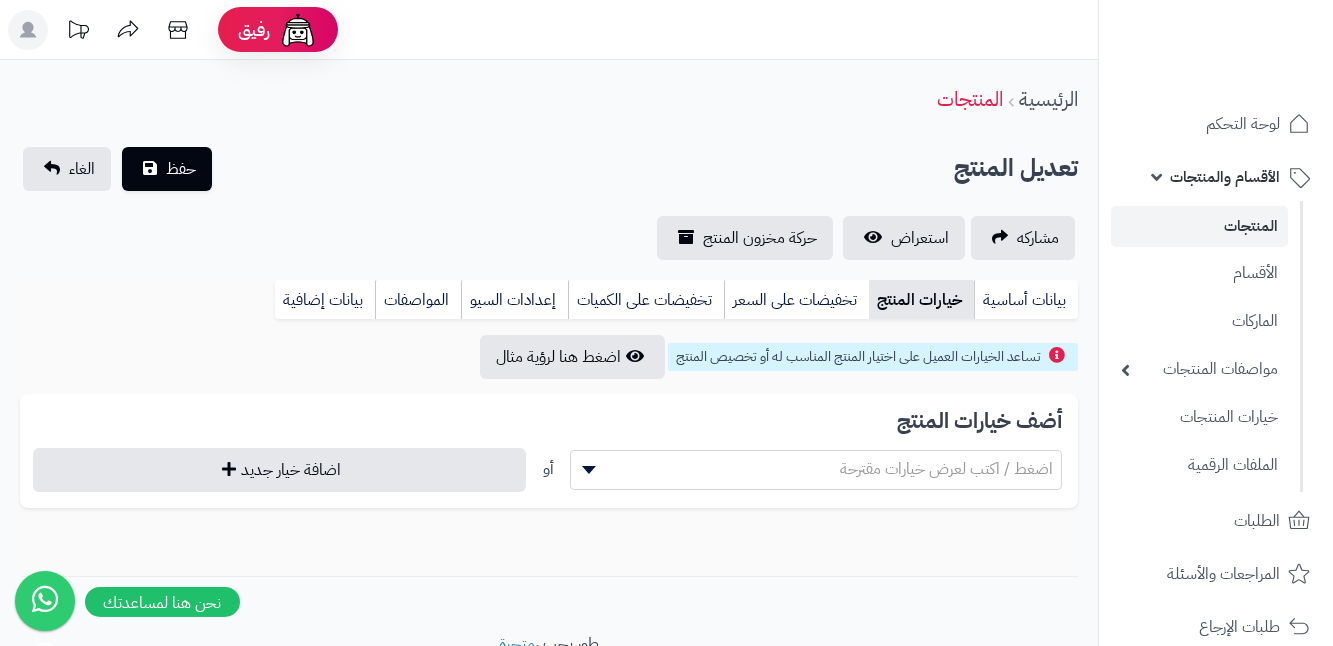 click at bounding box center [586, 470] 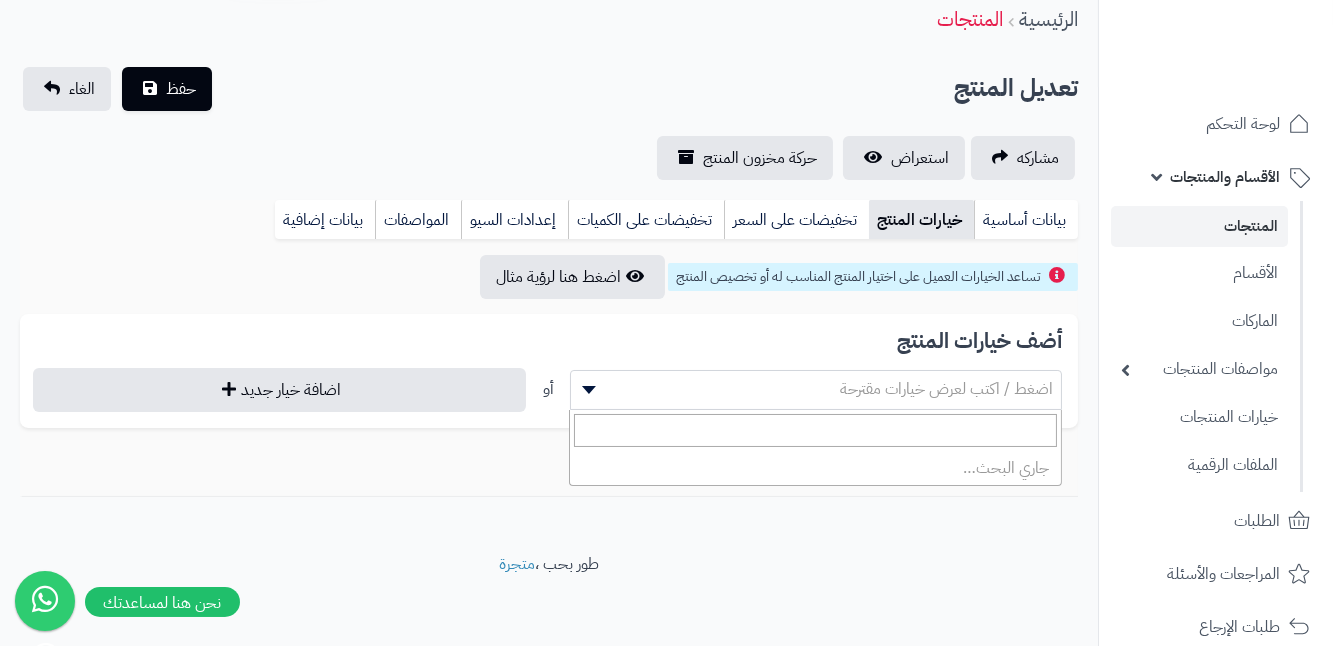 scroll, scrollTop: 87, scrollLeft: 0, axis: vertical 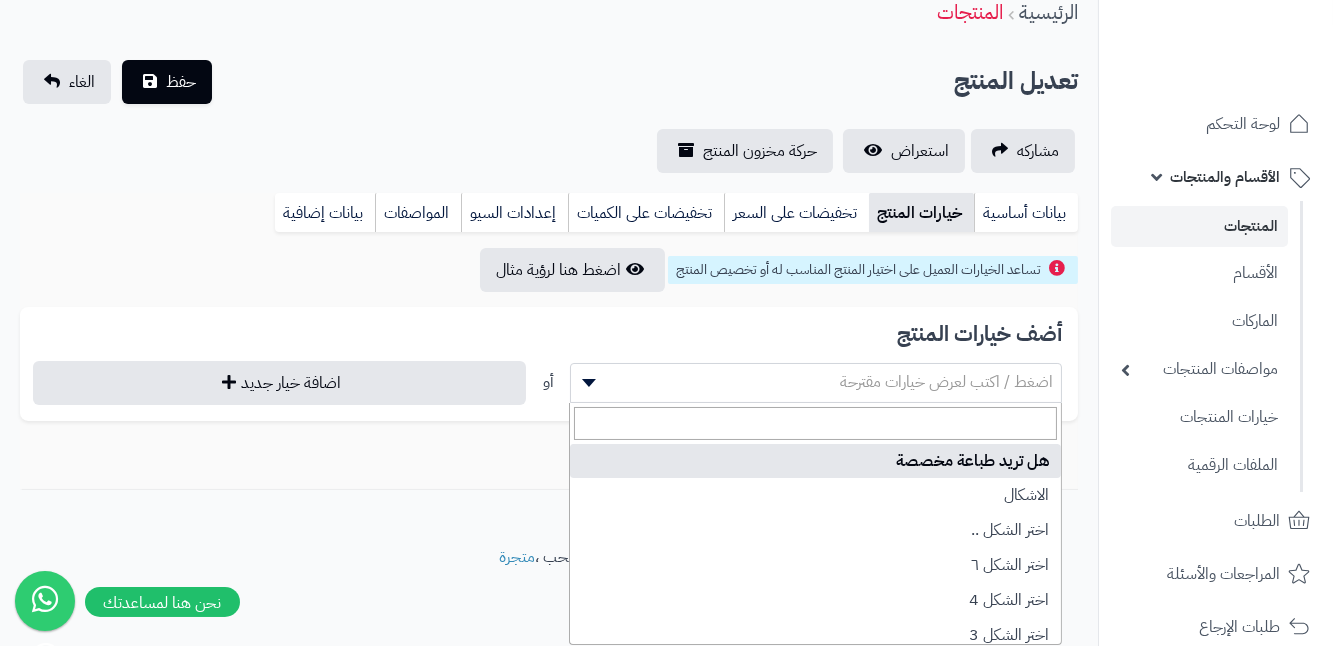 select on "**" 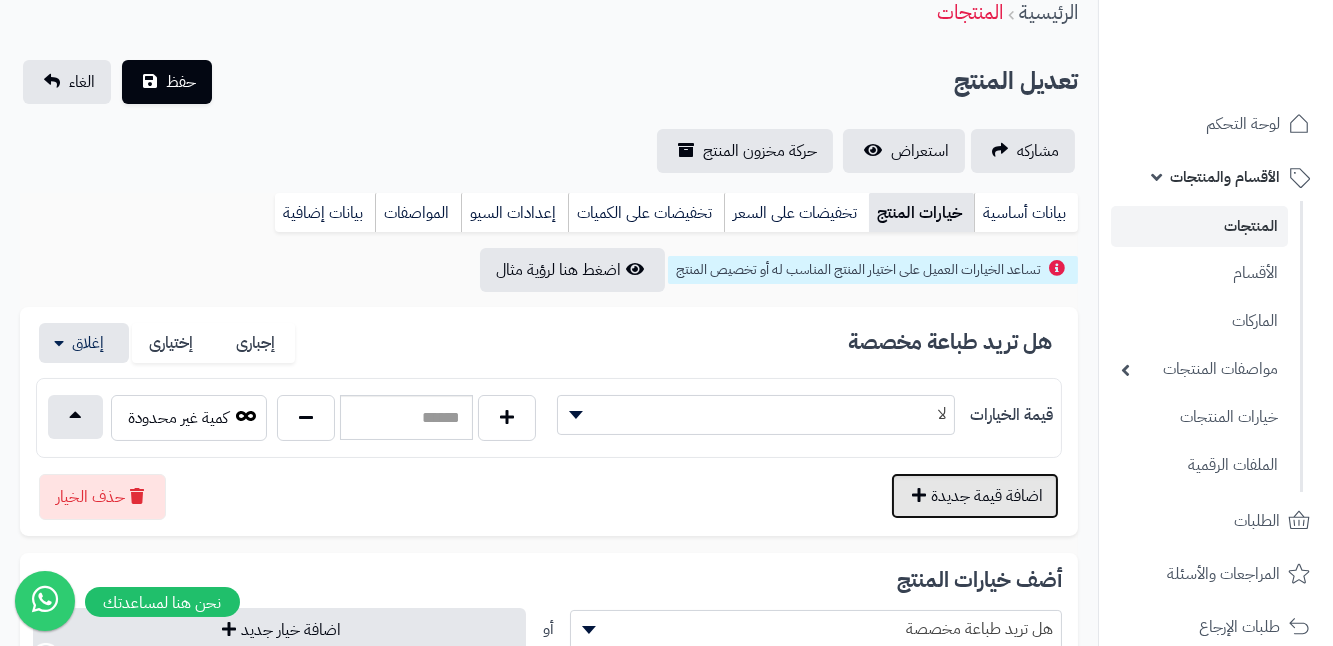 click on "اضافة قيمة جديدة" at bounding box center (975, 496) 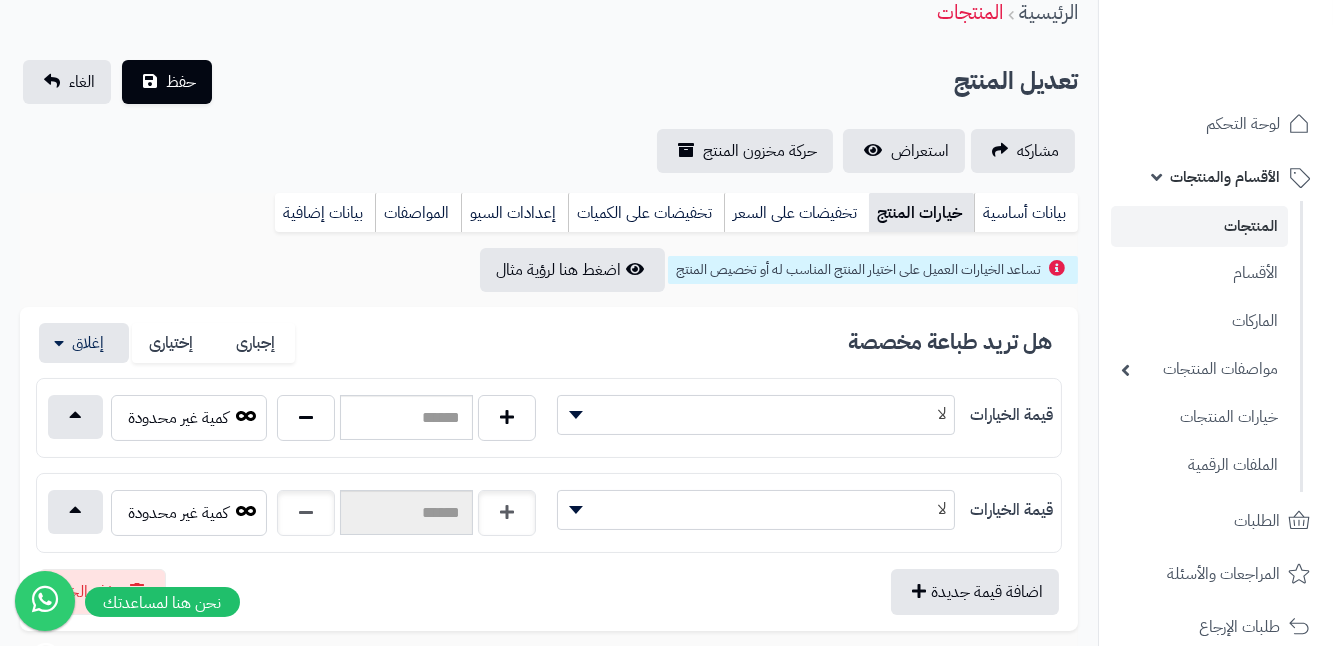 click at bounding box center (573, 510) 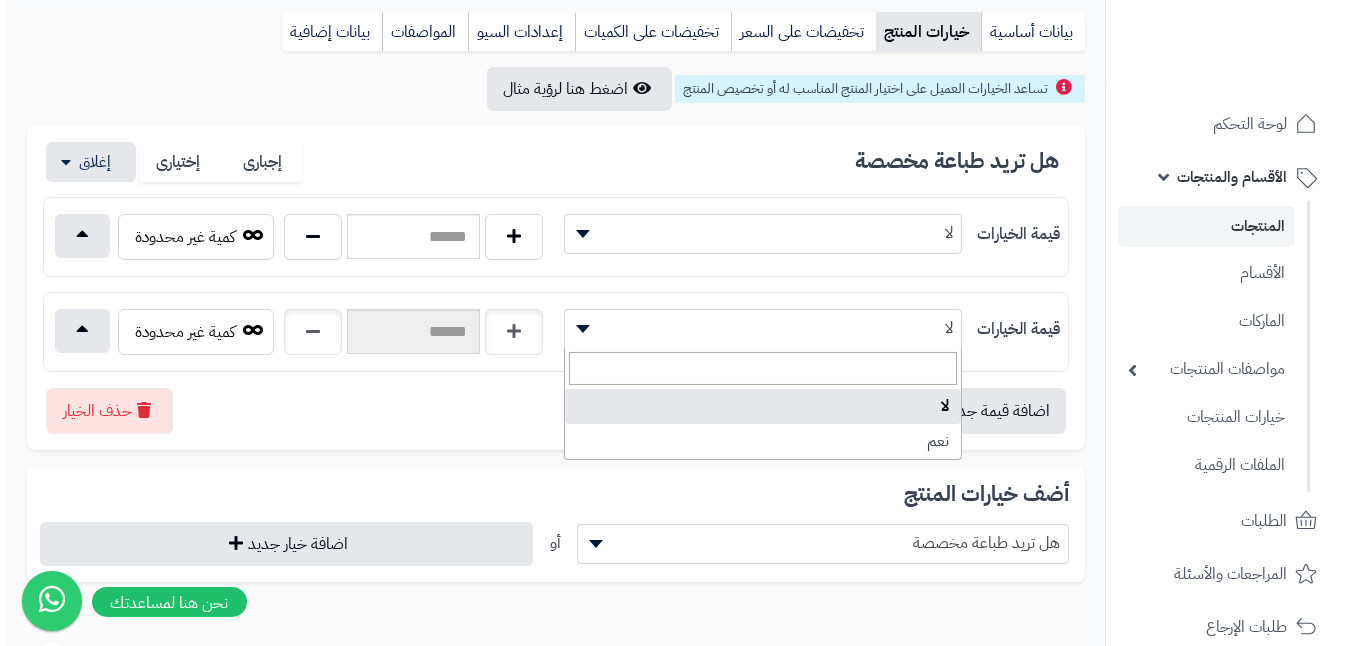 scroll, scrollTop: 269, scrollLeft: 0, axis: vertical 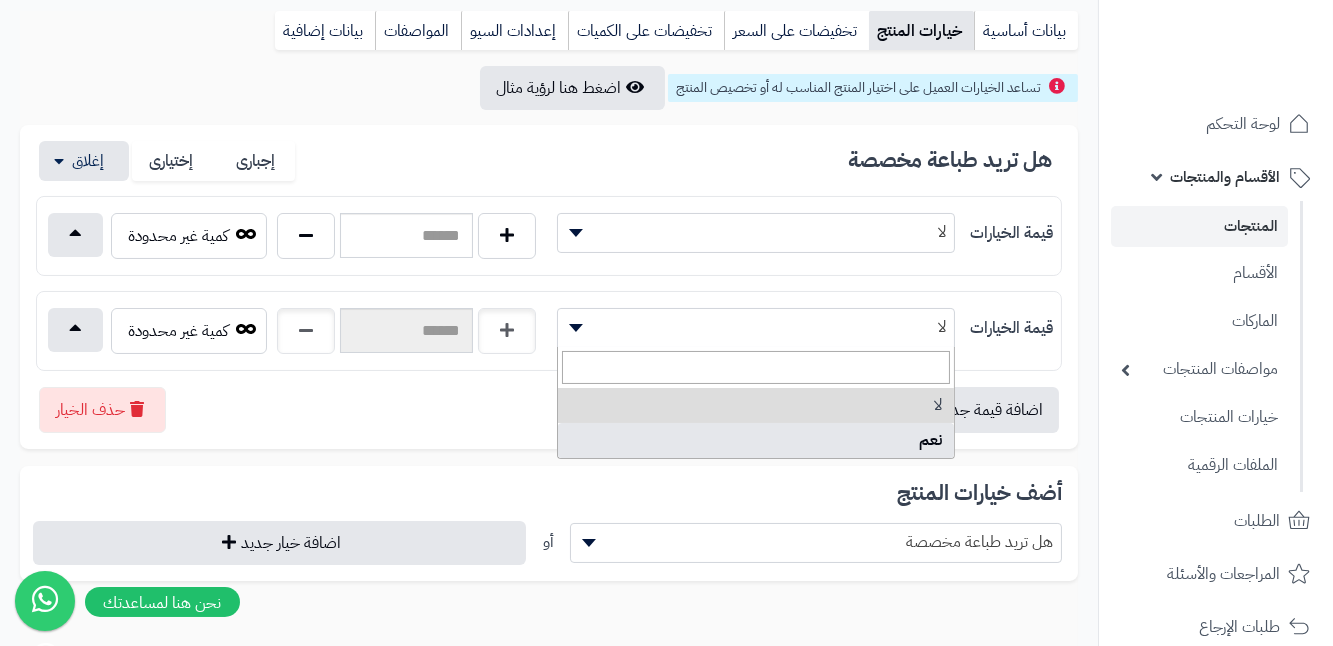 select on "***" 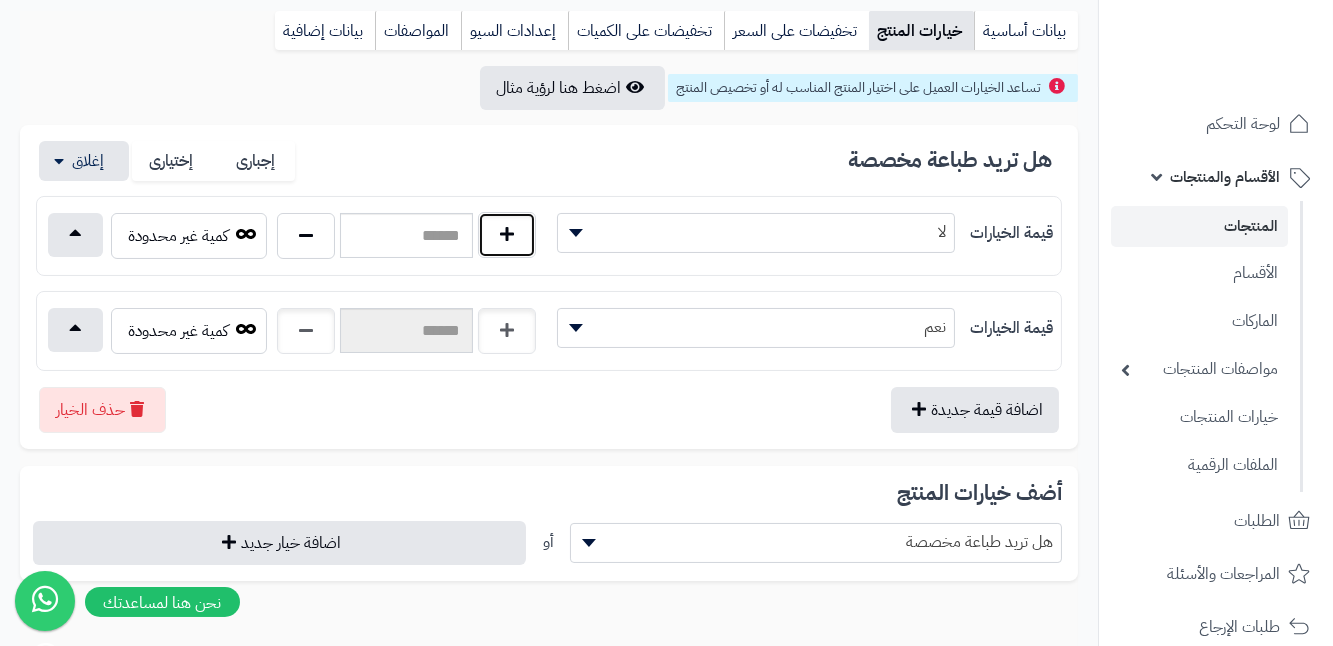 click at bounding box center (507, 235) 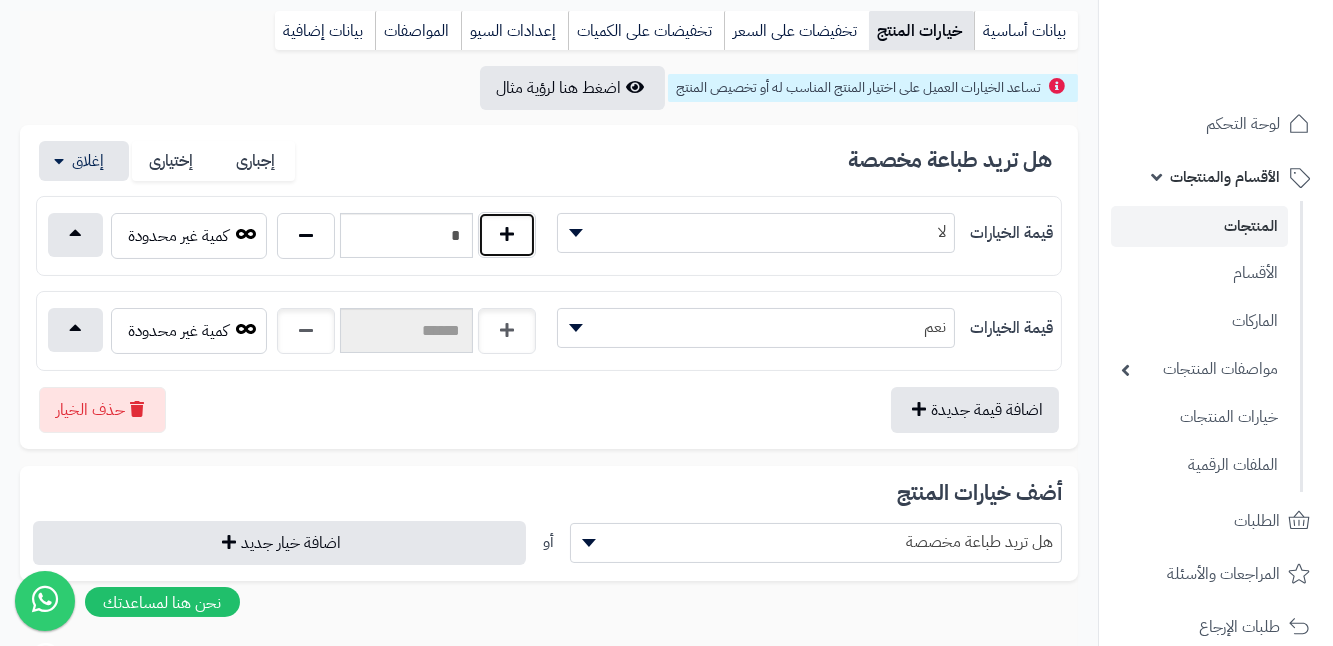 click at bounding box center (507, 235) 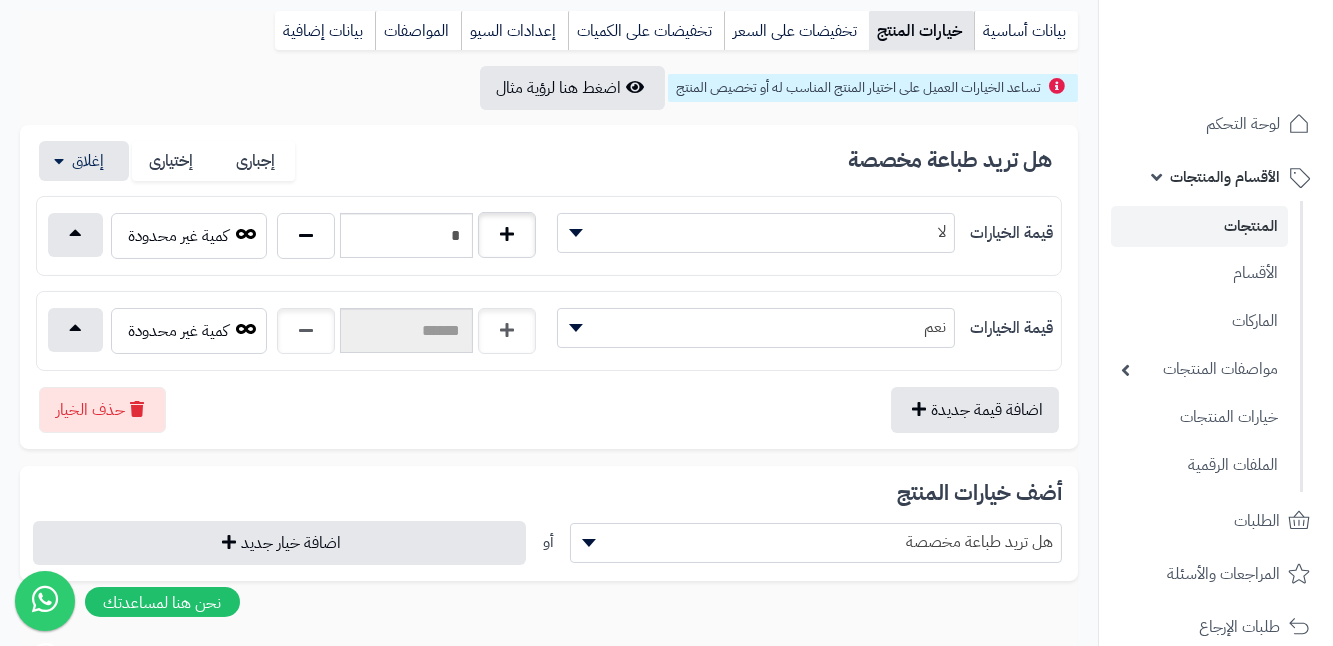 type on "*" 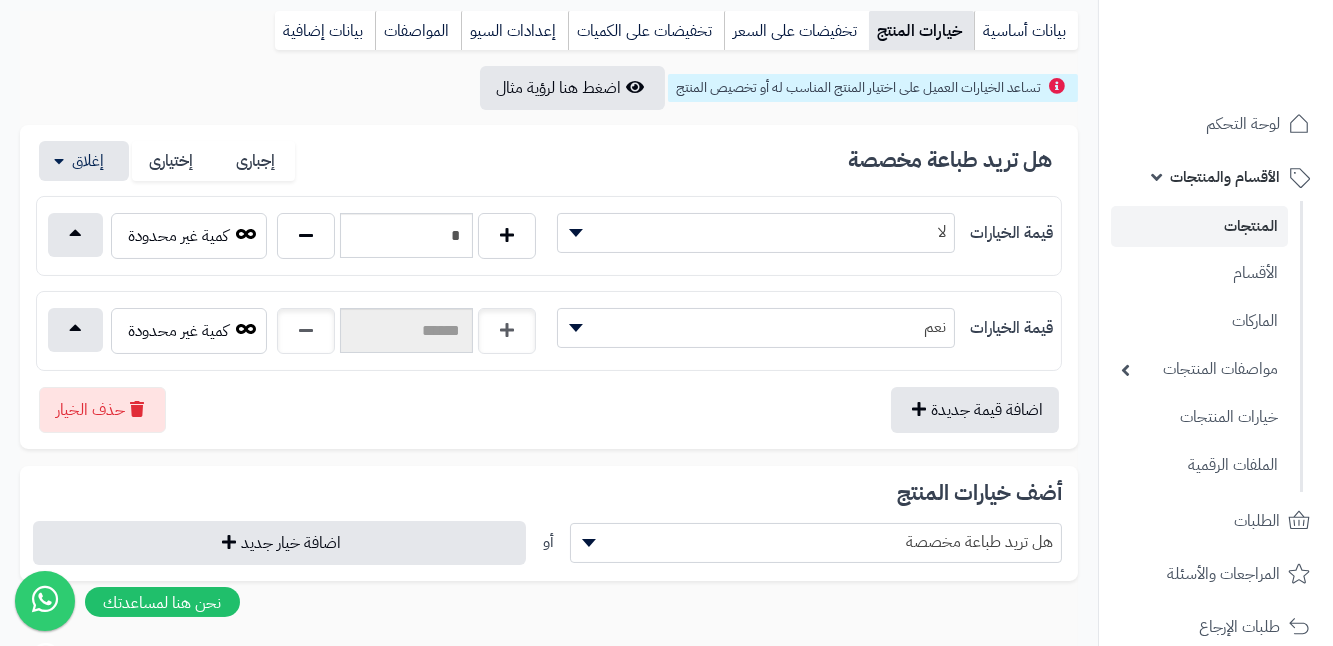 click on "اضافة قيمة جديدة
حذف الخيار" at bounding box center [549, 402] 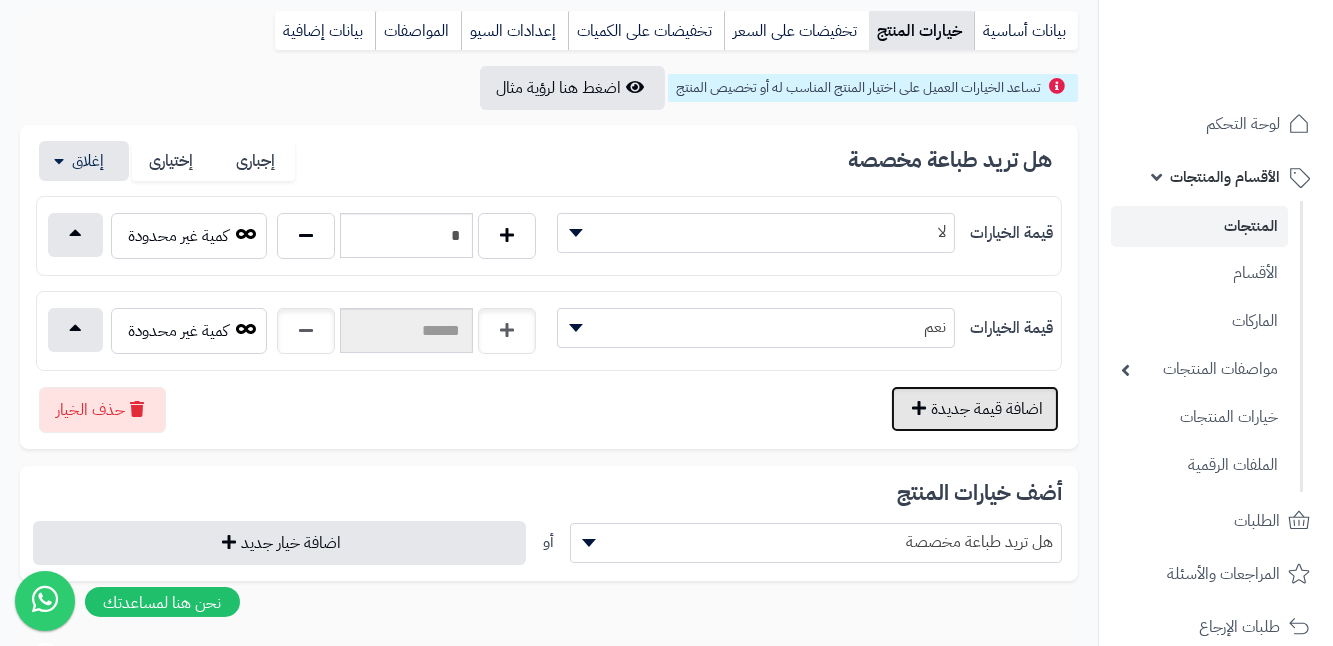 click on "اضافة قيمة جديدة" at bounding box center [975, 409] 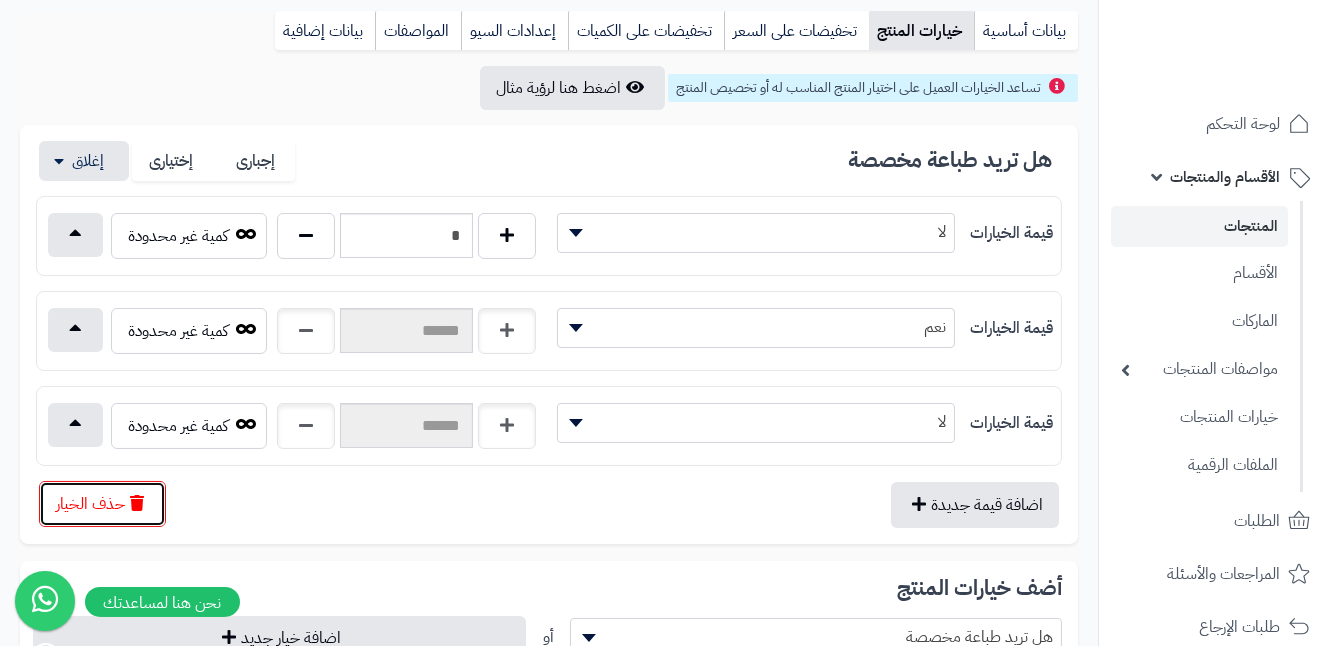 click on "حذف الخيار" at bounding box center [102, 504] 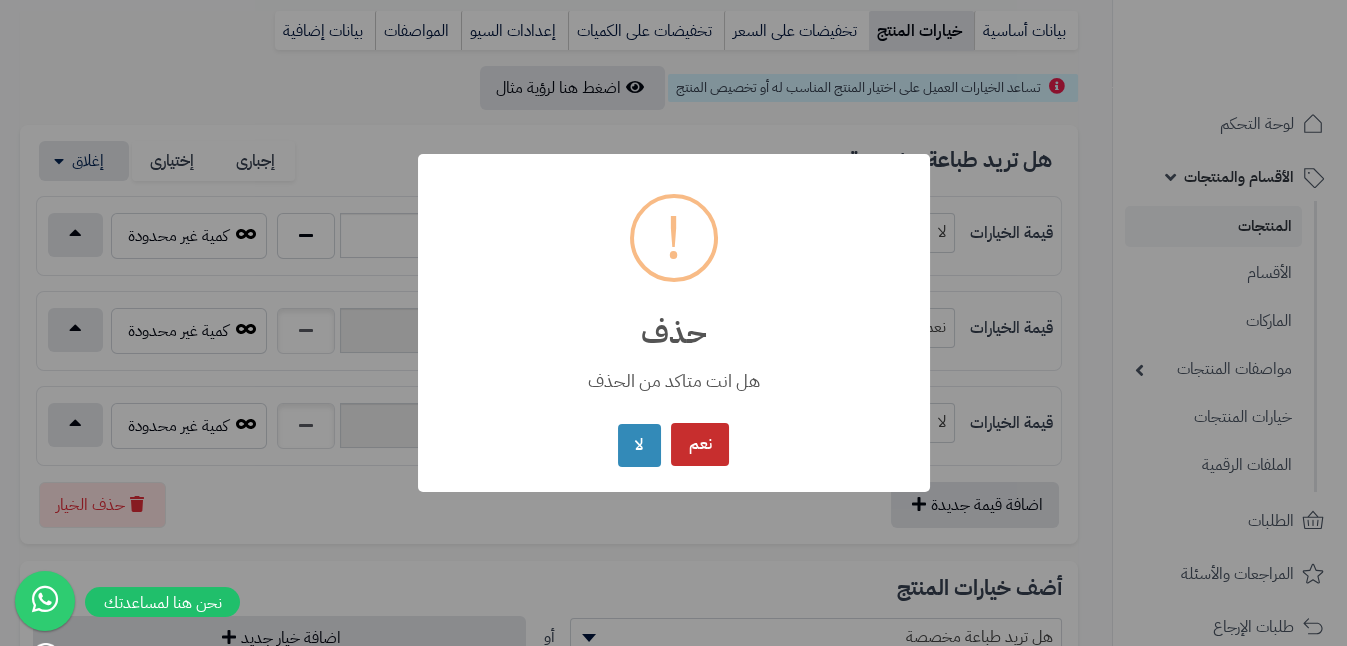 click on "نعم" at bounding box center (700, 444) 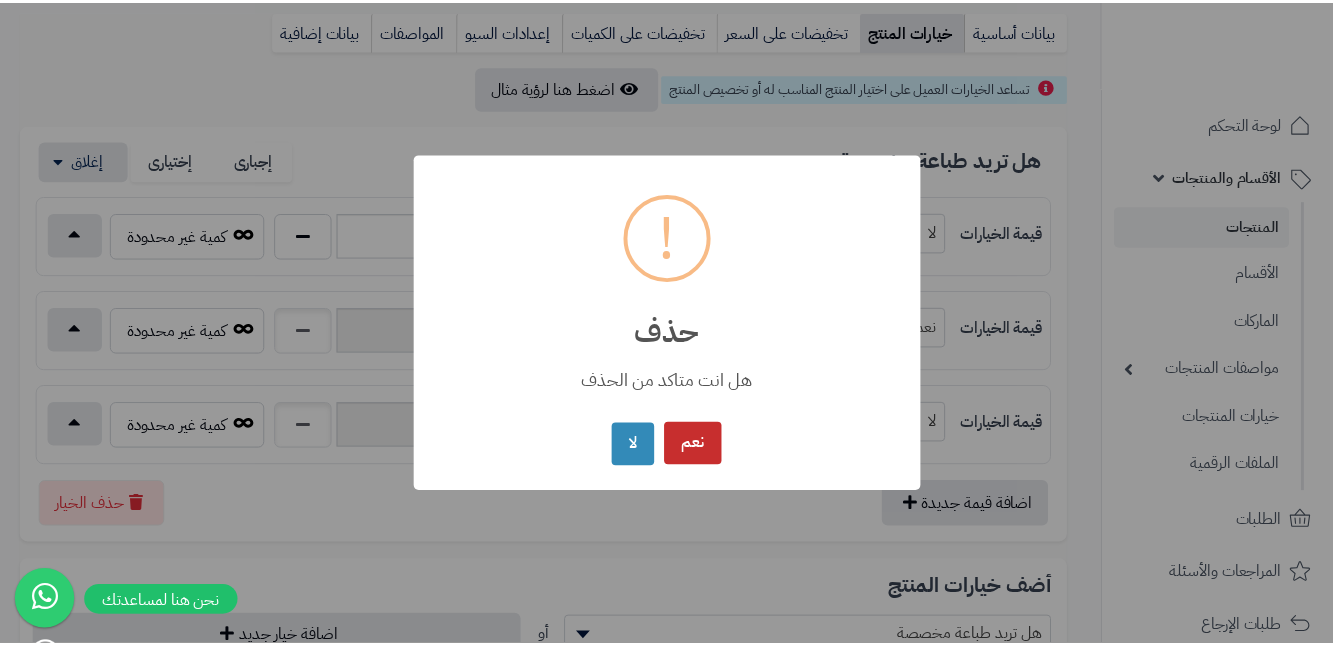 scroll, scrollTop: 87, scrollLeft: 0, axis: vertical 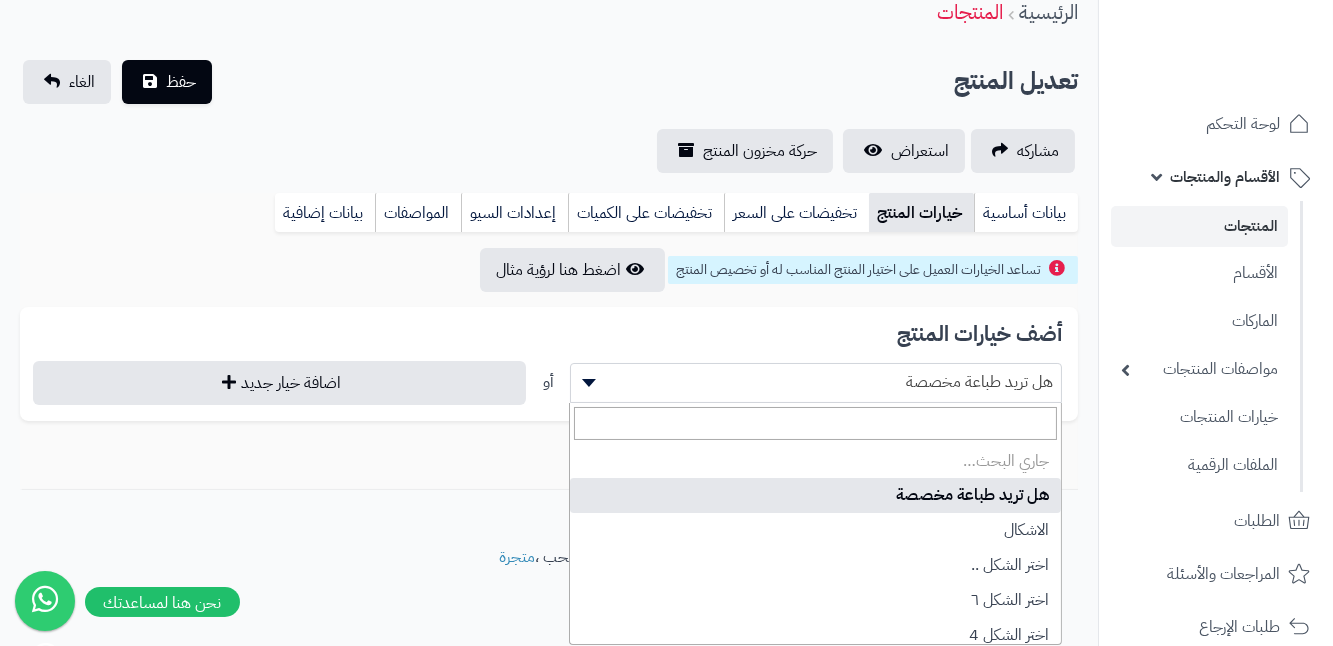 click at bounding box center [586, 383] 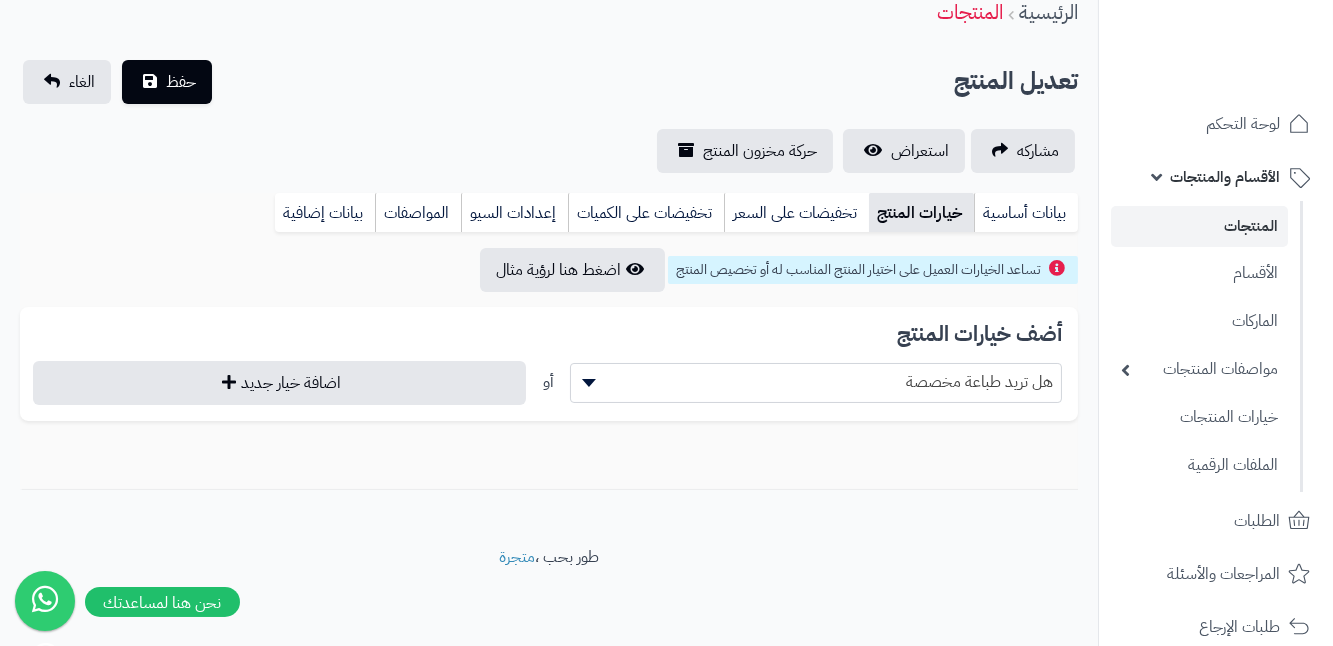 click on "هل تريد طباعة مخصصة" at bounding box center [816, 382] 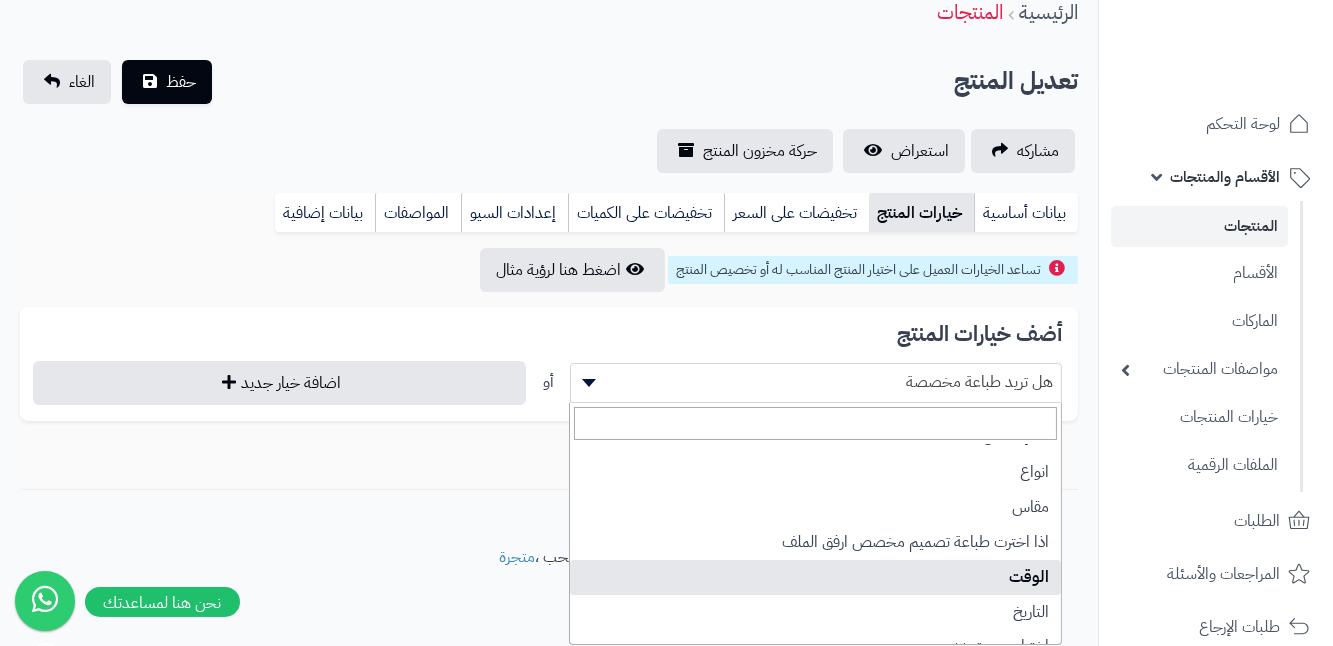 scroll, scrollTop: 274, scrollLeft: 0, axis: vertical 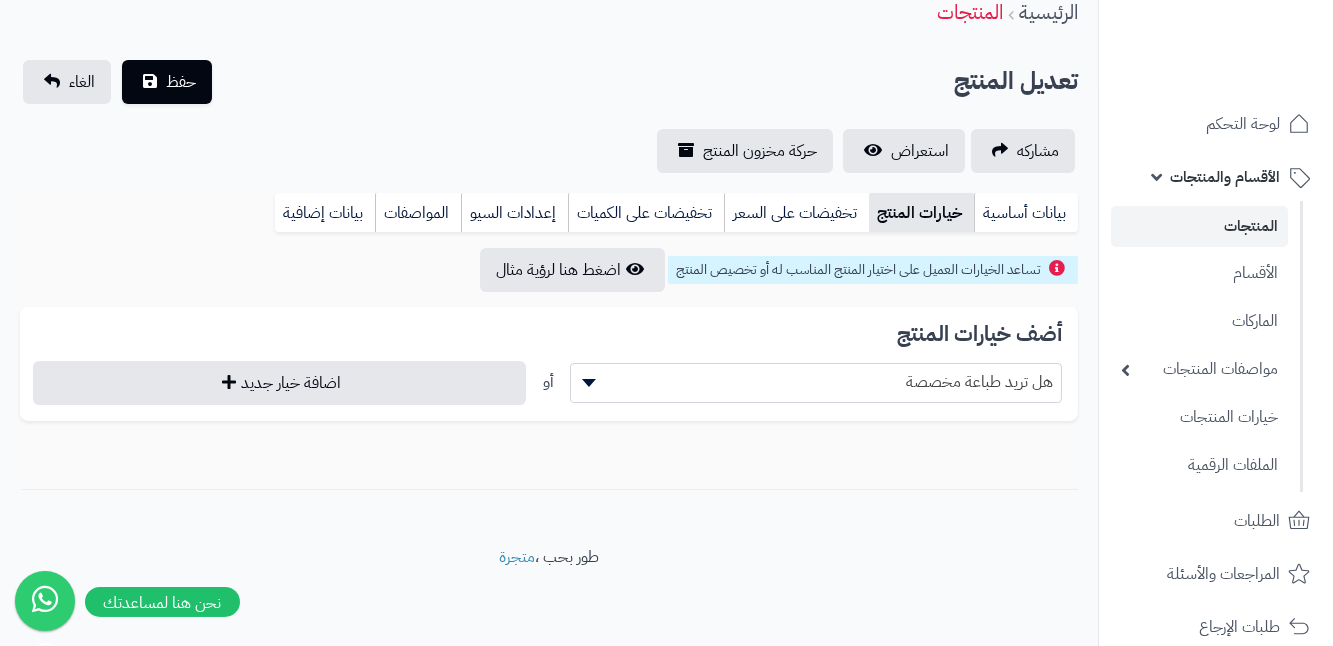 click on "**********" at bounding box center [549, 259] 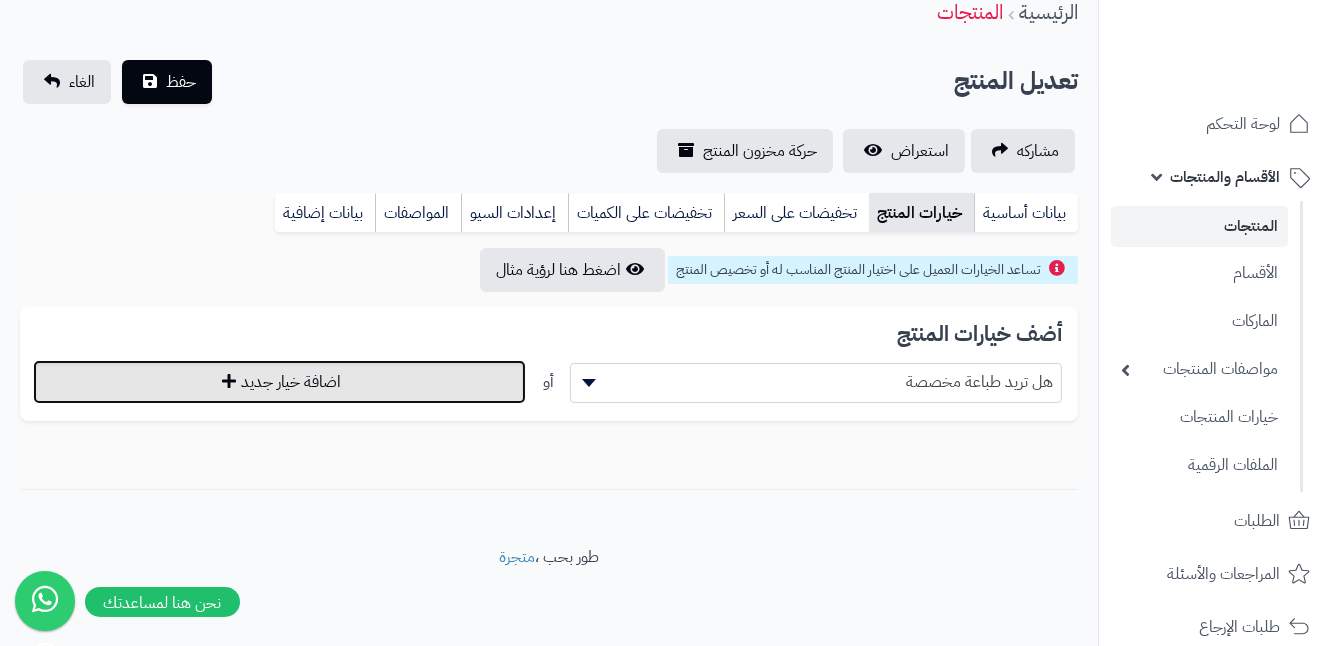 click on "اضافة خيار جديد" at bounding box center [279, 382] 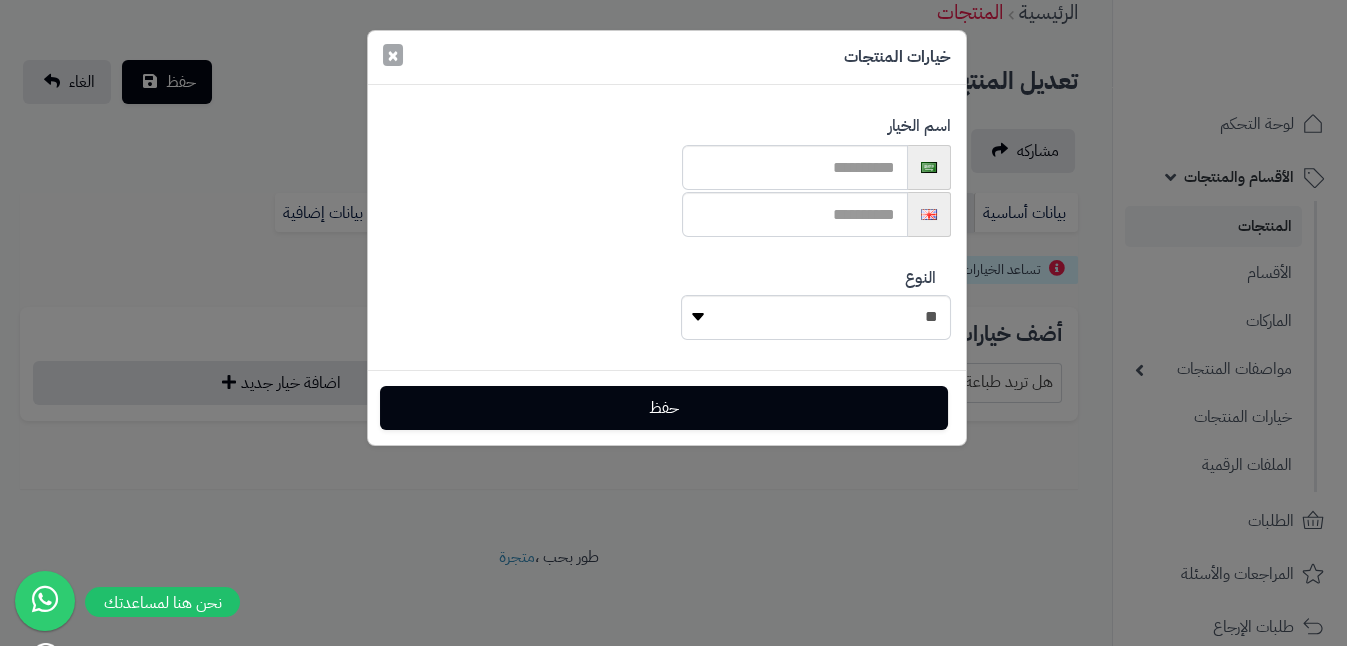 click on "×" at bounding box center [393, 55] 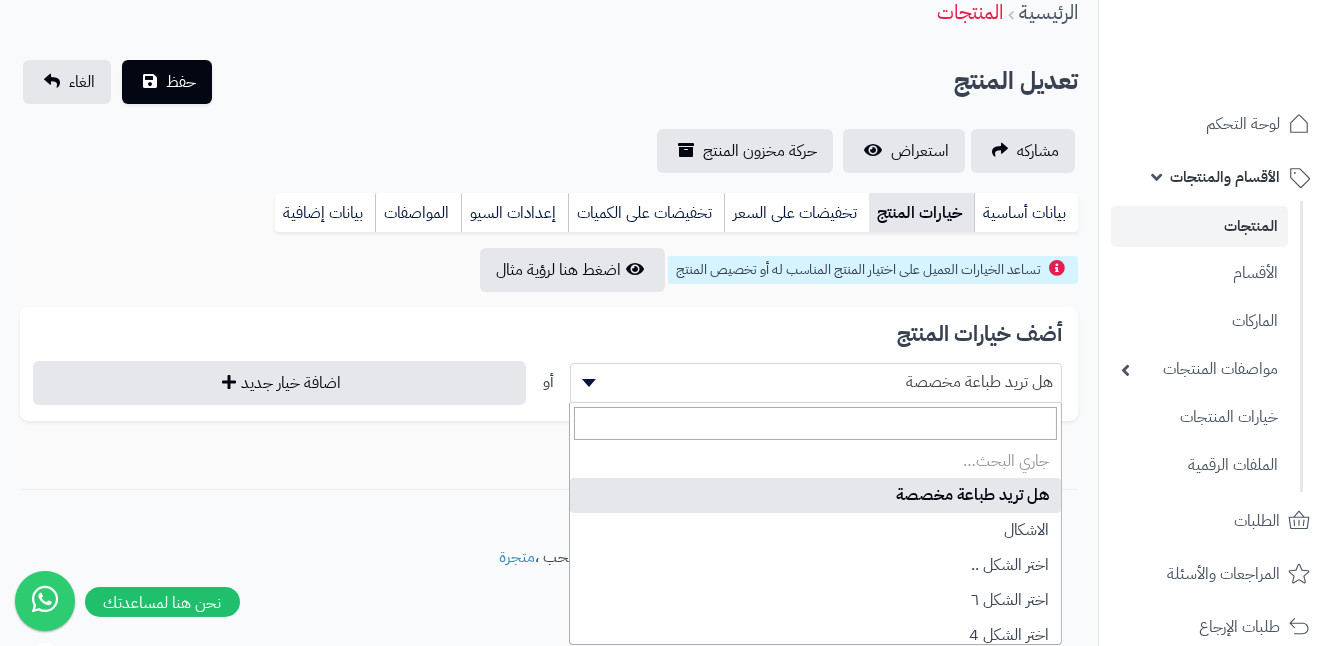 click on "هل تريد طباعة مخصصة" at bounding box center [816, 382] 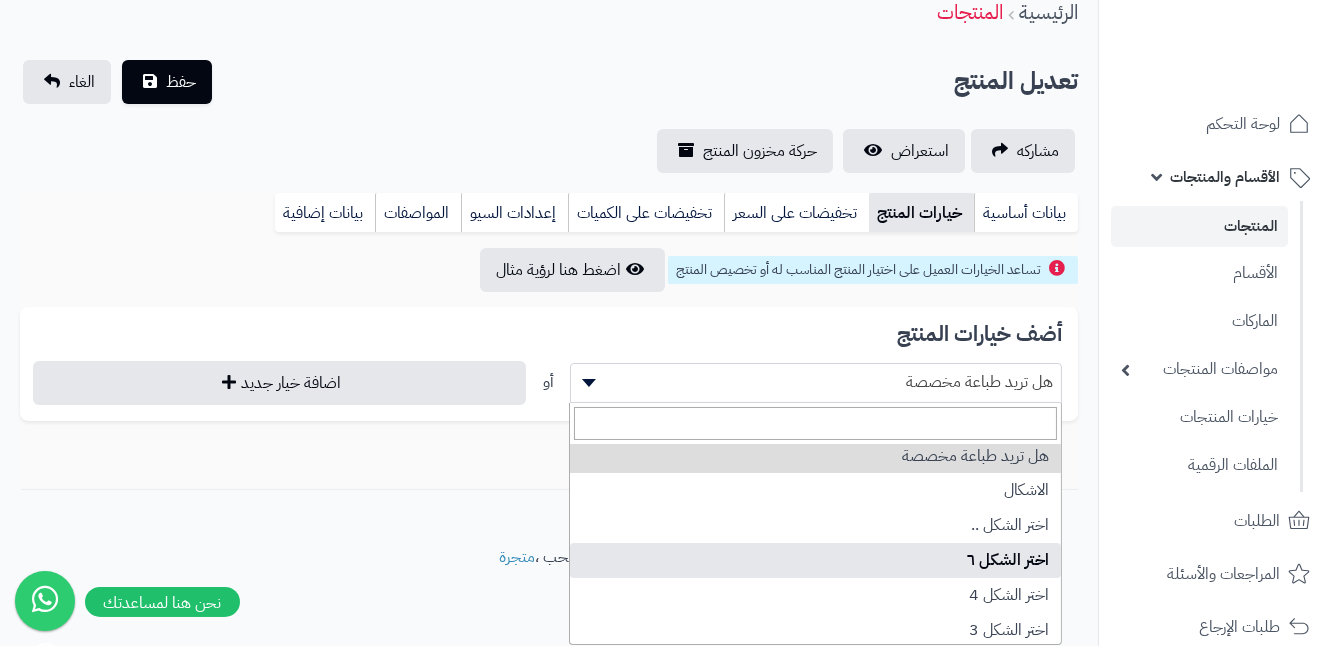 scroll, scrollTop: 0, scrollLeft: 0, axis: both 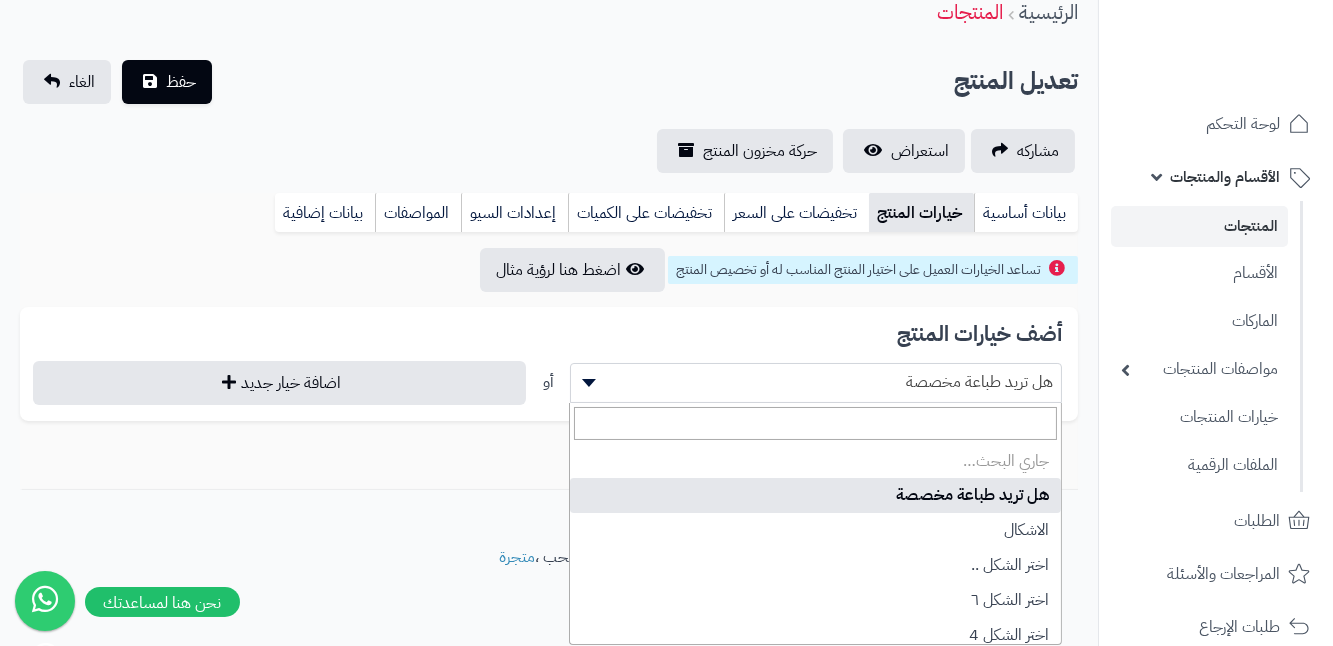 click on "هل تريد طباعة مخصصة" at bounding box center [816, 382] 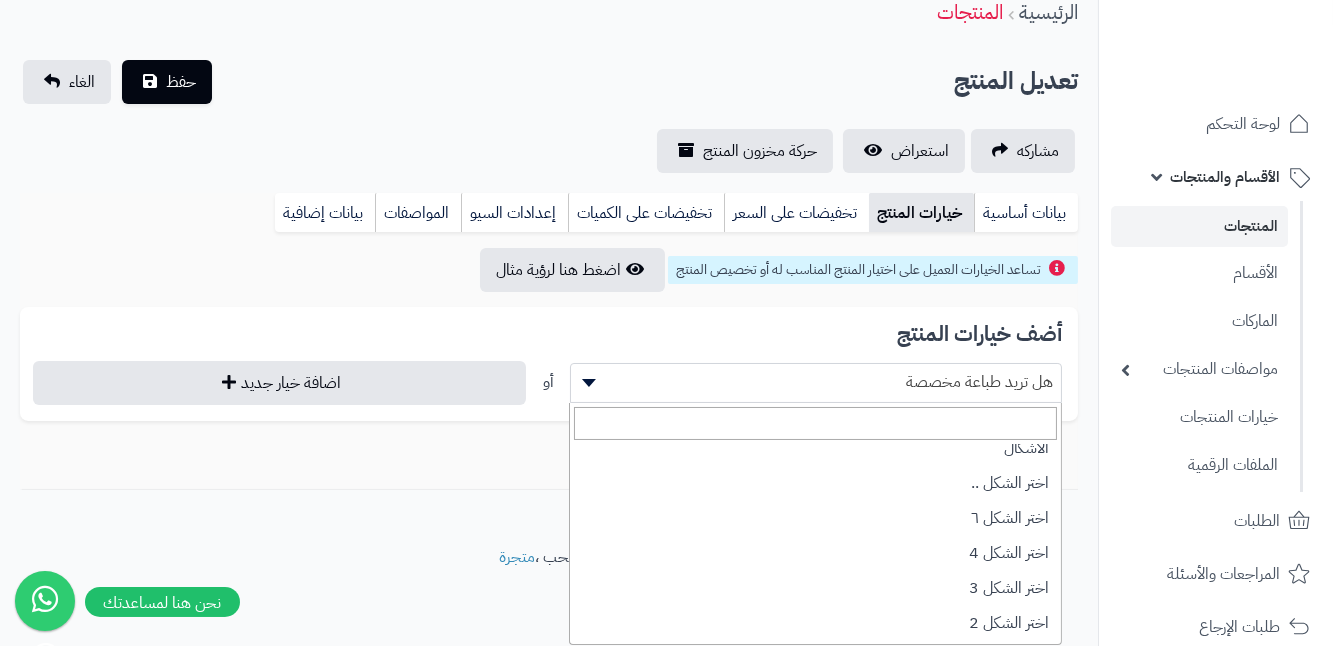 scroll, scrollTop: 0, scrollLeft: 0, axis: both 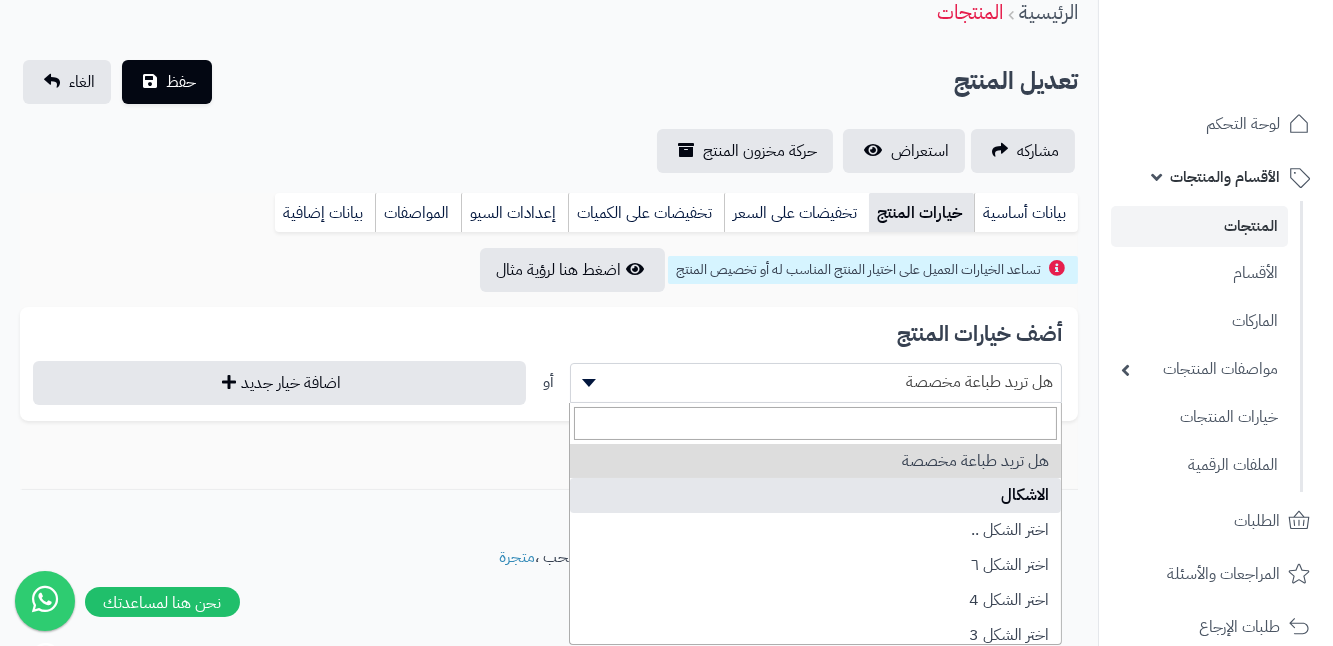 click on "**********" at bounding box center (549, 369) 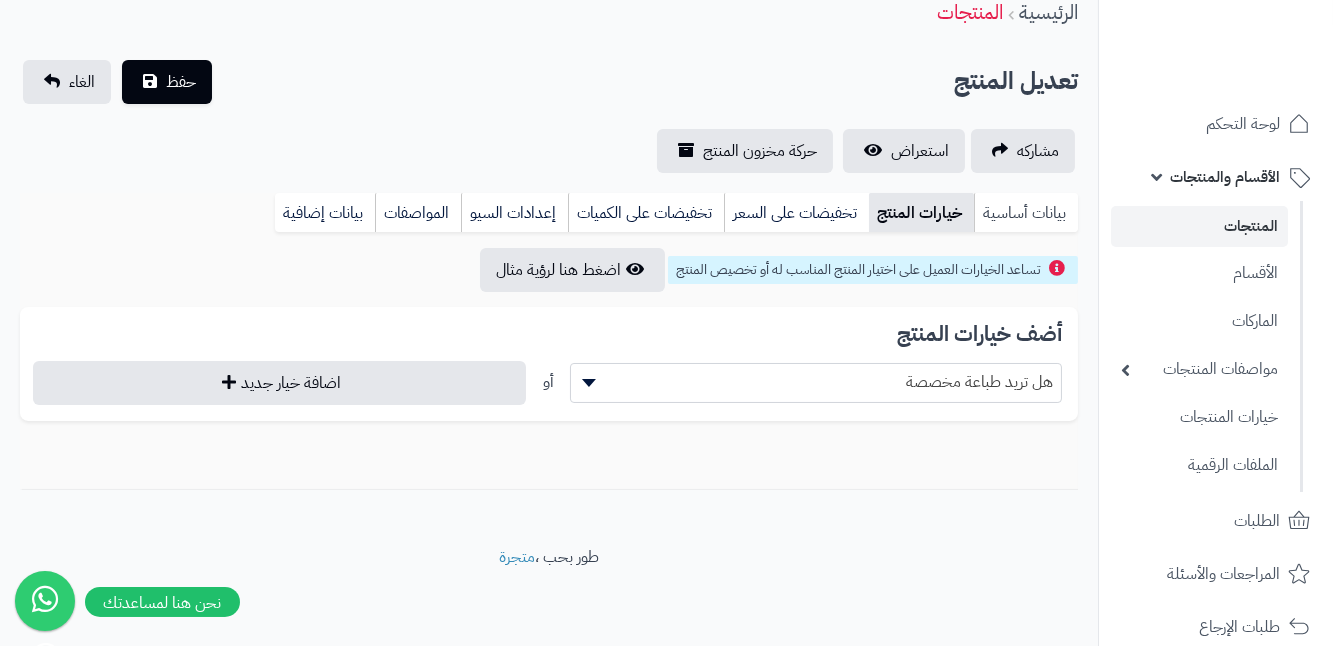 click on "بيانات أساسية" at bounding box center [1026, 213] 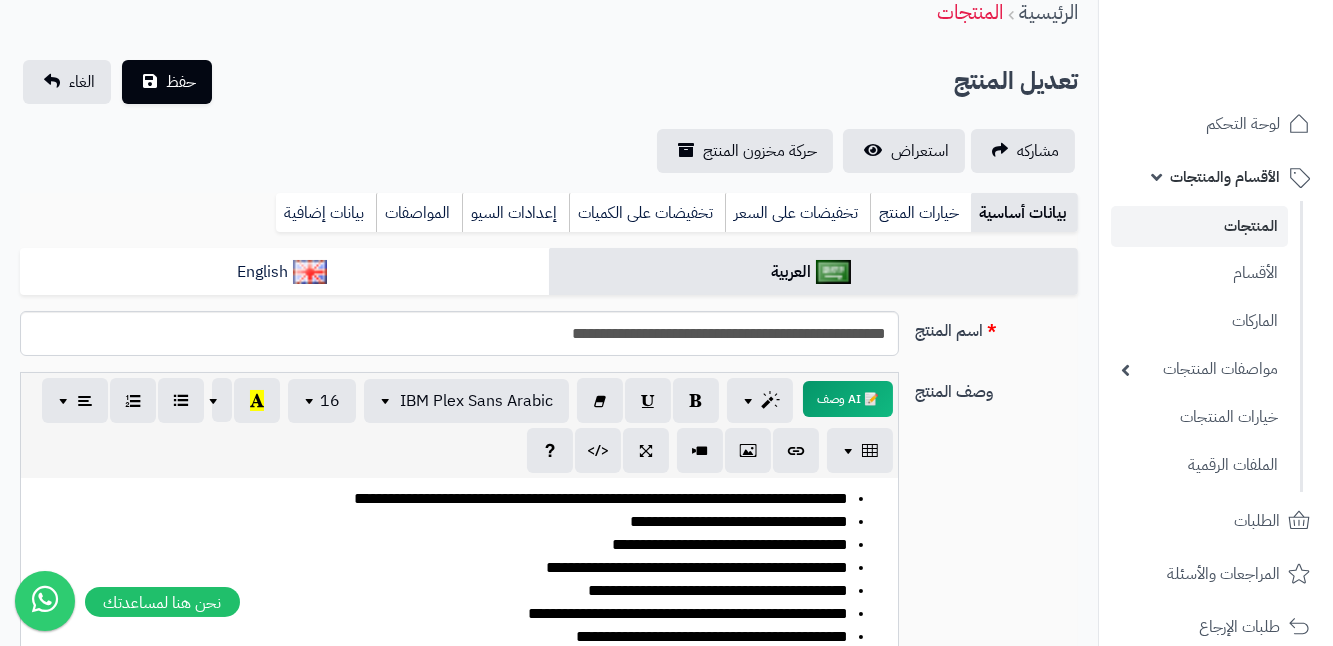 scroll, scrollTop: 0, scrollLeft: 0, axis: both 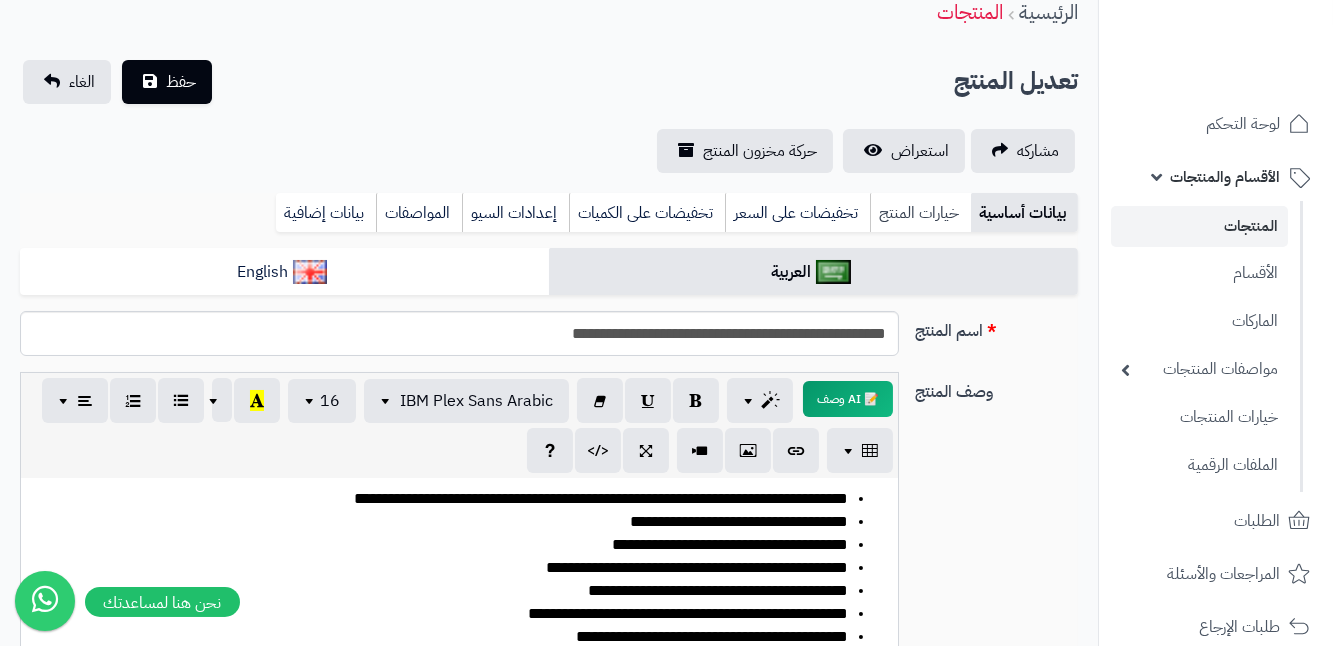 click on "خيارات المنتج" at bounding box center [920, 213] 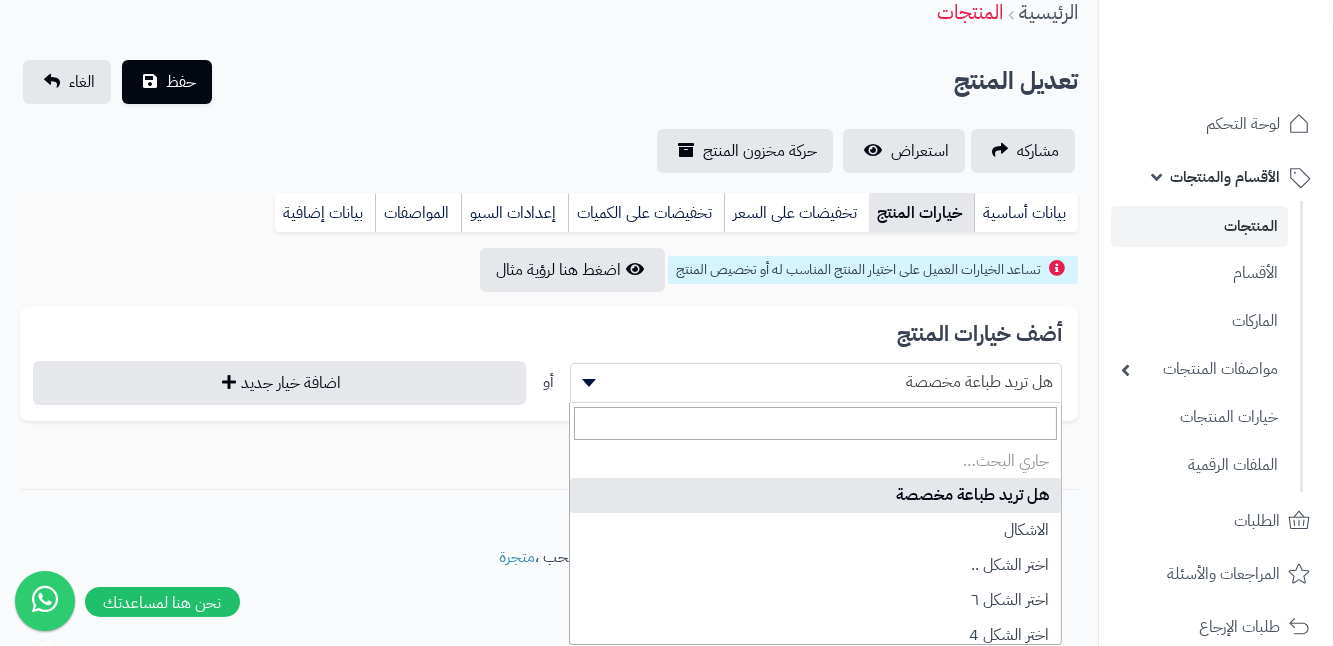 click on "هل تريد طباعة مخصصة" at bounding box center (816, 382) 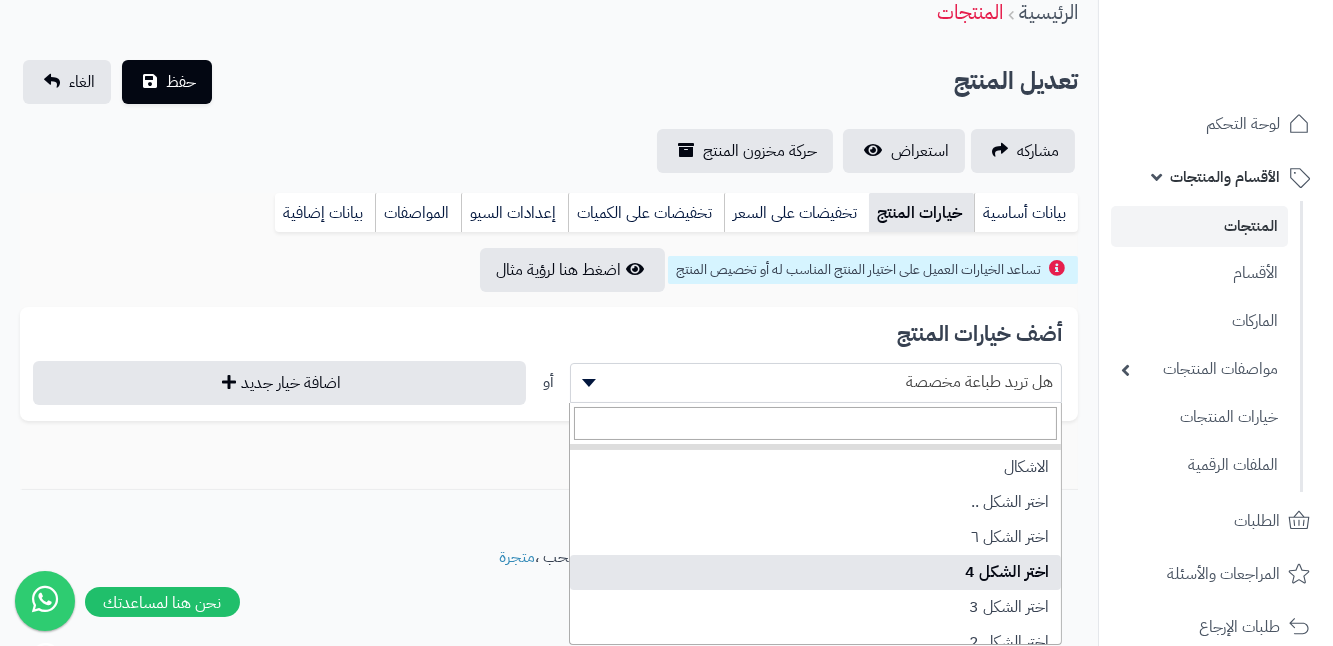 scroll, scrollTop: 0, scrollLeft: 0, axis: both 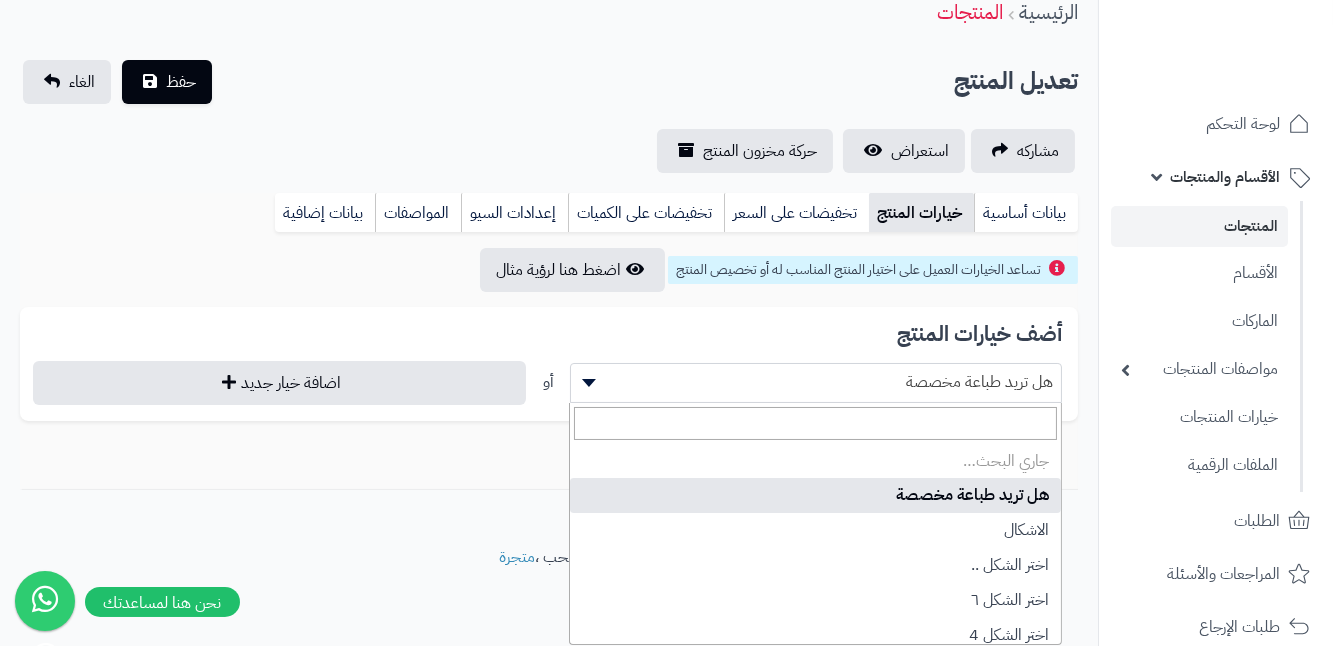 click on "هل تريد طباعة مخصصة" at bounding box center [816, 382] 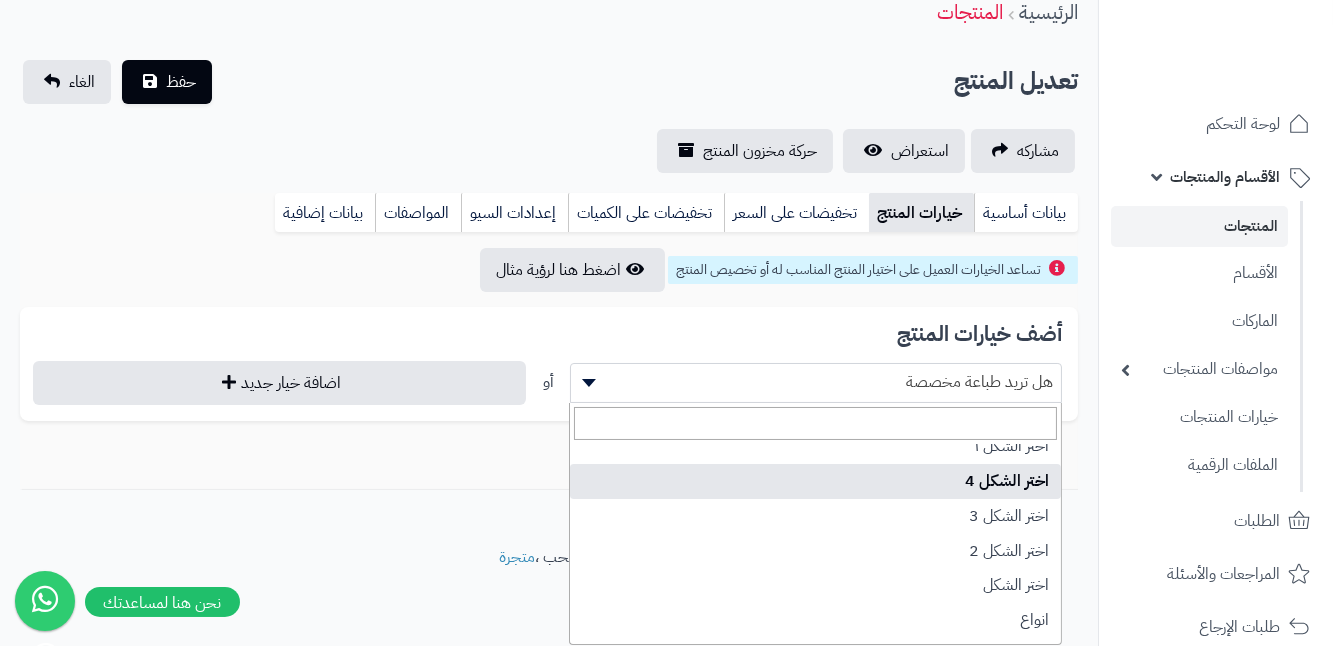 scroll, scrollTop: 183, scrollLeft: 0, axis: vertical 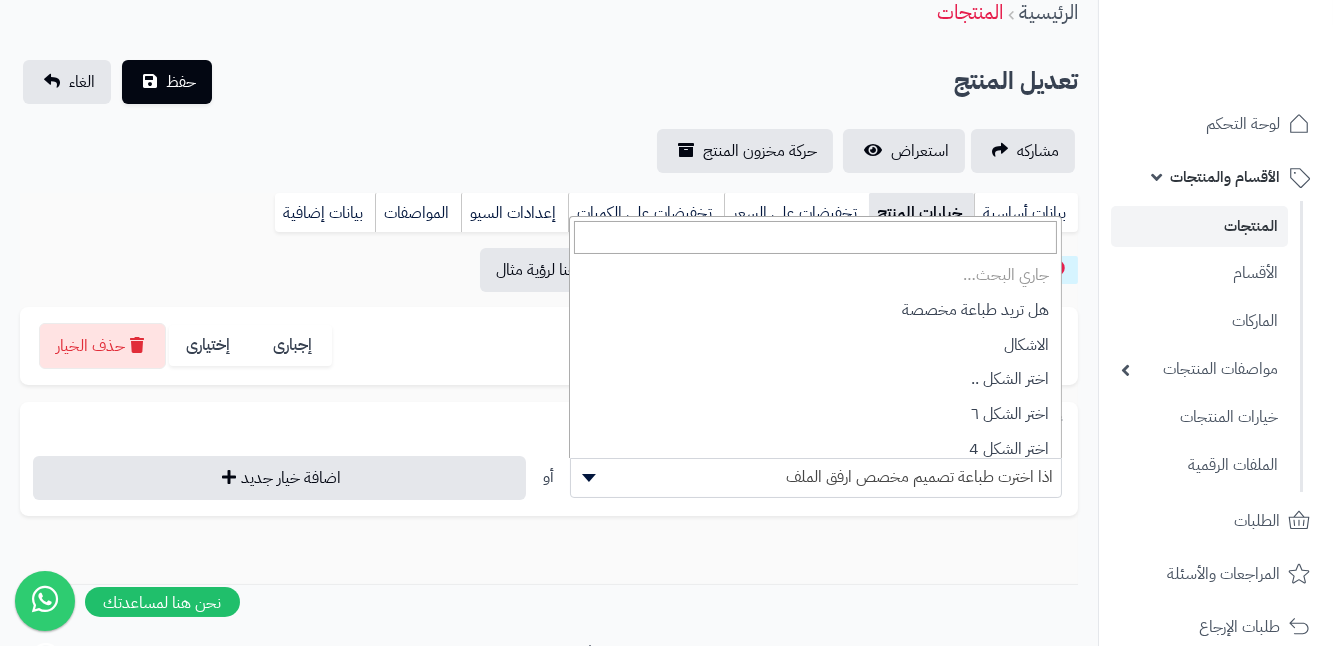 click at bounding box center (586, 478) 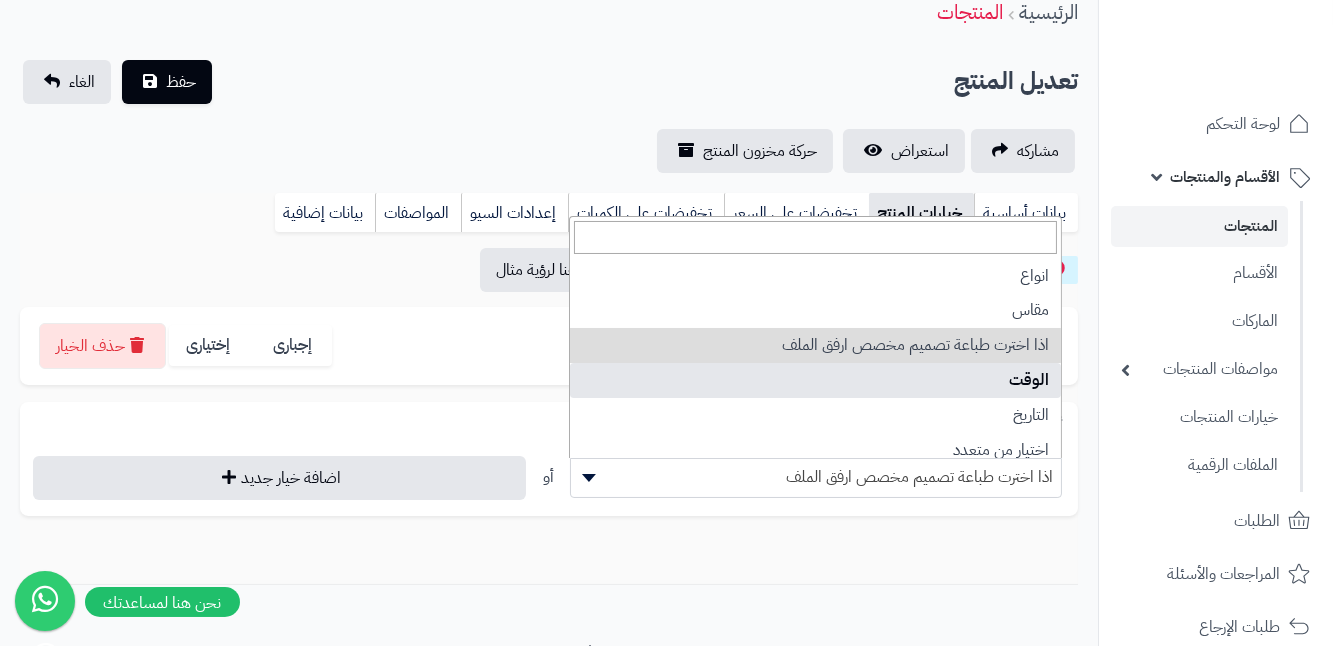 scroll, scrollTop: 183, scrollLeft: 0, axis: vertical 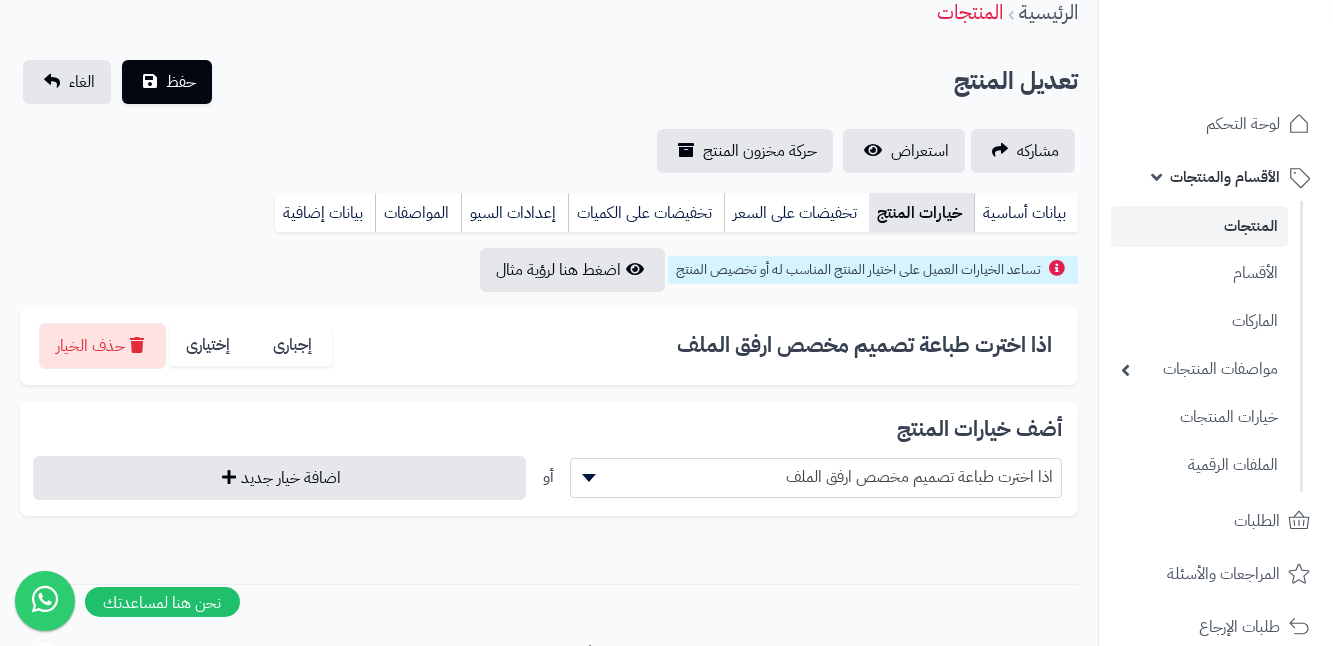 click on "اذا اخترت طباعة تصميم مخصص ارفق الملف
إجبارى
إختيارى
حذف الخيار" at bounding box center (549, 346) 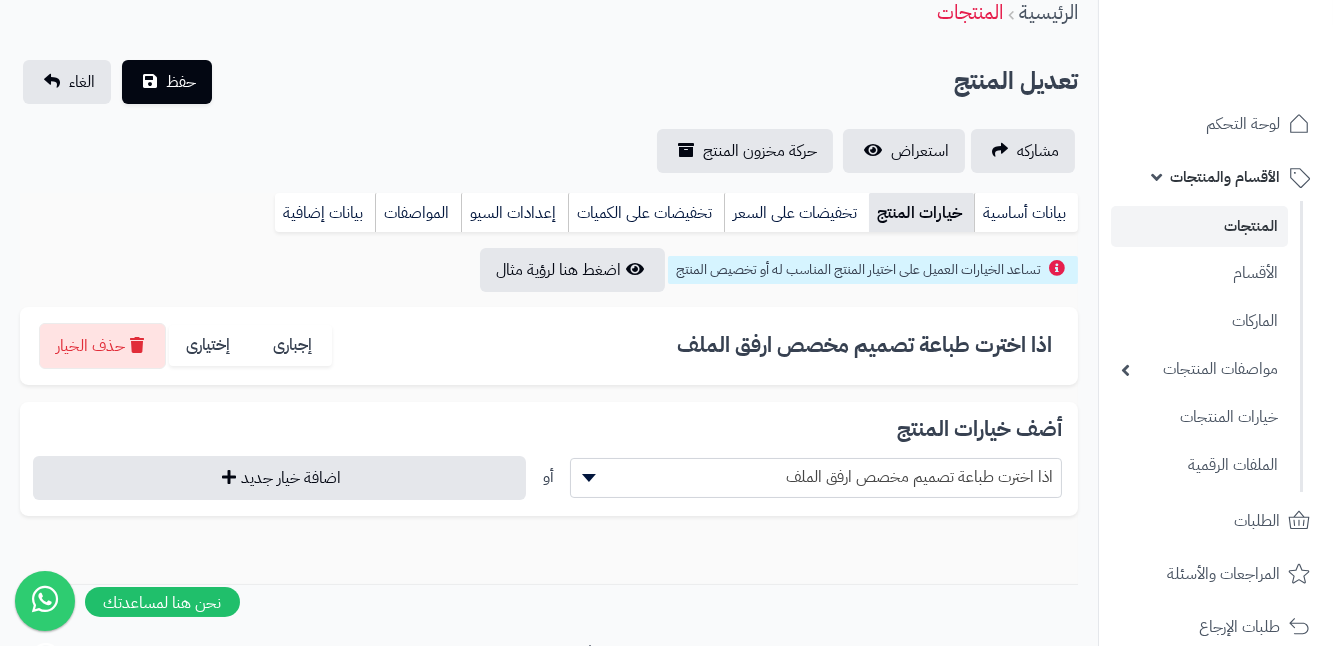 click on "**********" at bounding box center (549, 478) 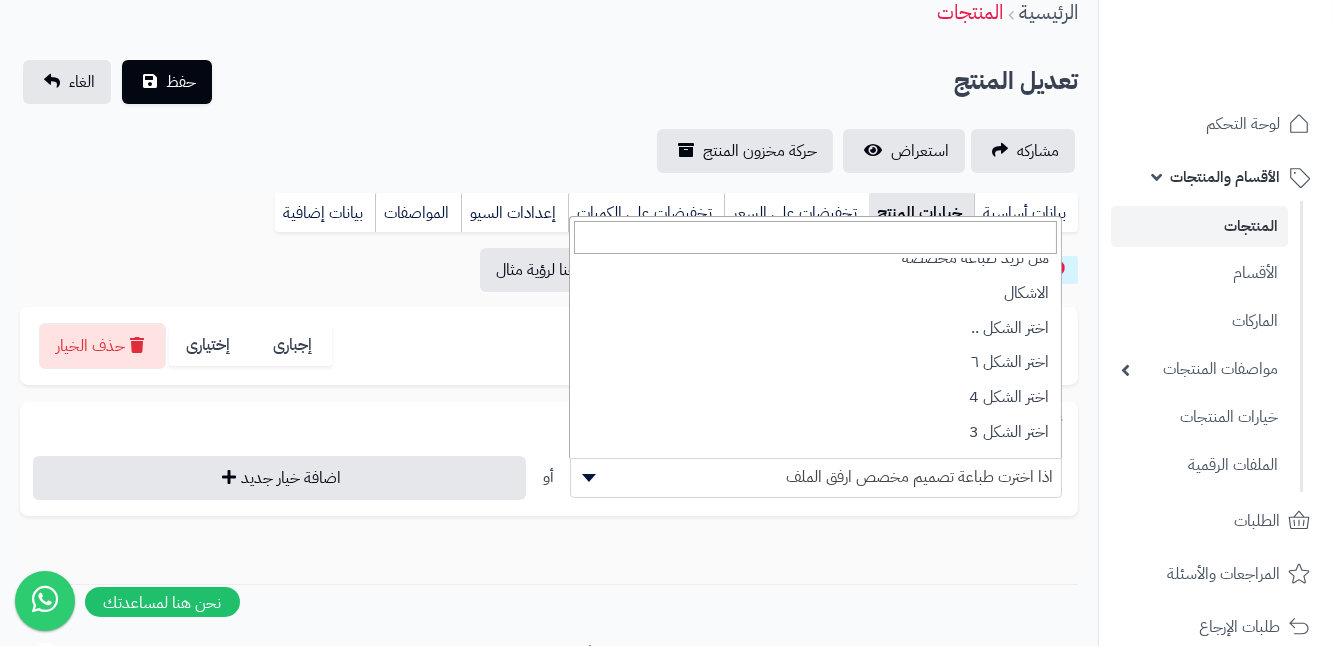 scroll, scrollTop: 0, scrollLeft: 0, axis: both 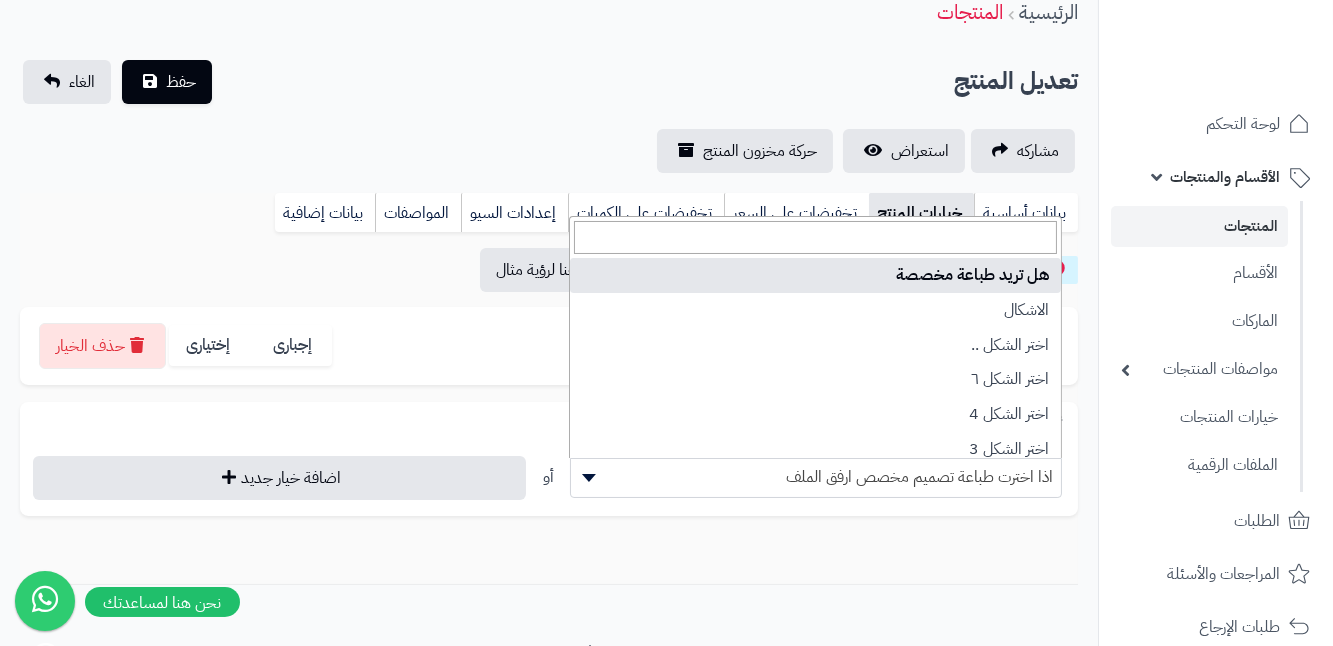 select on "**" 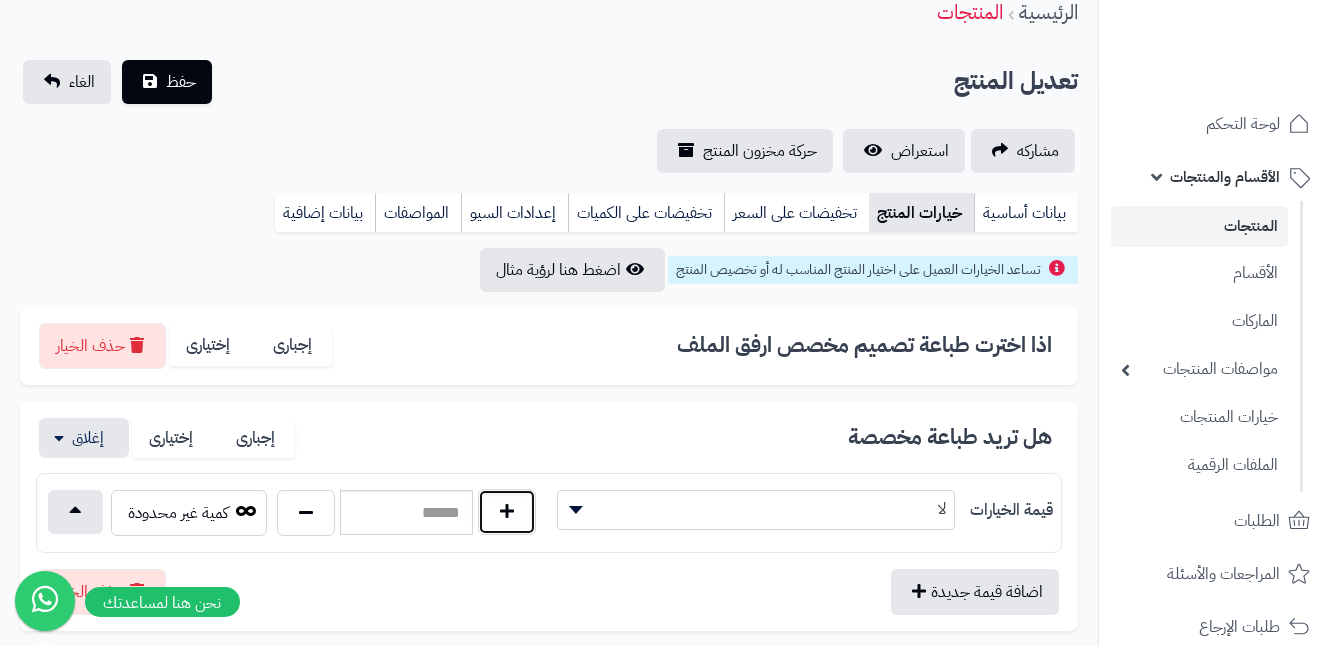 click at bounding box center (507, 512) 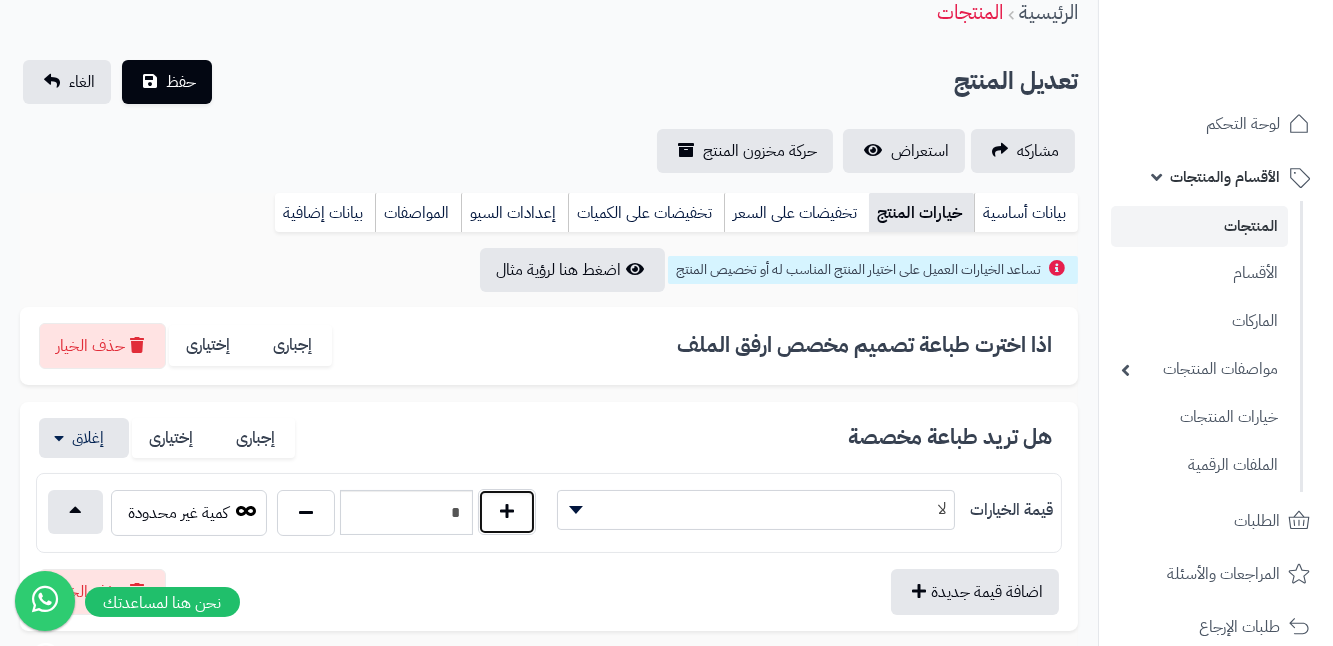 click at bounding box center [507, 512] 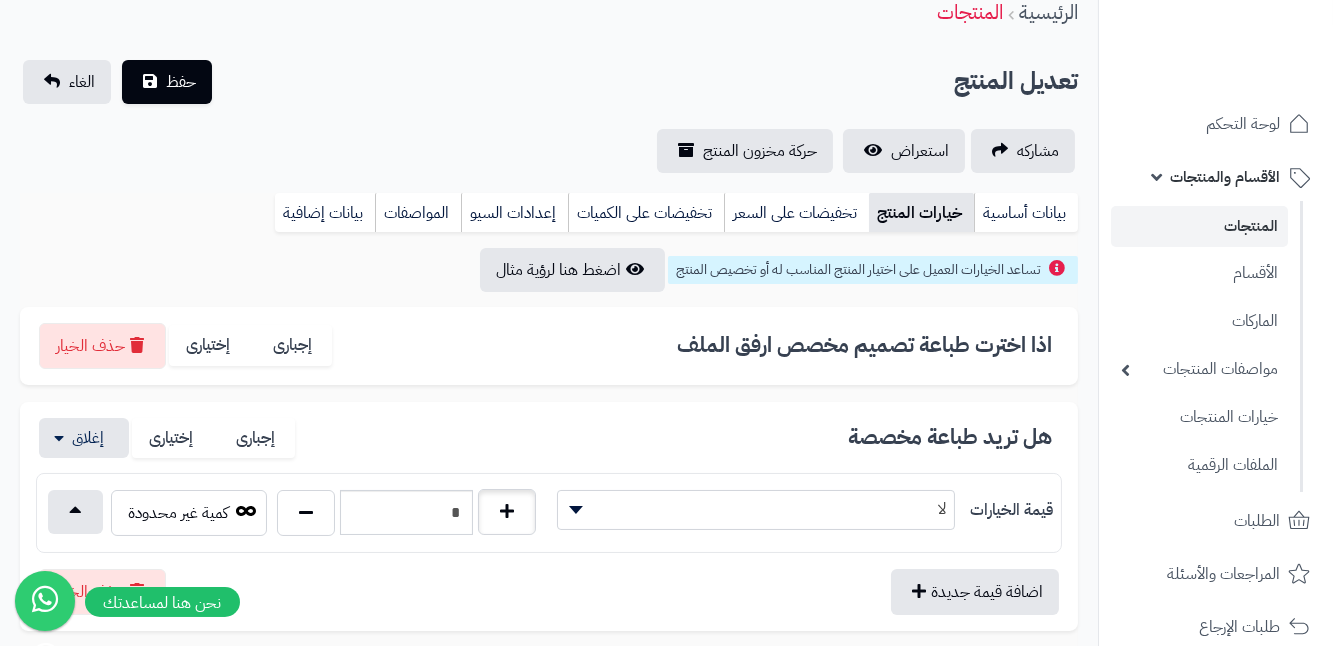 type on "*" 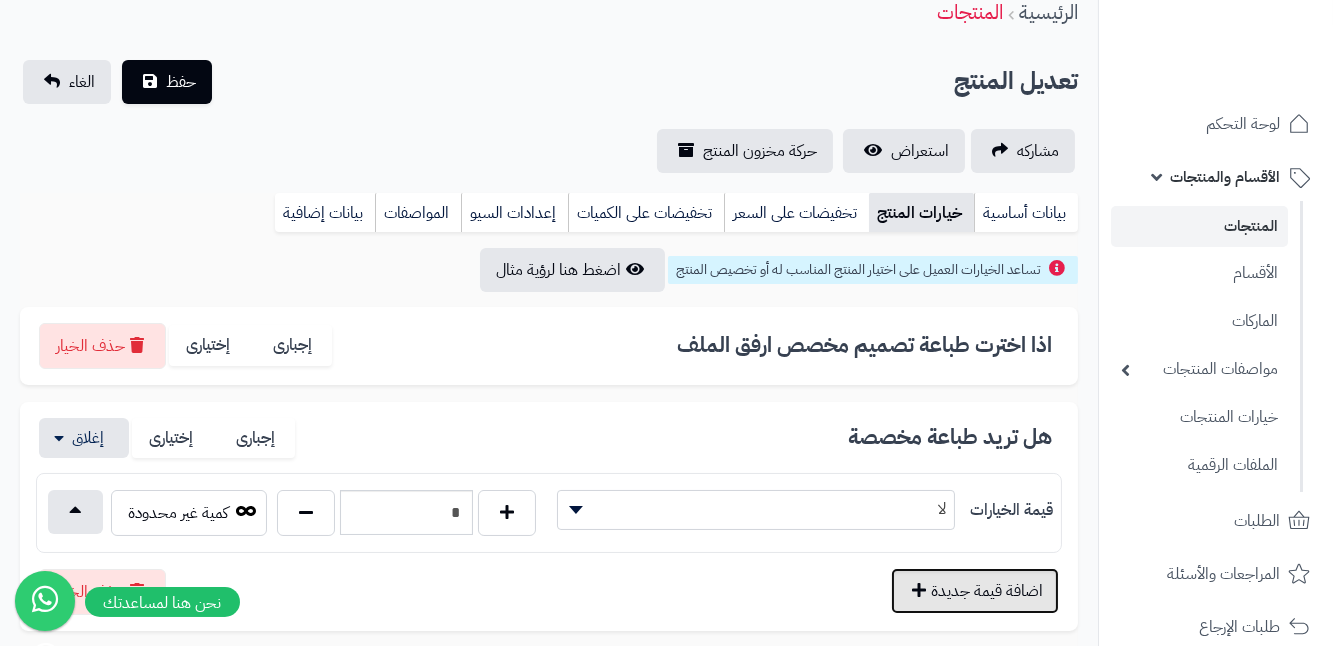 click on "اضافة قيمة جديدة" at bounding box center [975, 591] 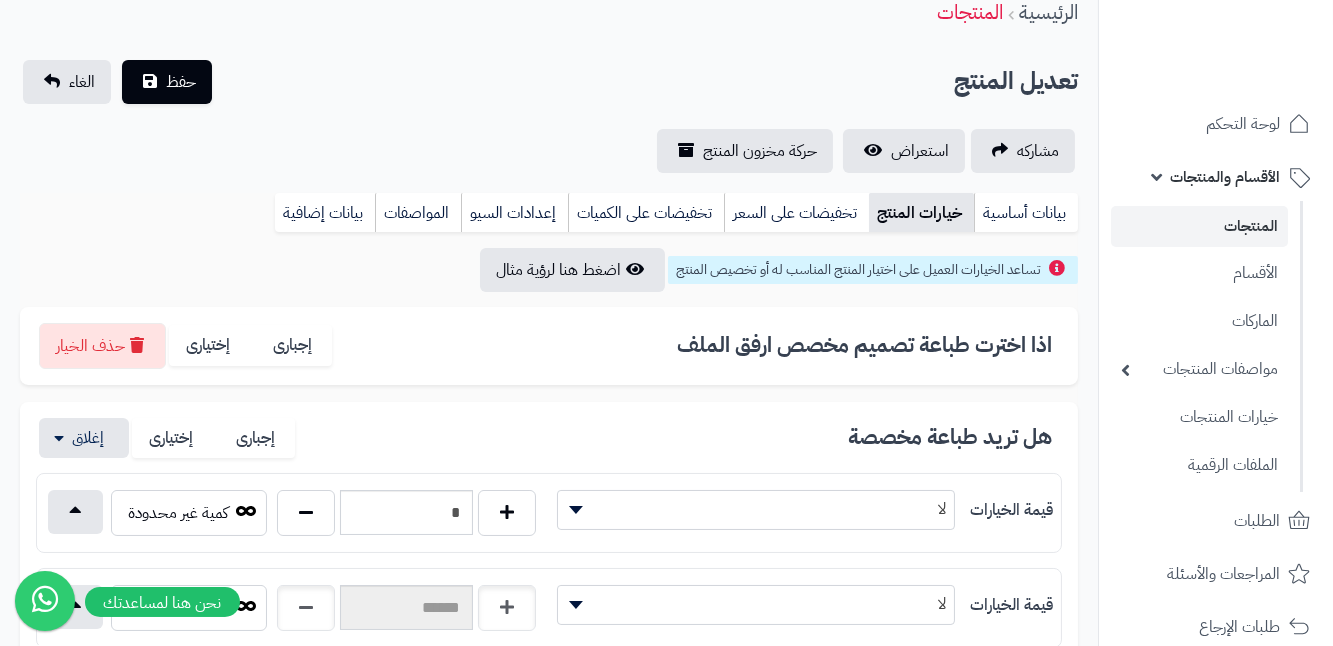 click on "لا" at bounding box center (756, 604) 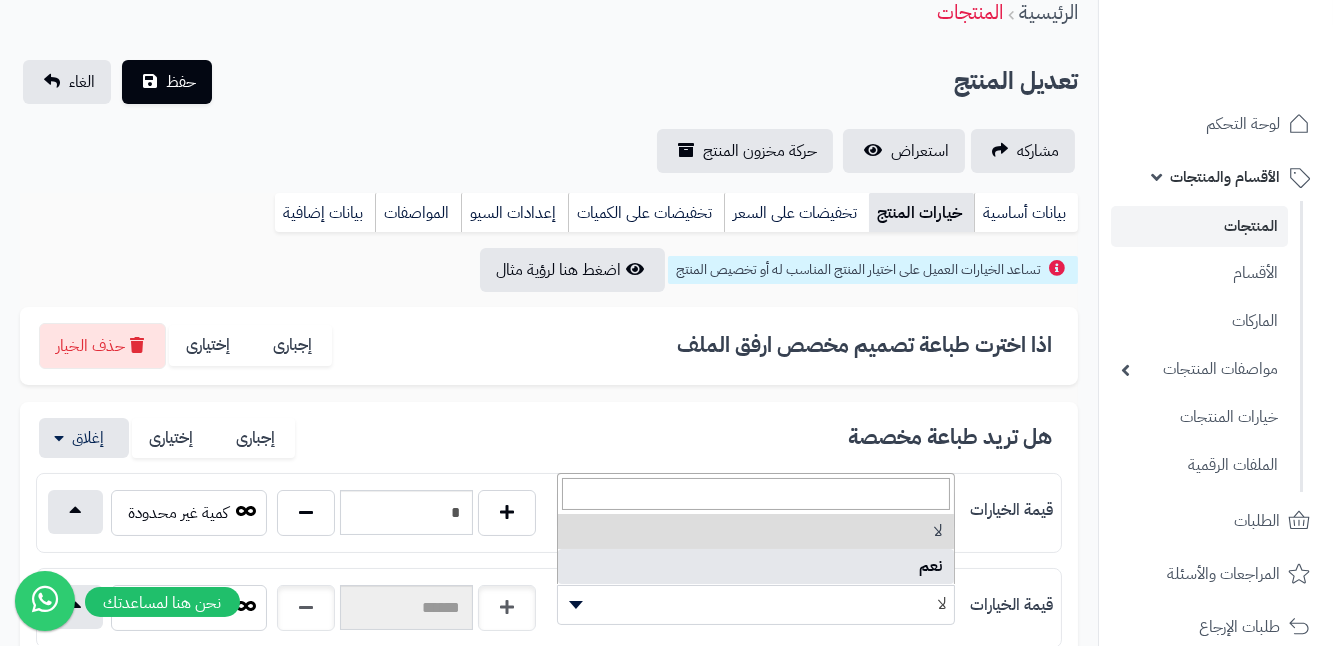 select on "***" 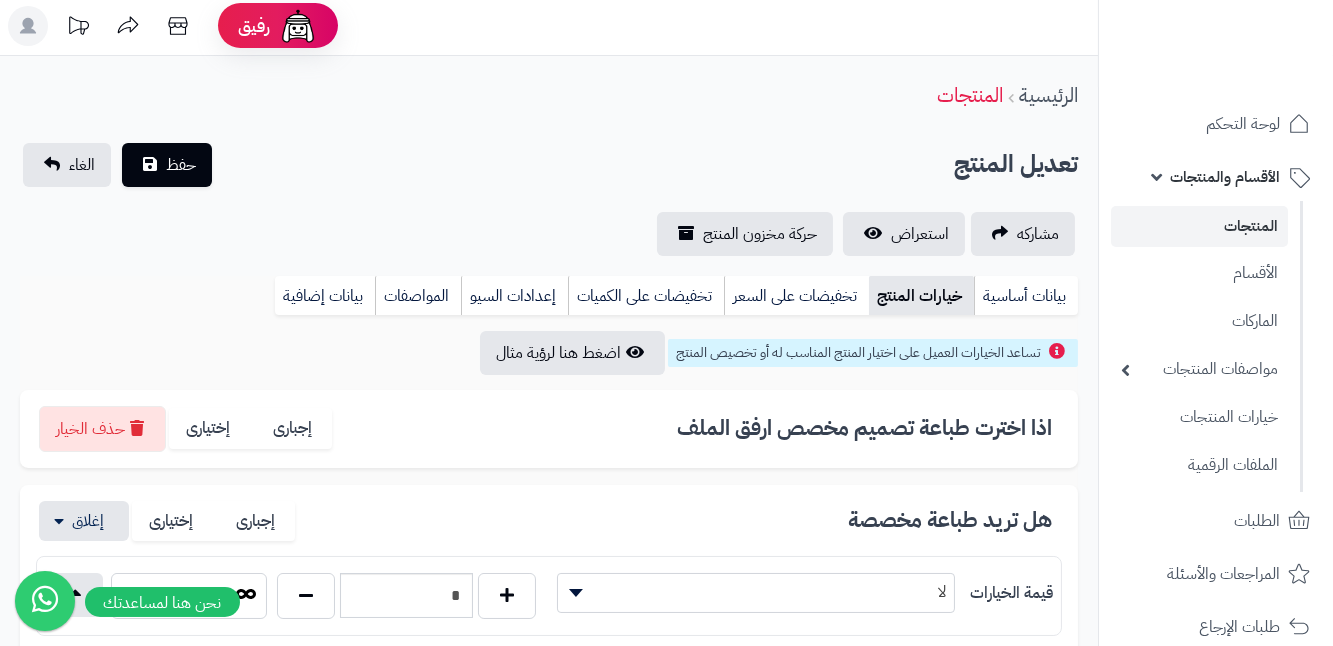 scroll, scrollTop: 0, scrollLeft: 0, axis: both 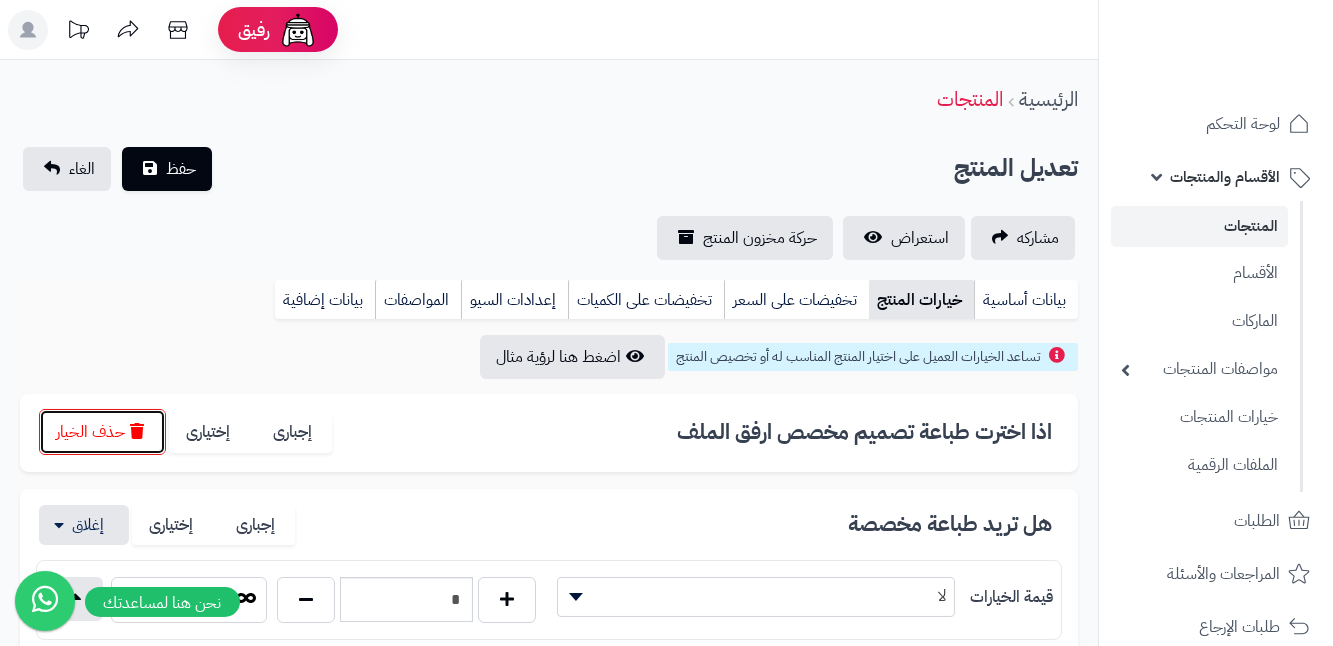 click on "حذف الخيار" at bounding box center (102, 432) 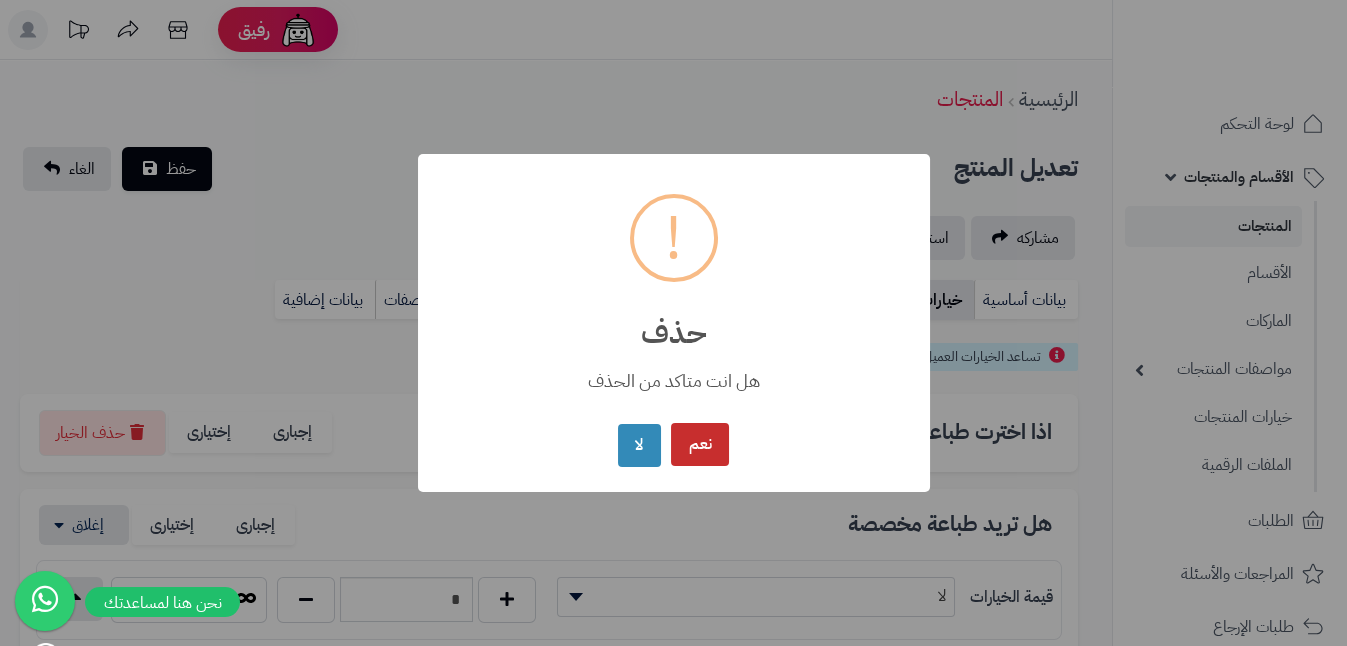 click on "نعم" at bounding box center (700, 444) 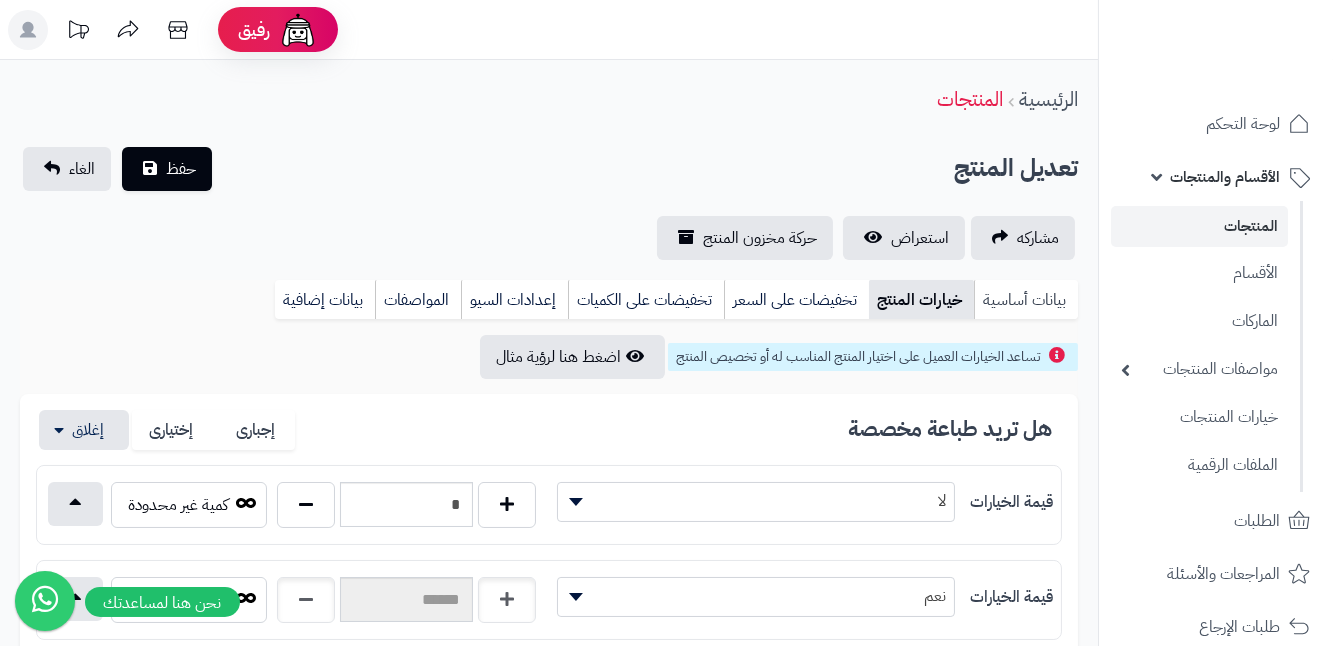 click on "بيانات أساسية" at bounding box center (1026, 300) 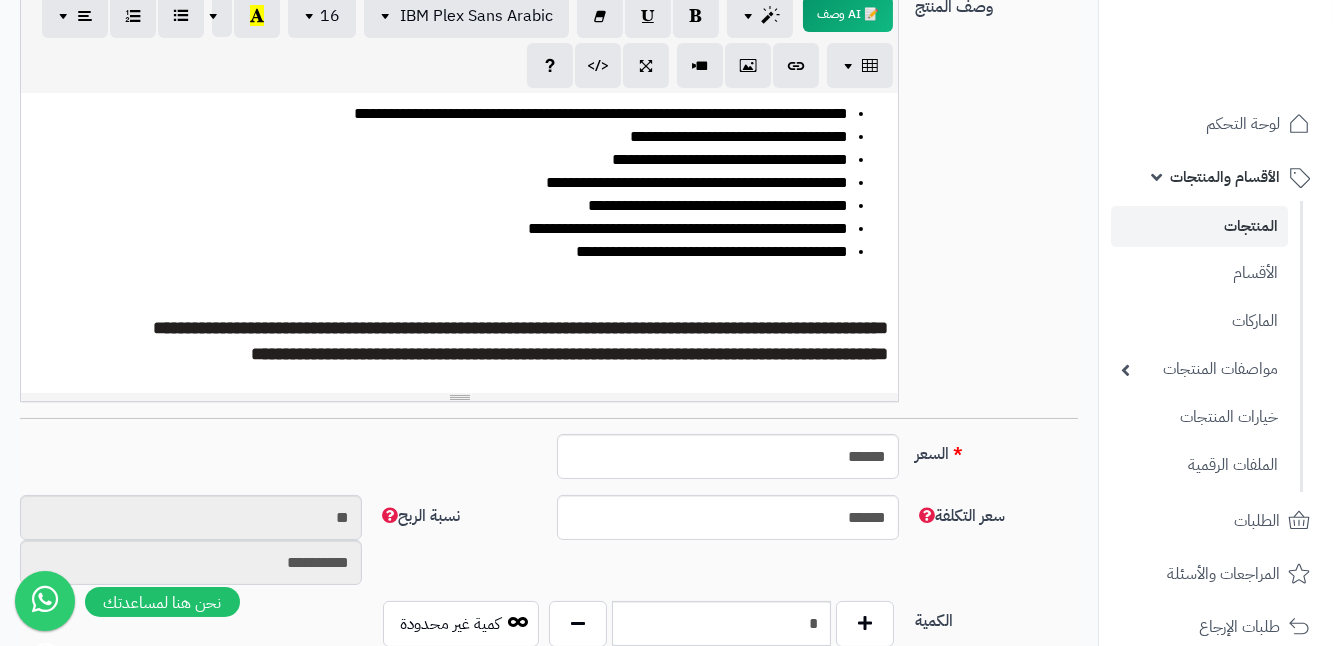 scroll, scrollTop: 454, scrollLeft: 0, axis: vertical 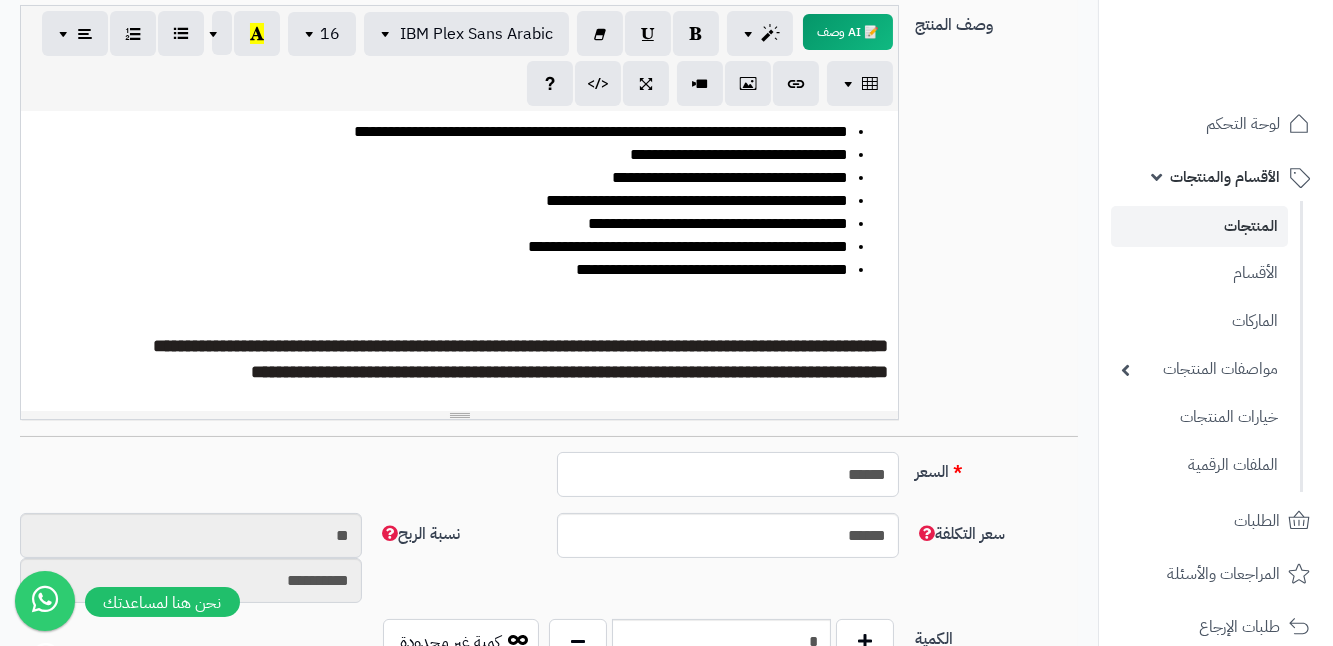 click on "******" at bounding box center [728, 474] 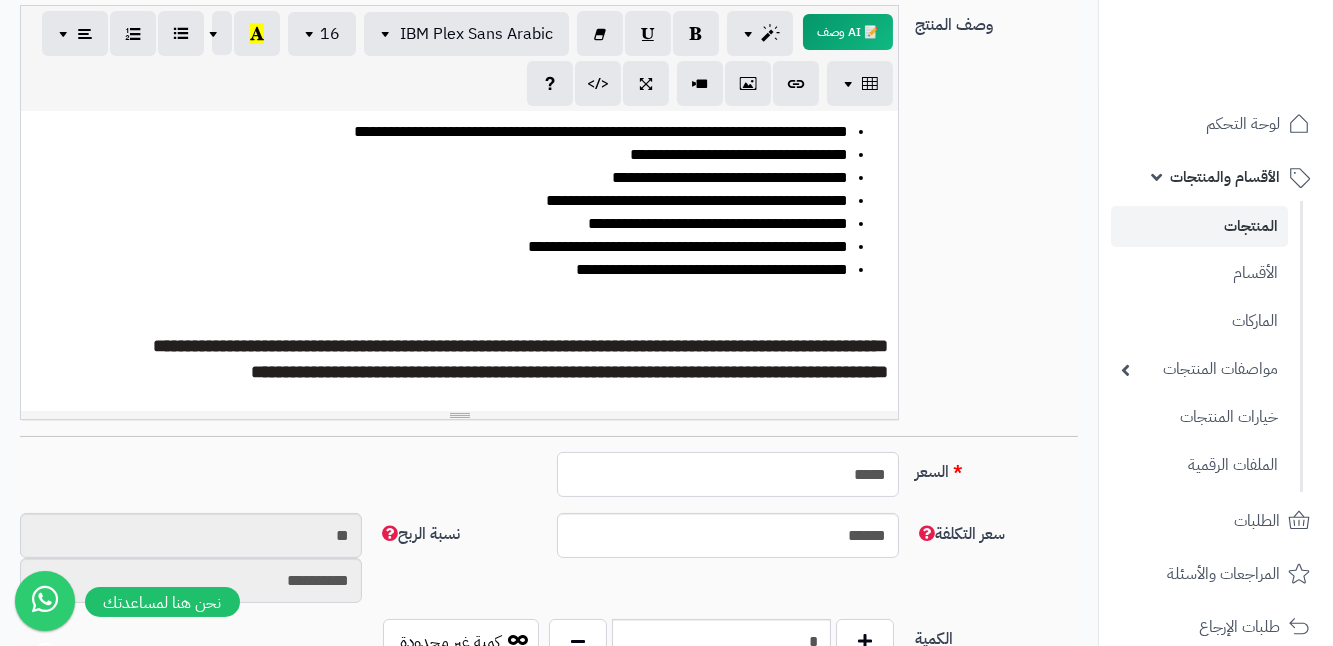 type on "**********" 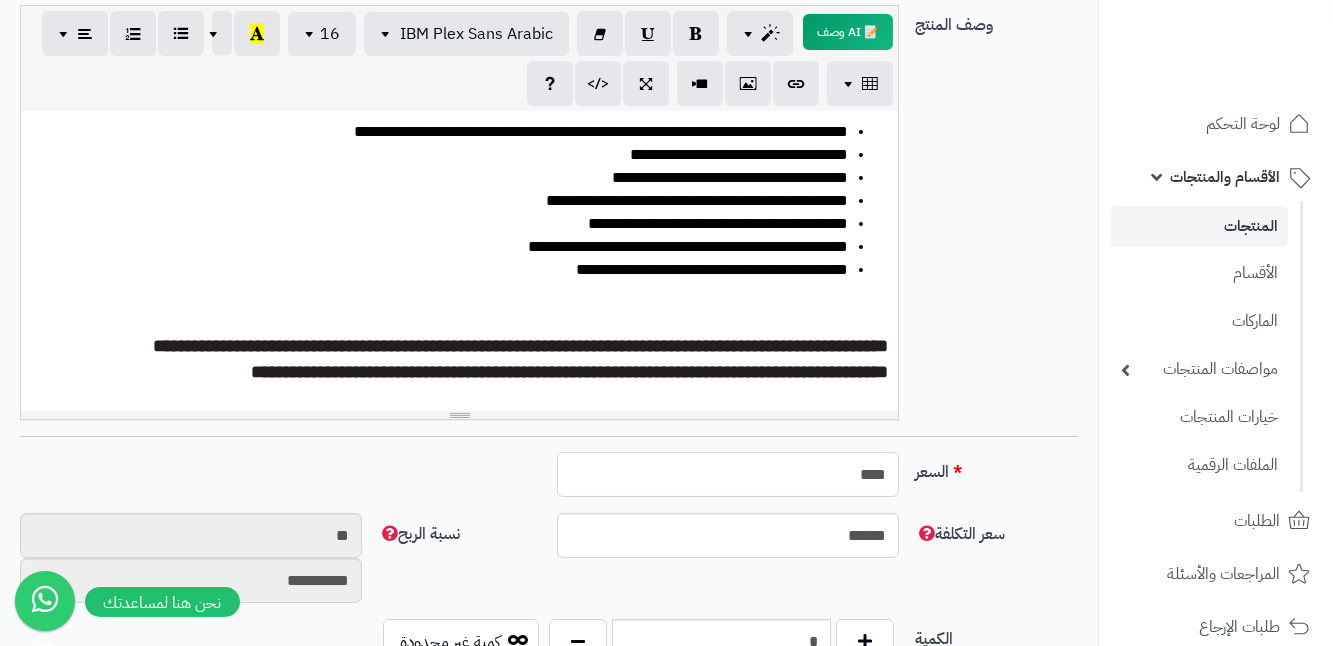 type on "**********" 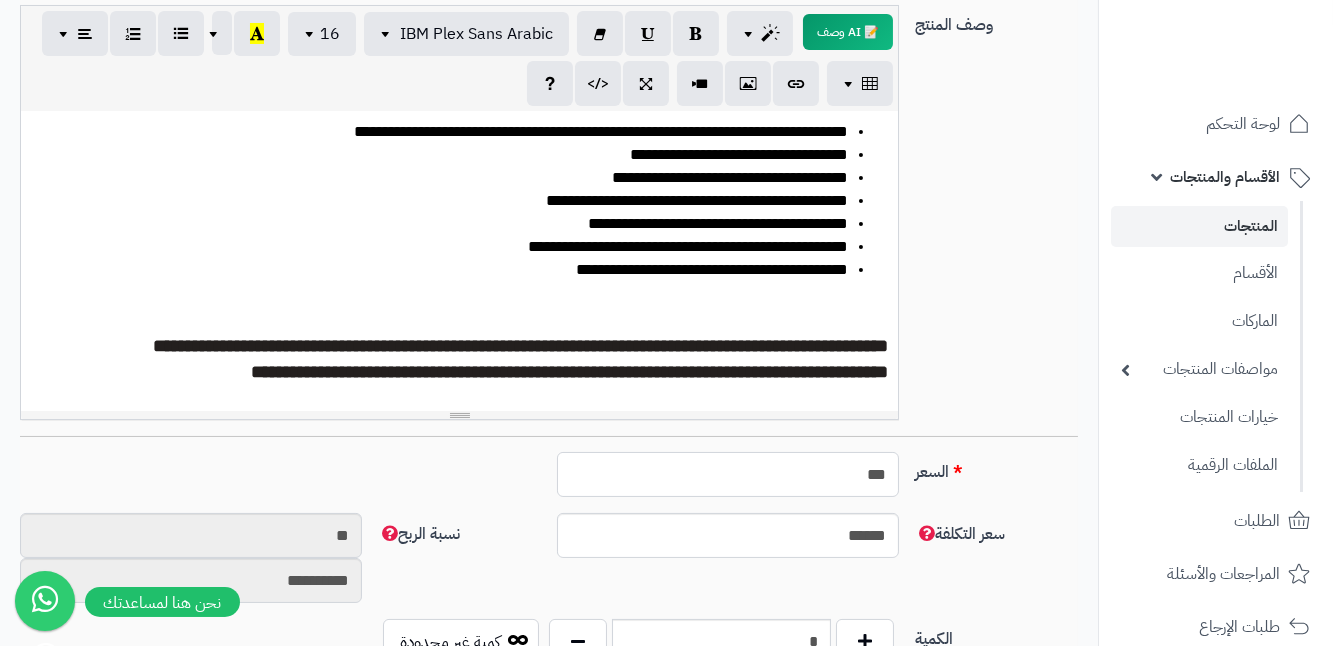 type on "**" 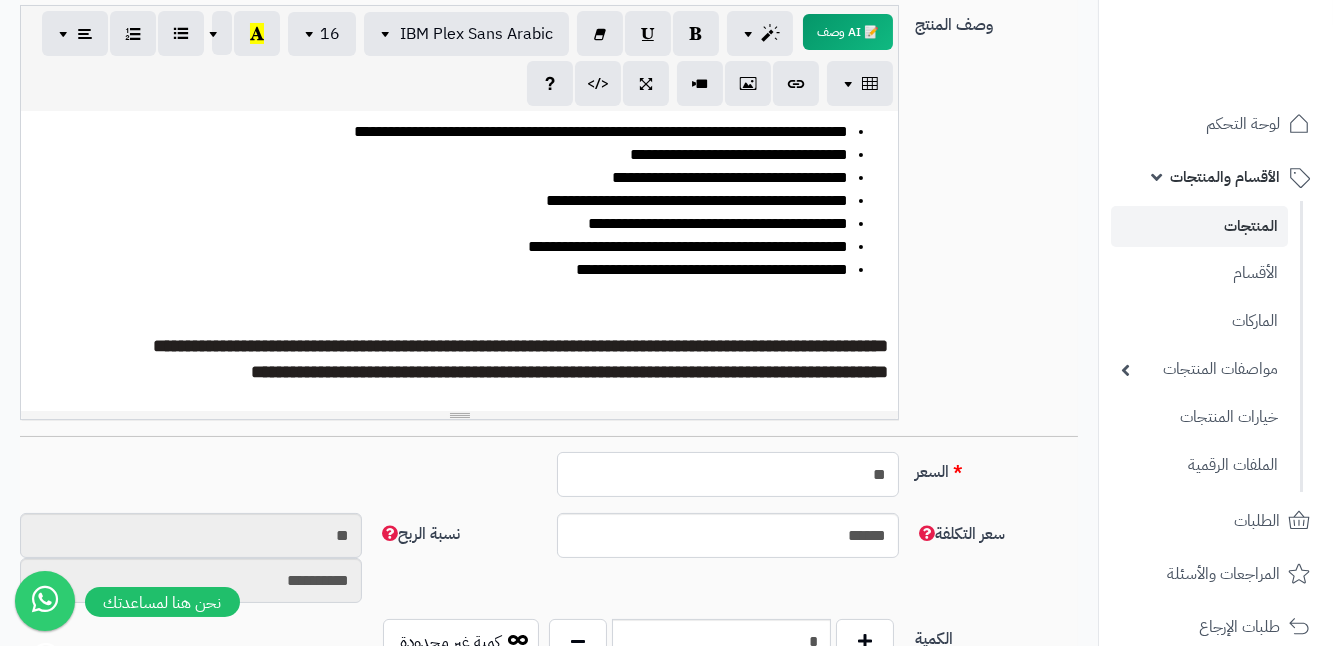 type on "*********" 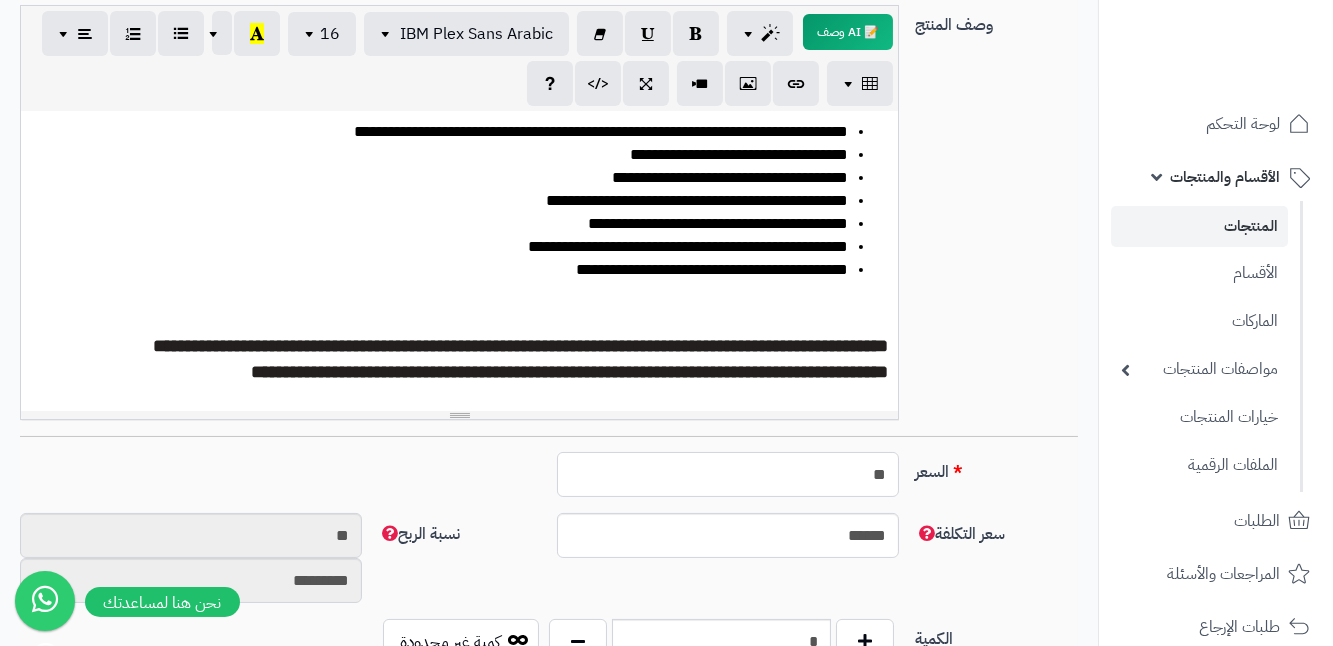 type on "*" 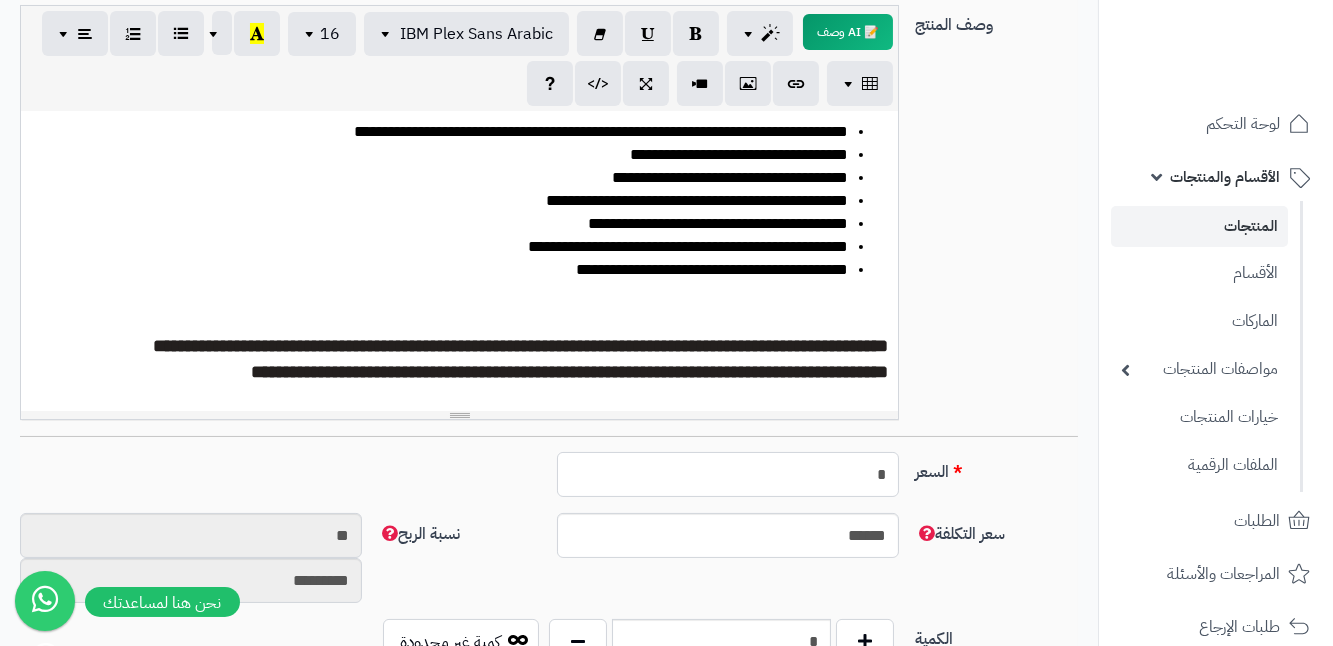 type on "********" 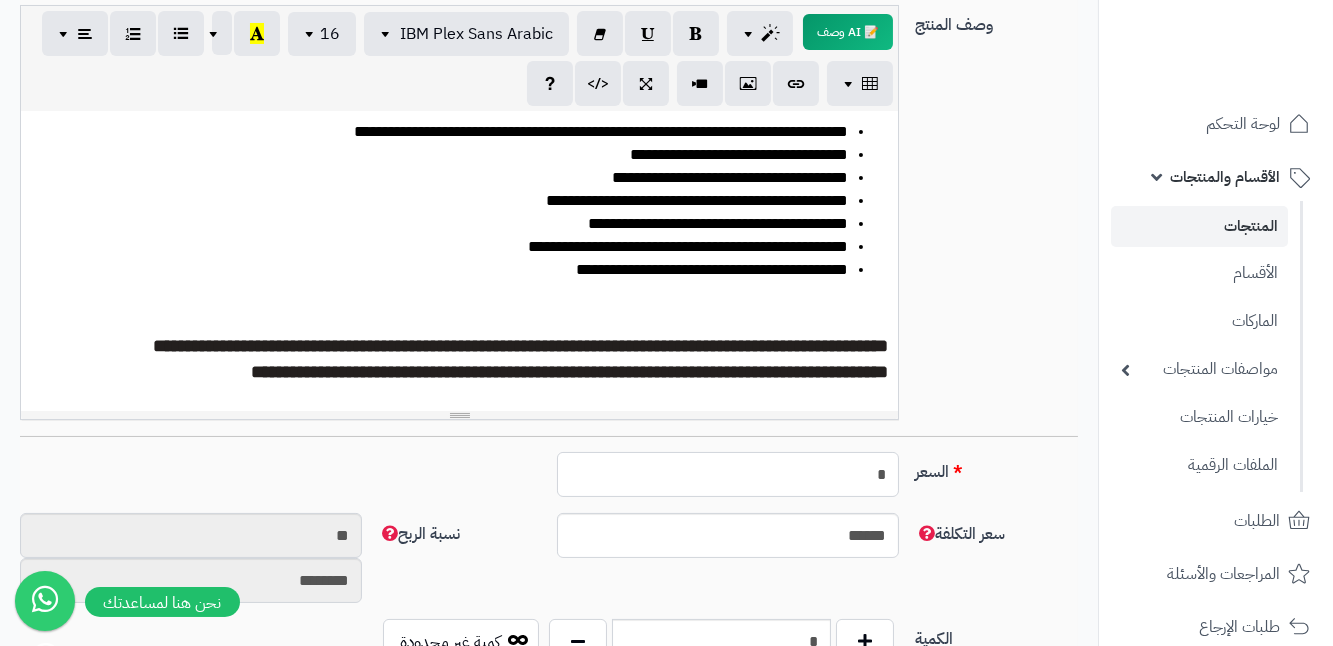 type 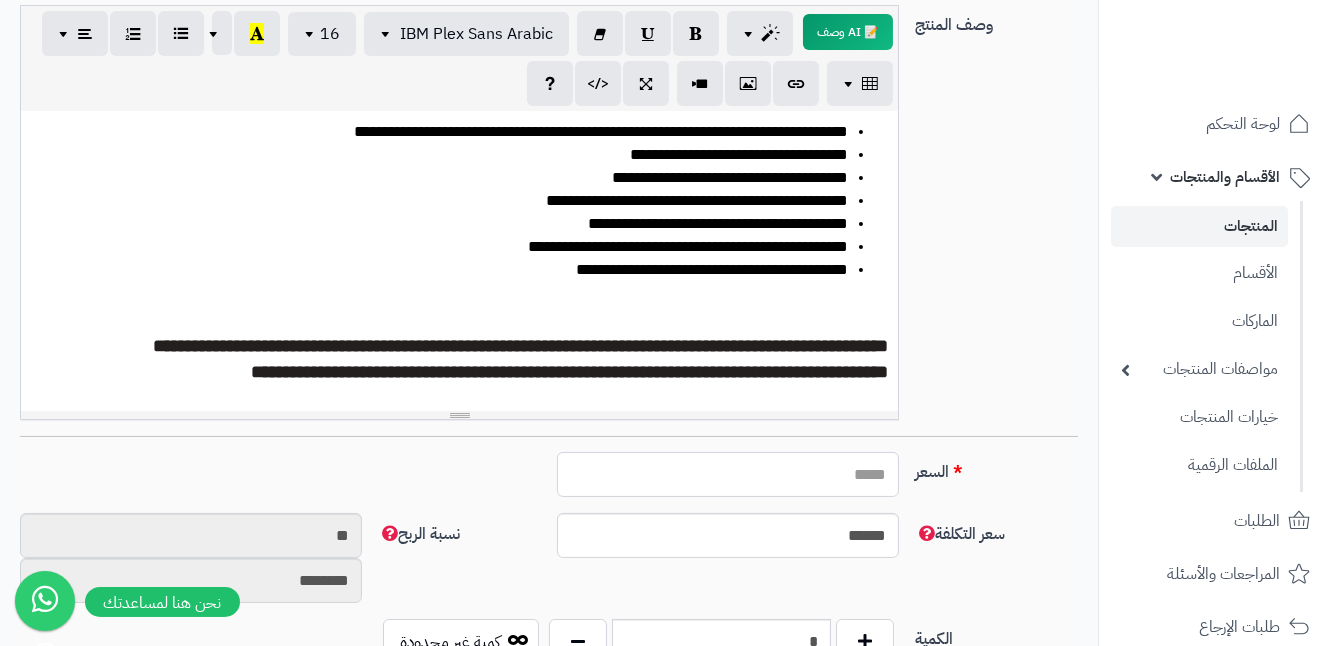 type on "*****" 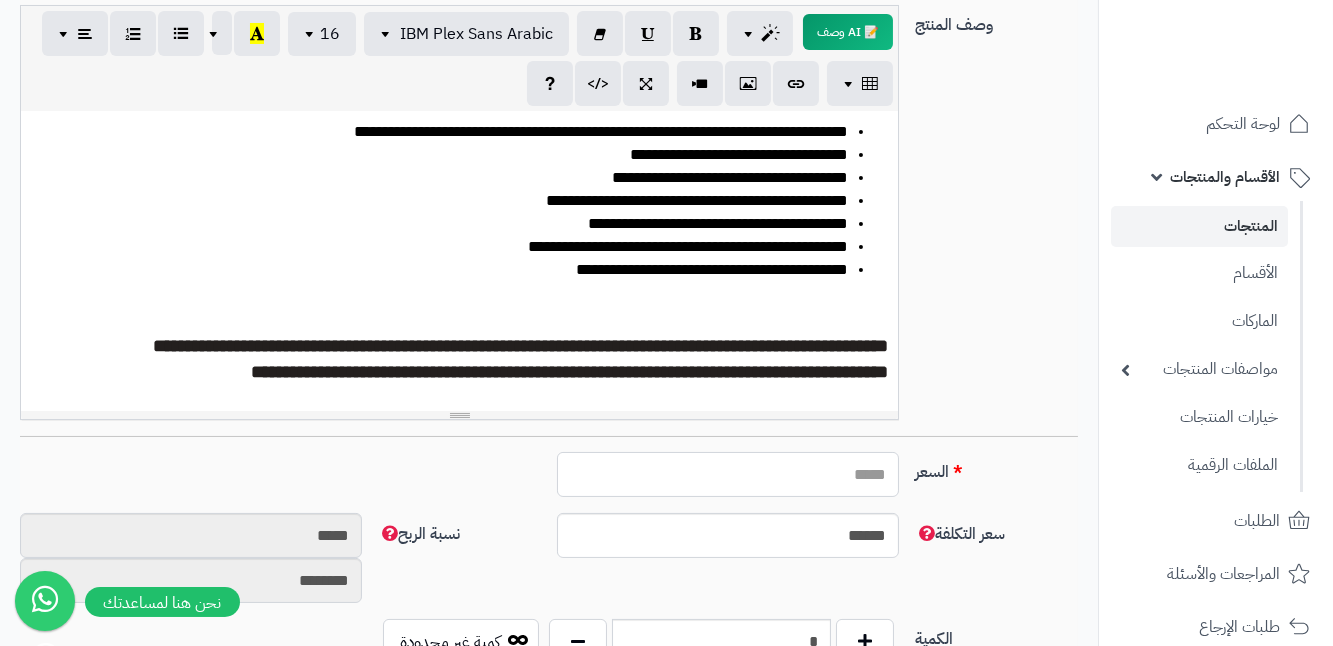 type on "*" 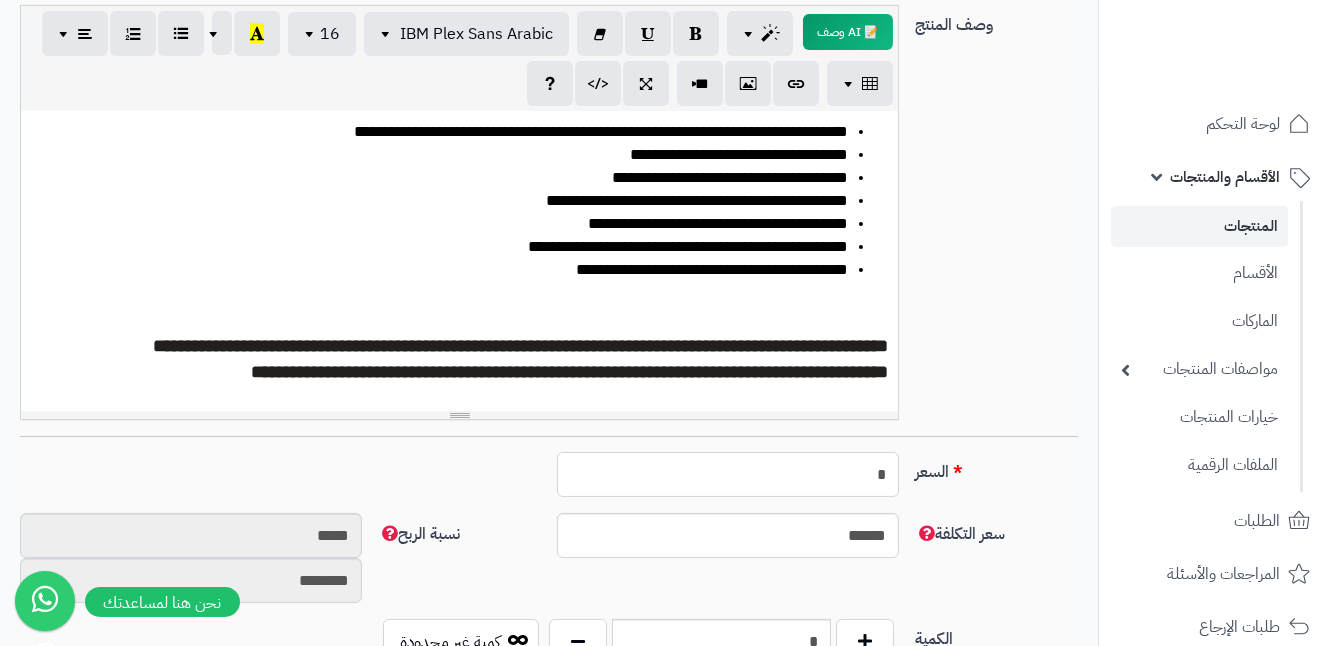 type on "**" 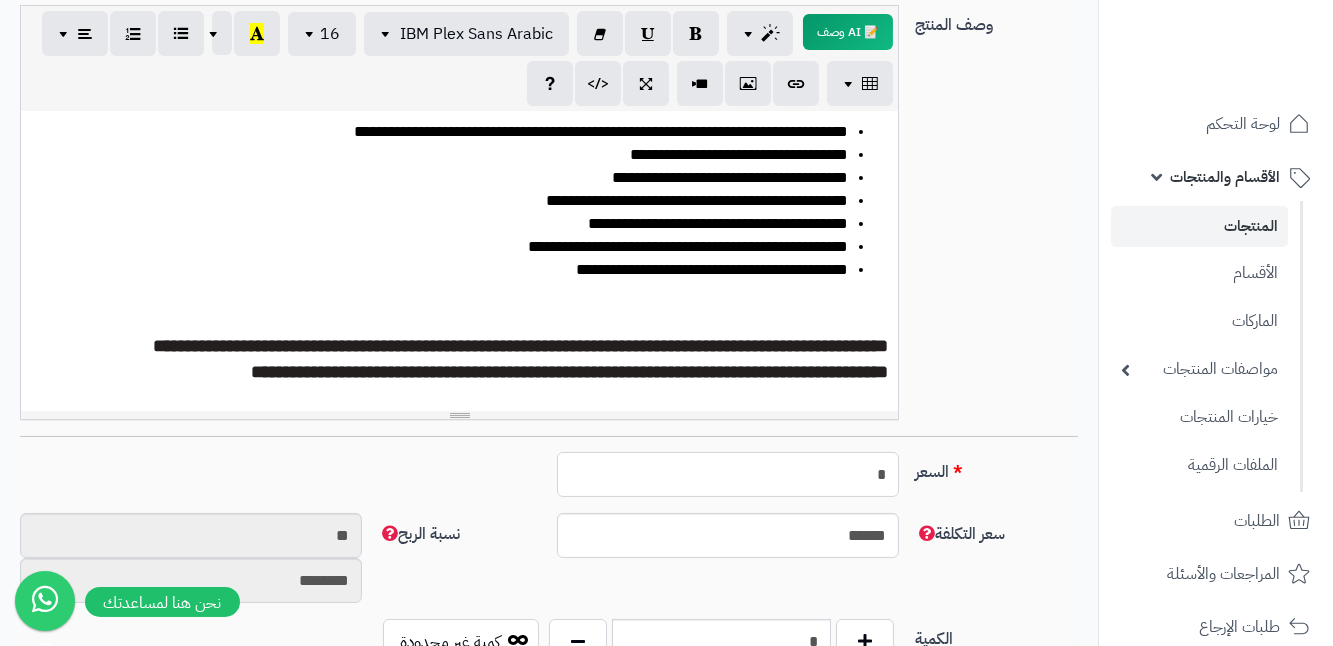 type on "**" 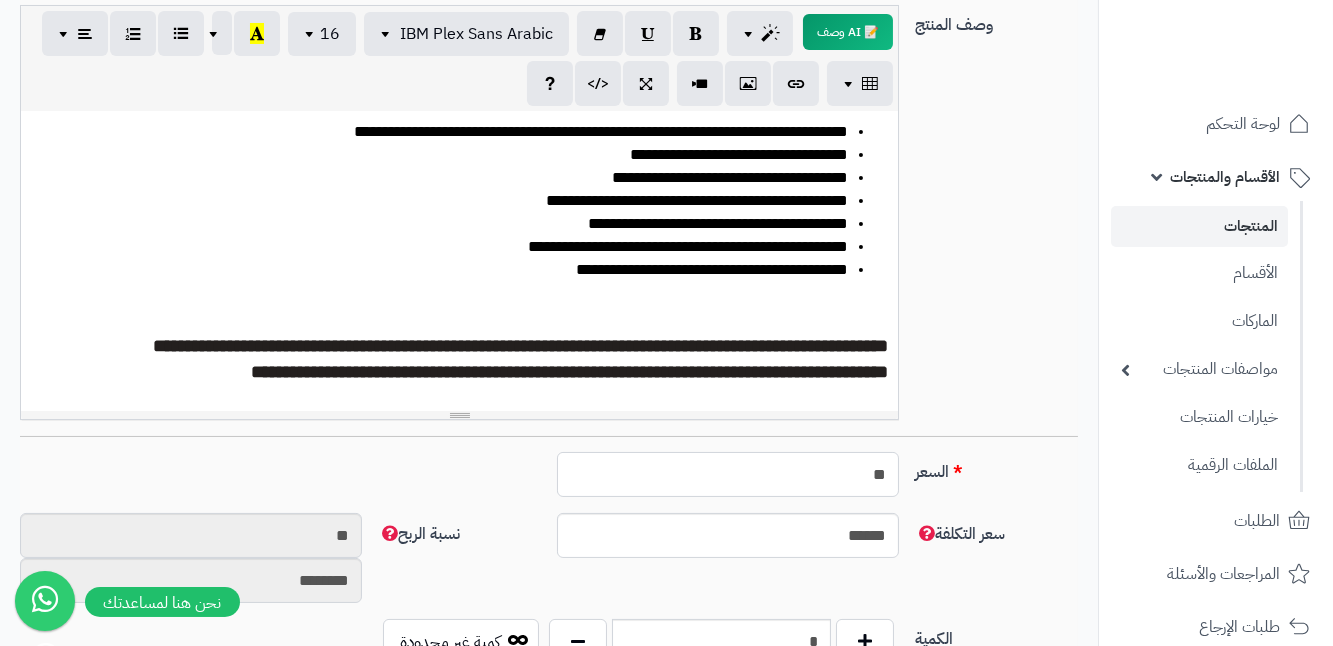 type on "*********" 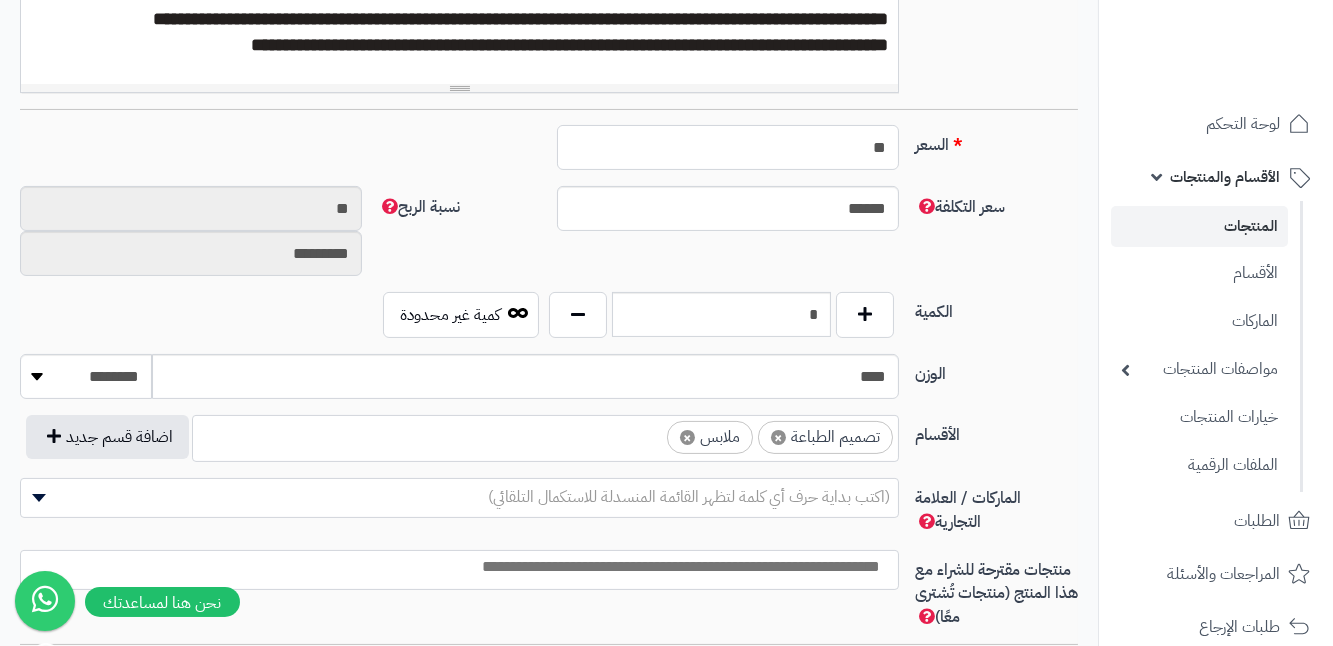 scroll, scrollTop: 818, scrollLeft: 0, axis: vertical 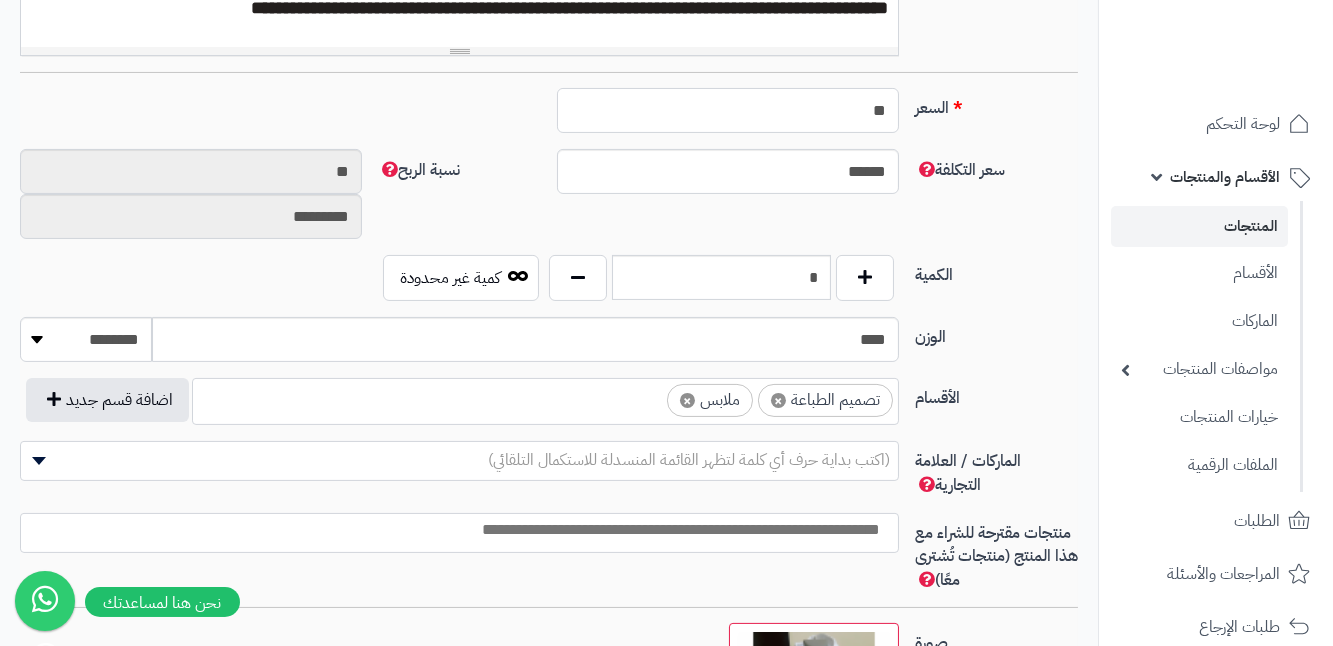 type on "**" 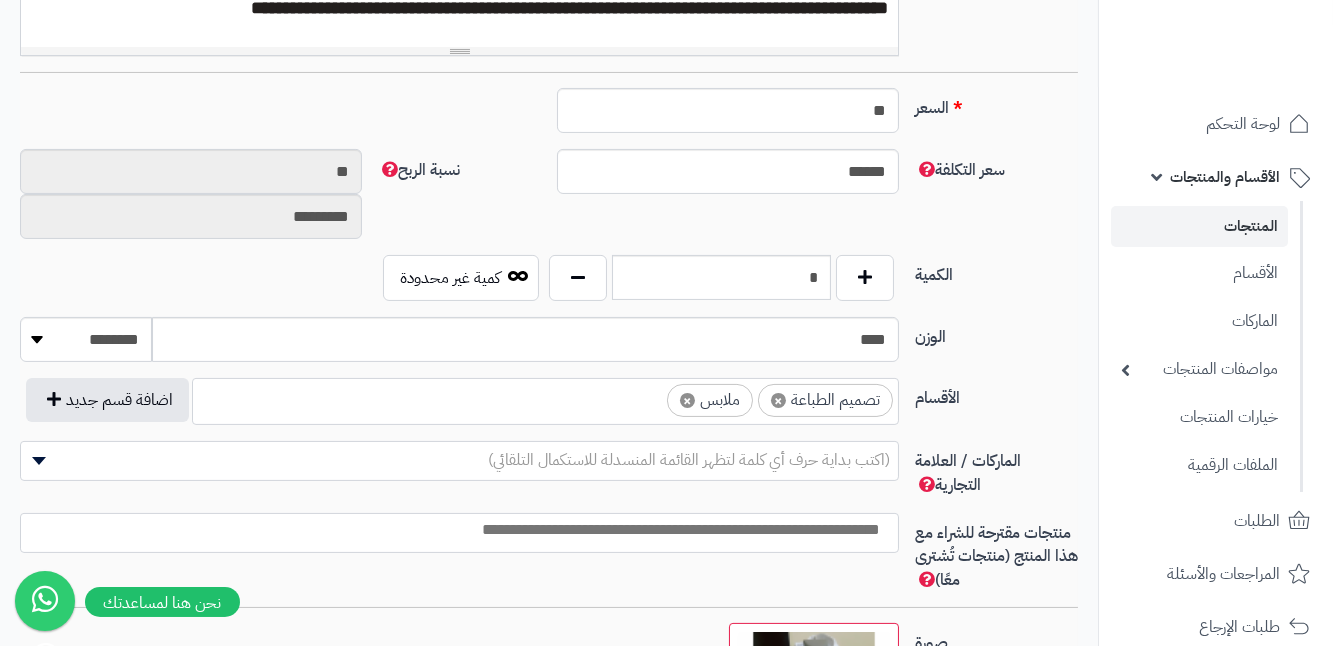 click on "×" at bounding box center (687, 400) 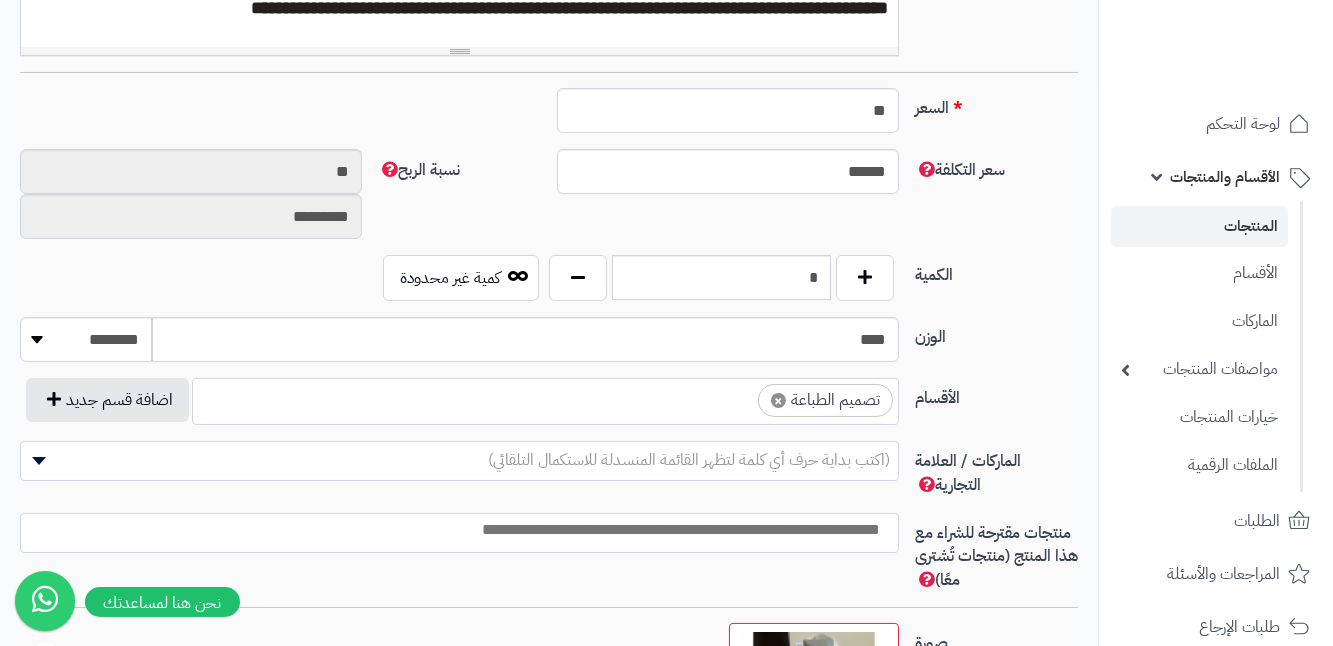 click on "الأقسام" at bounding box center [996, 394] 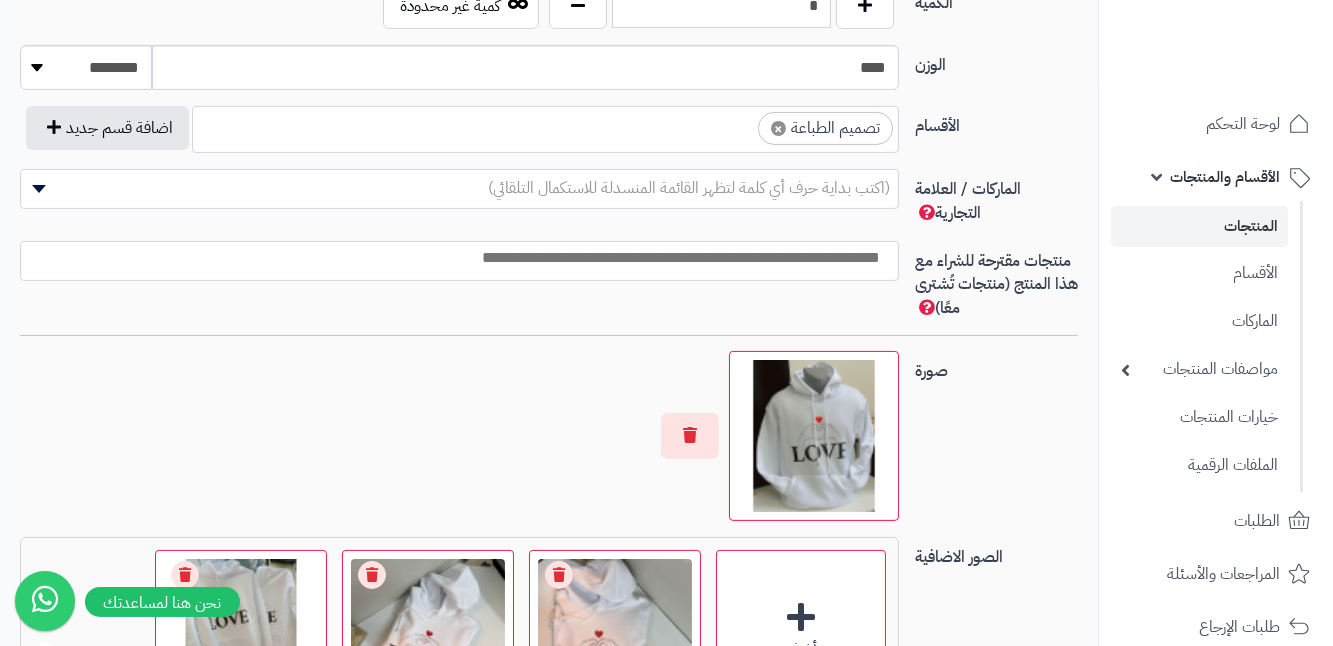 scroll, scrollTop: 1272, scrollLeft: 0, axis: vertical 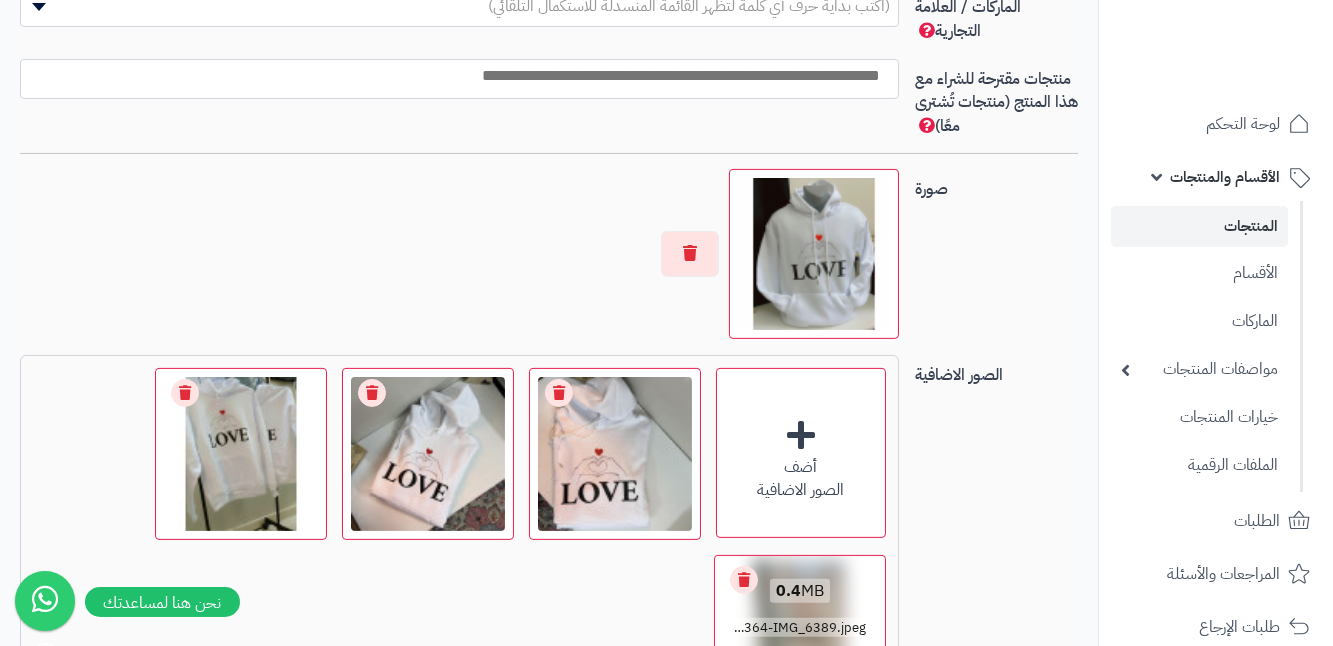 click on "Remove file" at bounding box center [744, 580] 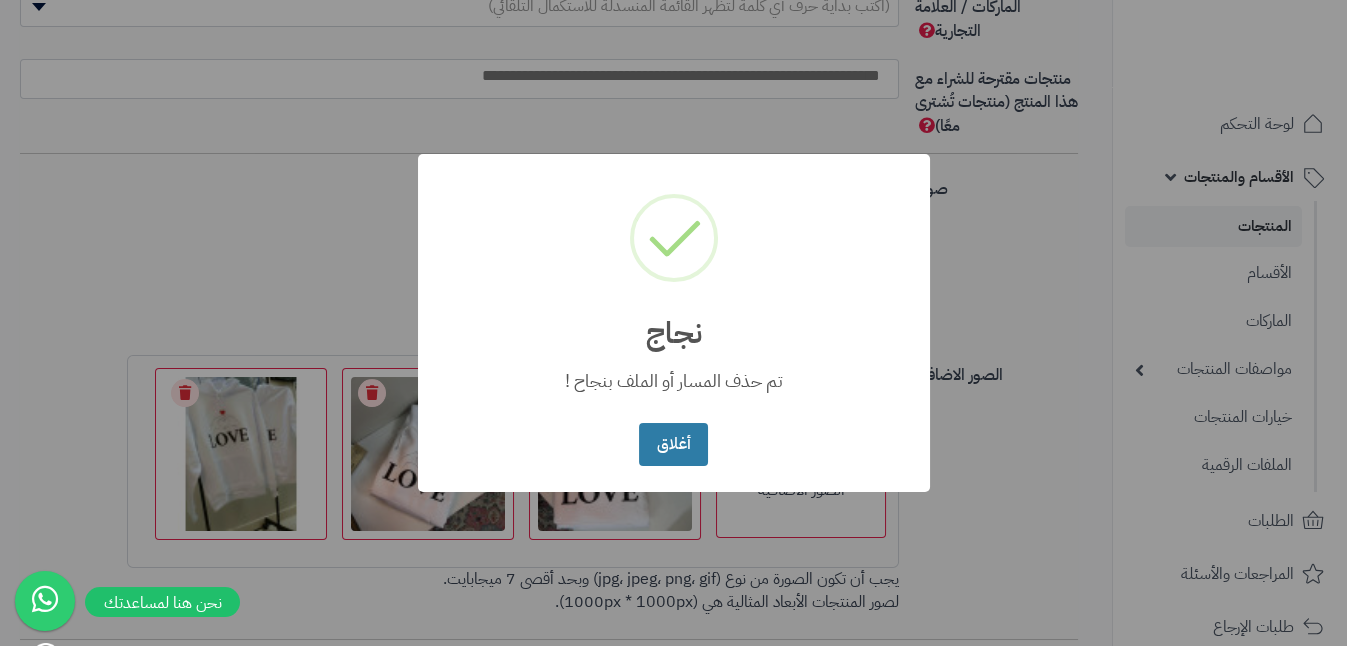 click on "أغلاق" at bounding box center (673, 444) 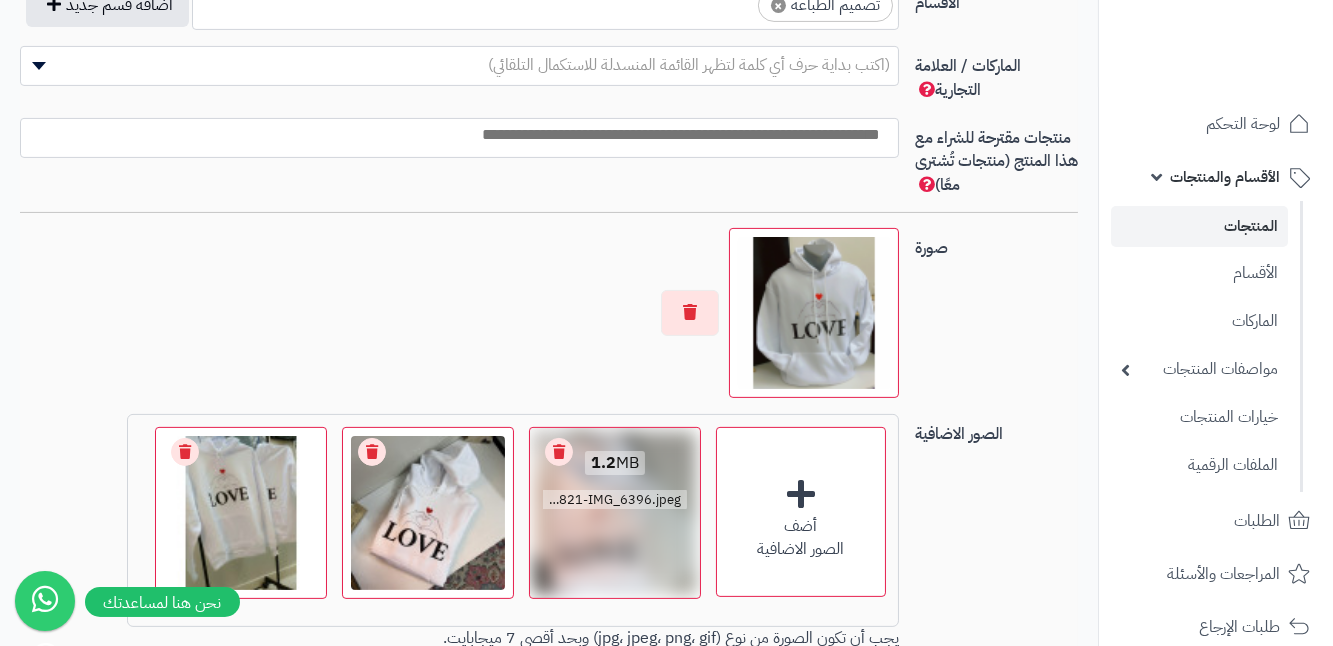 scroll, scrollTop: 1234, scrollLeft: 0, axis: vertical 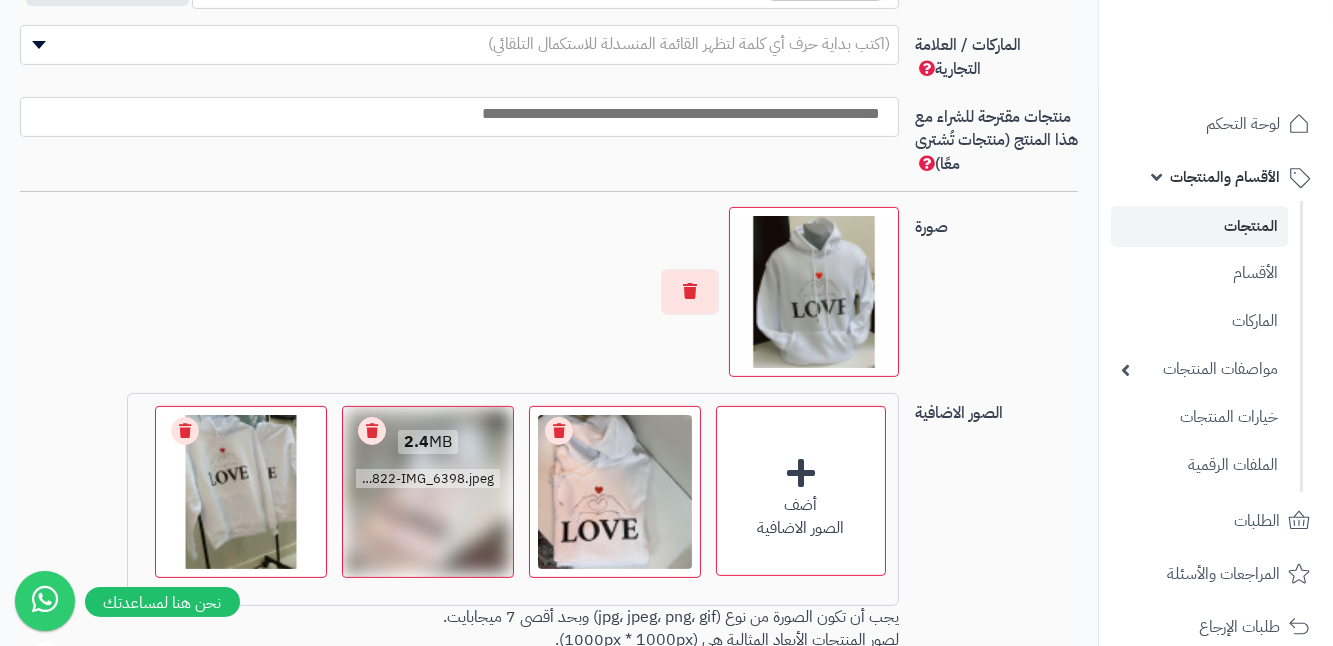 click on "Remove file" at bounding box center [372, 431] 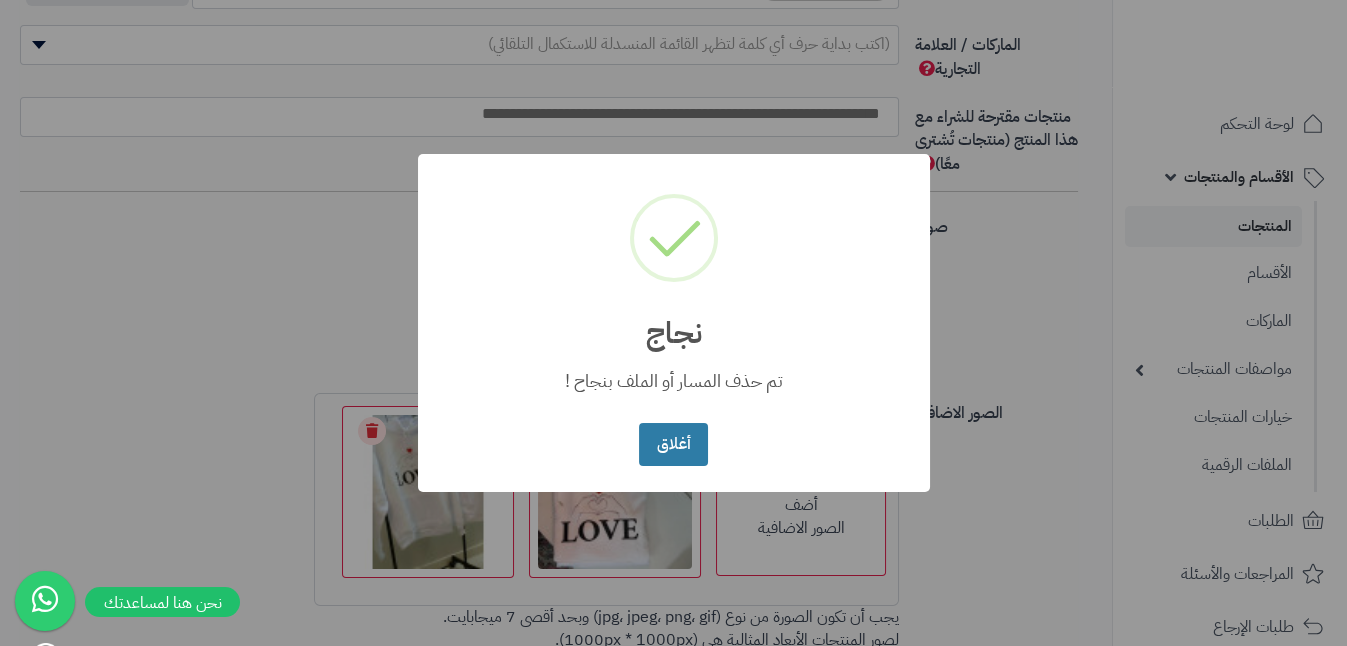 click on "أغلاق" at bounding box center [673, 444] 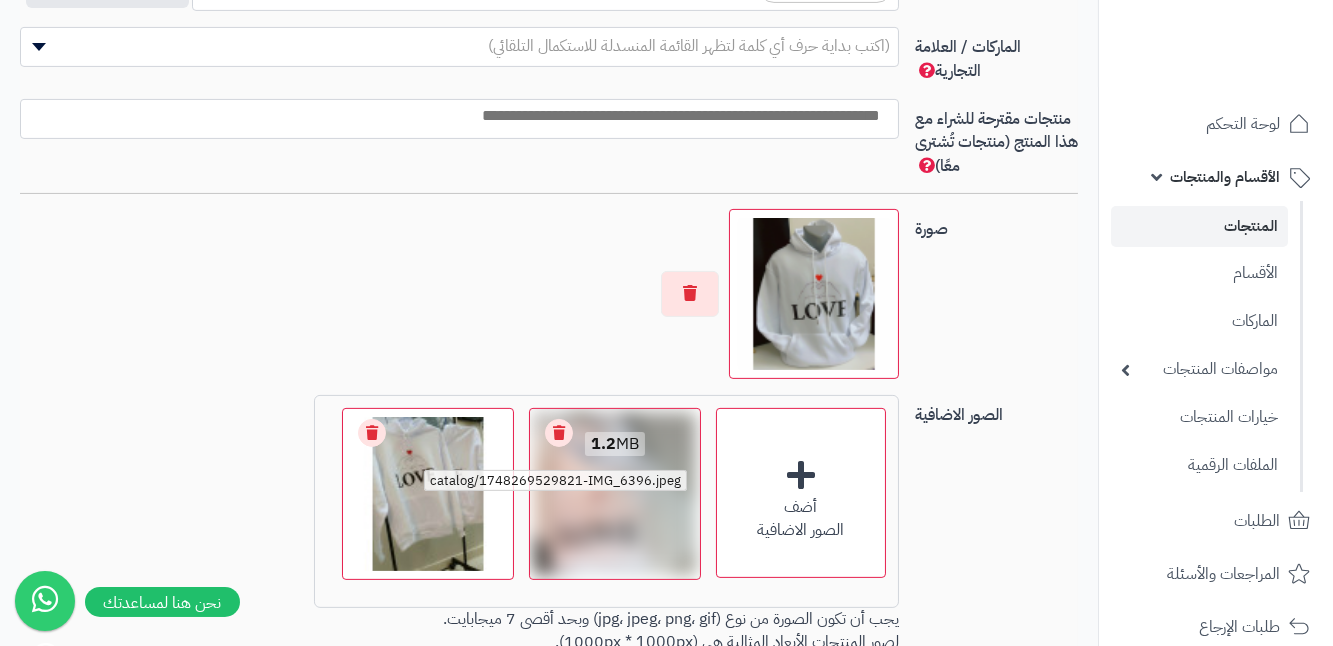 scroll, scrollTop: 1234, scrollLeft: 0, axis: vertical 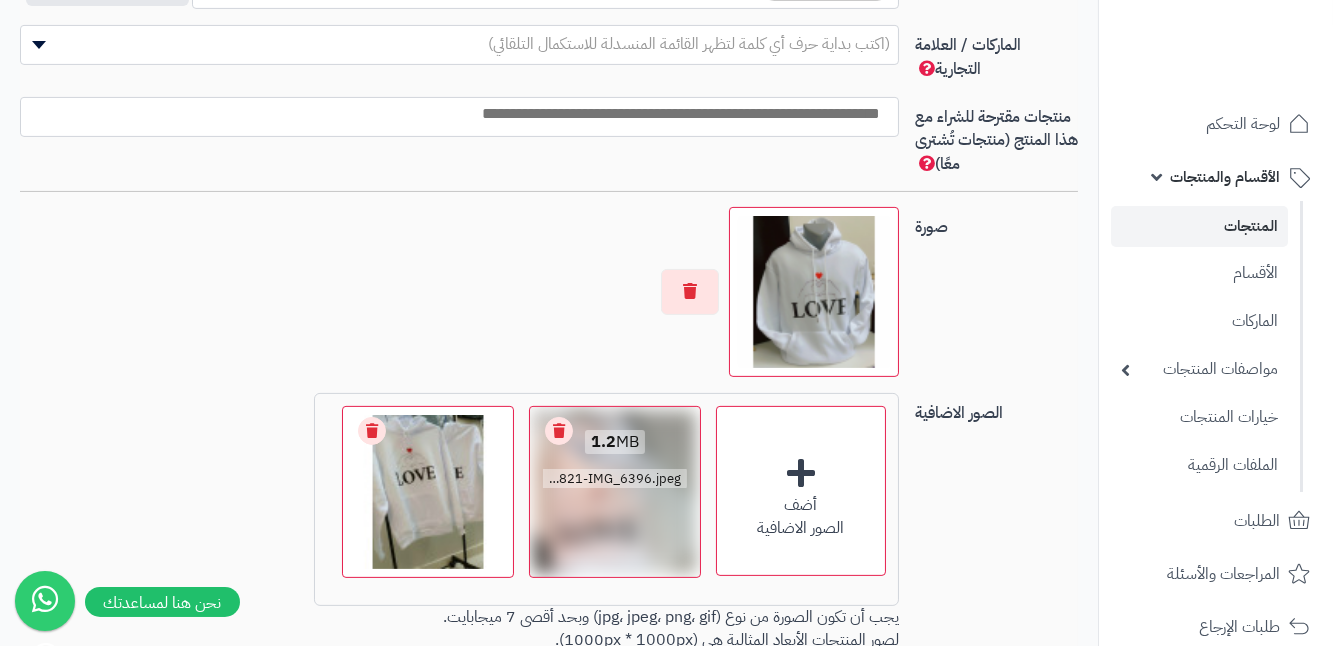 click on "Remove file" at bounding box center [559, 431] 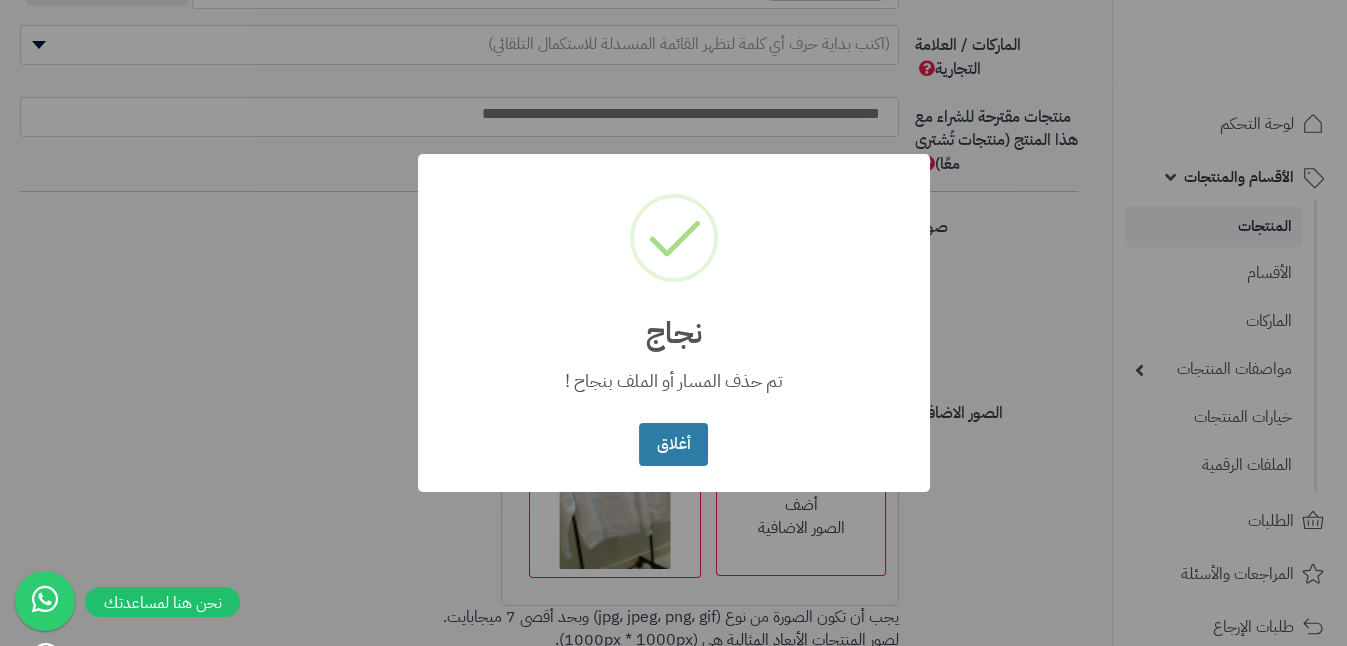 click on "أغلاق" at bounding box center (673, 444) 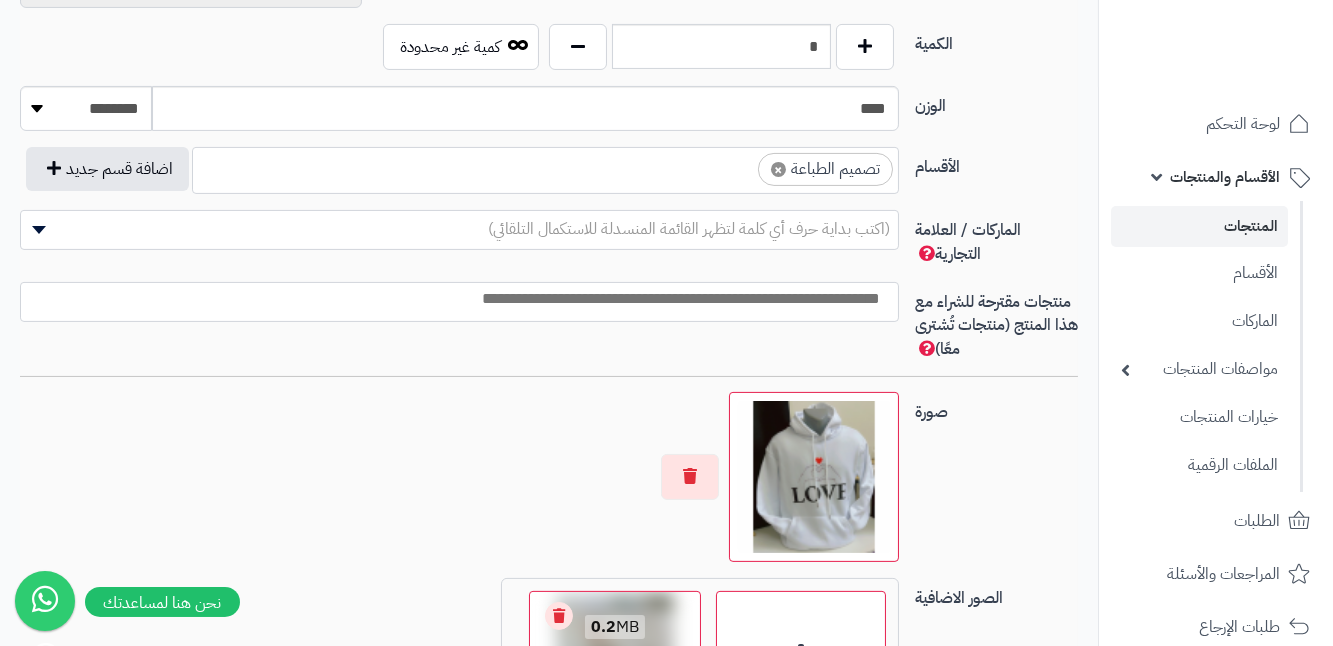 scroll, scrollTop: 1144, scrollLeft: 0, axis: vertical 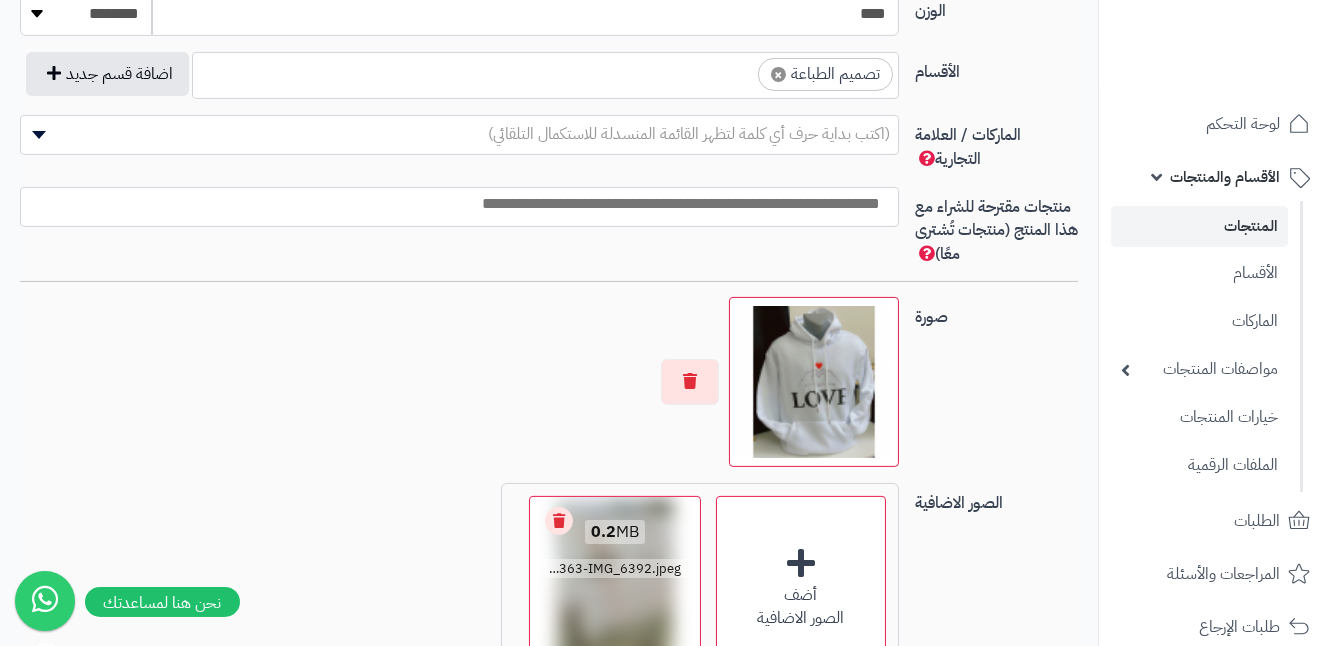 click on "Remove file" at bounding box center [559, 521] 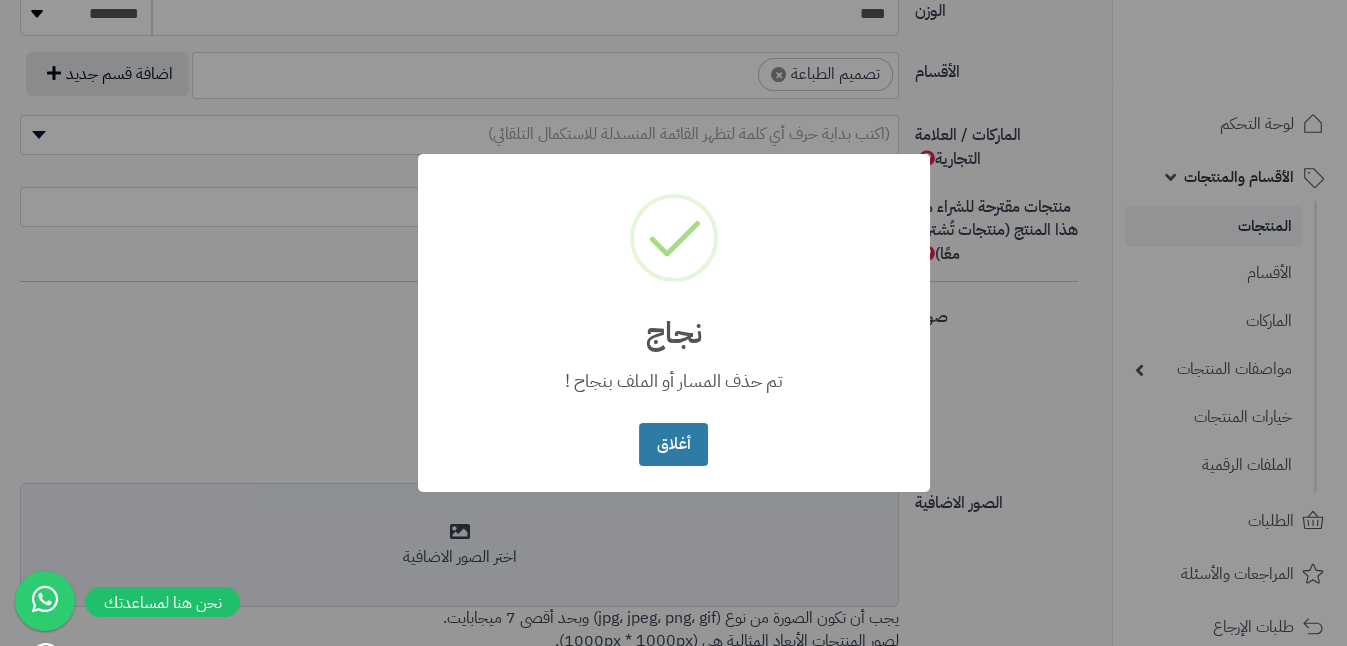 click on "أغلاق" at bounding box center [673, 444] 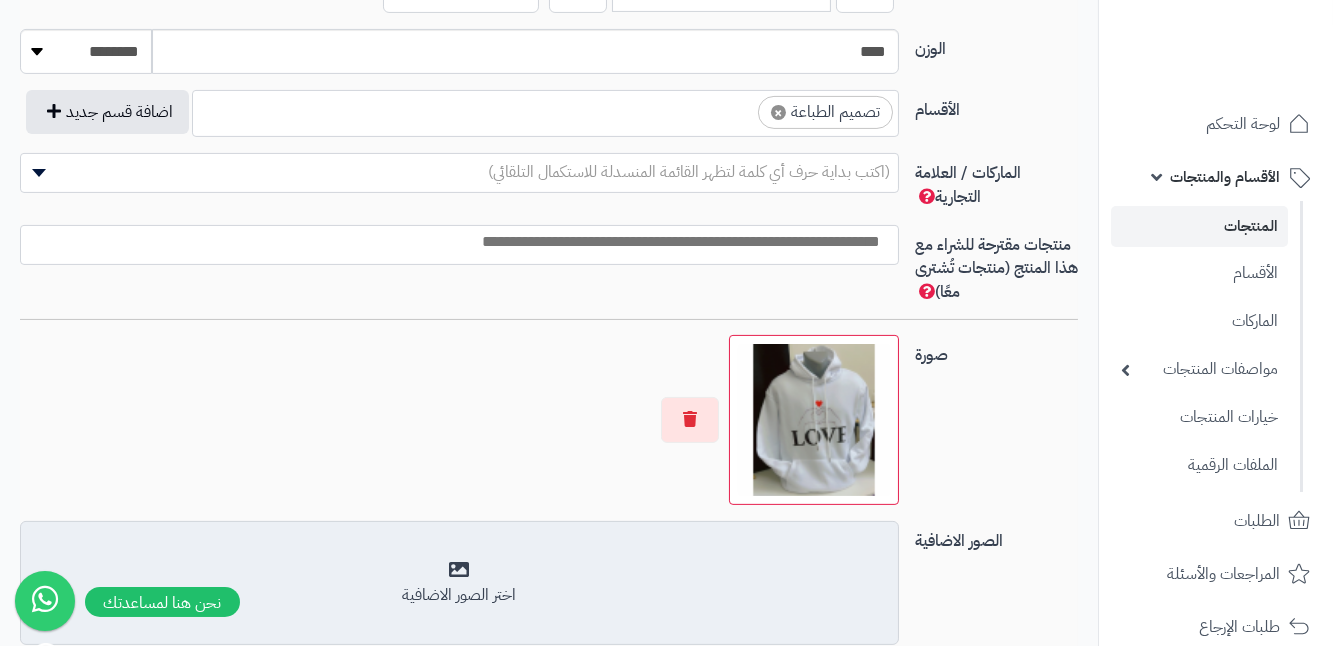scroll, scrollTop: 962, scrollLeft: 0, axis: vertical 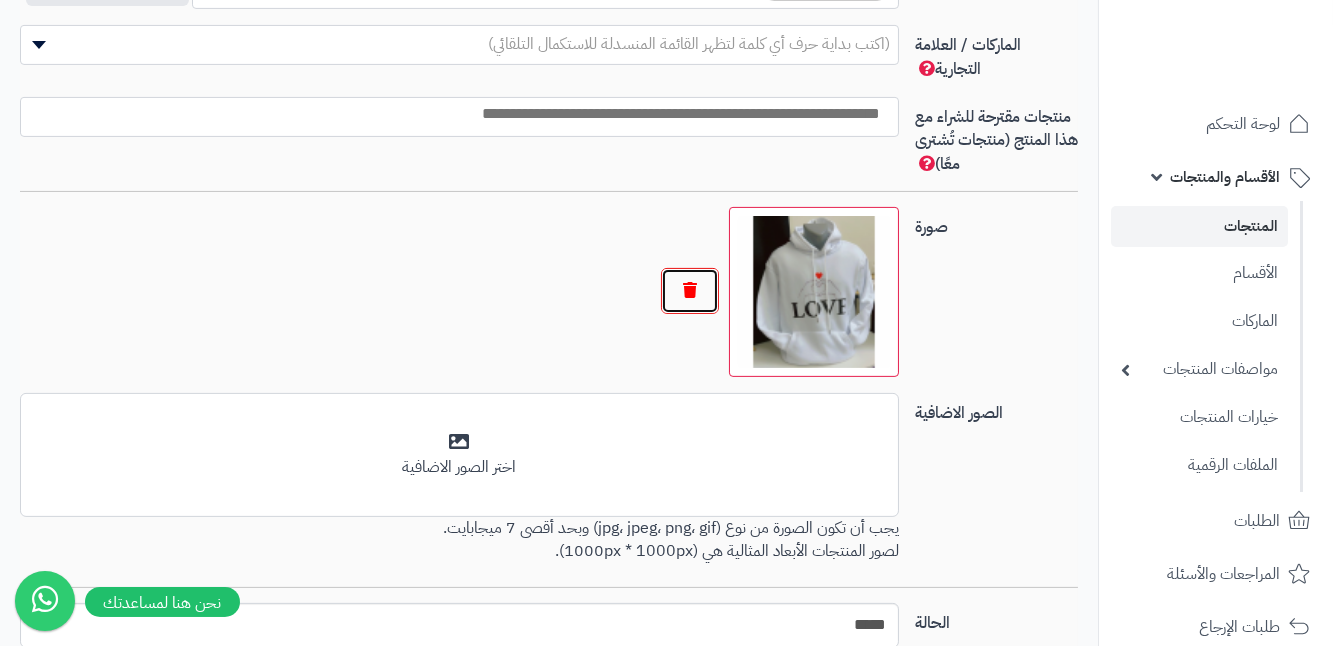 click at bounding box center (690, 291) 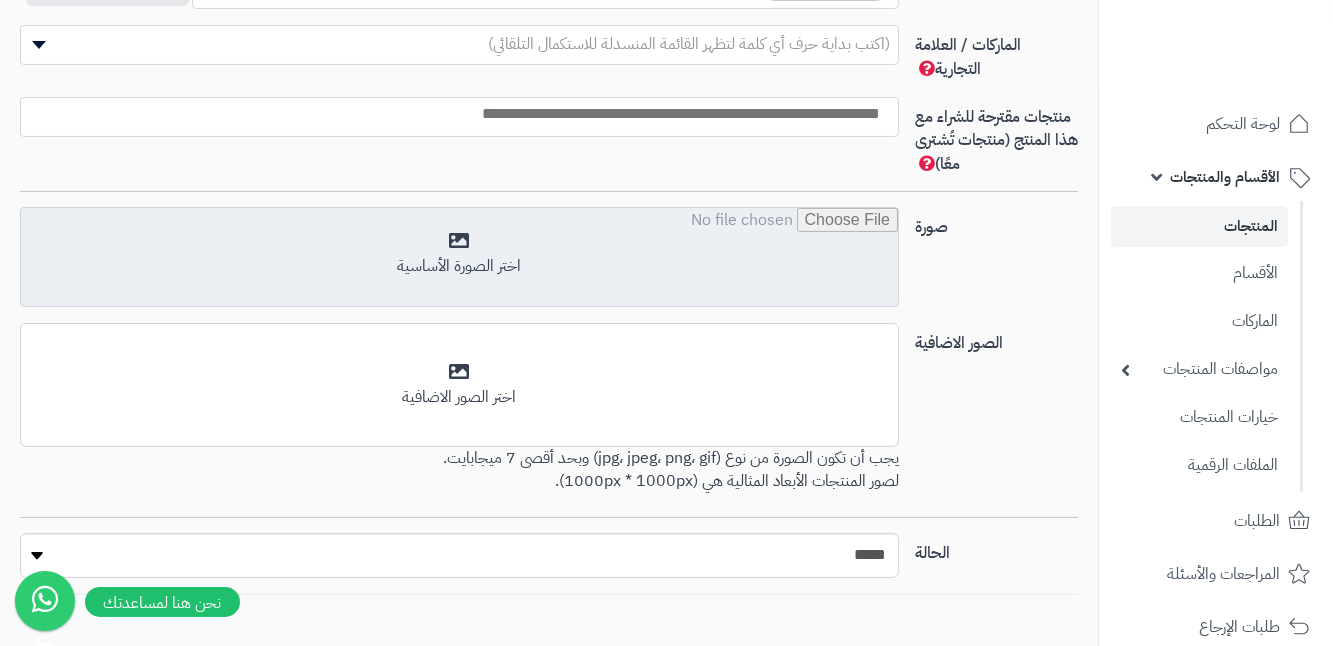 click at bounding box center [459, 258] 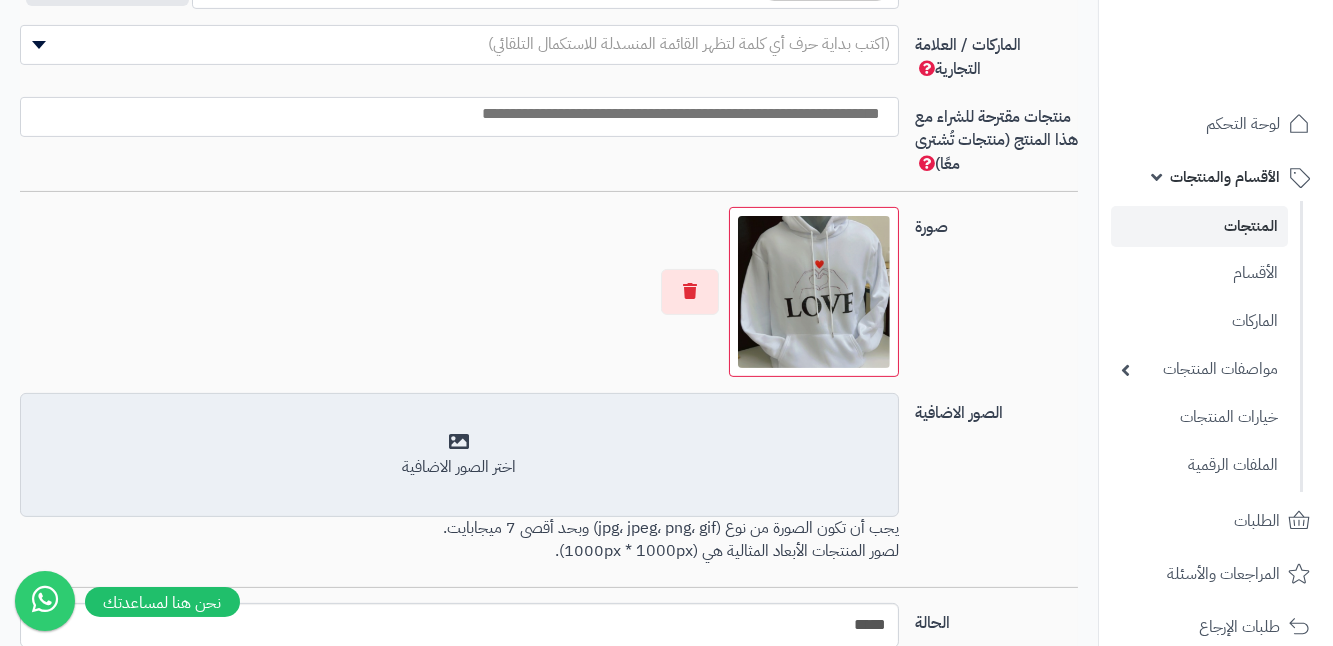 click on "اختر الصور الاضافية" at bounding box center (459, 467) 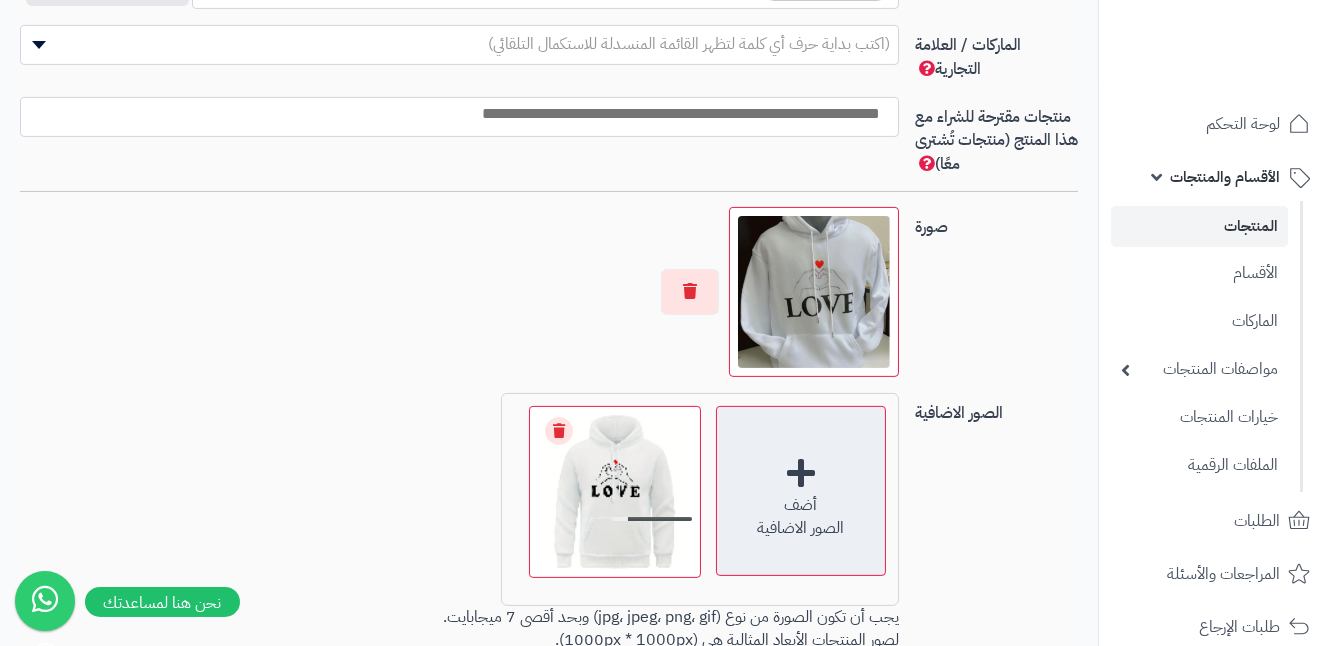 click on "أضف الصور الاضافية" at bounding box center [801, 491] 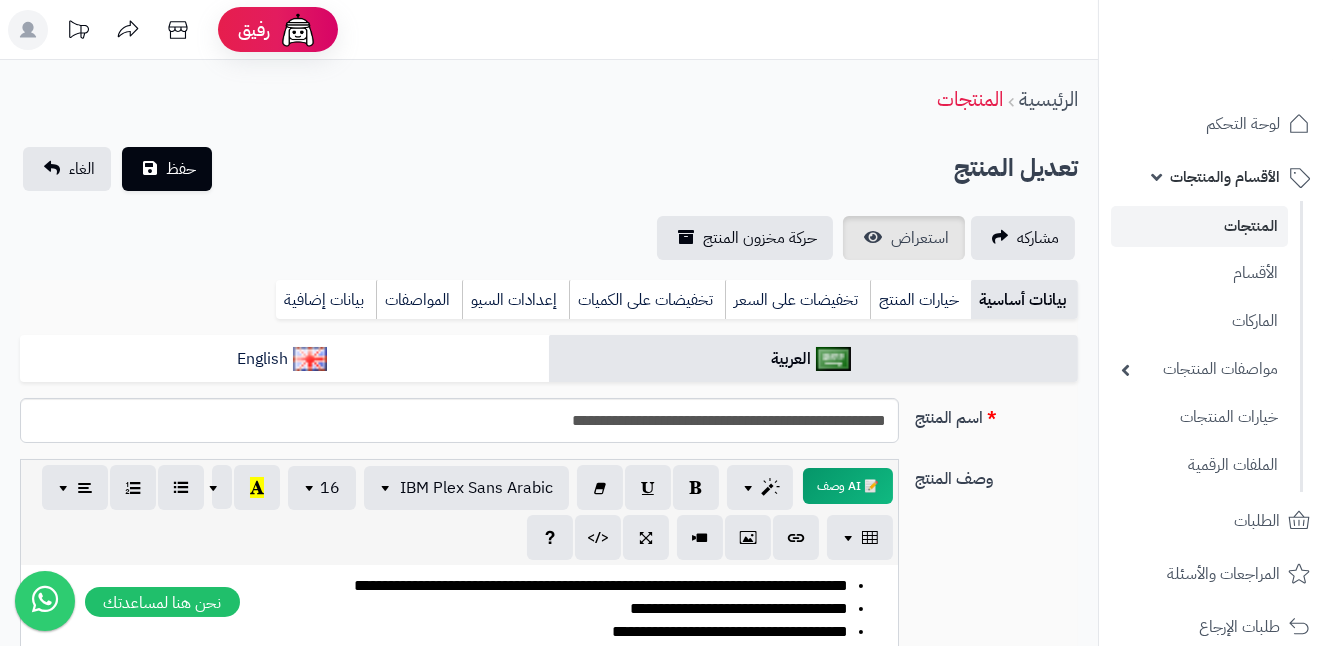 scroll, scrollTop: 0, scrollLeft: 0, axis: both 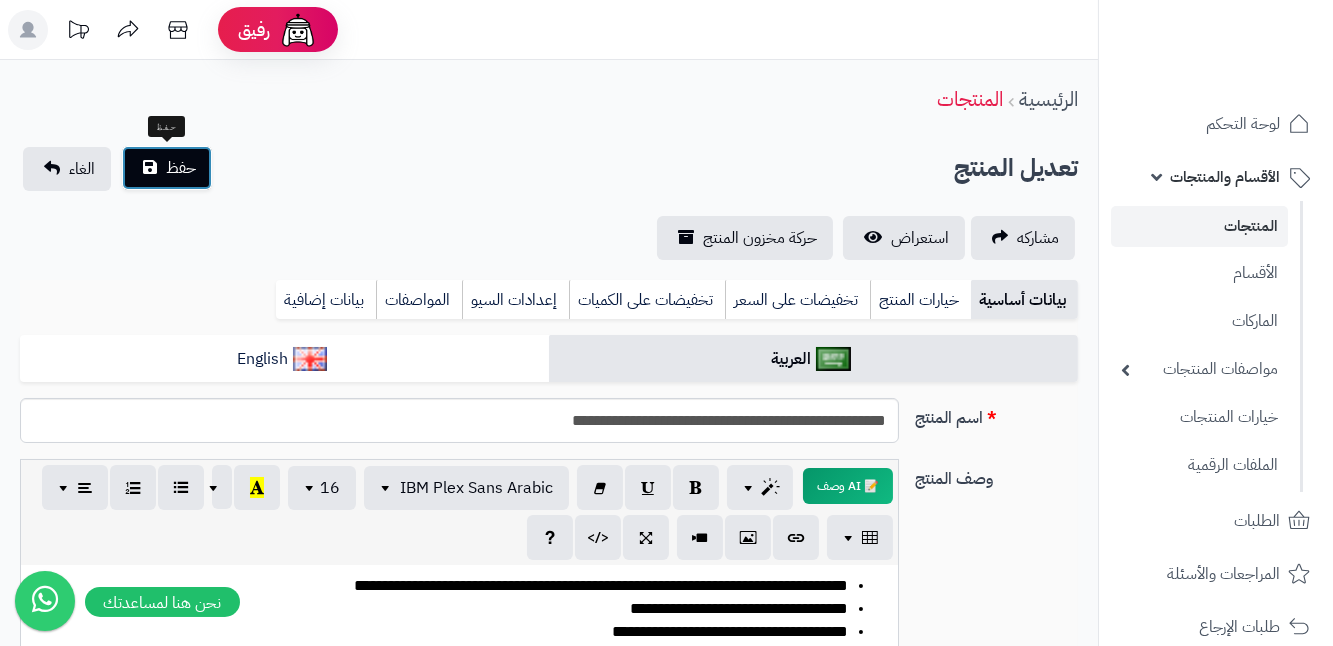 click on "حفظ" at bounding box center [167, 168] 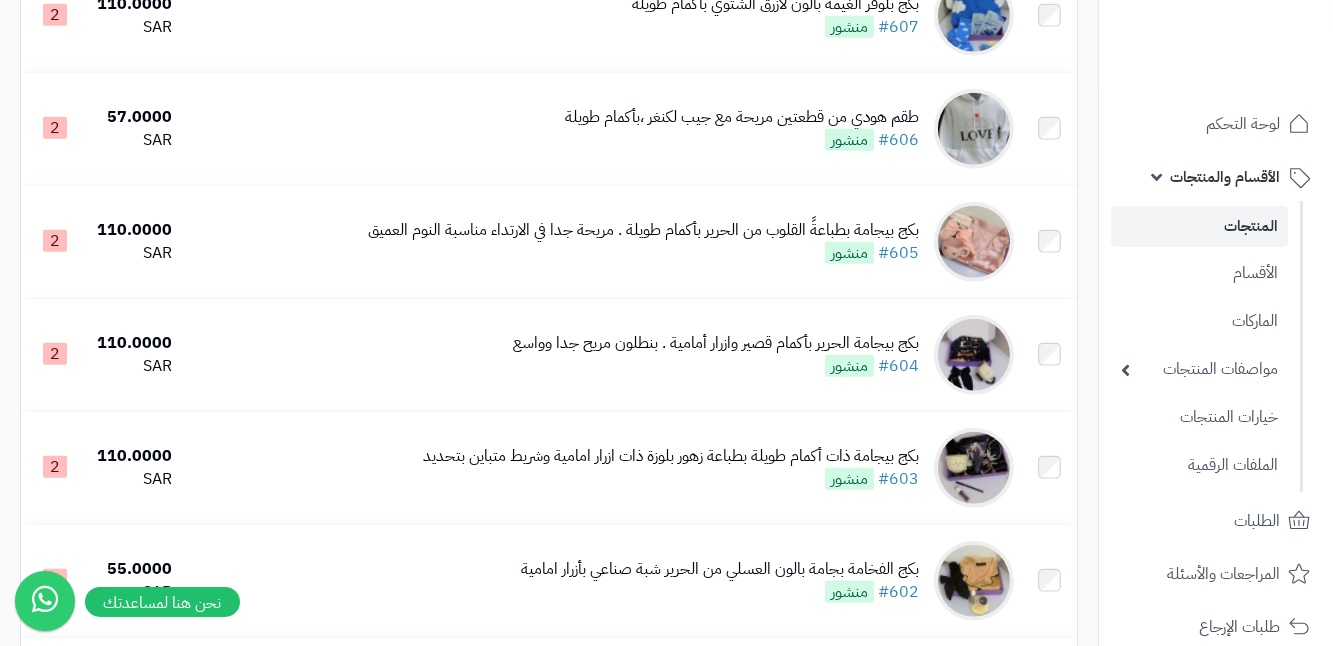 scroll, scrollTop: 3812, scrollLeft: 0, axis: vertical 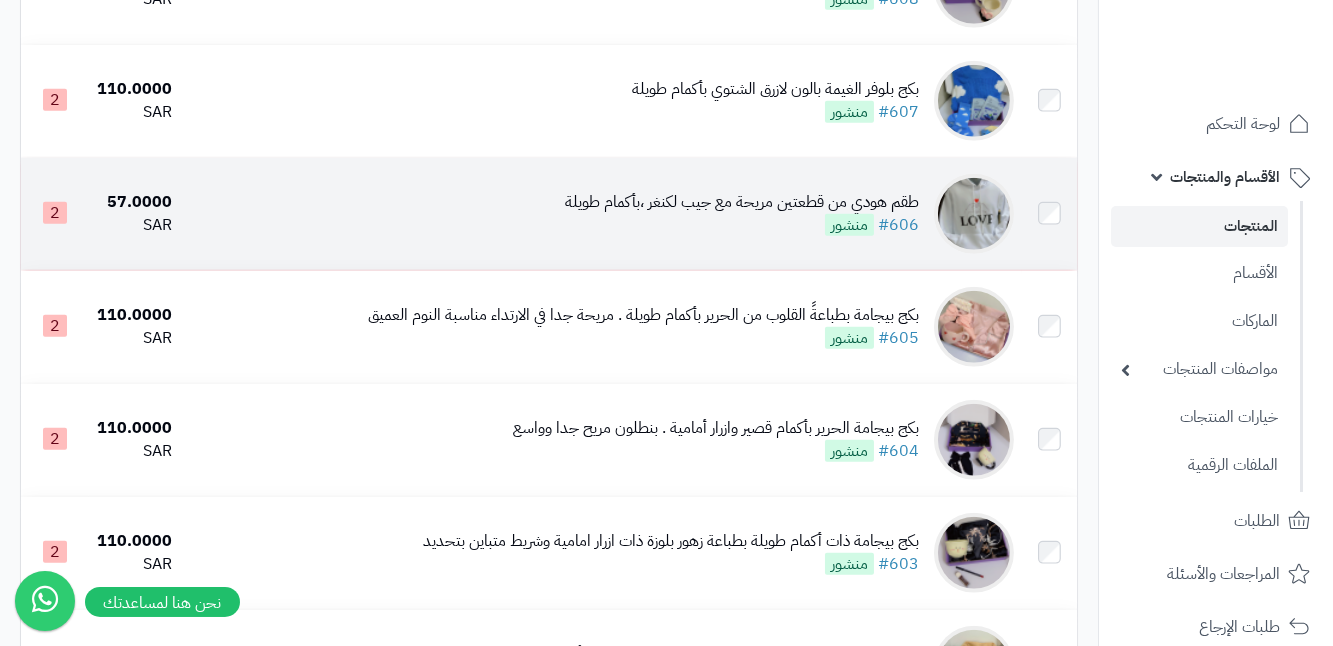 click on "طقم هودي من قطعتين مريحة مع جيب لكنغر ،بأكمام طويلة" at bounding box center (742, 202) 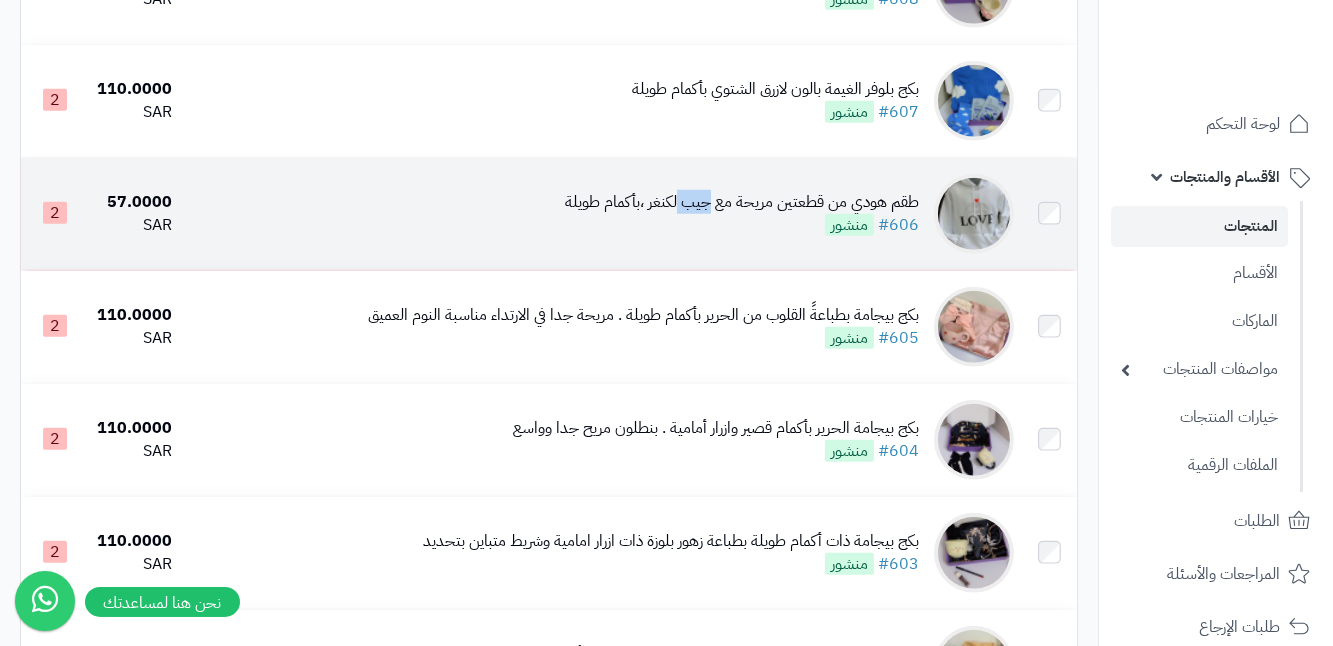 click on "طقم هودي من قطعتين مريحة مع جيب لكنغر ،بأكمام طويلة" at bounding box center [742, 202] 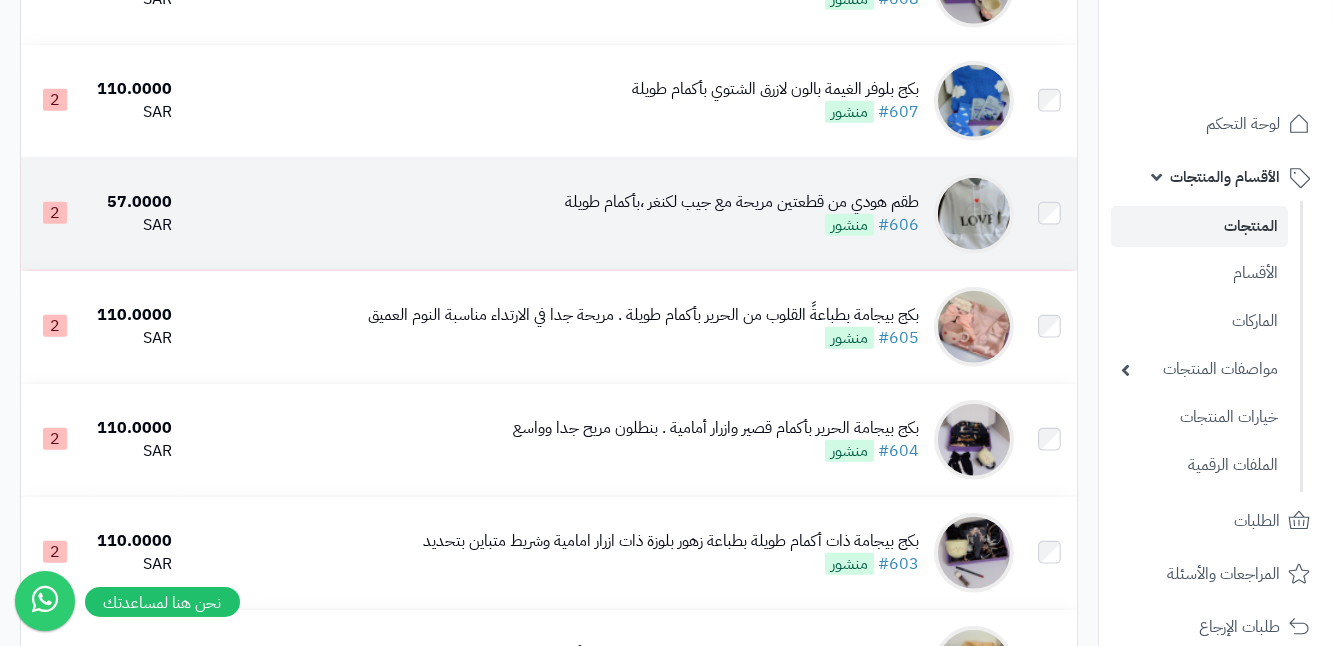 drag, startPoint x: 695, startPoint y: 238, endPoint x: 799, endPoint y: 241, distance: 104.04326 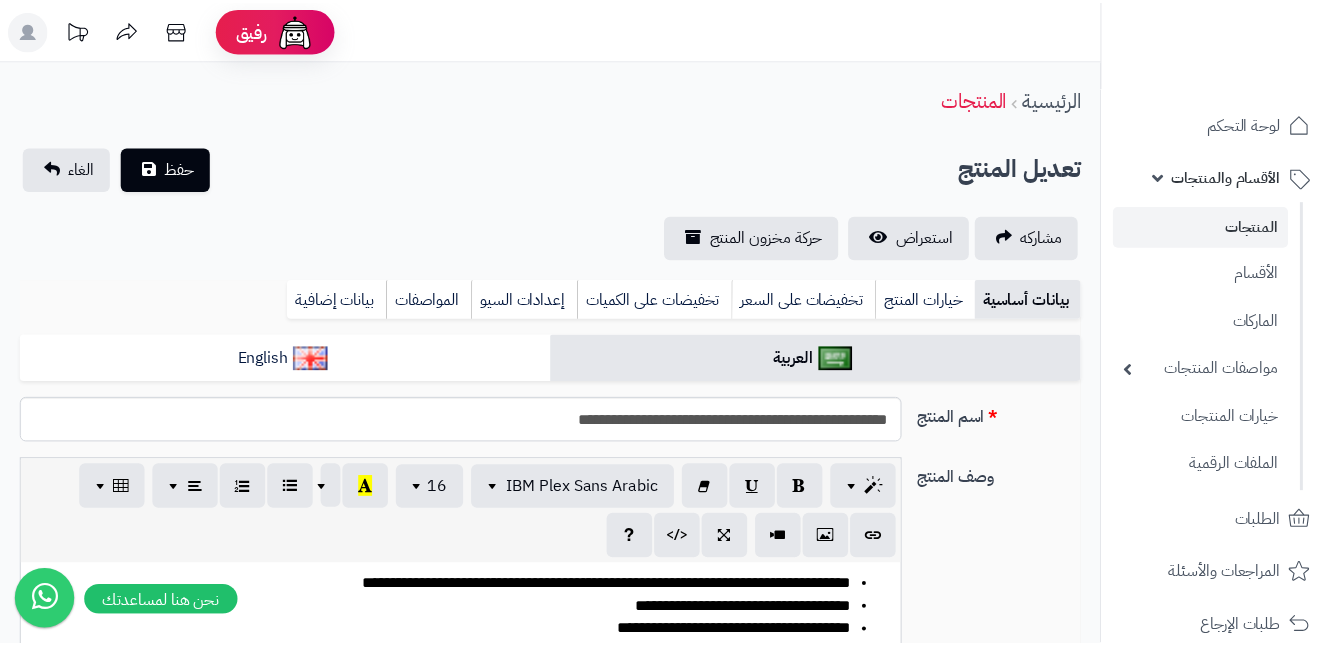 scroll, scrollTop: 0, scrollLeft: 0, axis: both 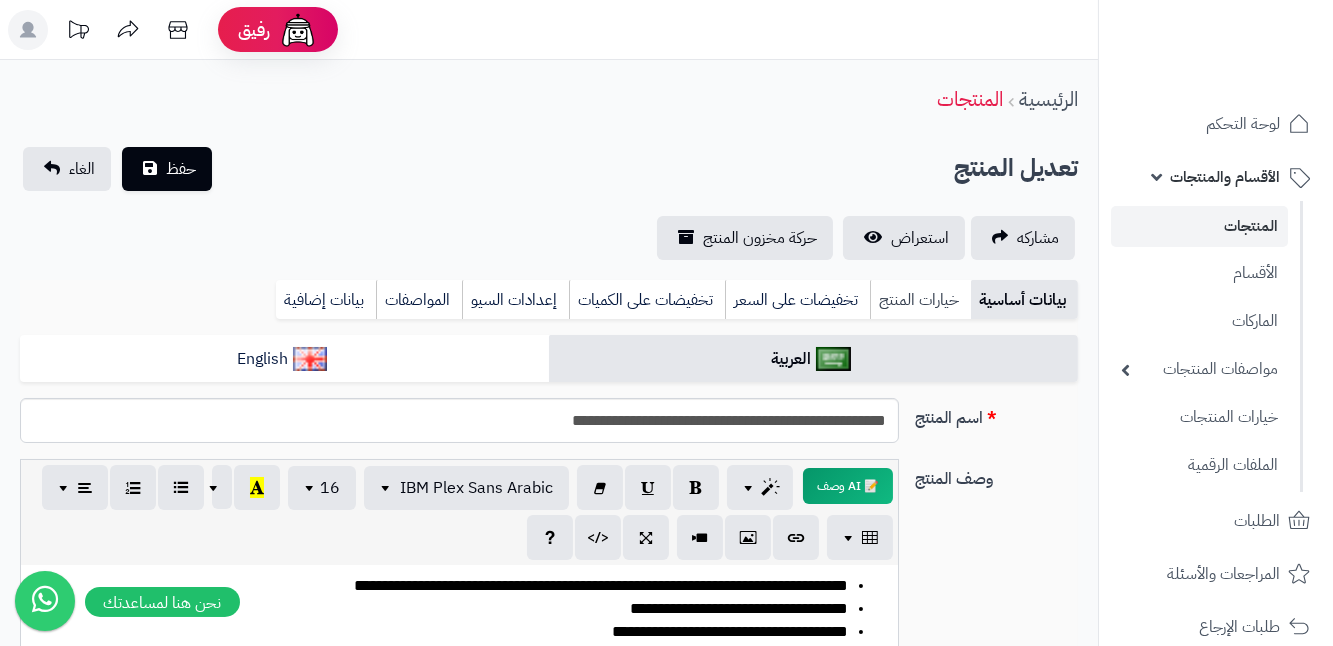 click on "خيارات المنتج" at bounding box center (920, 300) 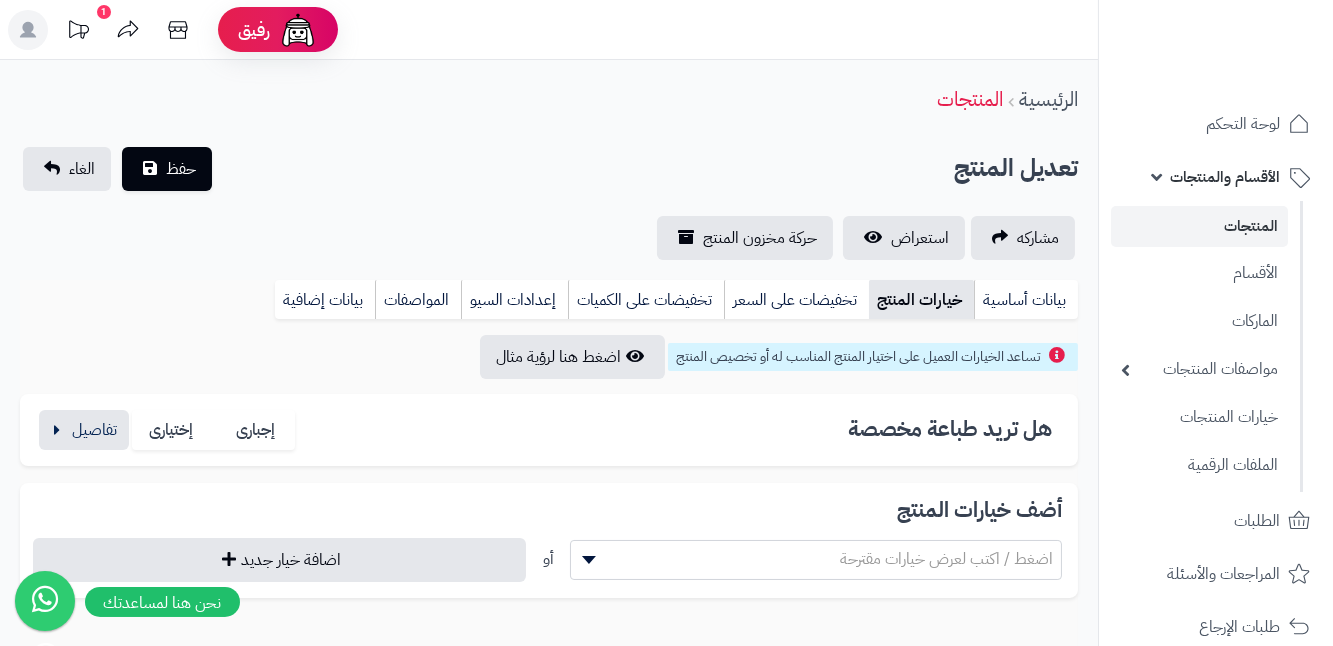 click at bounding box center (586, 560) 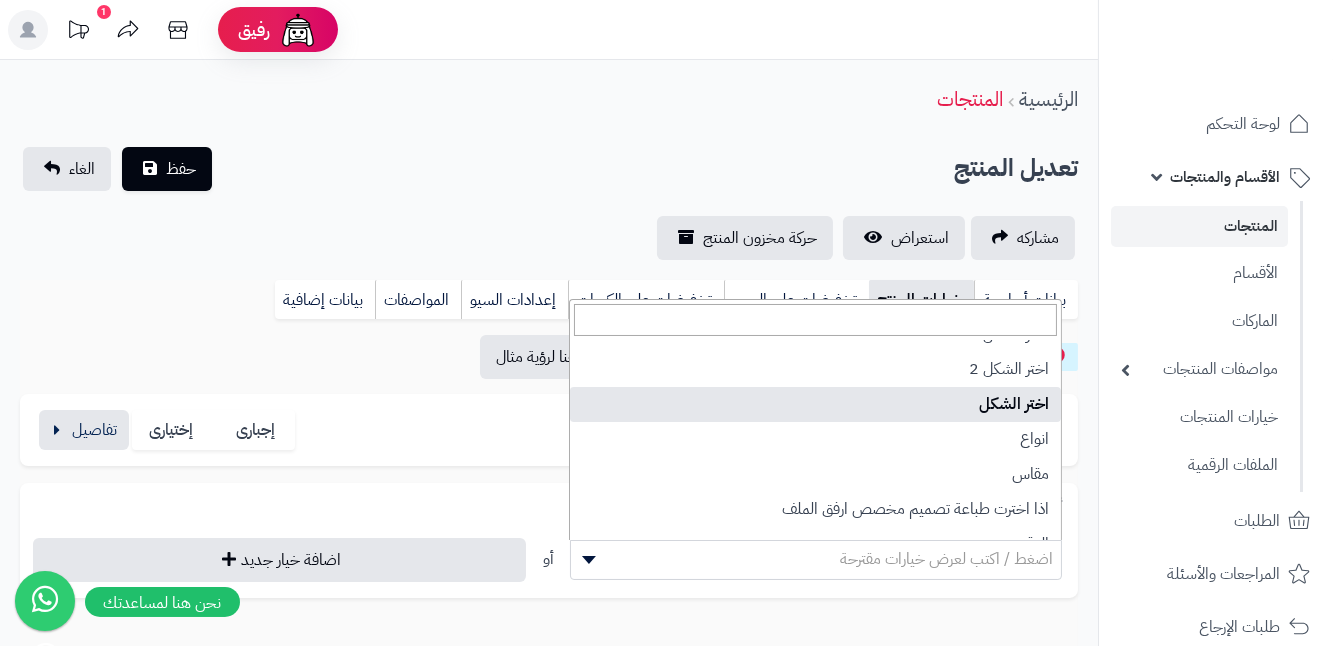 scroll, scrollTop: 176, scrollLeft: 0, axis: vertical 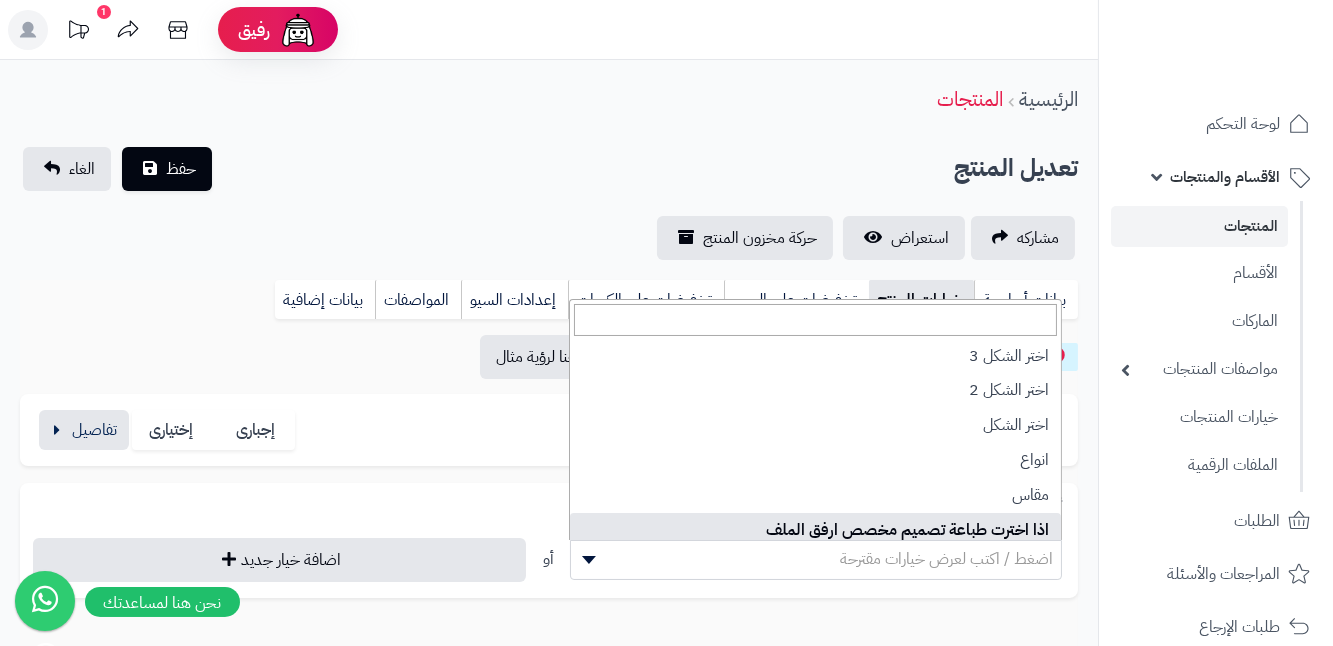select on "**" 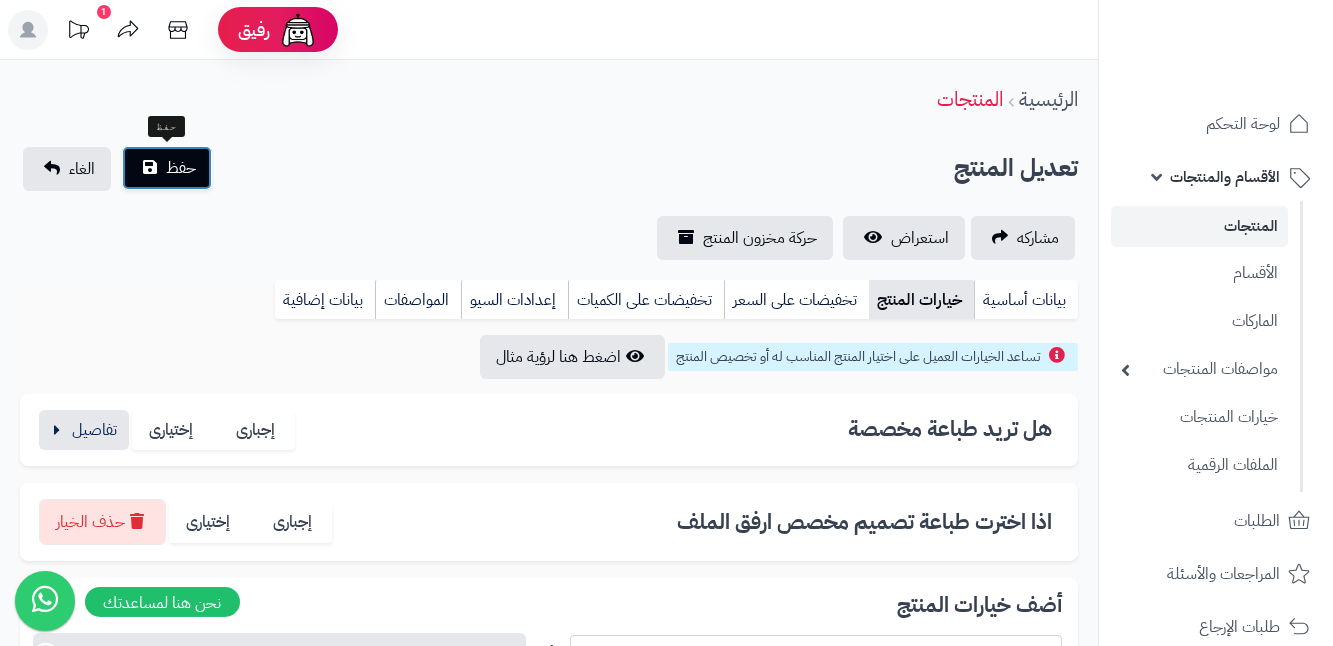 click on "حفظ" at bounding box center (181, 168) 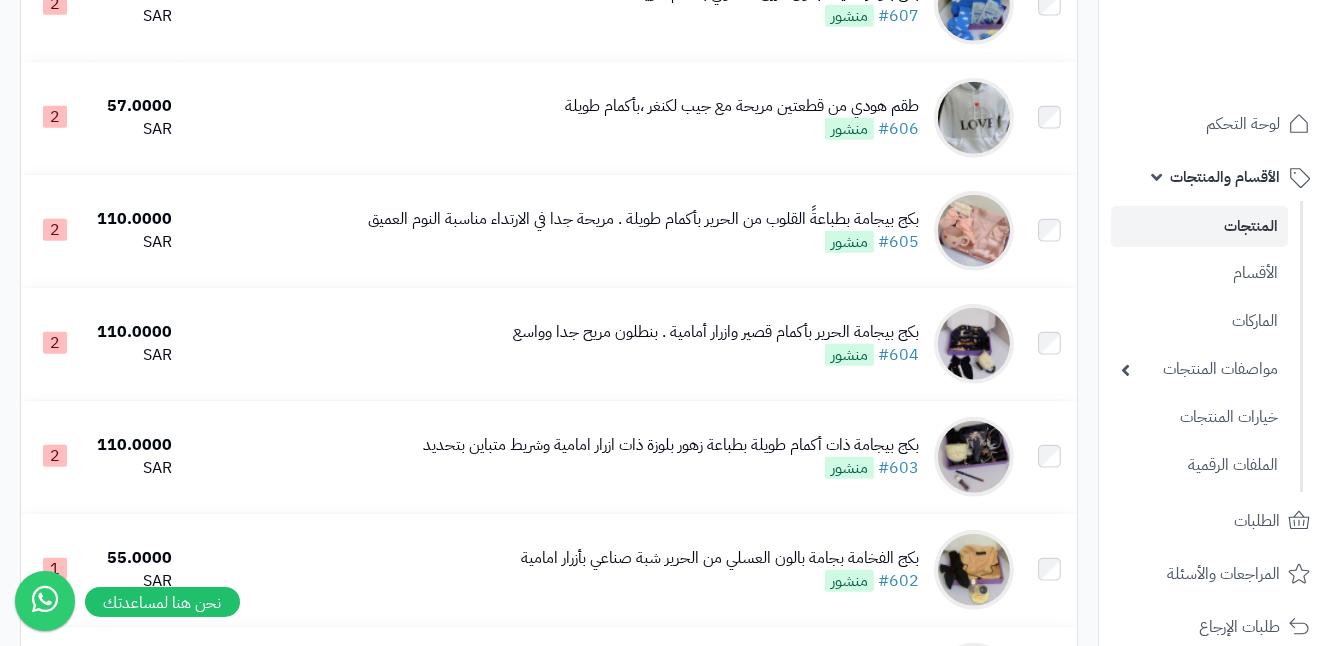 scroll, scrollTop: 3909, scrollLeft: 0, axis: vertical 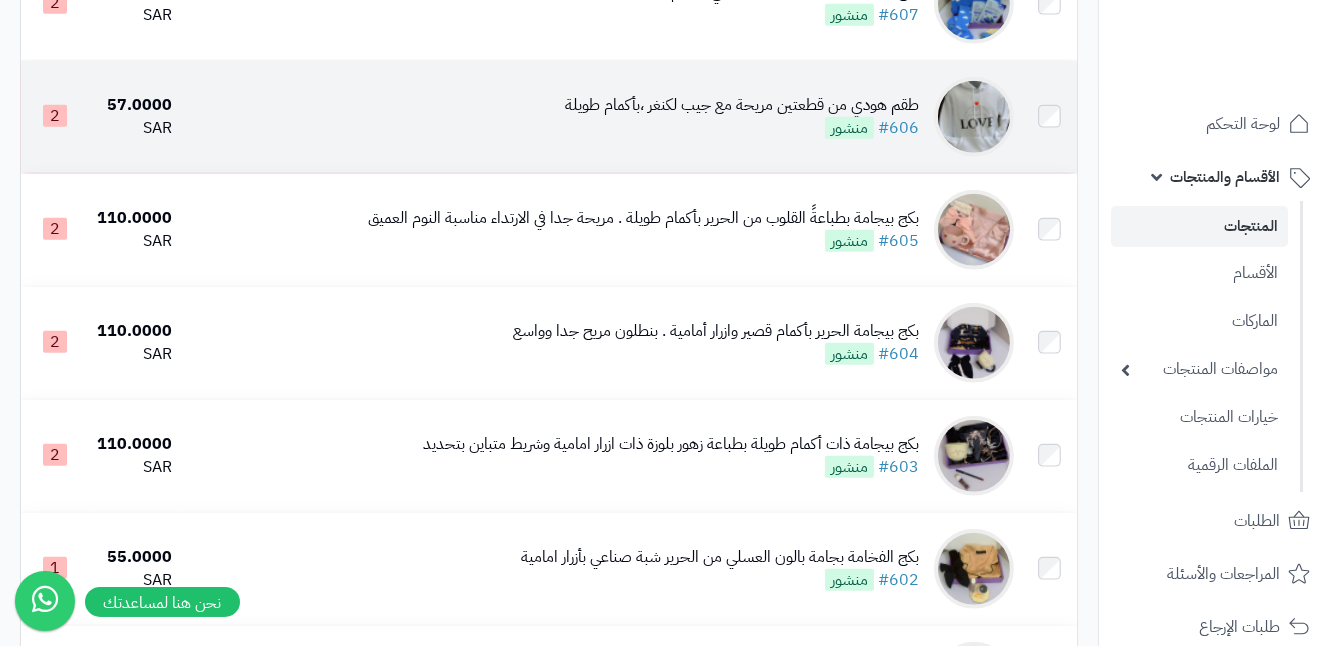click on "طقم هودي من قطعتين مريحة مع جيب لكنغر ،بأكمام طويلة" at bounding box center (742, 105) 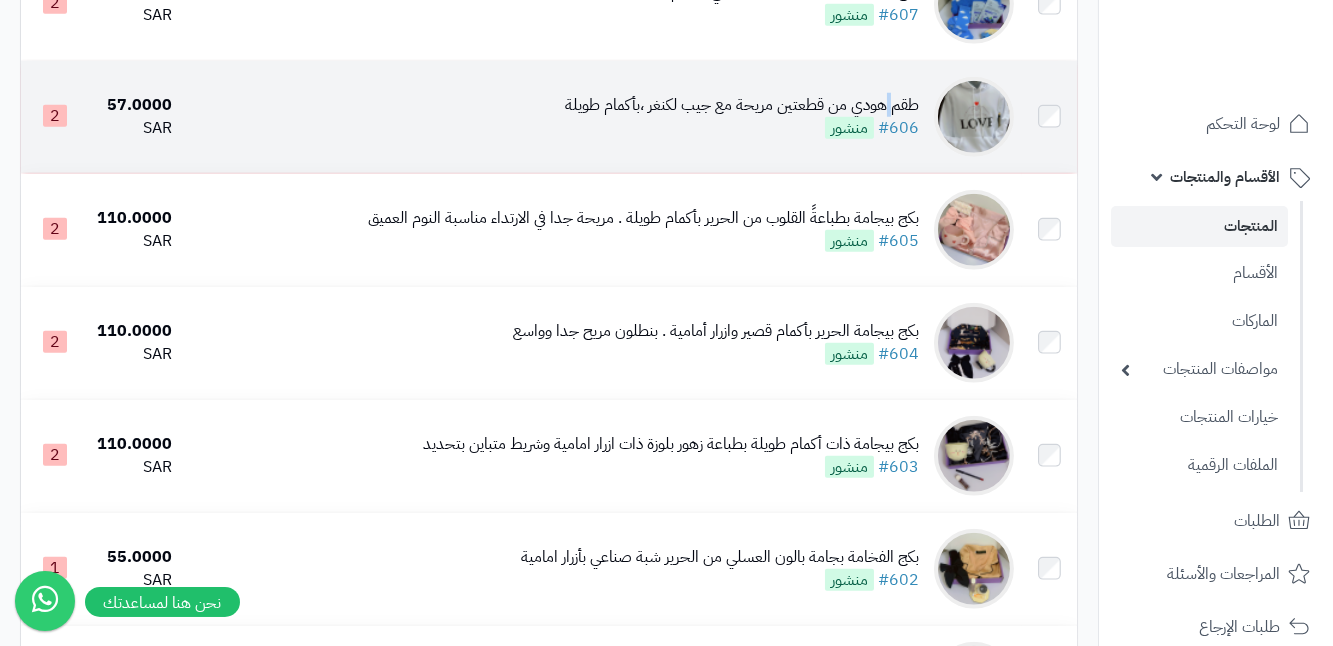 click on "طقم هودي من قطعتين مريحة مع جيب لكنغر ،بأكمام طويلة" at bounding box center (742, 105) 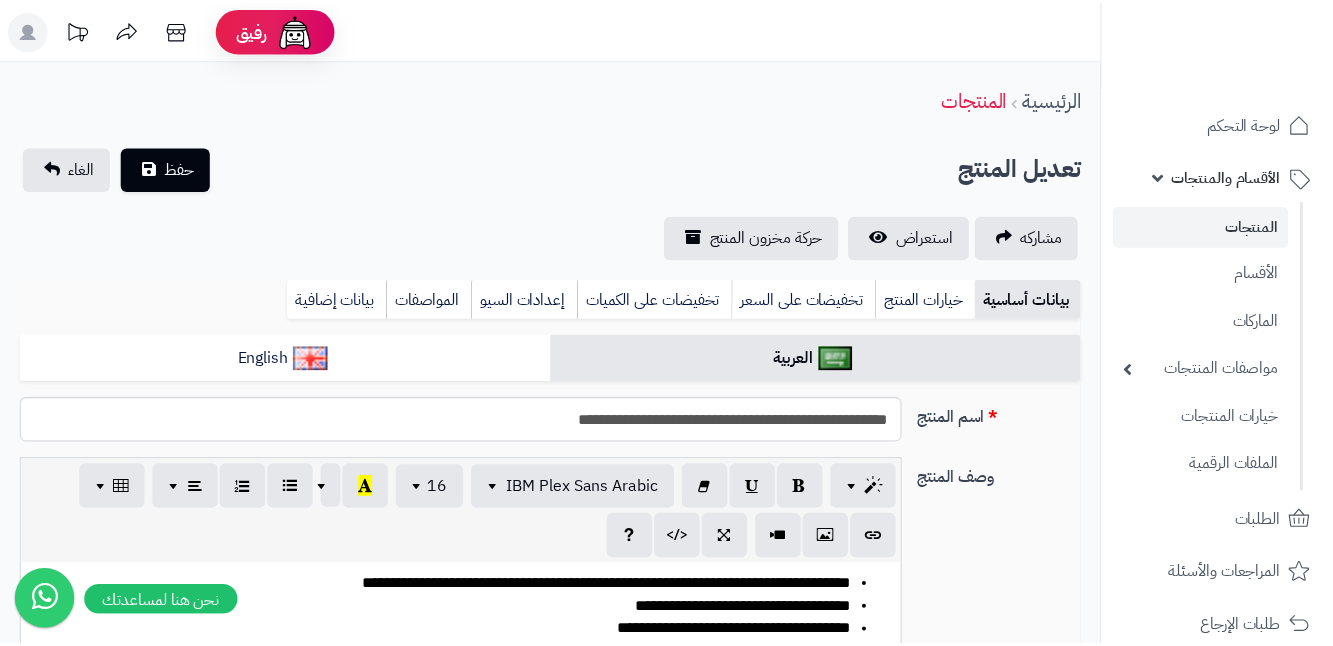 scroll, scrollTop: 0, scrollLeft: 0, axis: both 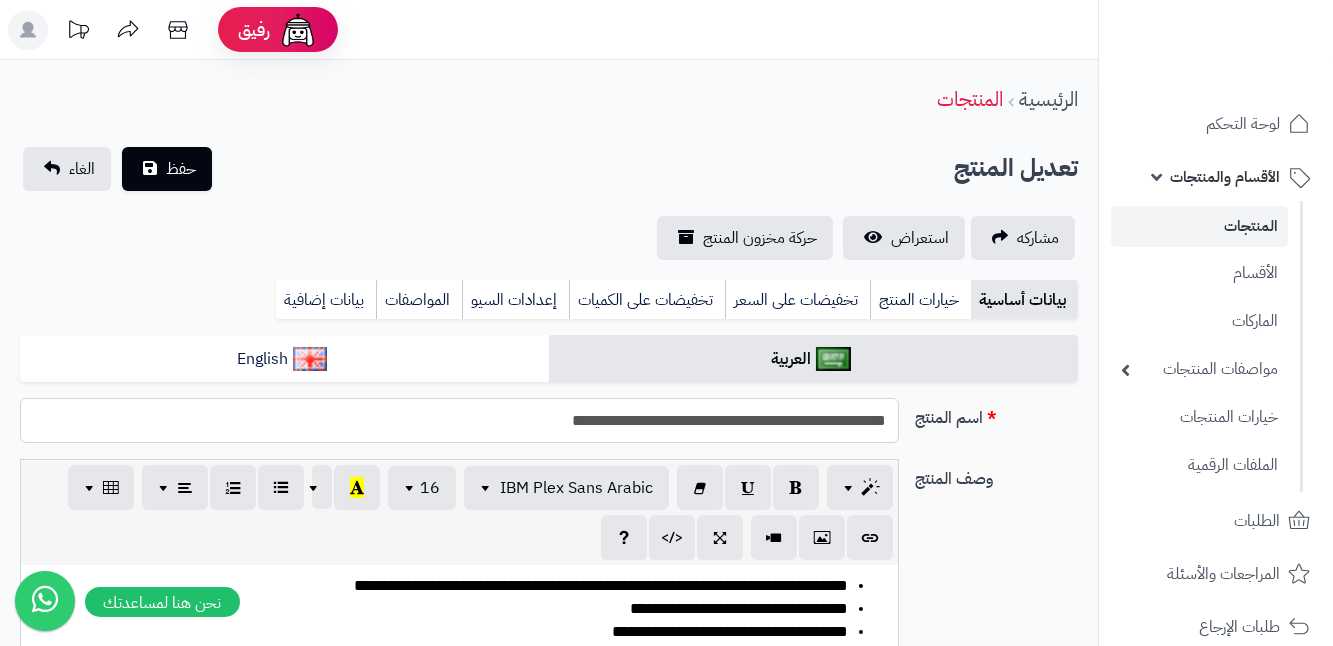 click on "**********" at bounding box center [459, 420] 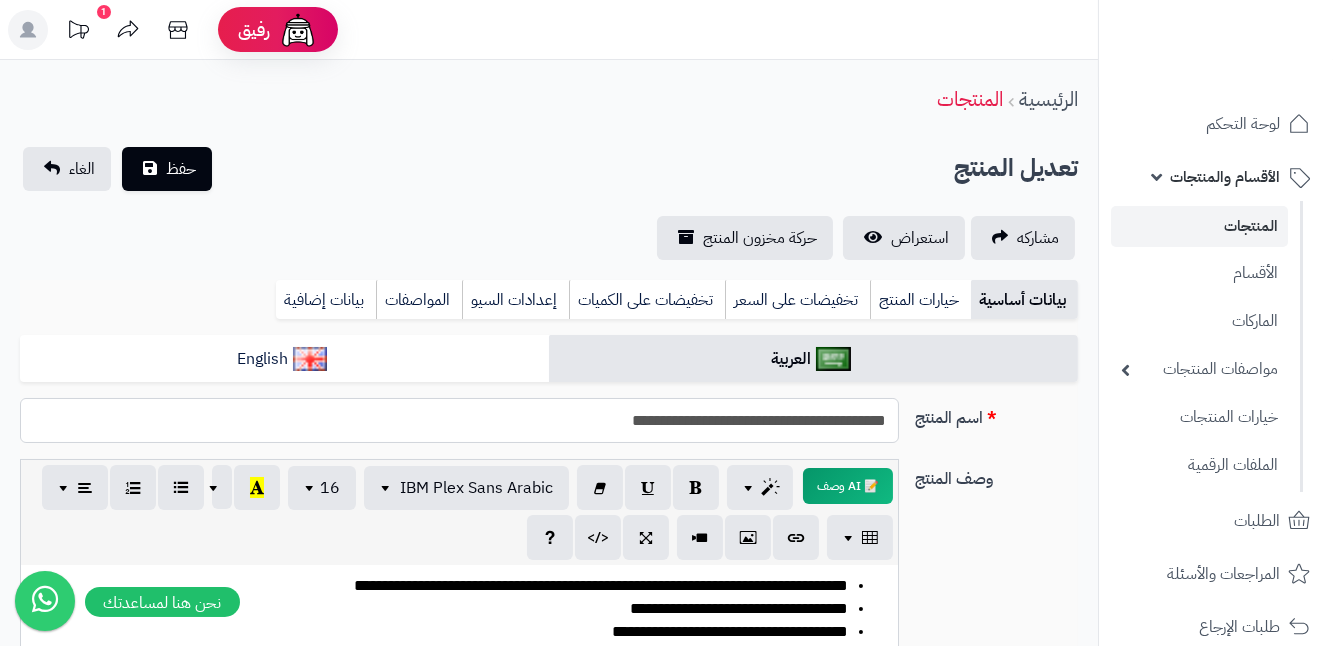 click on "**********" at bounding box center (459, 420) 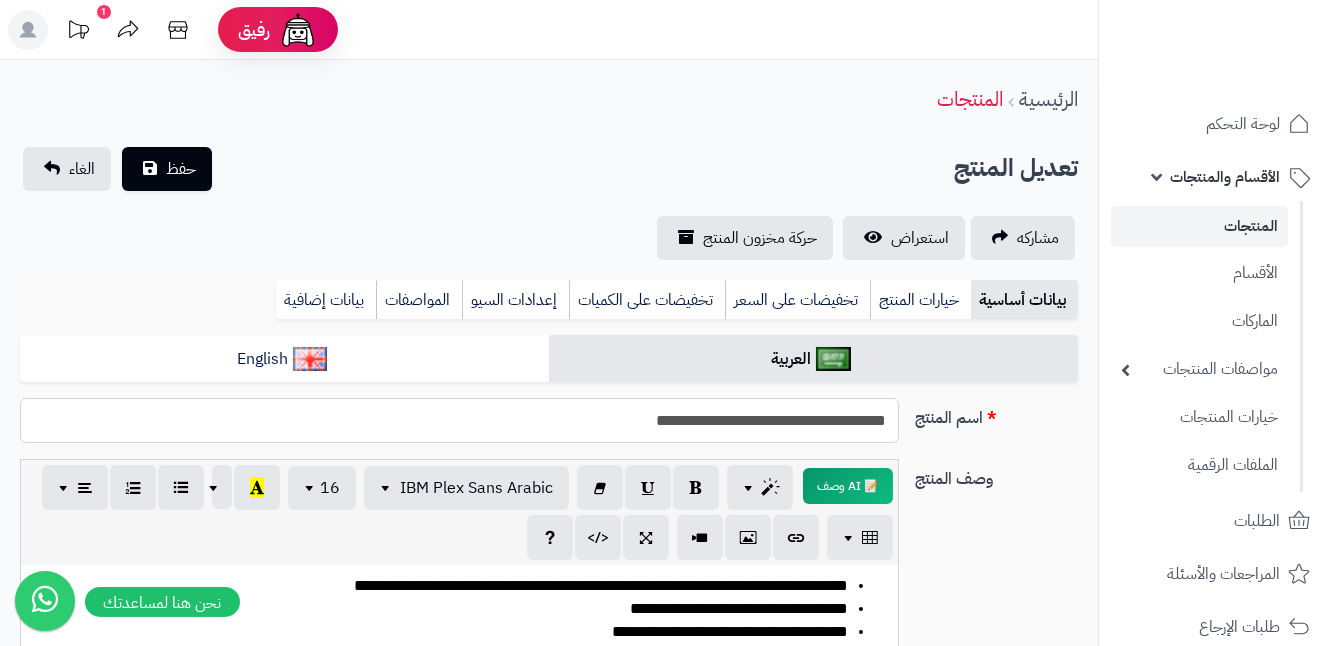 click on "**********" at bounding box center (459, 420) 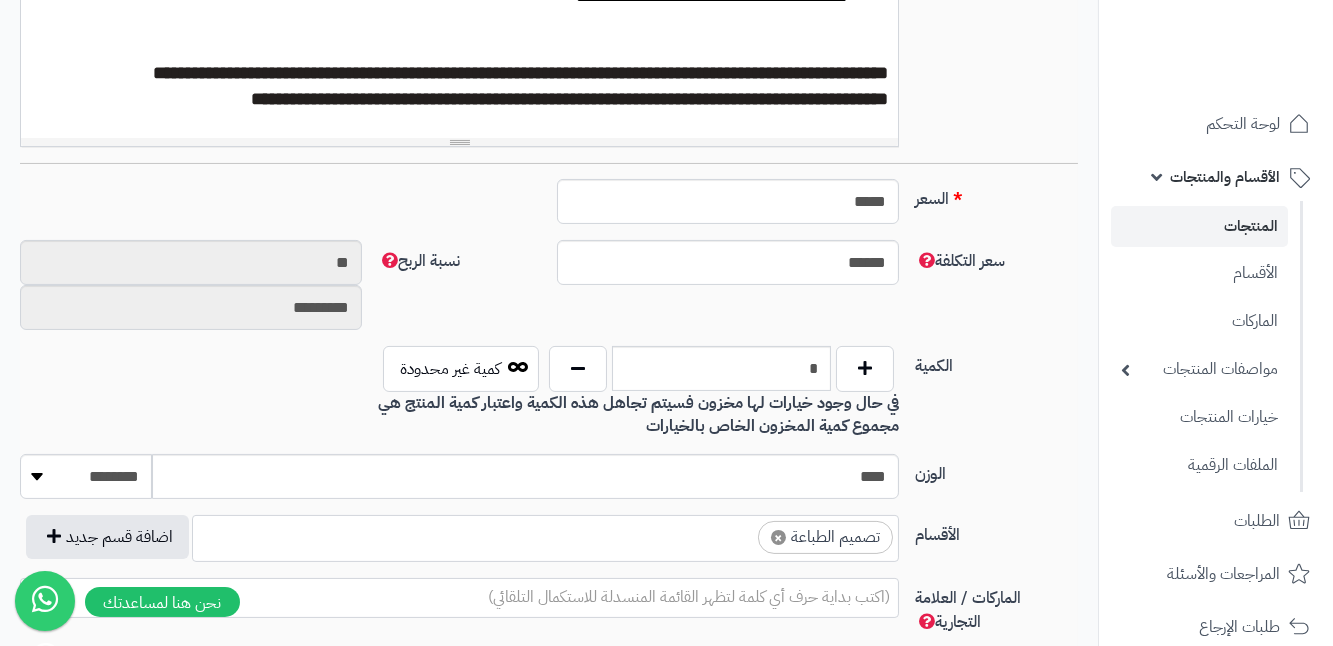 scroll, scrollTop: 909, scrollLeft: 0, axis: vertical 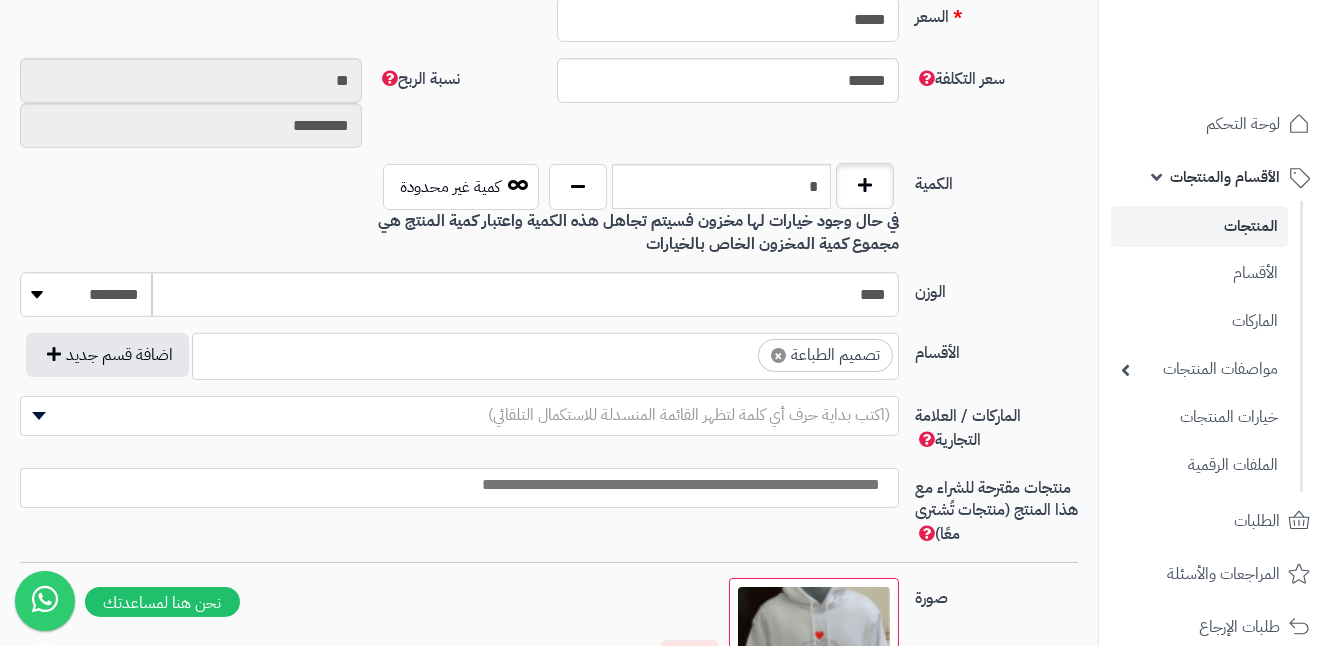 type on "**********" 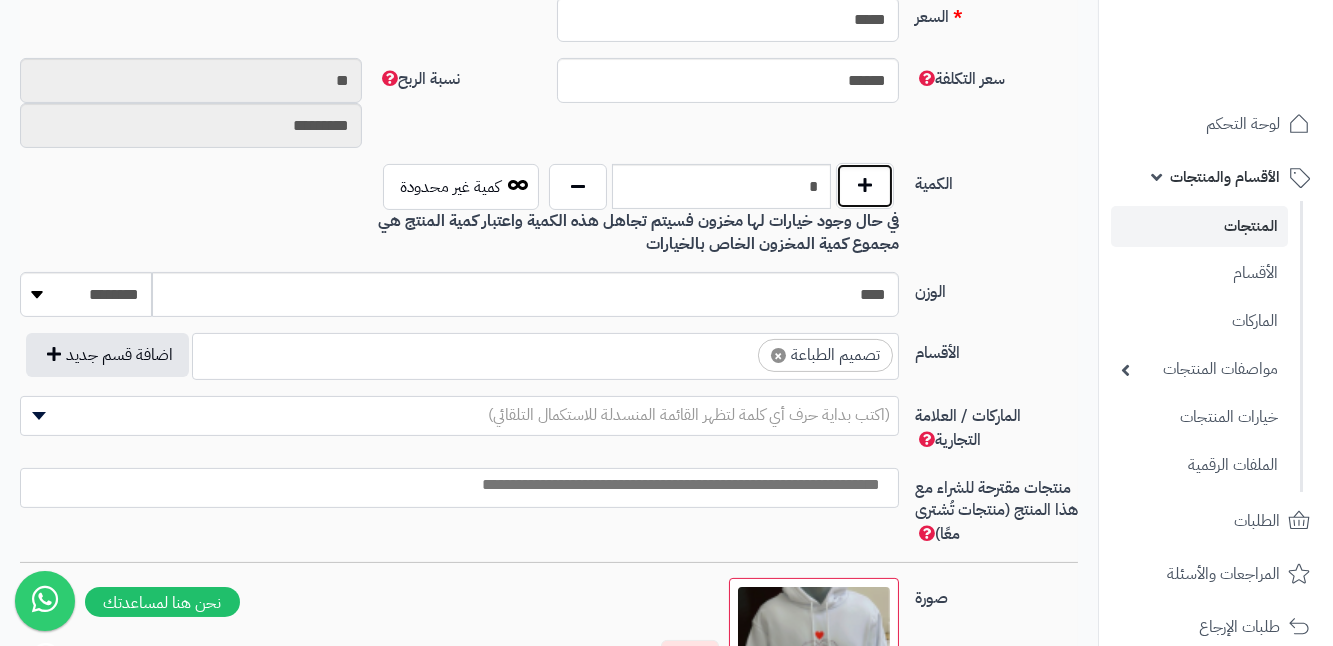 click at bounding box center [865, 186] 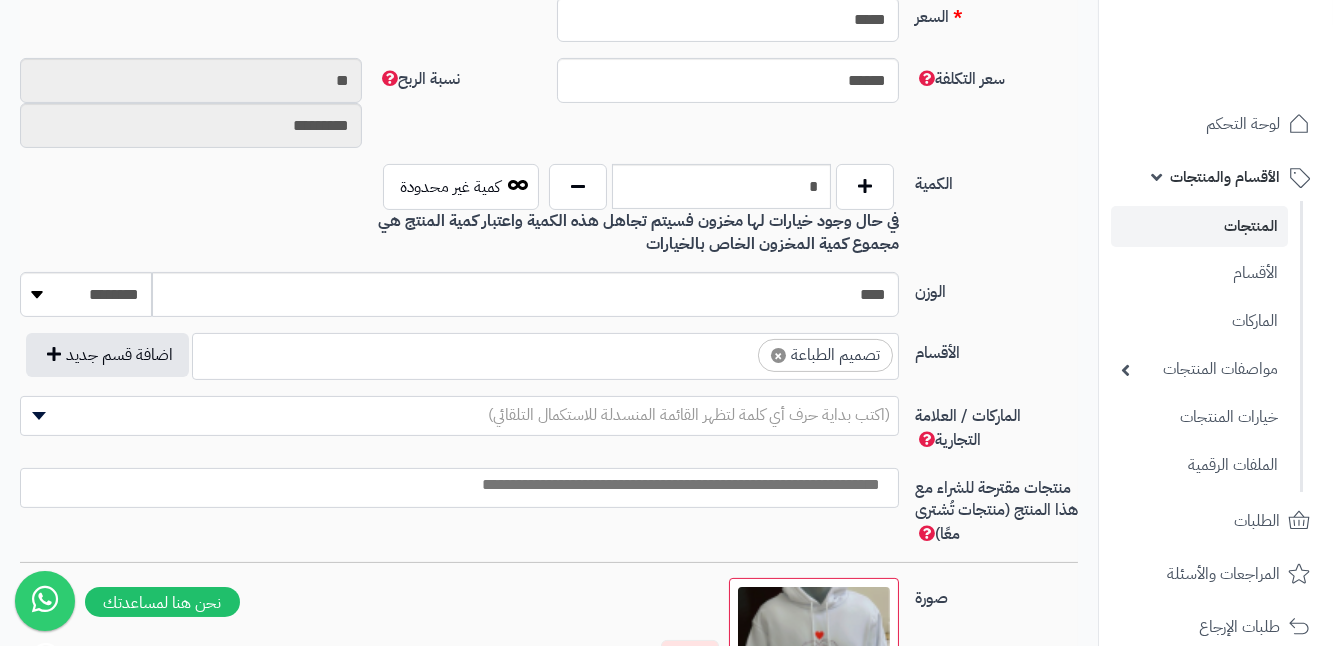type on "*" 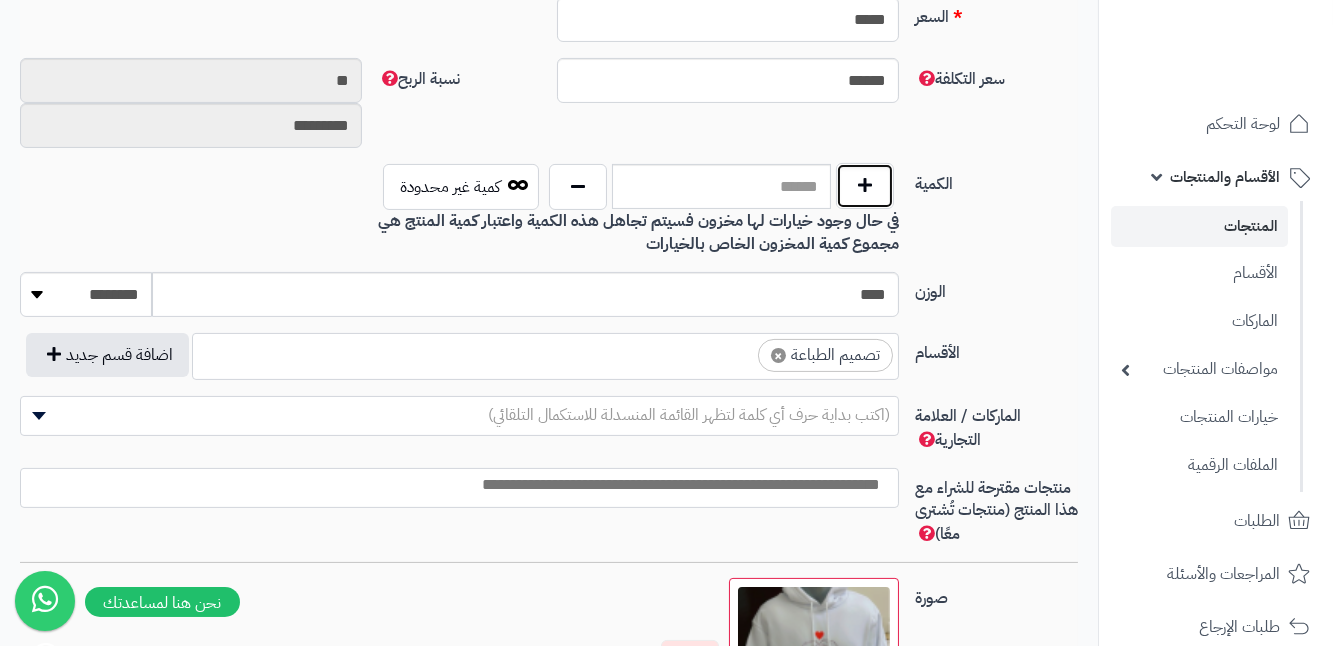 click at bounding box center [865, 186] 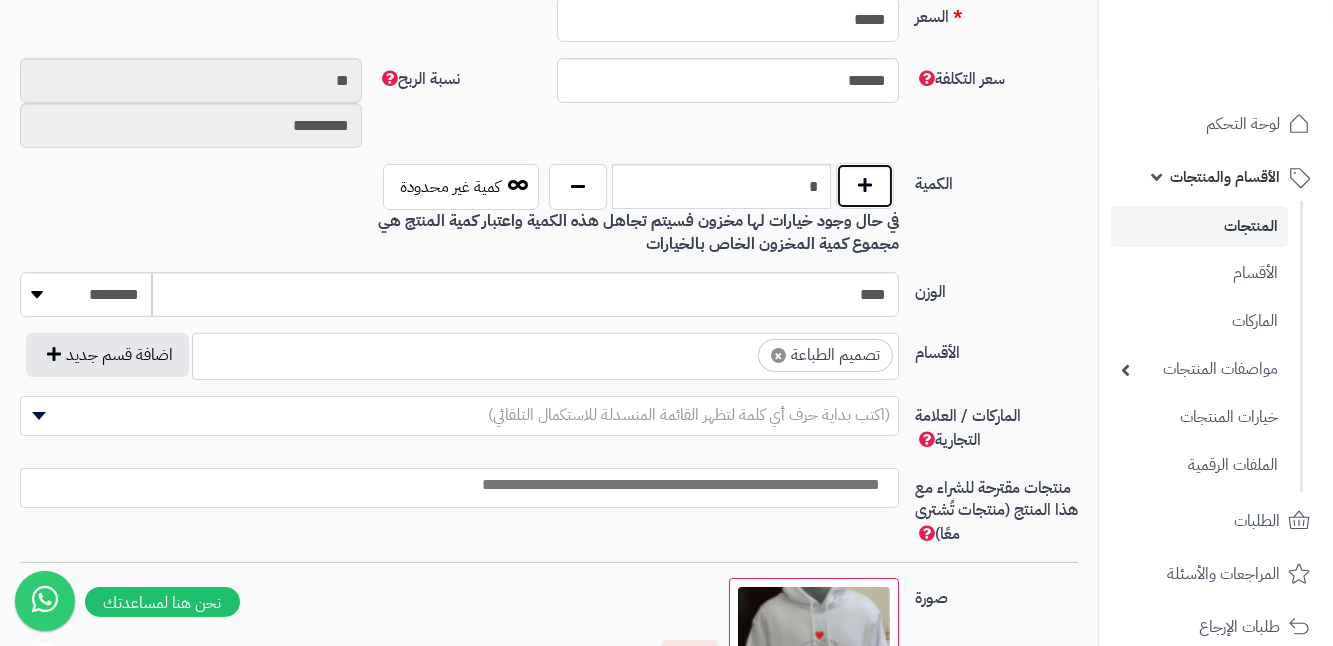 click at bounding box center (865, 186) 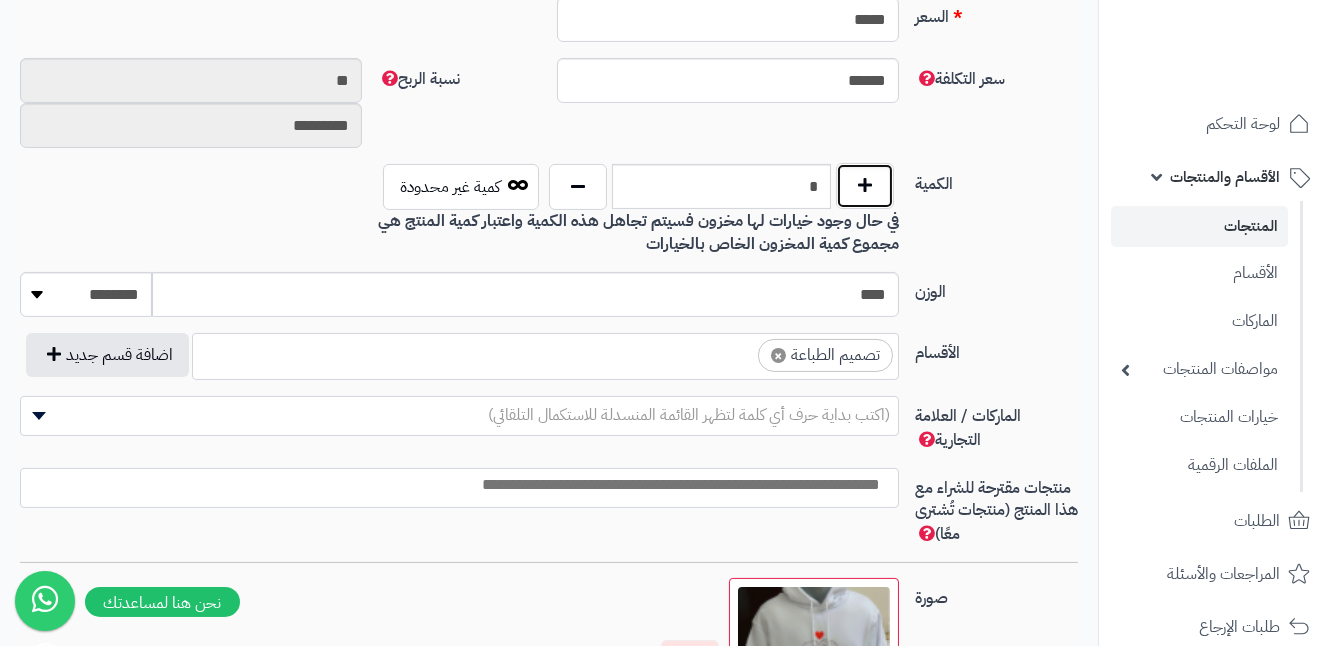 click at bounding box center (865, 186) 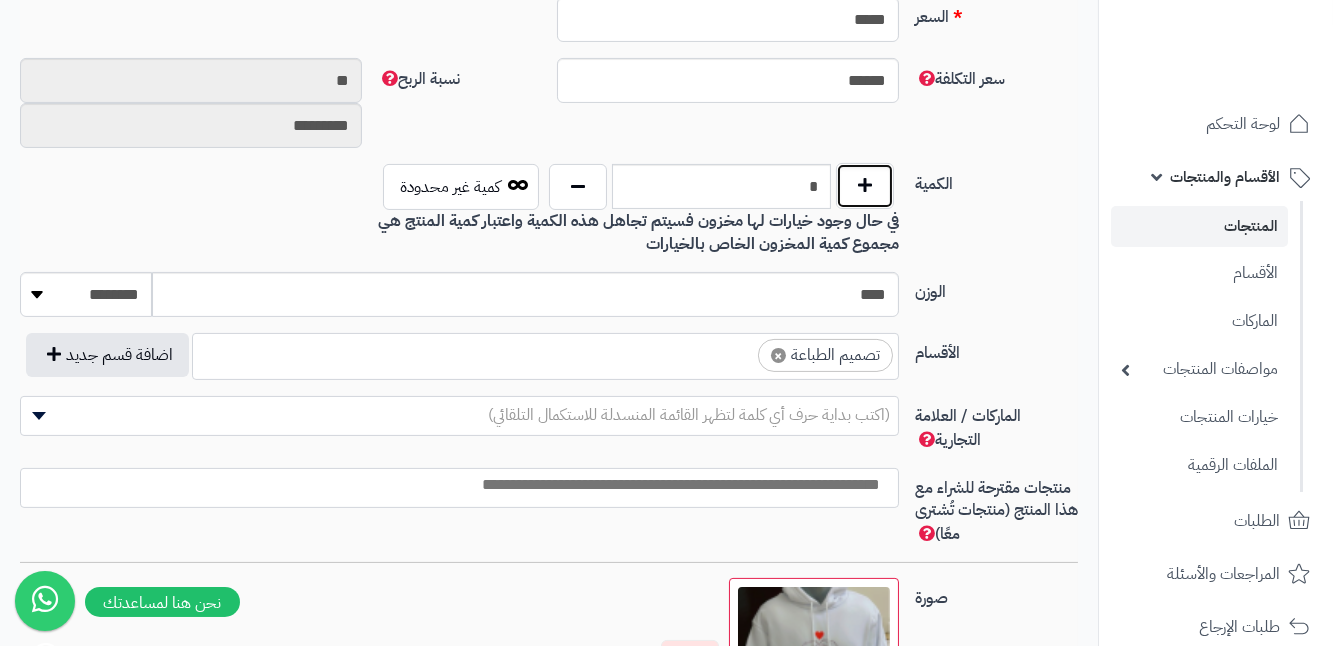 click at bounding box center [865, 186] 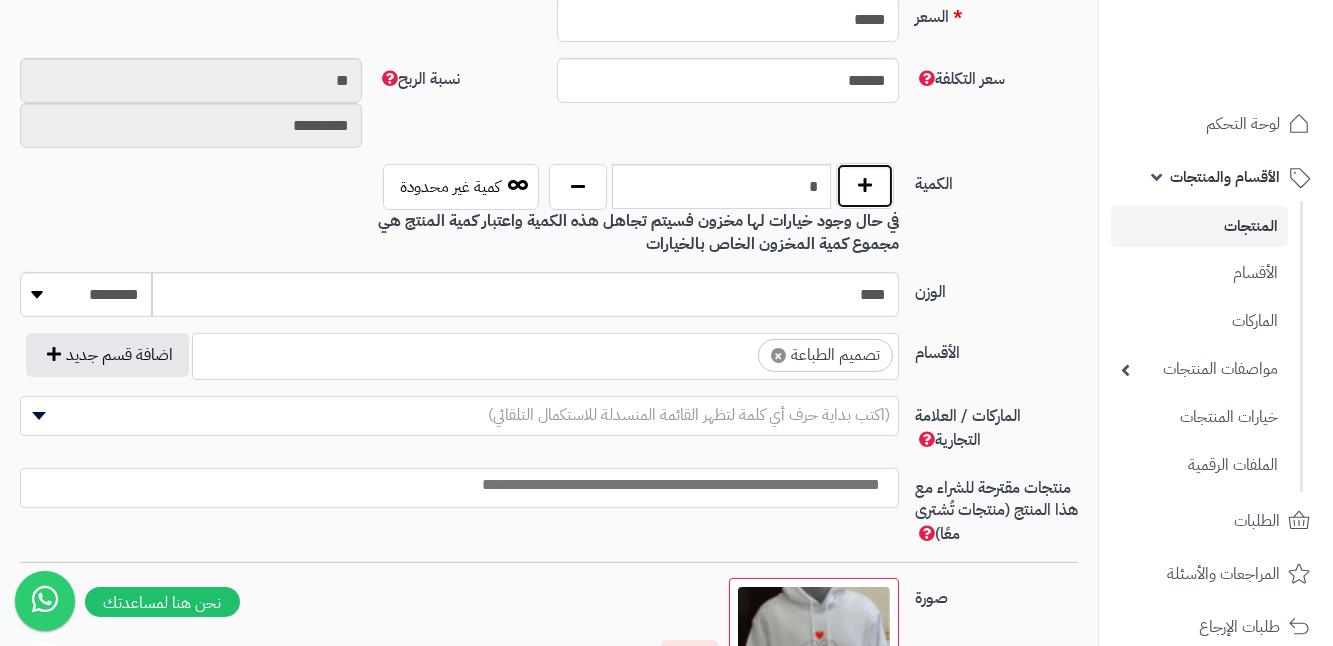 click at bounding box center (865, 186) 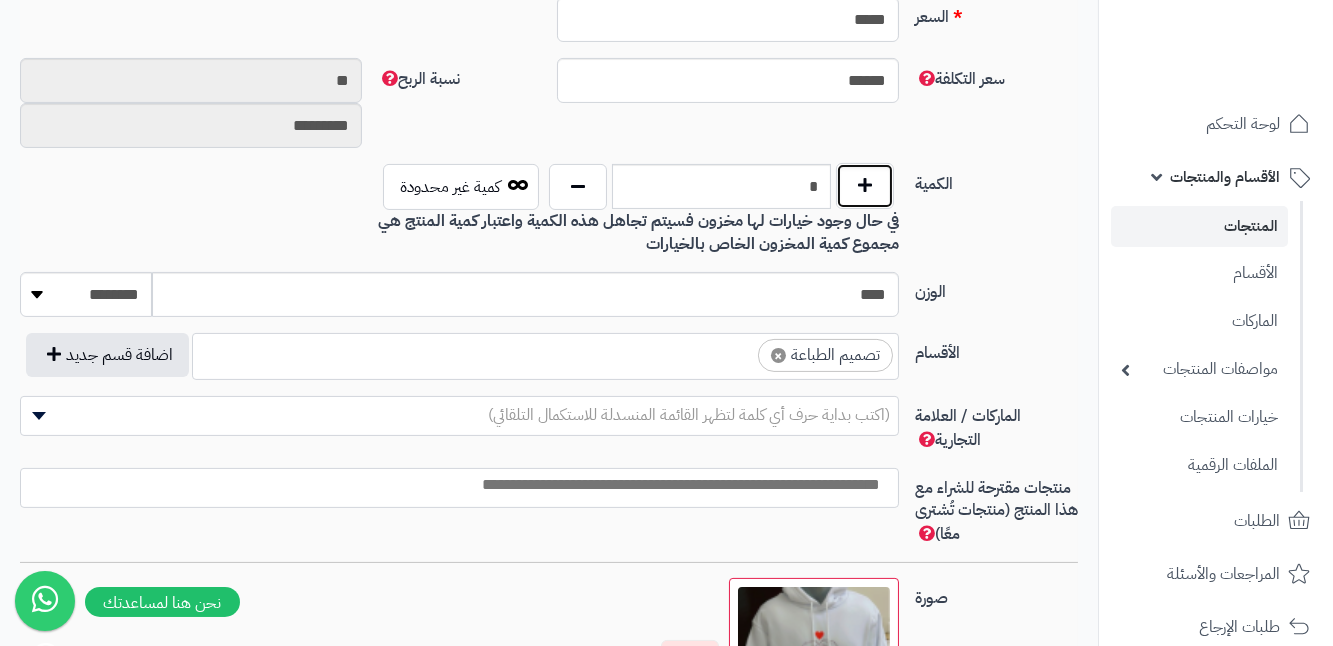 click at bounding box center [865, 186] 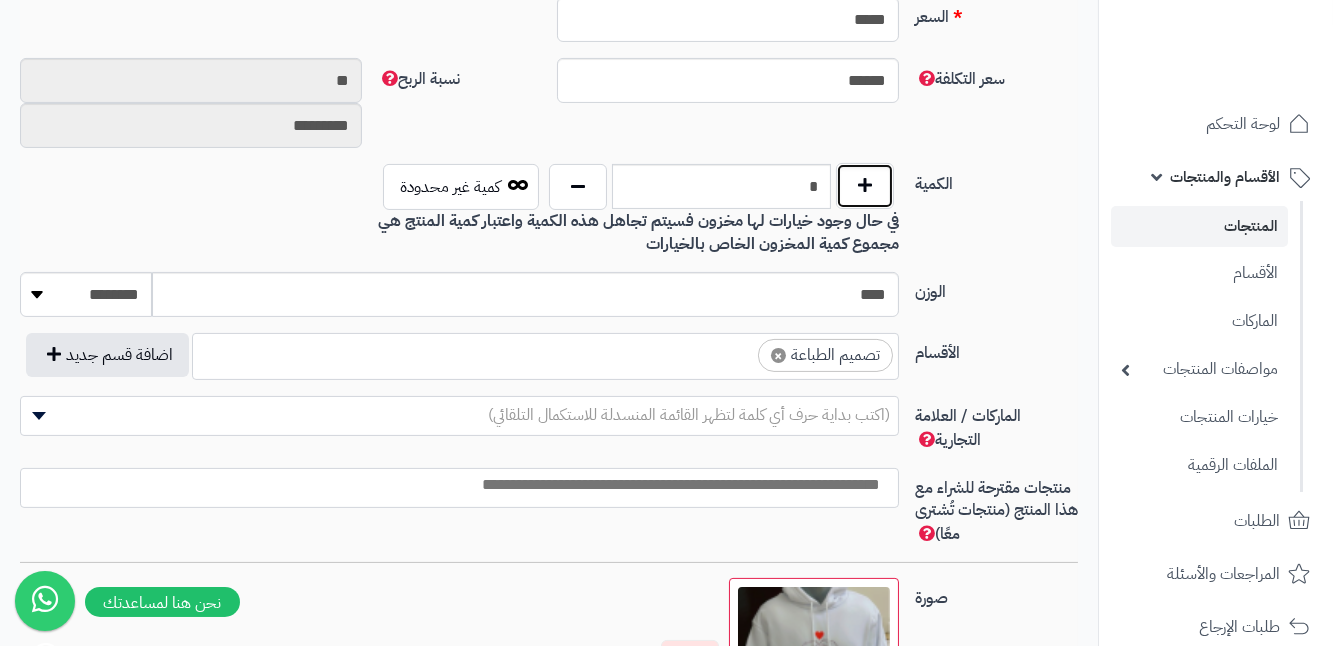 click at bounding box center (865, 186) 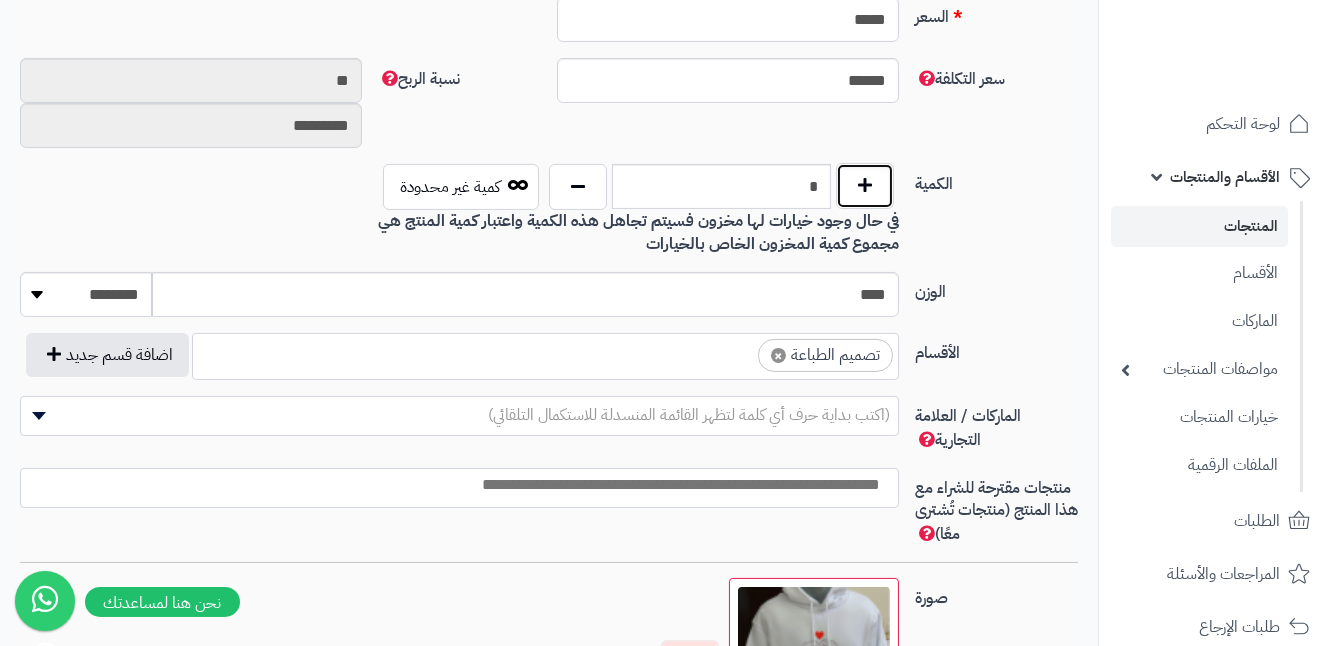 click at bounding box center (865, 186) 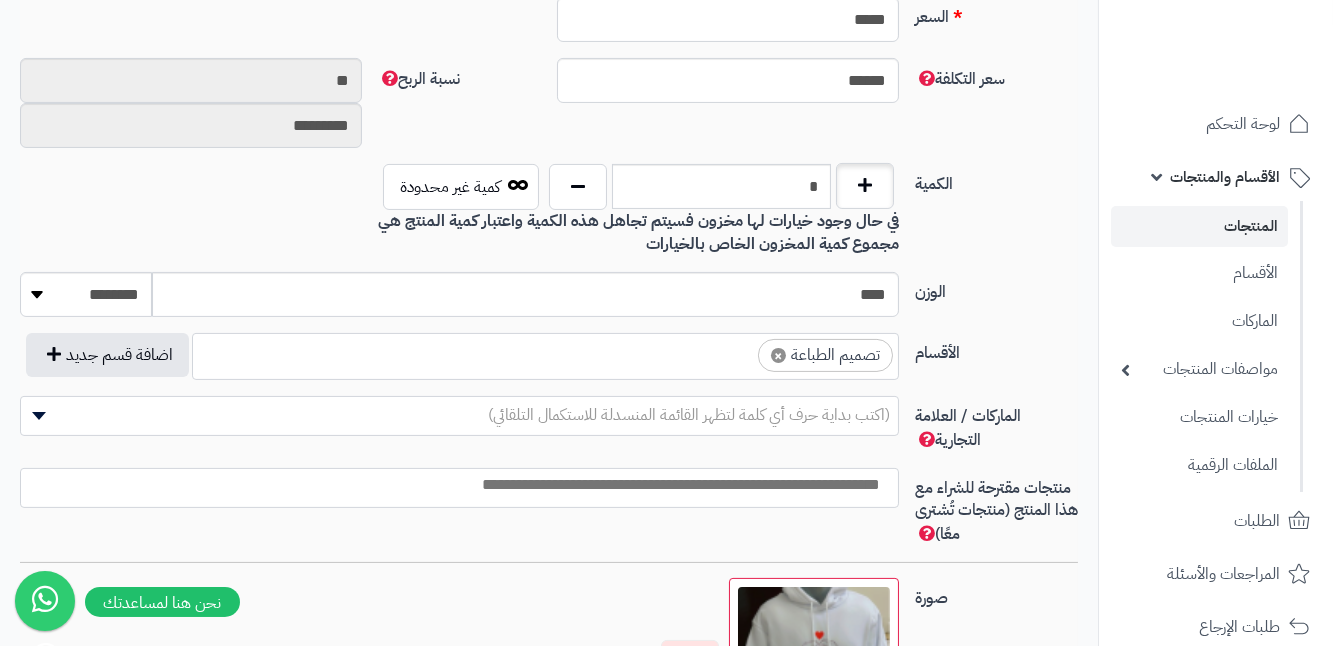 type on "**" 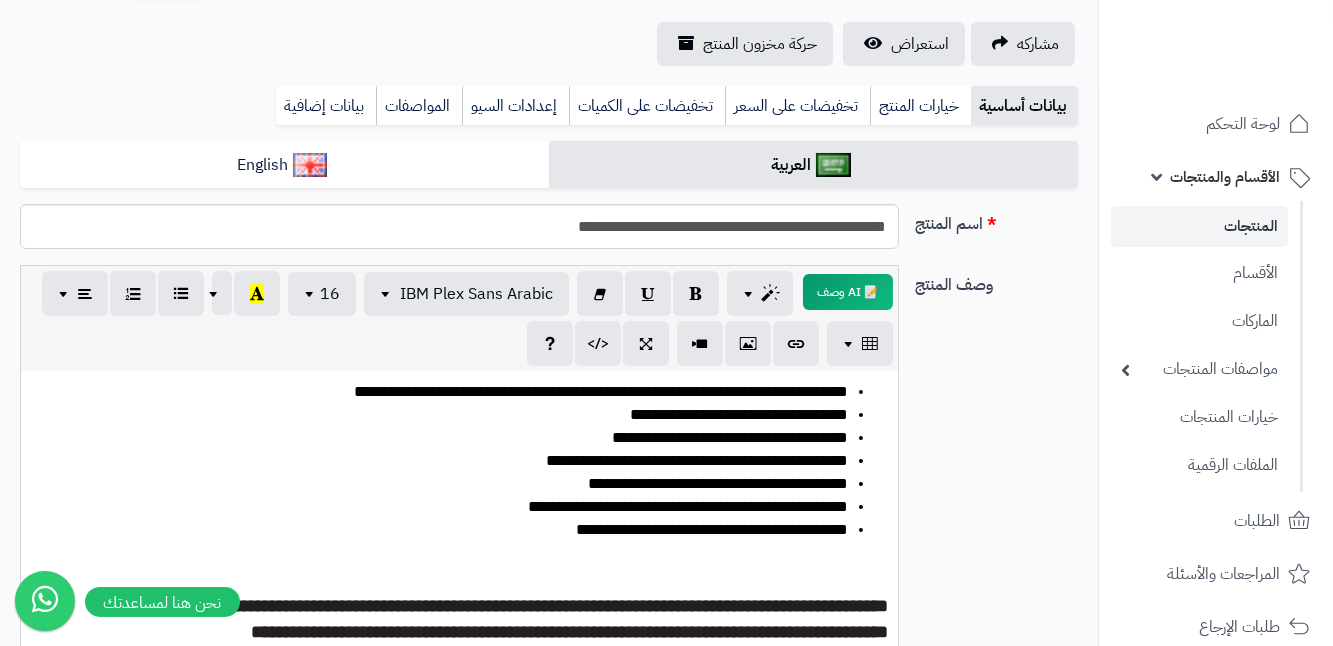 scroll, scrollTop: 181, scrollLeft: 0, axis: vertical 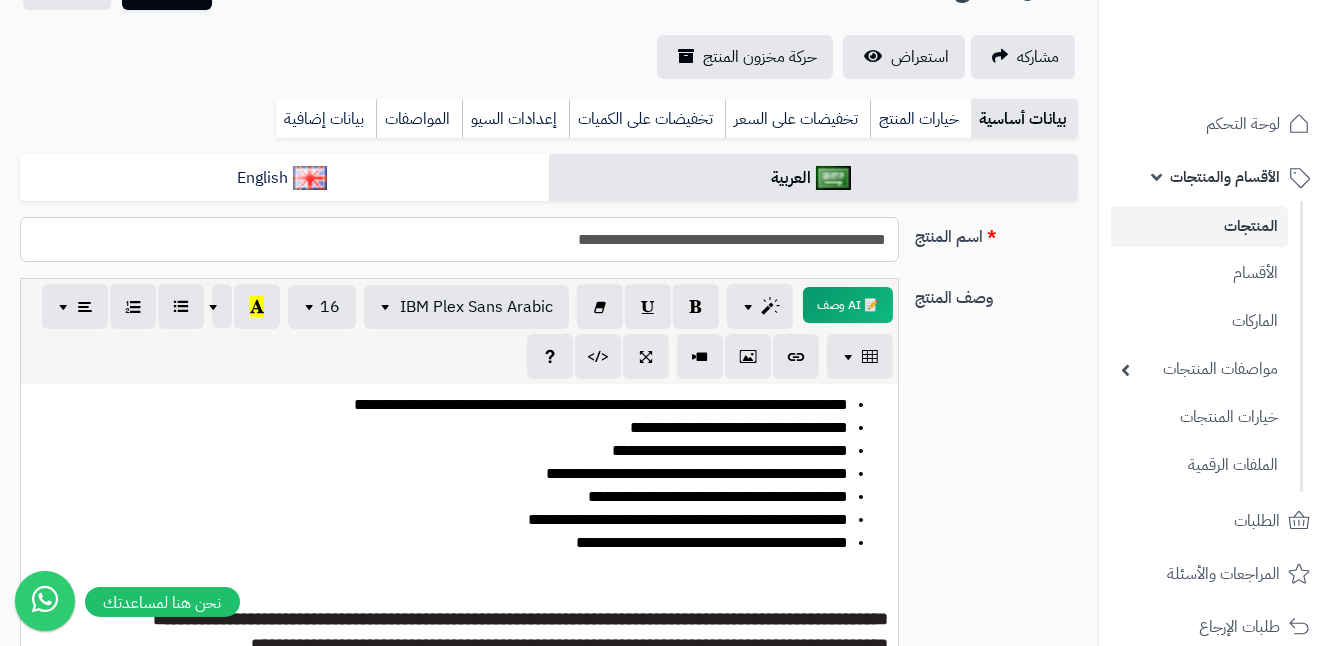 click on "**********" at bounding box center [459, 239] 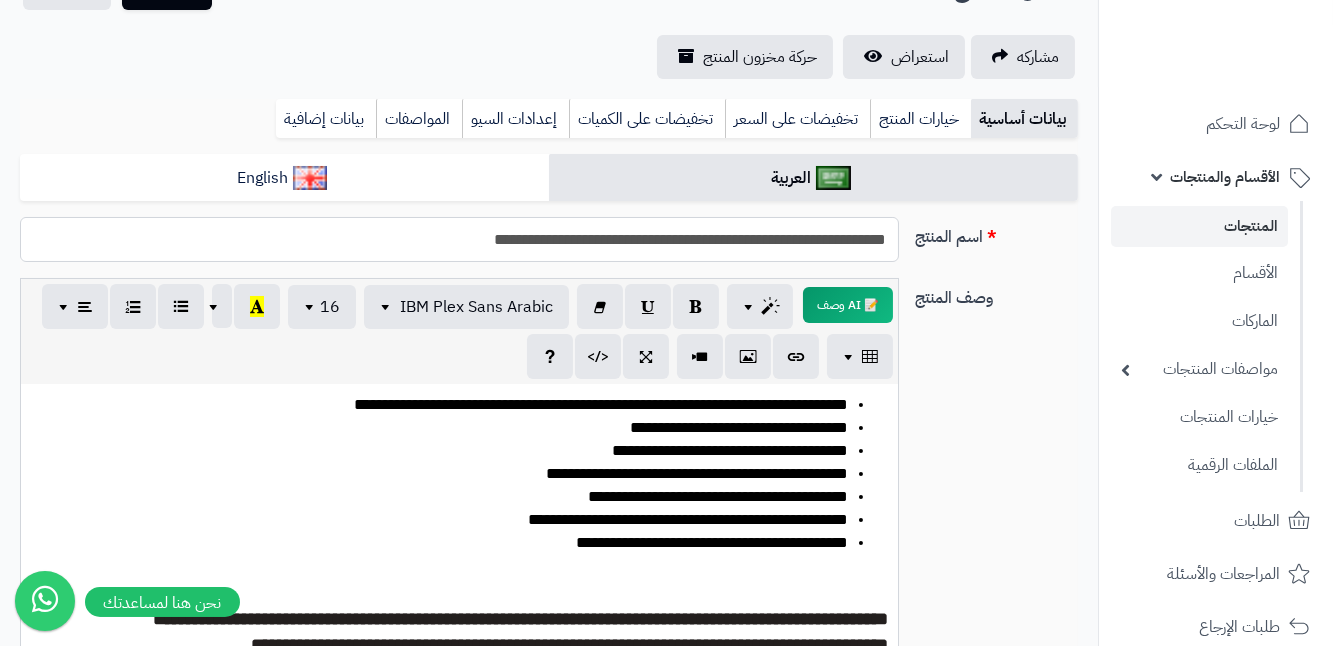 click on "**********" at bounding box center [459, 239] 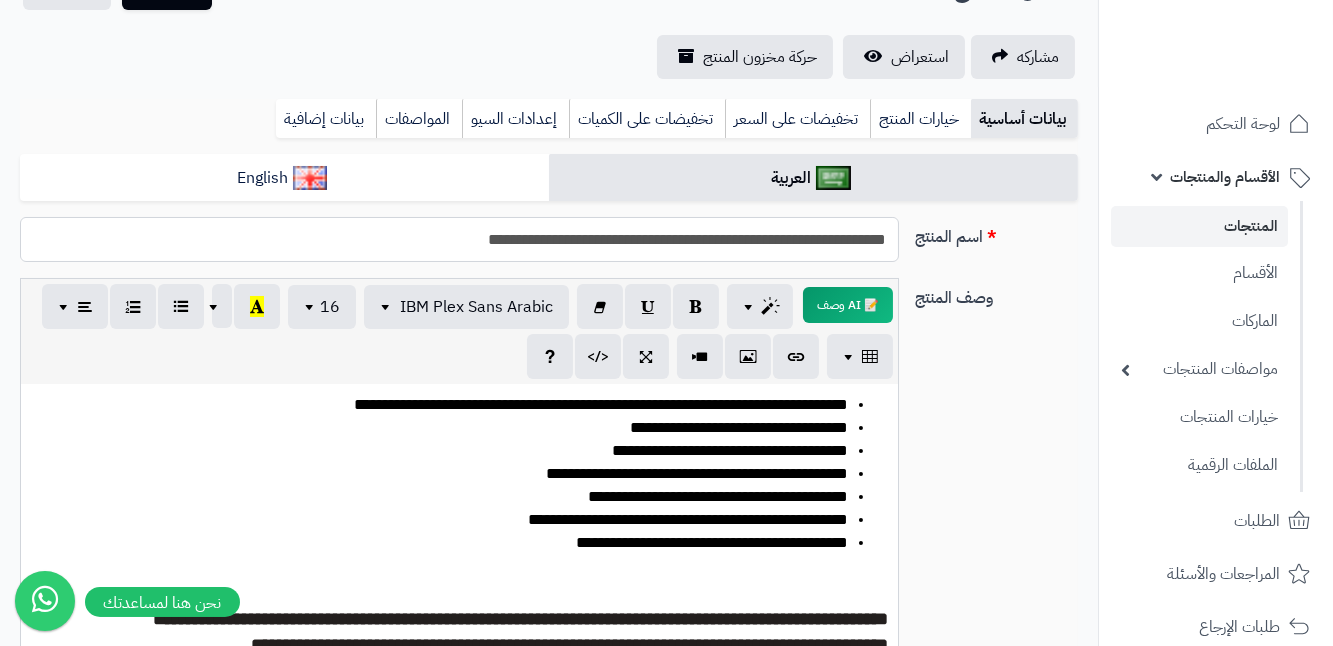 click on "**********" at bounding box center [459, 239] 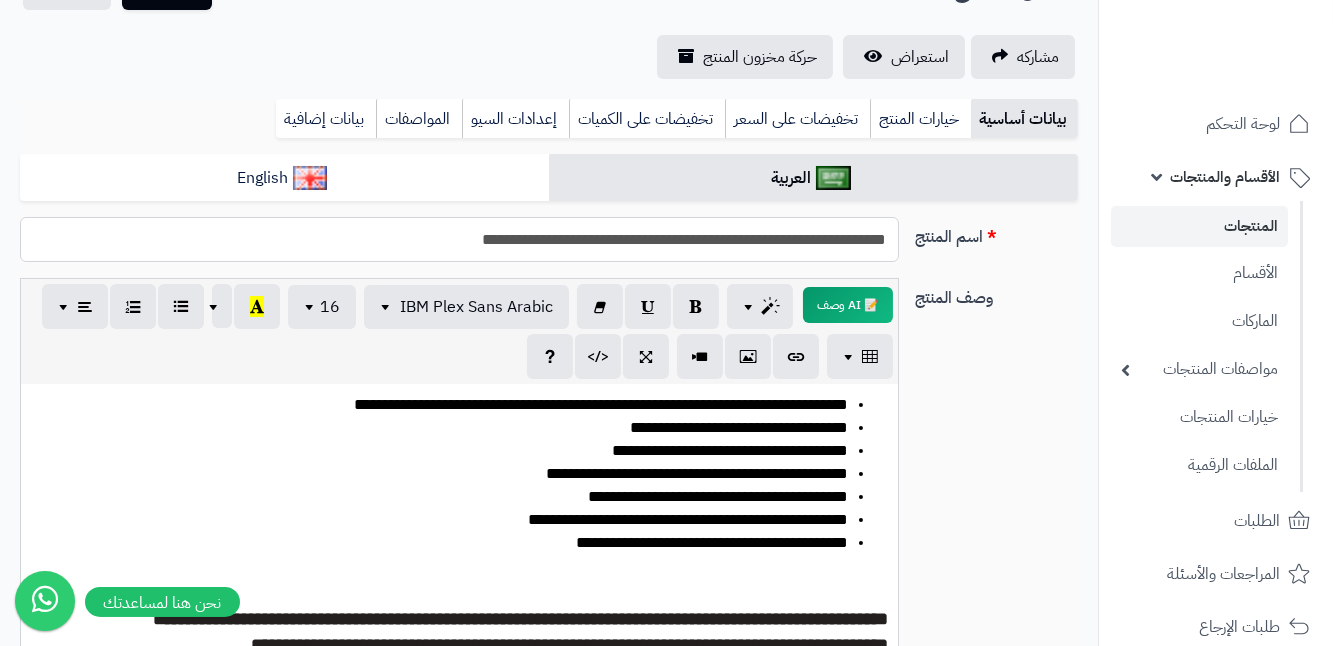 click on "**********" at bounding box center [459, 239] 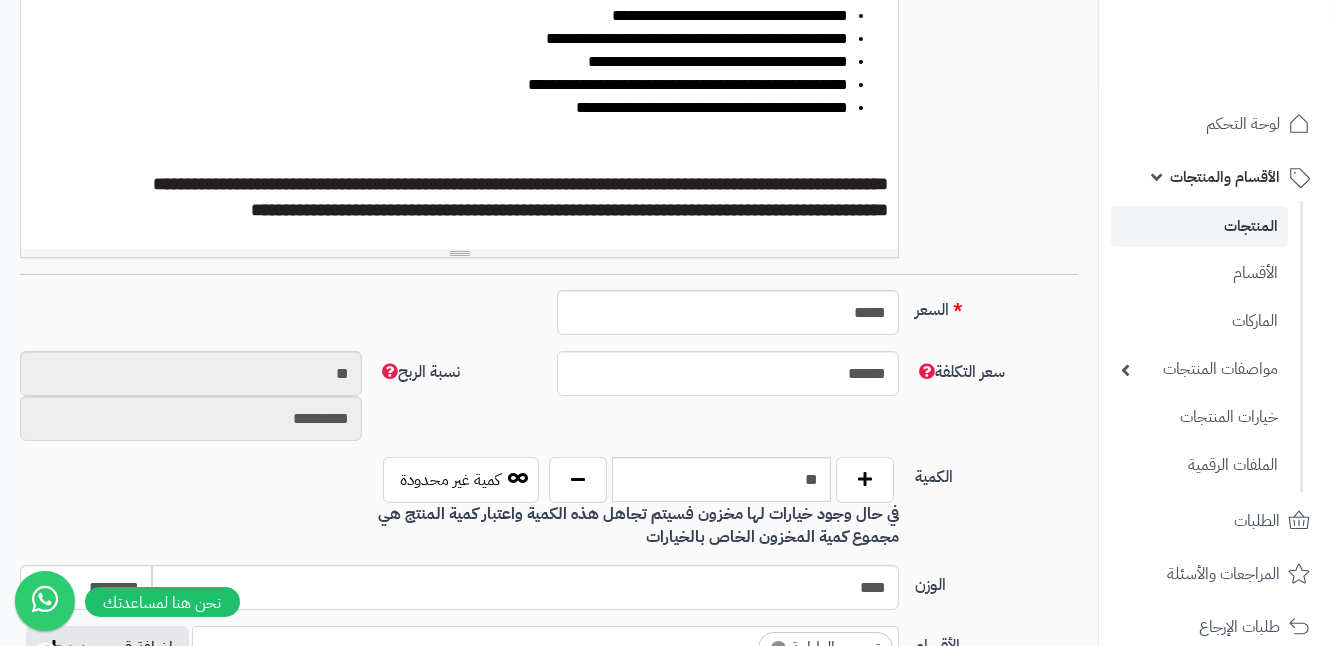 scroll, scrollTop: 636, scrollLeft: 0, axis: vertical 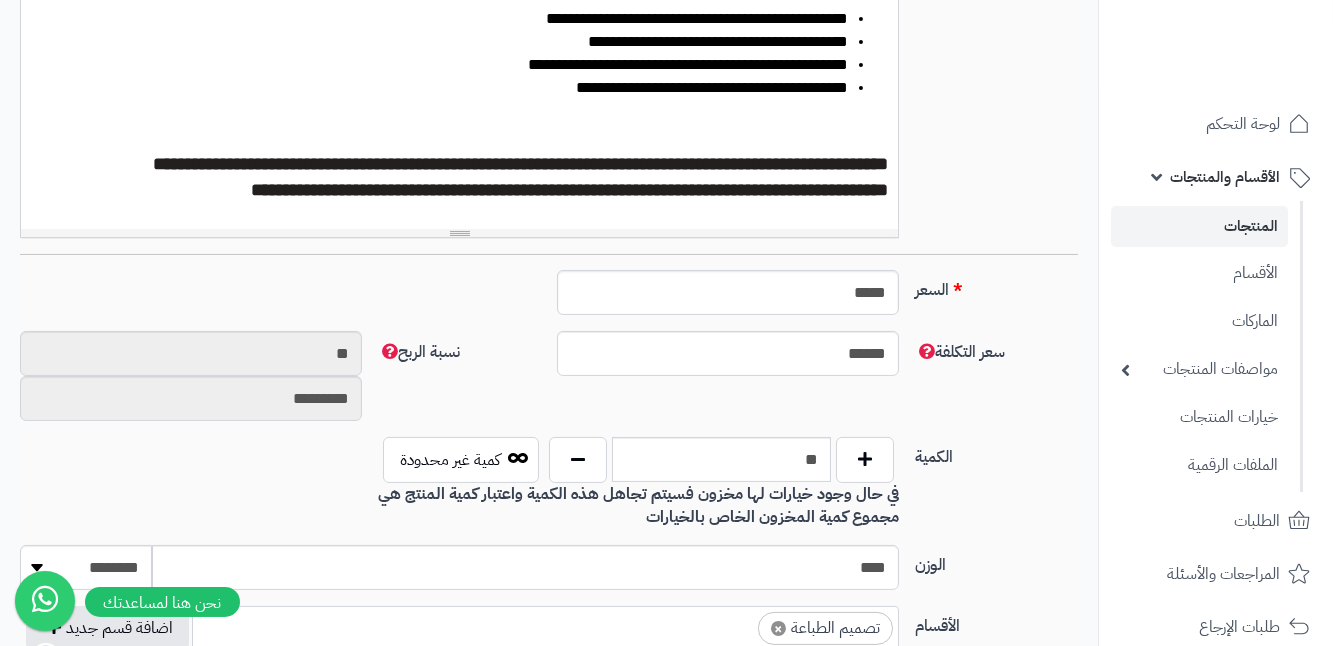 type on "**********" 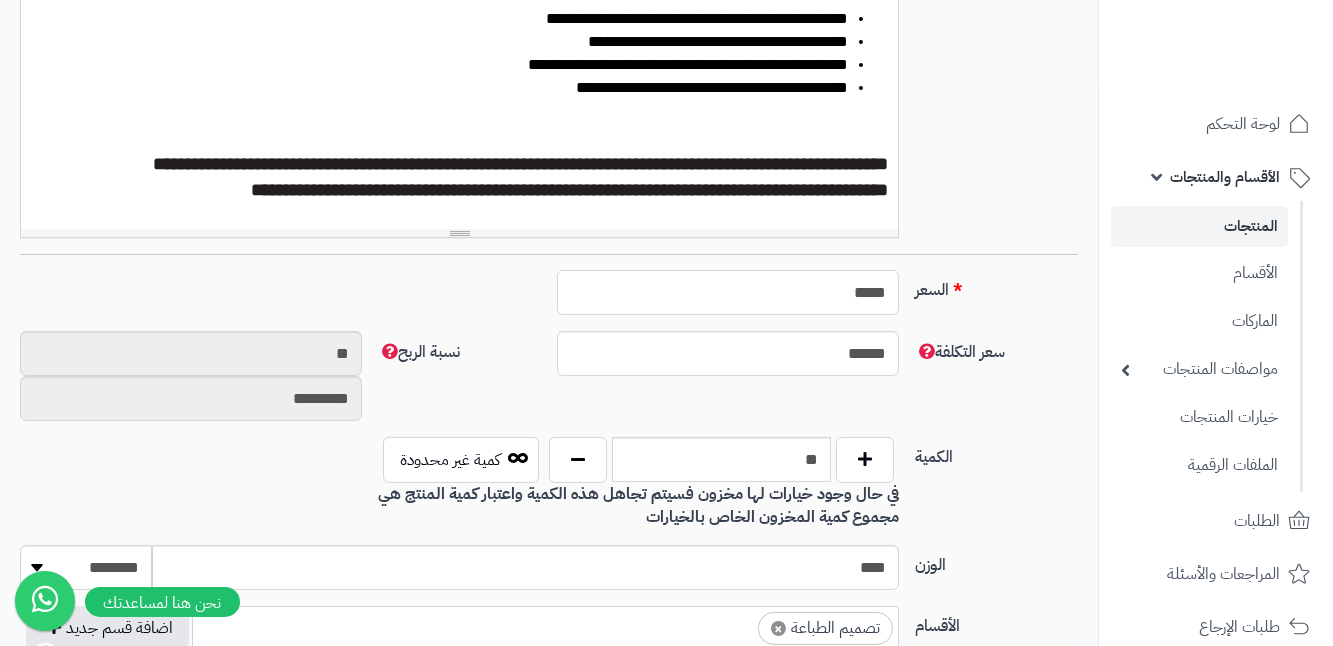 click on "*****" at bounding box center [728, 292] 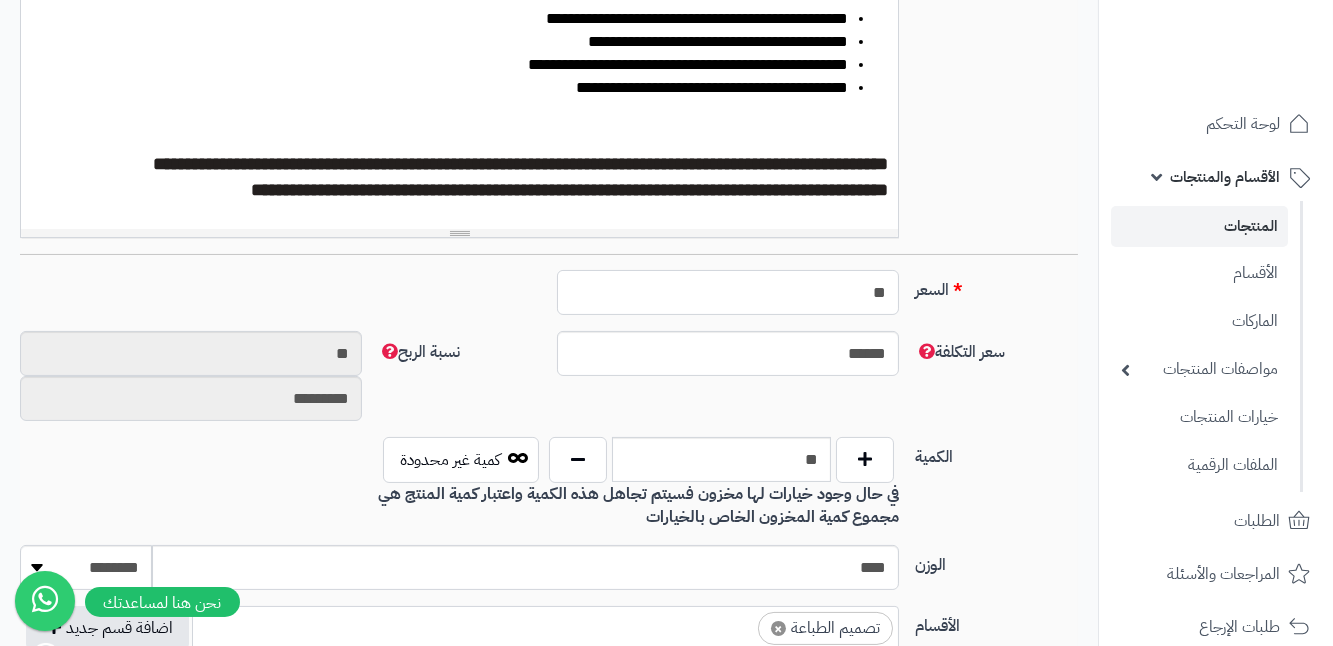 type on "*" 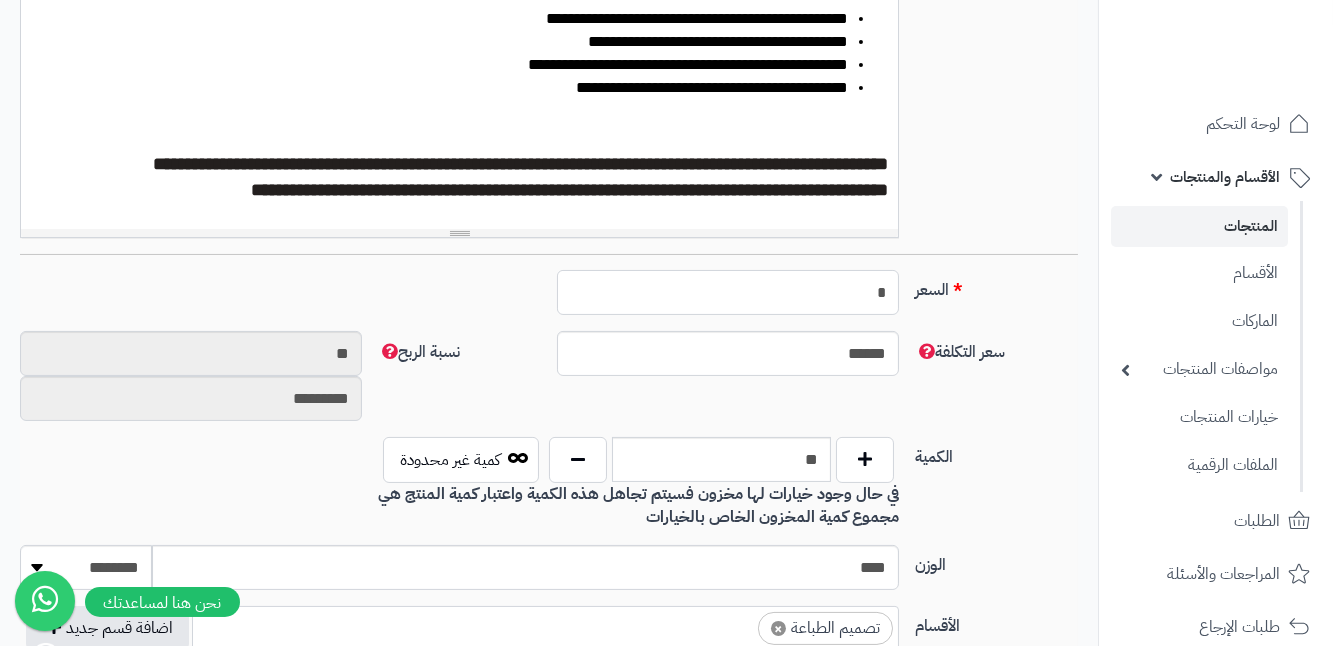 type on "********" 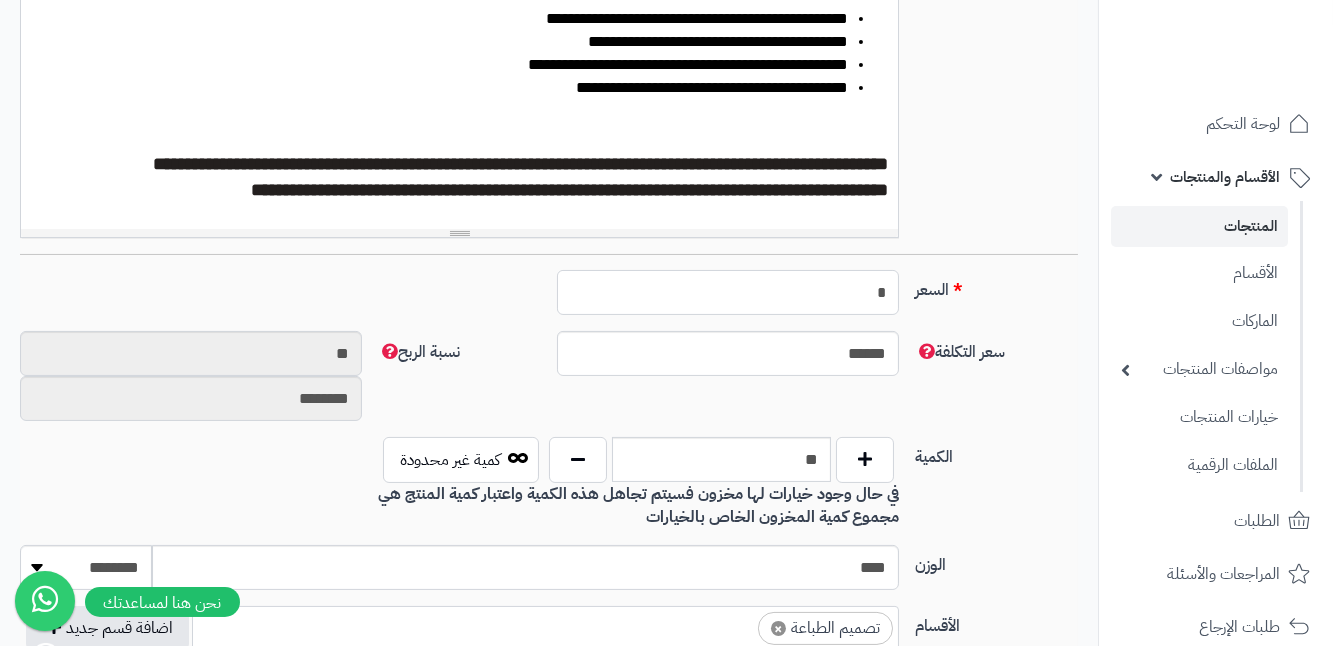 type 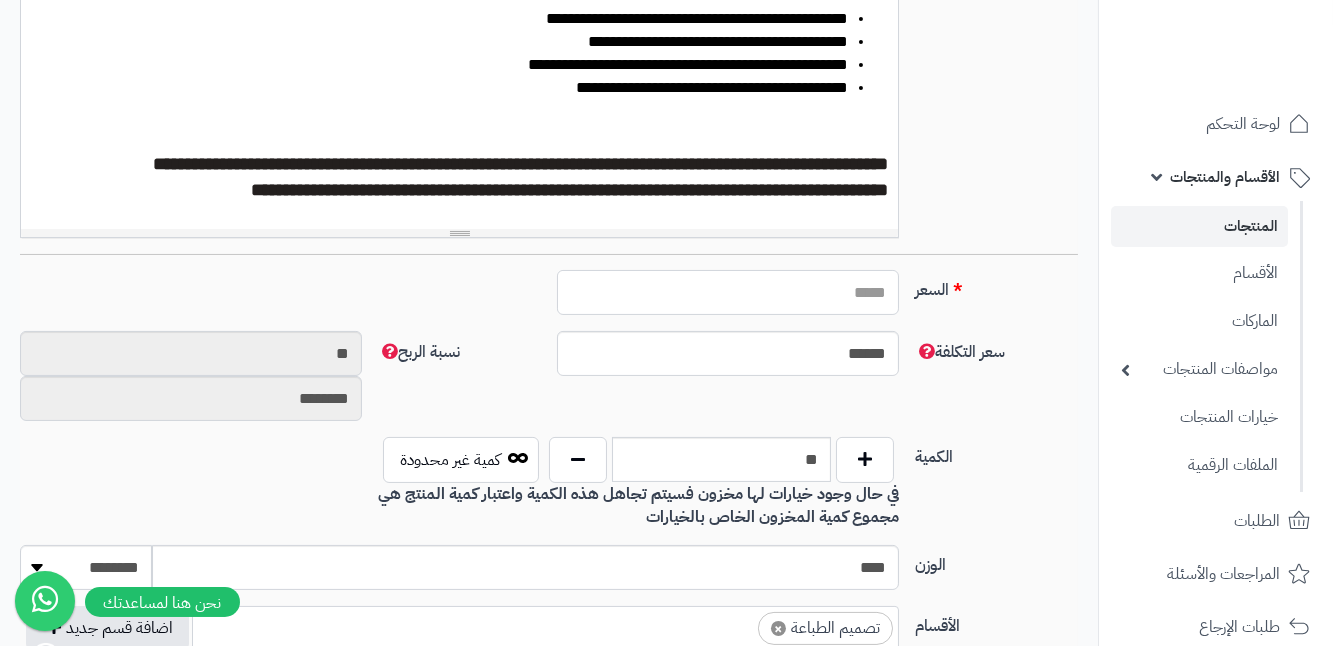 type on "*****" 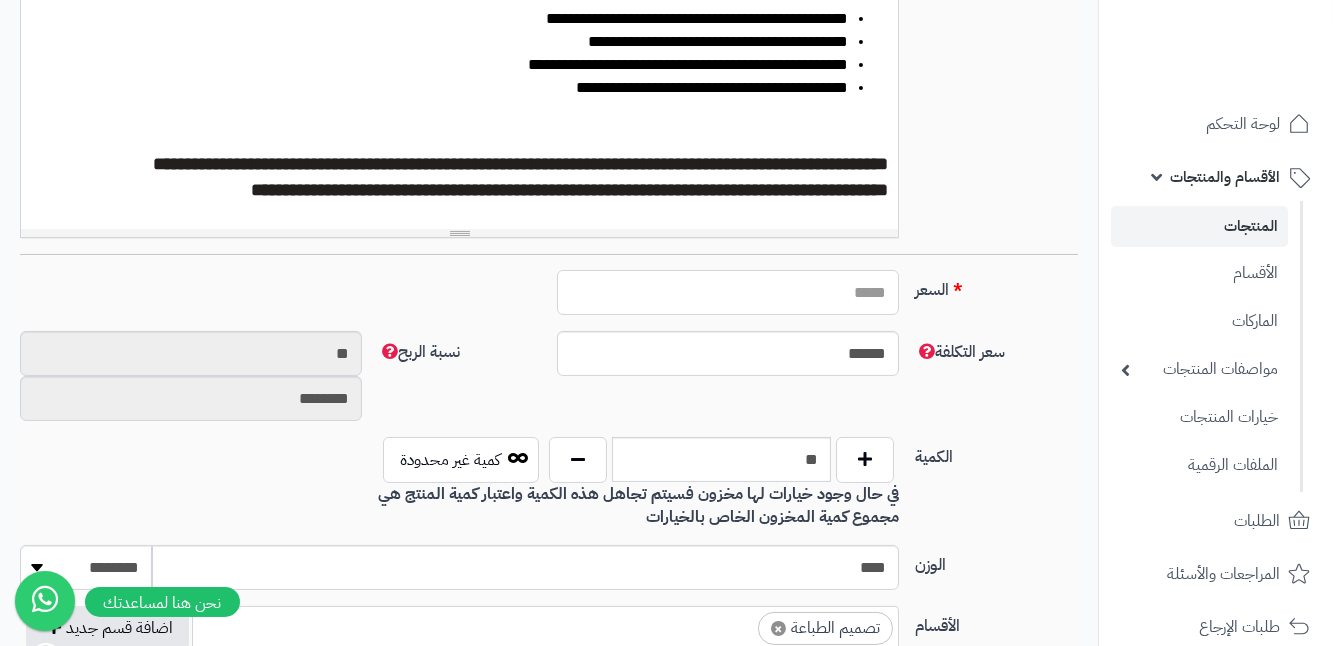type on "********" 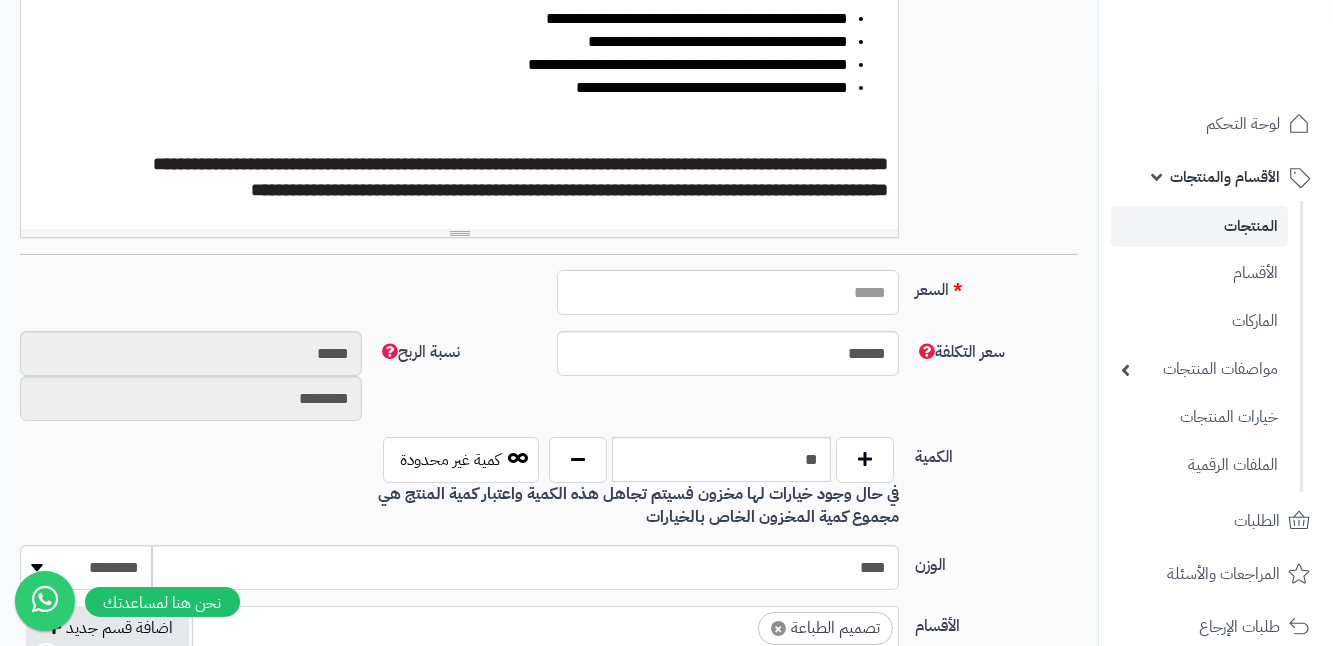 type on "*" 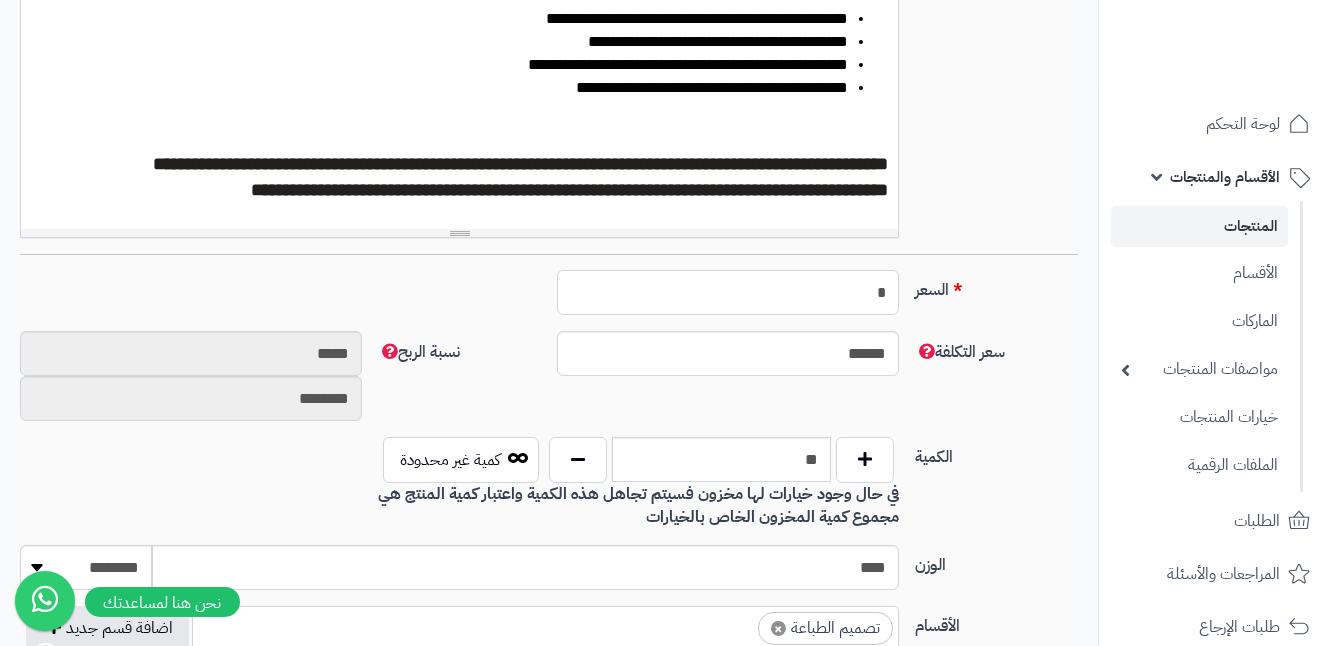 type on "**" 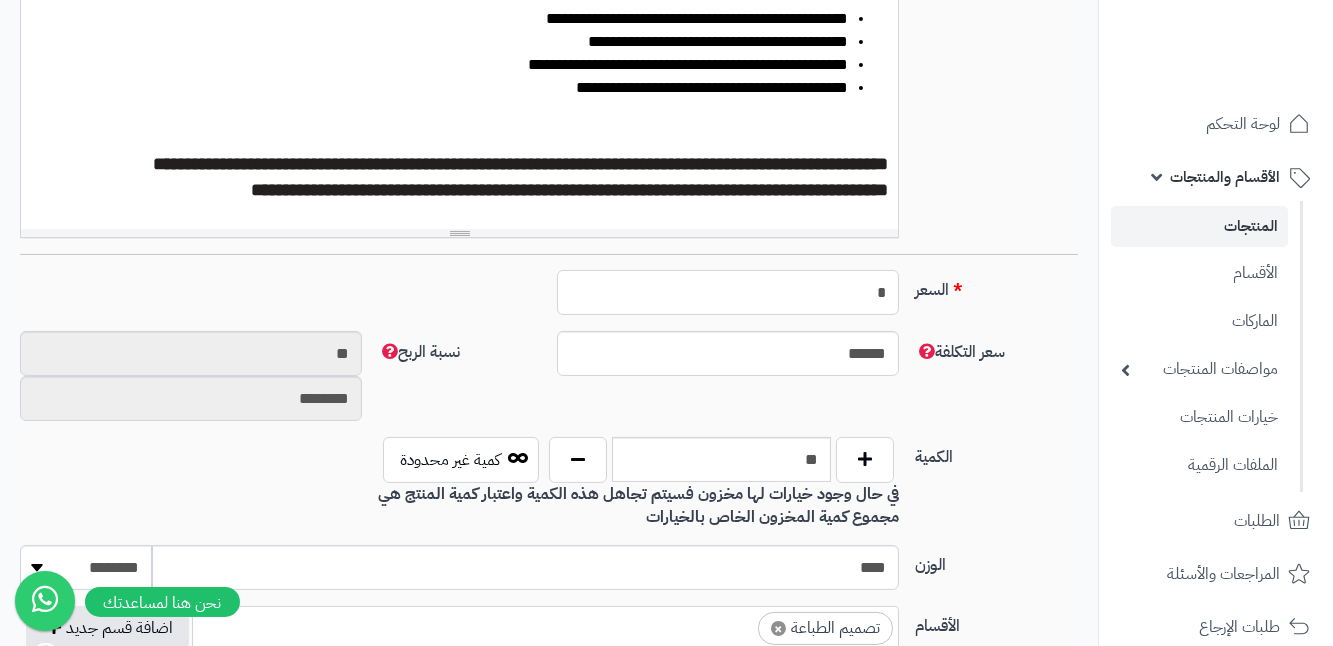 type on "**" 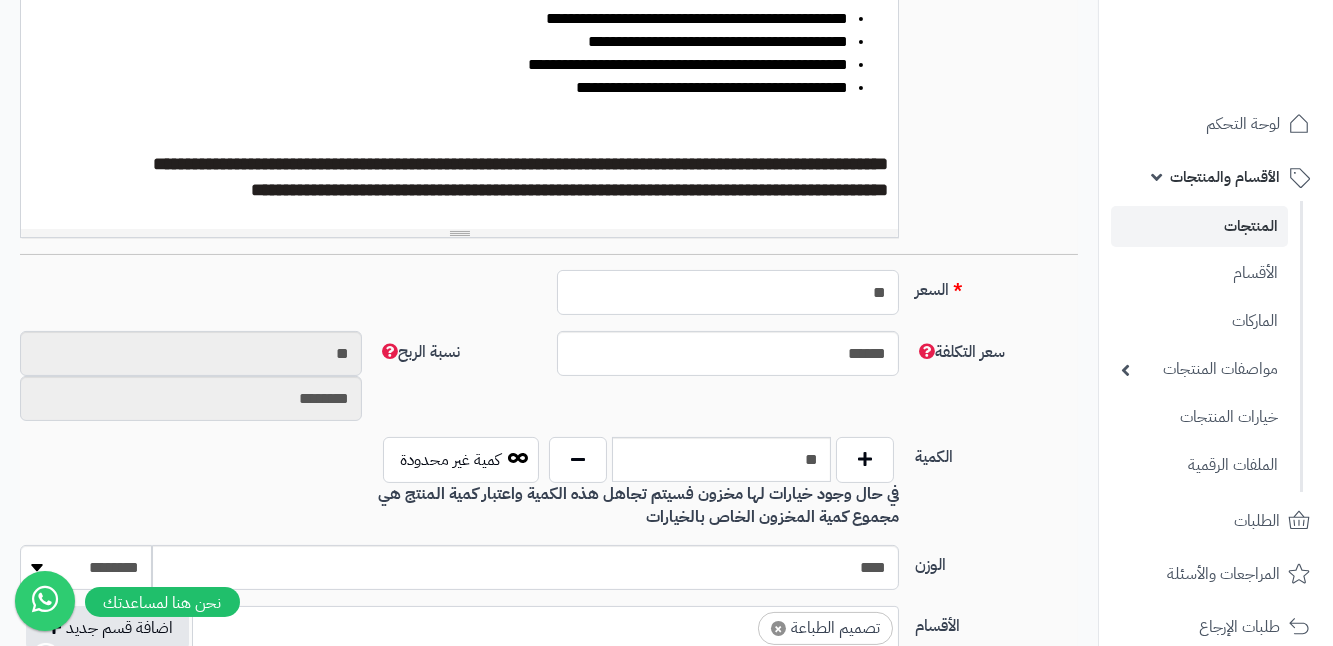 type on "*********" 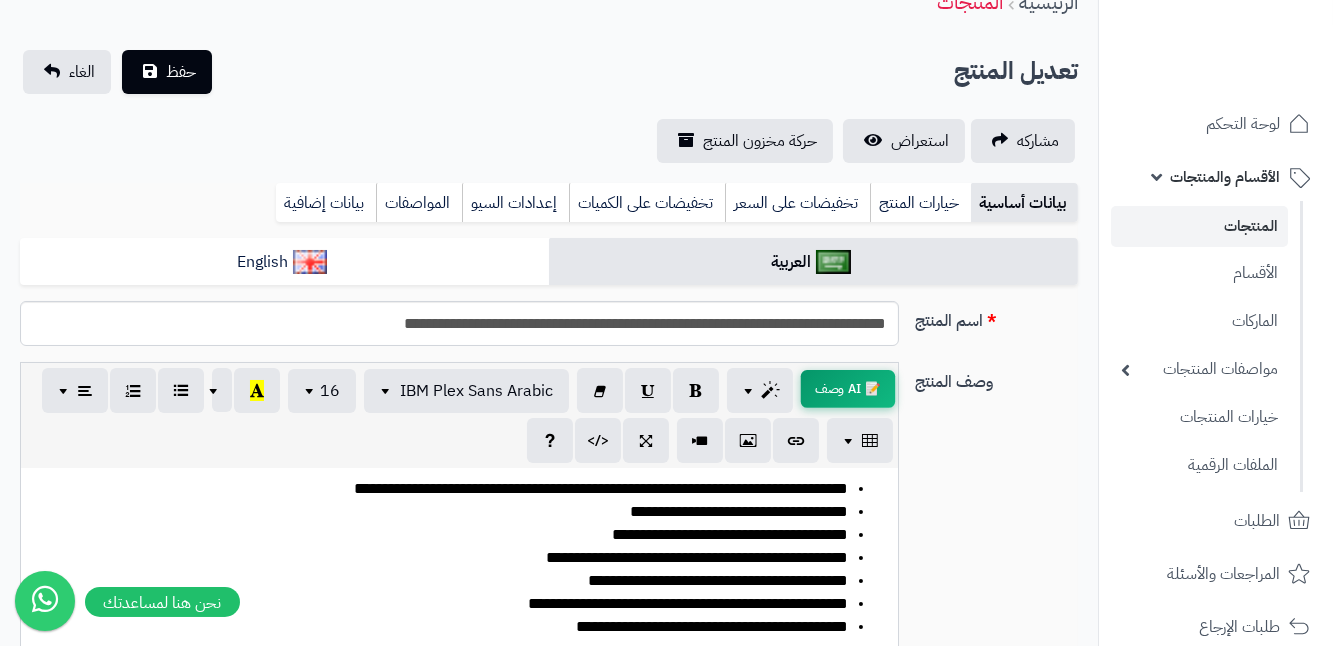 scroll, scrollTop: 90, scrollLeft: 0, axis: vertical 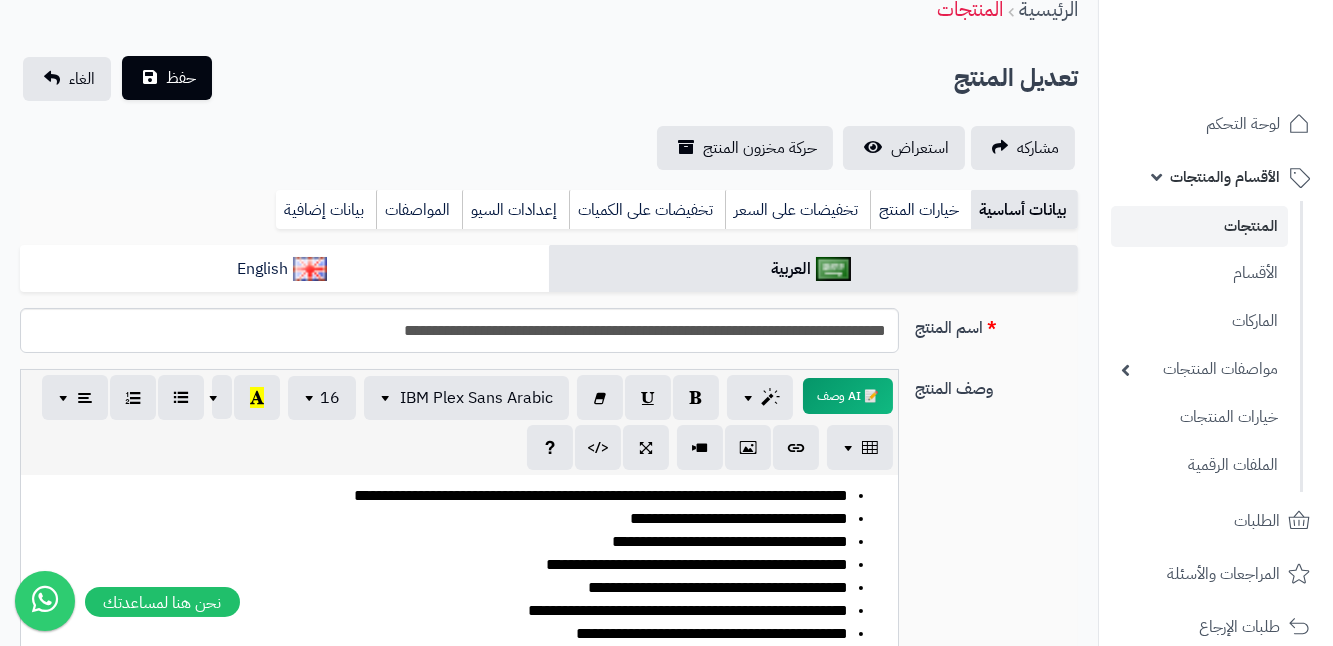 type on "**" 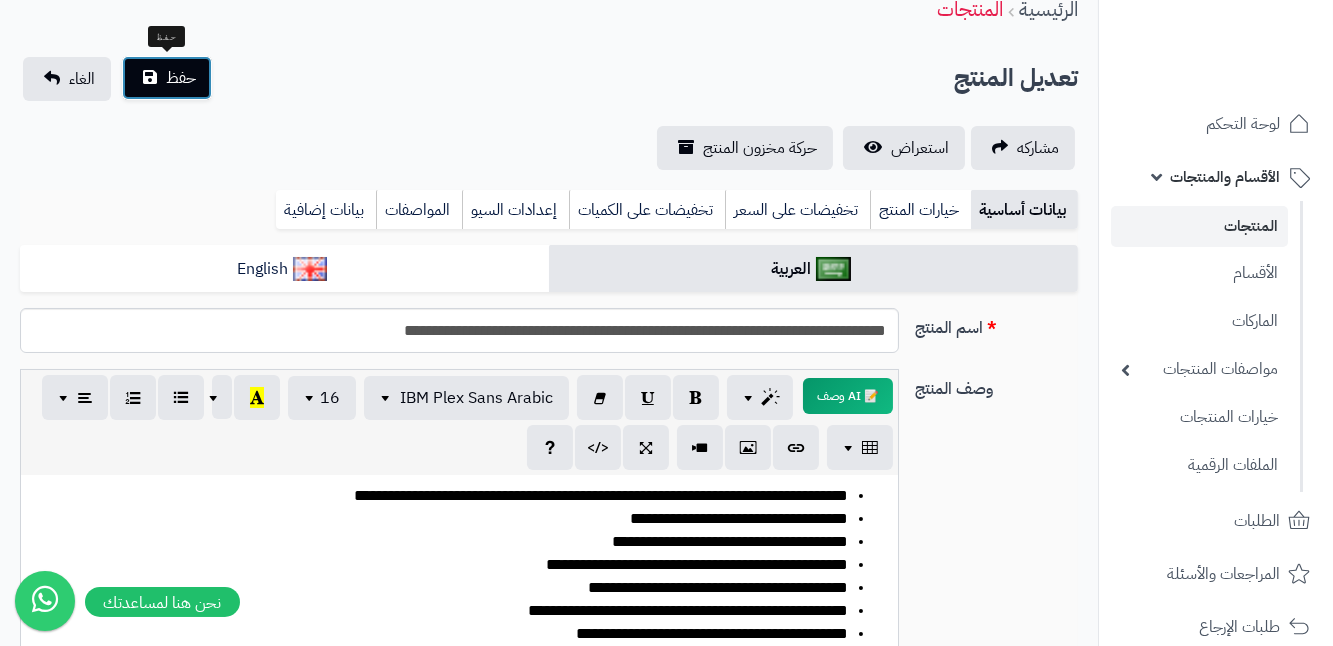 click on "حفظ" at bounding box center [167, 78] 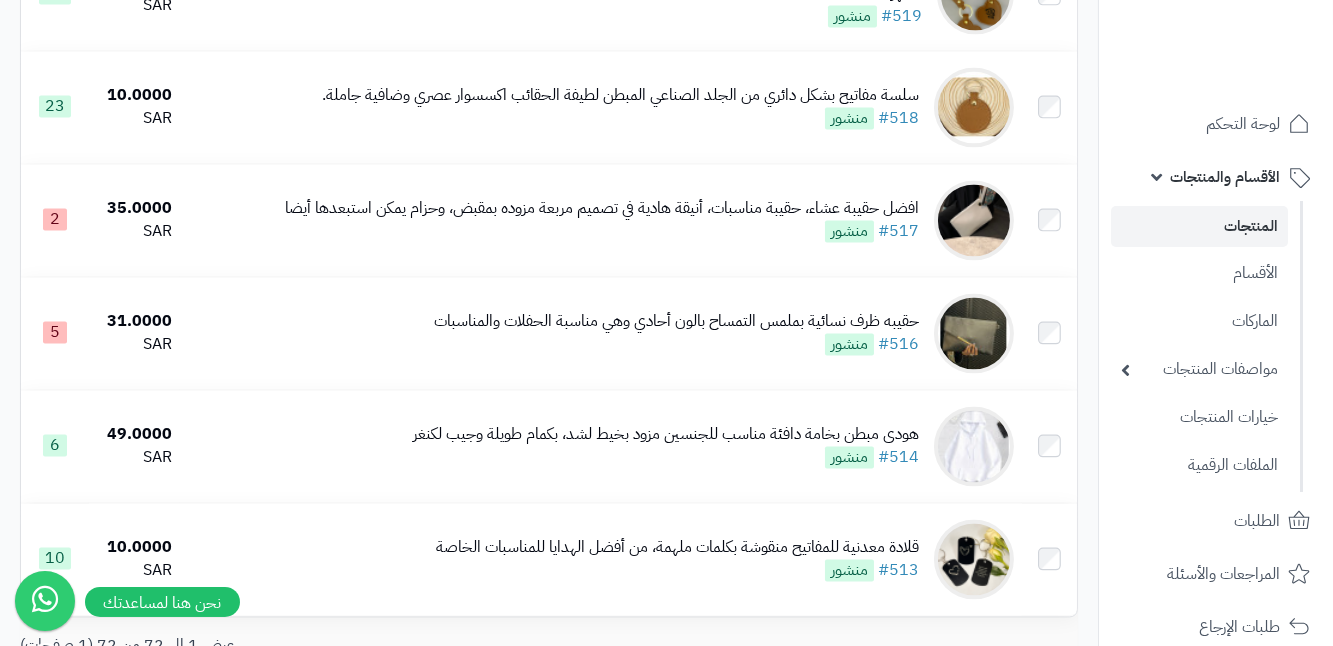 scroll, scrollTop: 7909, scrollLeft: 0, axis: vertical 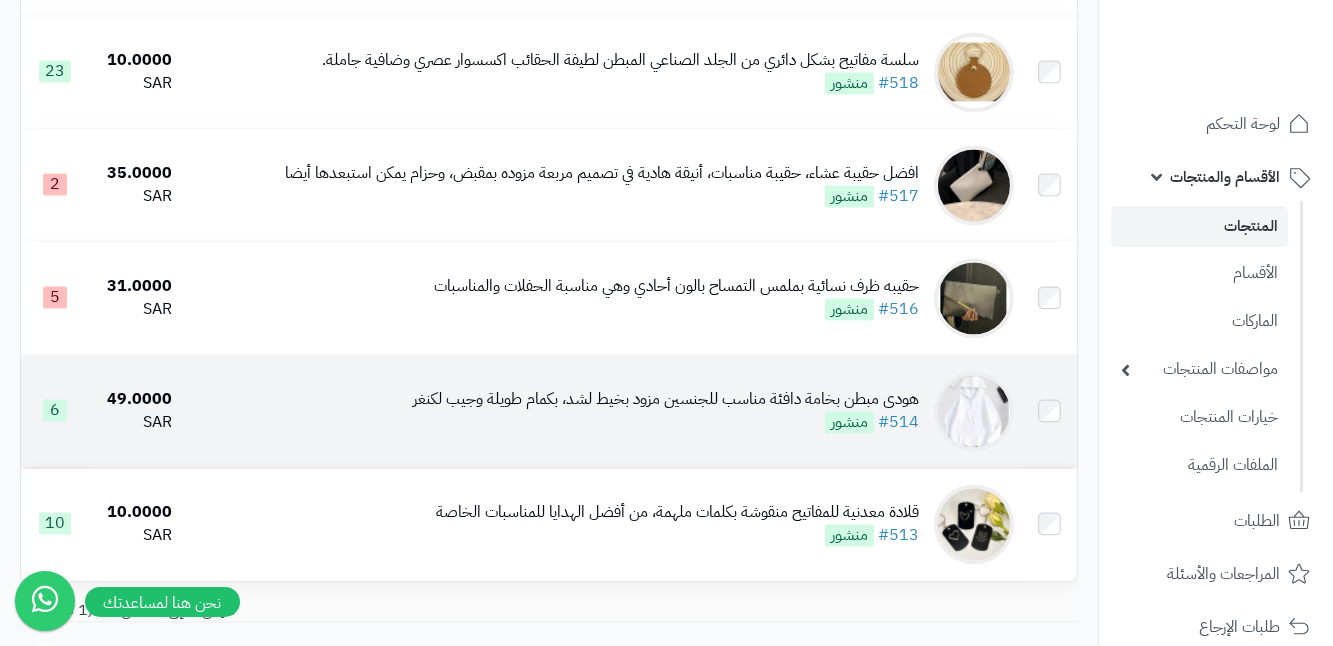 click on "هودى مبطن بخامة دافئة مناسب للجنسين مزود بخيط لشد، بكمام طويلة وجيب لكنغر" at bounding box center (666, 399) 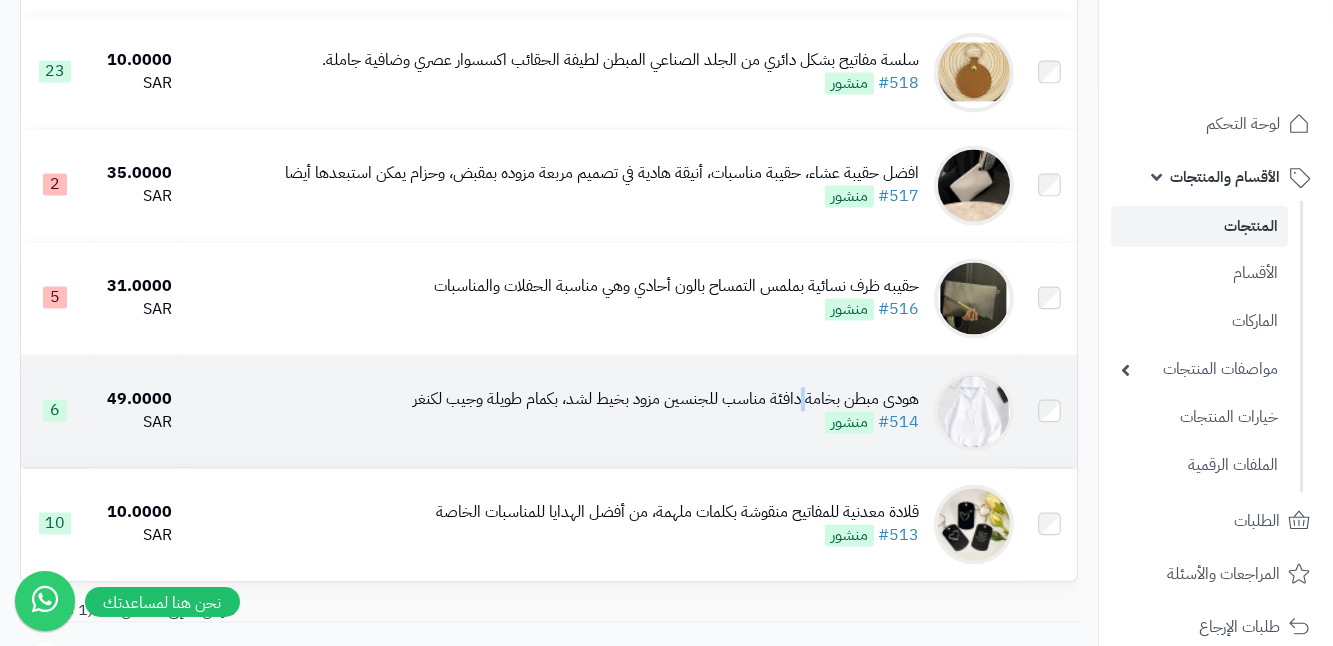 click on "هودى مبطن بخامة دافئة مناسب للجنسين مزود بخيط لشد، بكمام طويلة وجيب لكنغر" at bounding box center [666, 399] 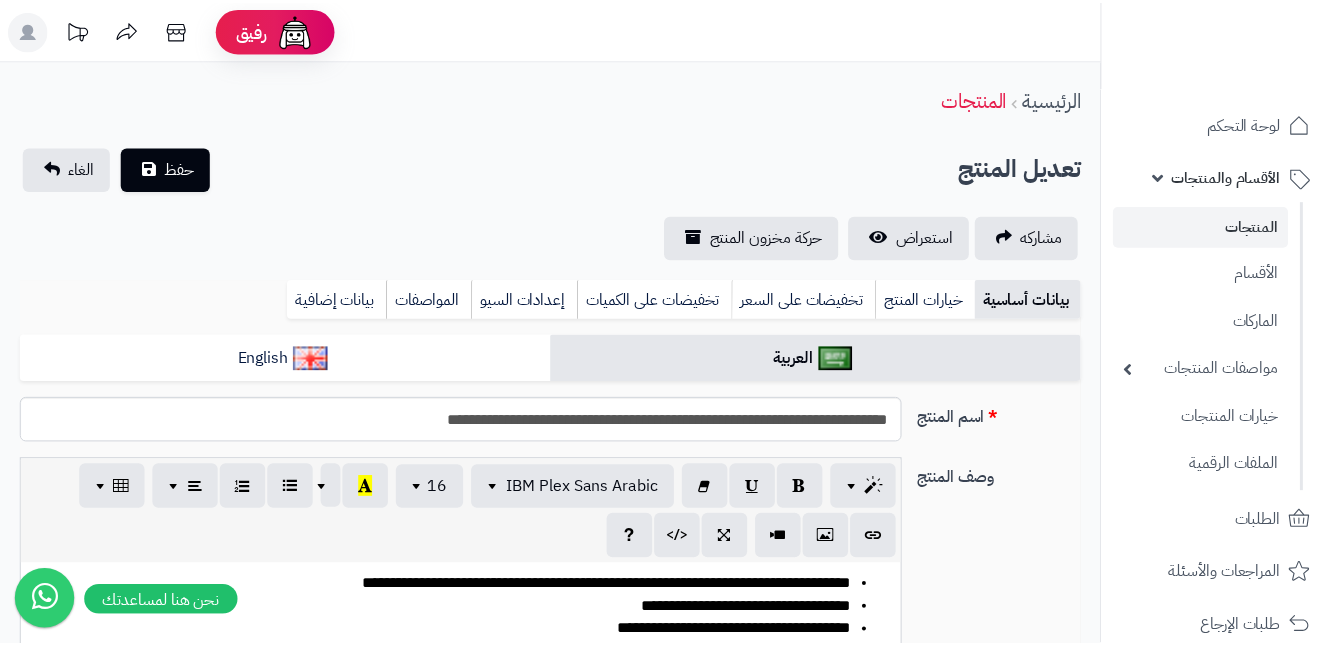 scroll, scrollTop: 0, scrollLeft: 0, axis: both 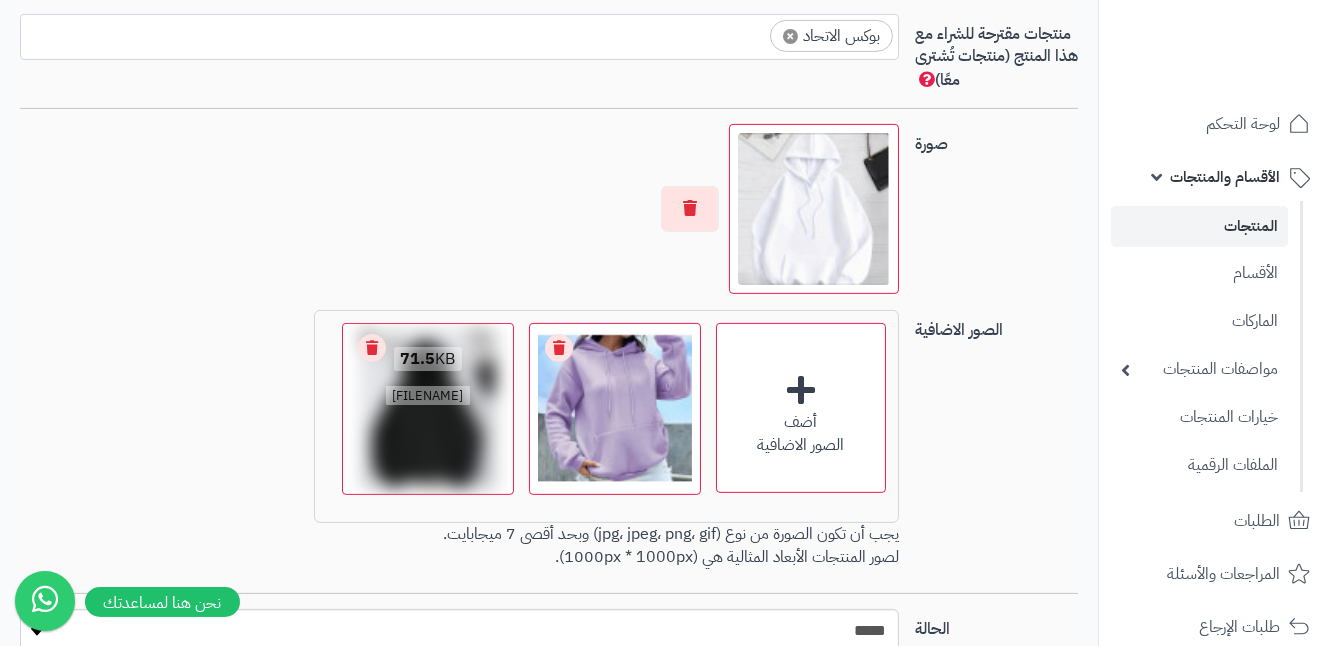 drag, startPoint x: 420, startPoint y: 388, endPoint x: 450, endPoint y: 439, distance: 59.16925 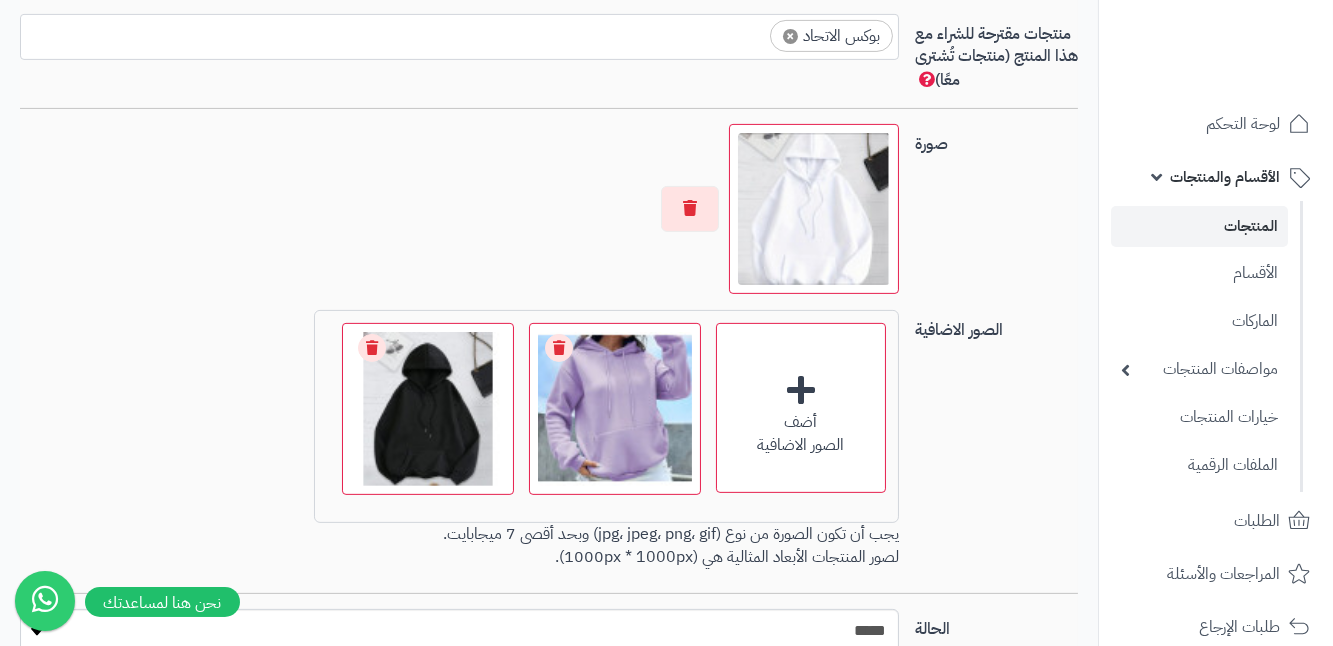 drag, startPoint x: 632, startPoint y: 369, endPoint x: 767, endPoint y: 187, distance: 226.60318 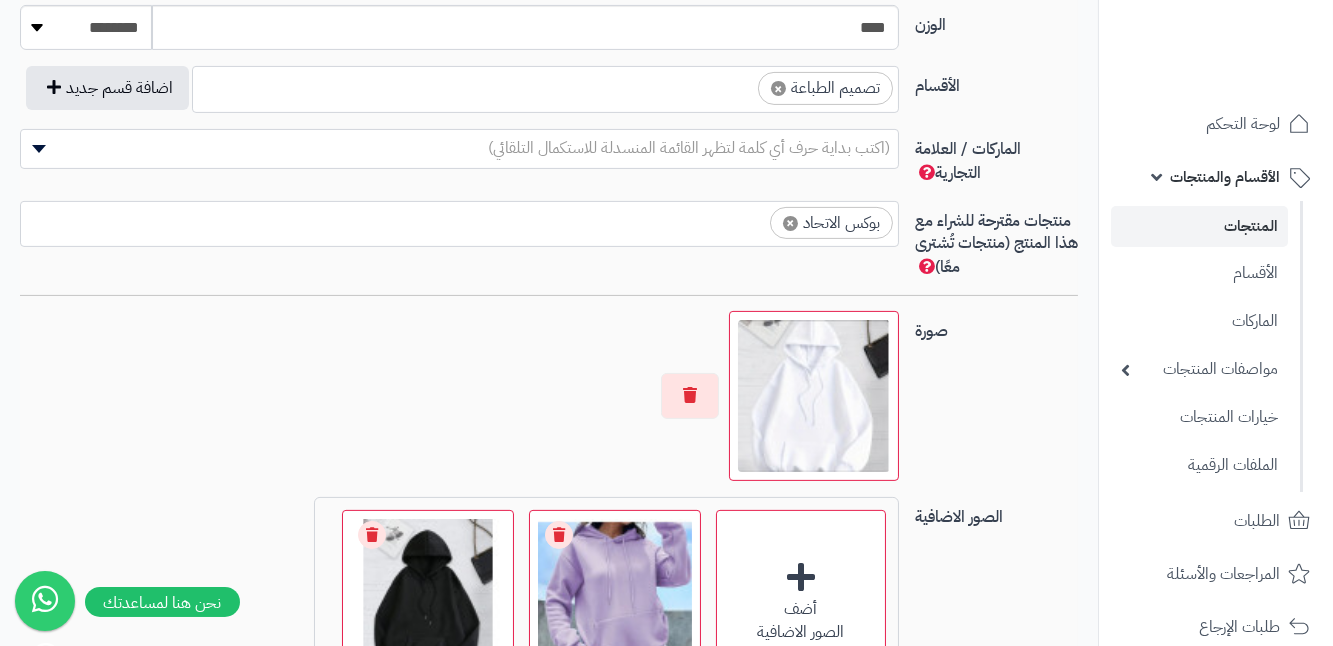 scroll, scrollTop: 1181, scrollLeft: 0, axis: vertical 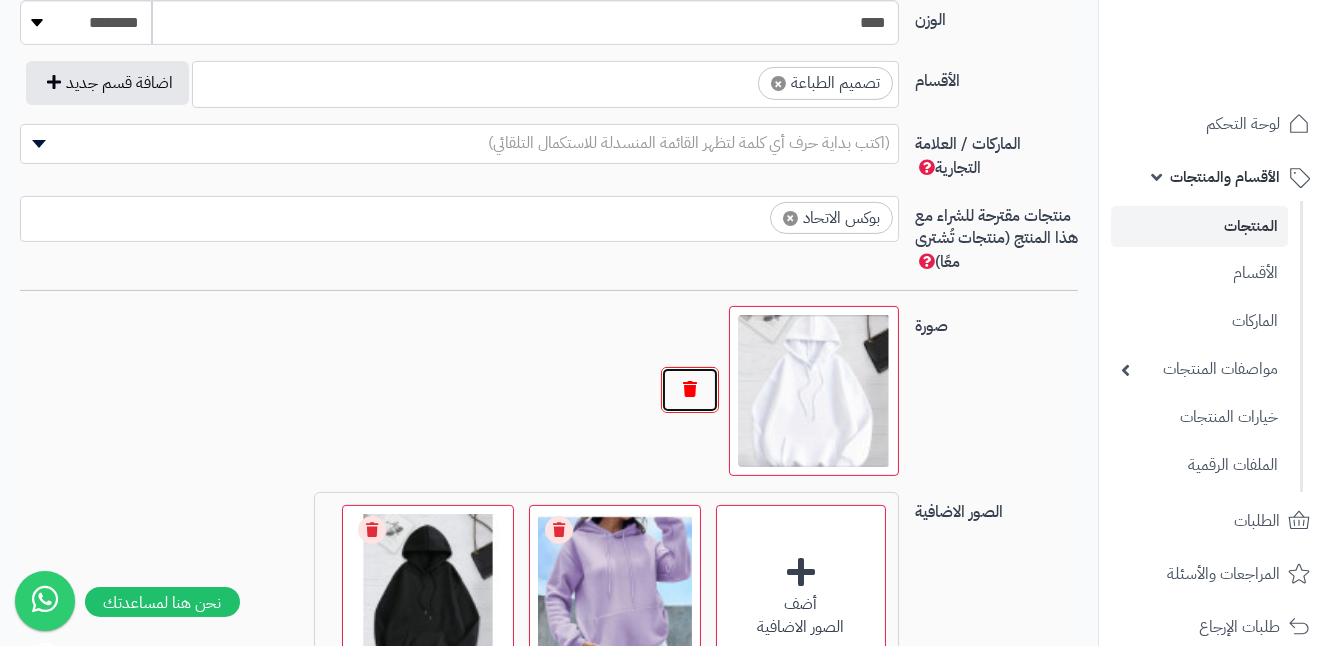 click at bounding box center (690, 390) 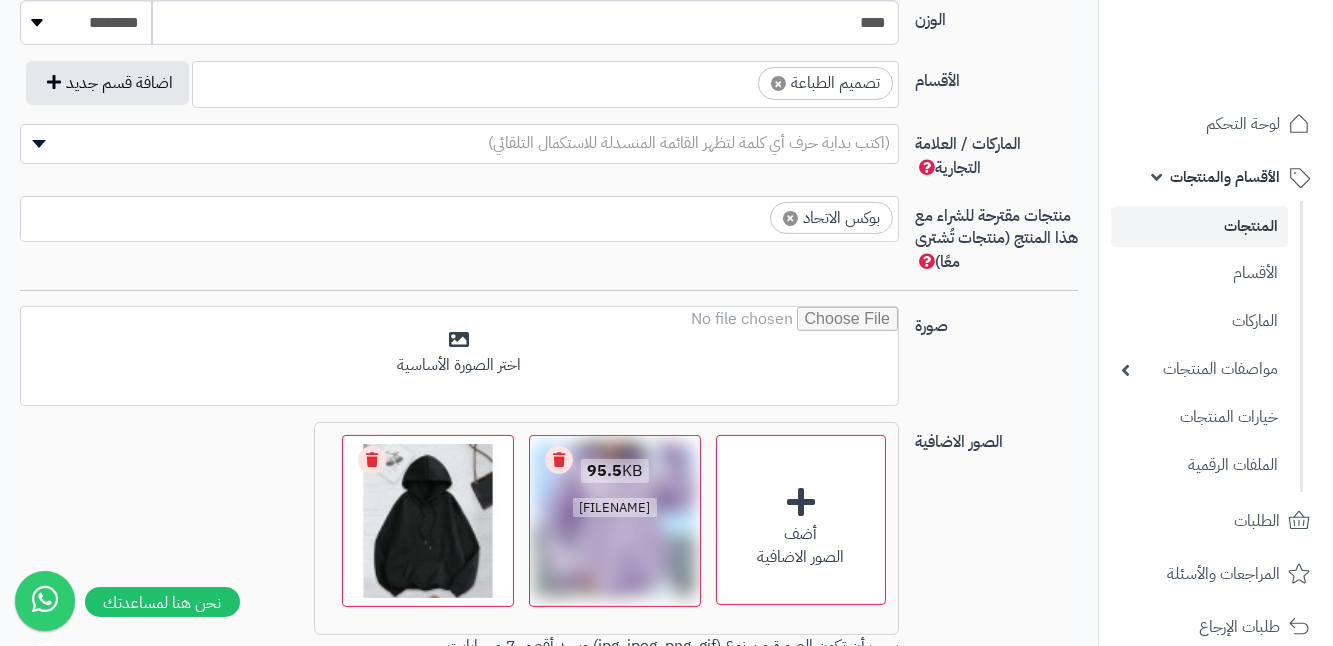 click on "Remove file" at bounding box center [559, 460] 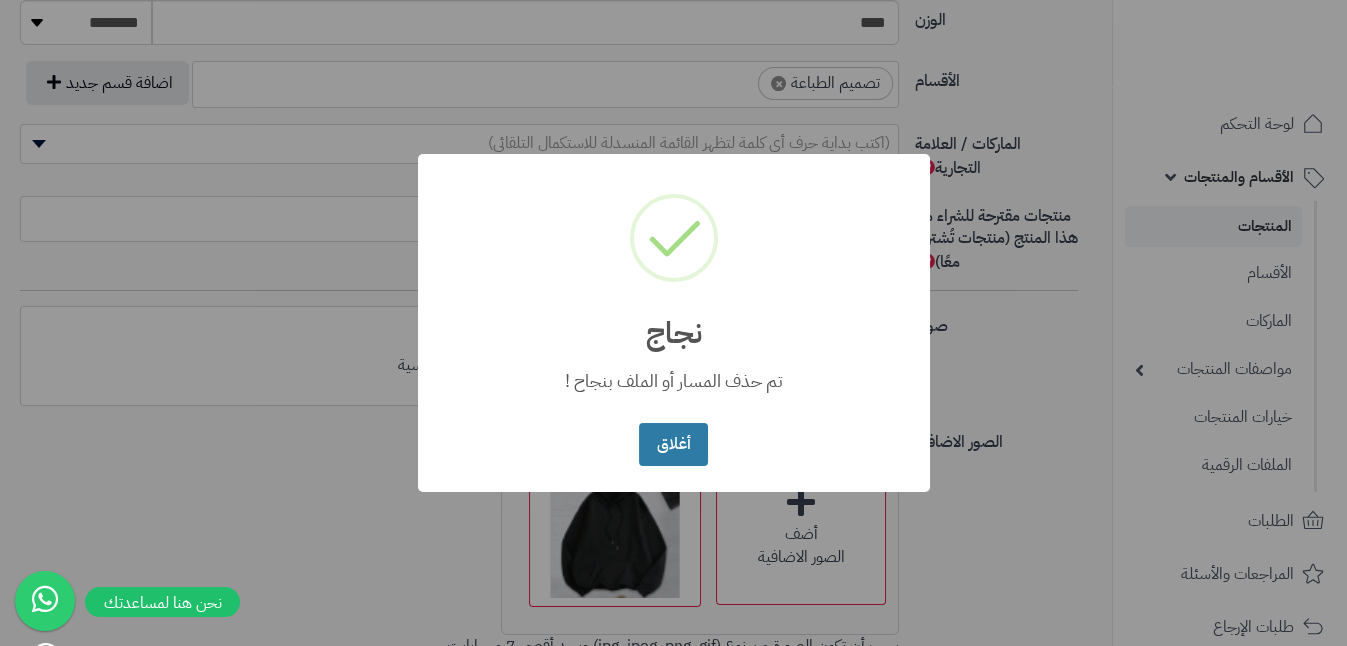 click on "أغلاق" at bounding box center [673, 444] 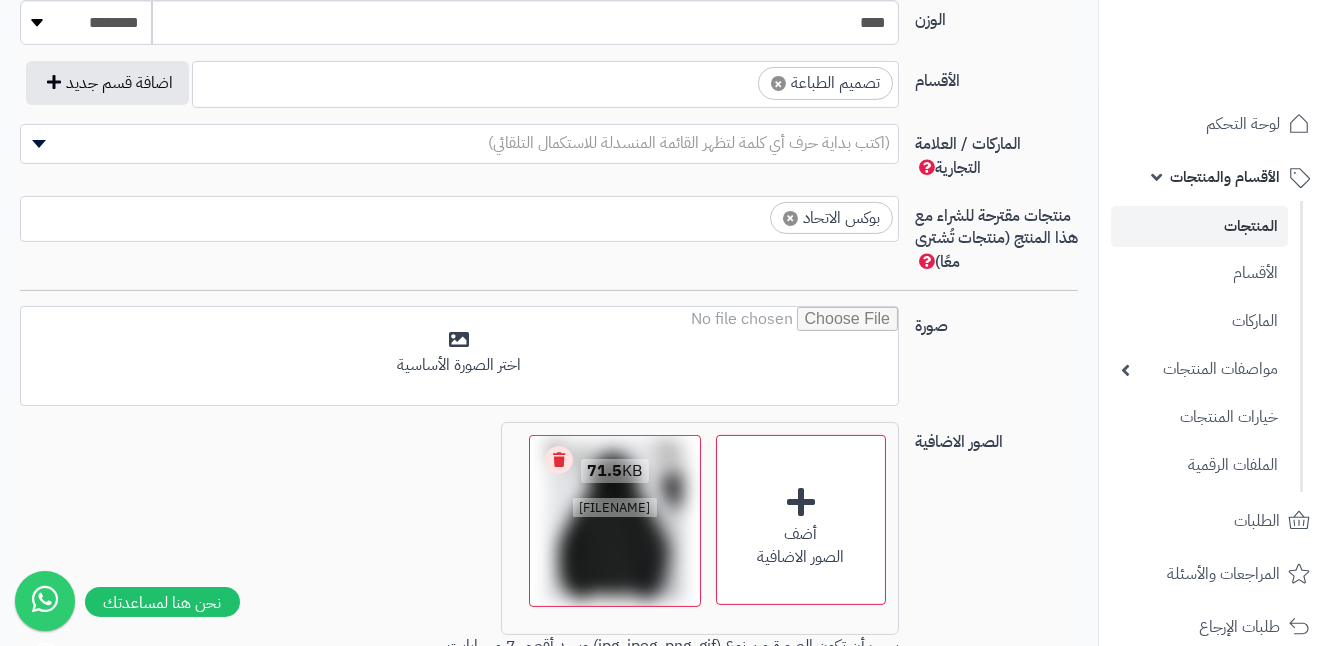 click on "71.5  KB" at bounding box center (615, 472) 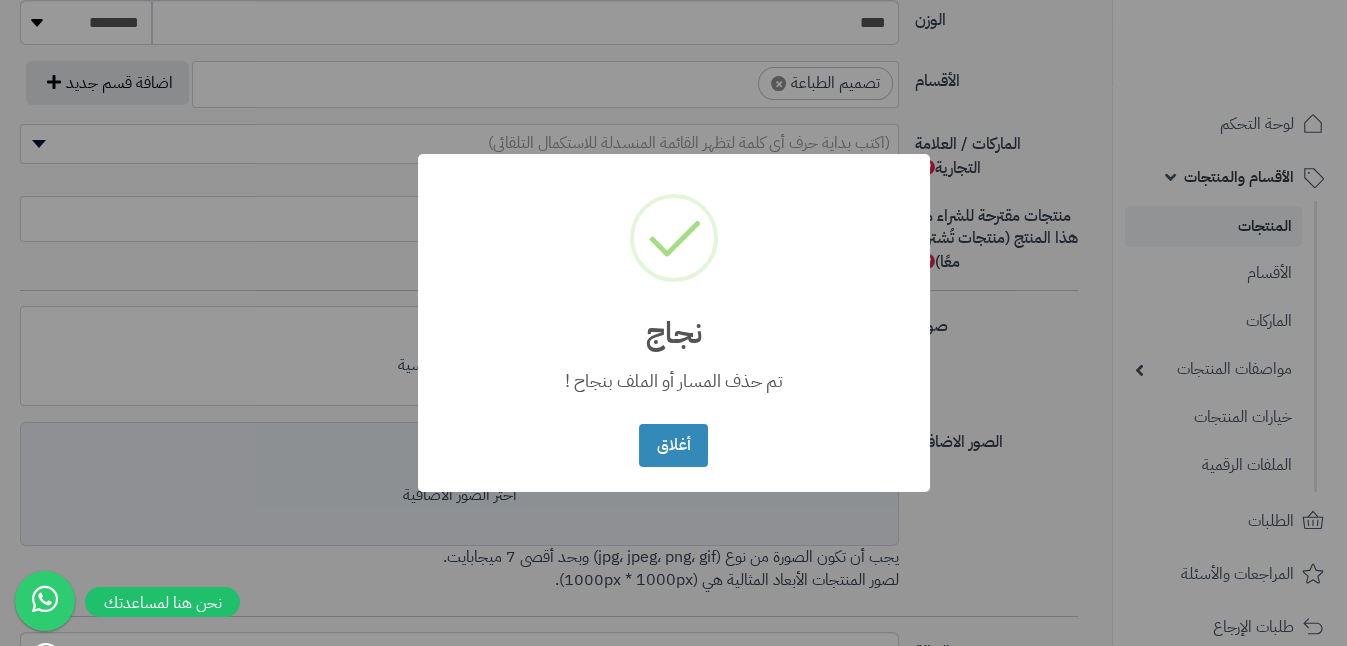 click on "تم حذف المسار أو الملف بنجاح !" at bounding box center (674, 374) 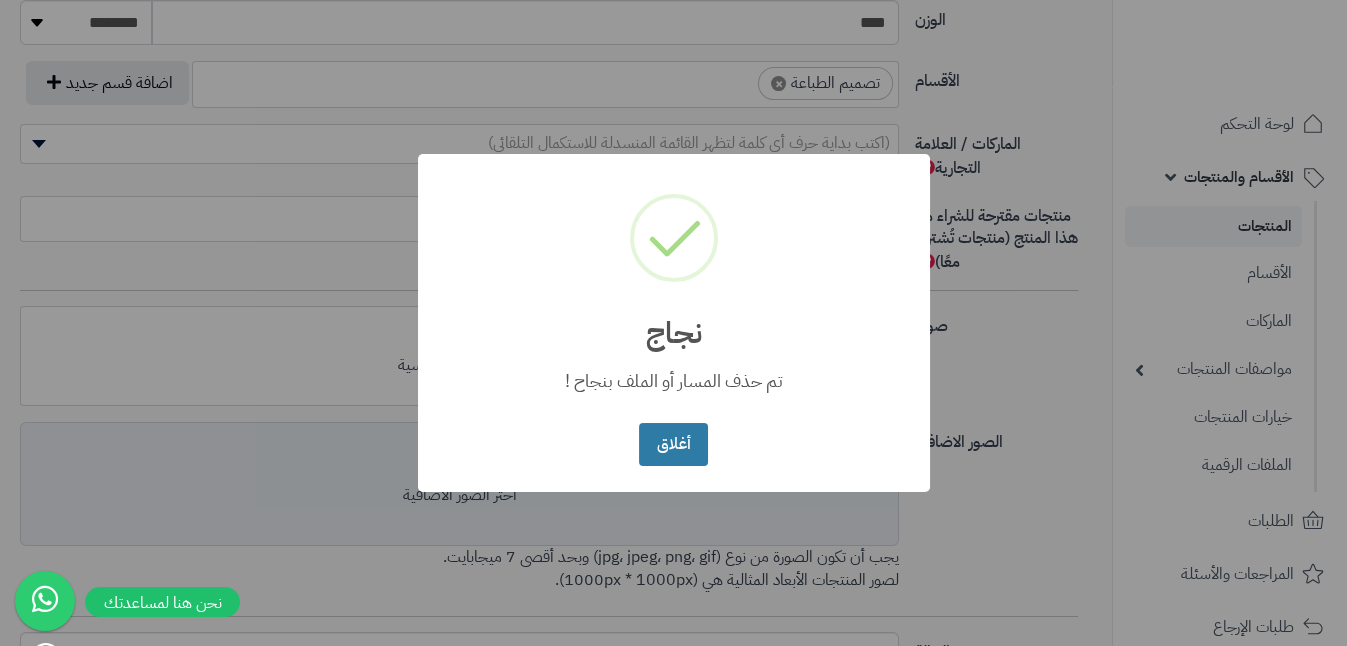 click on "أغلاق" at bounding box center (673, 444) 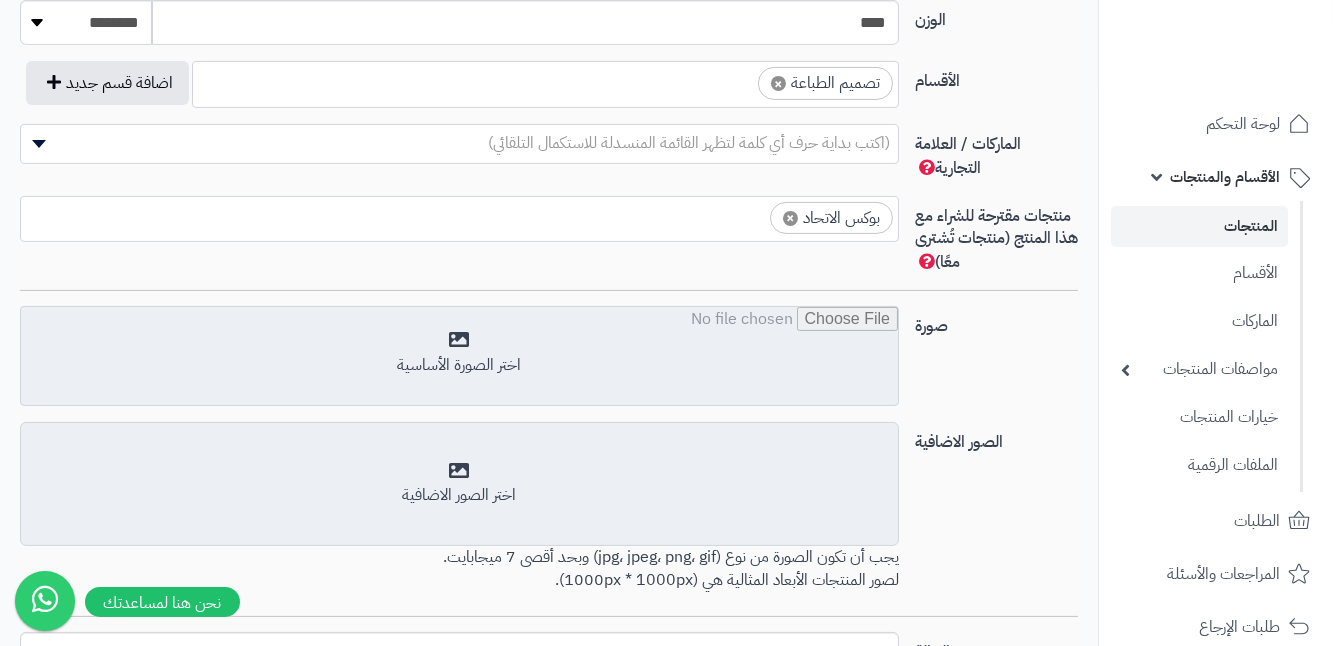 click at bounding box center [459, 357] 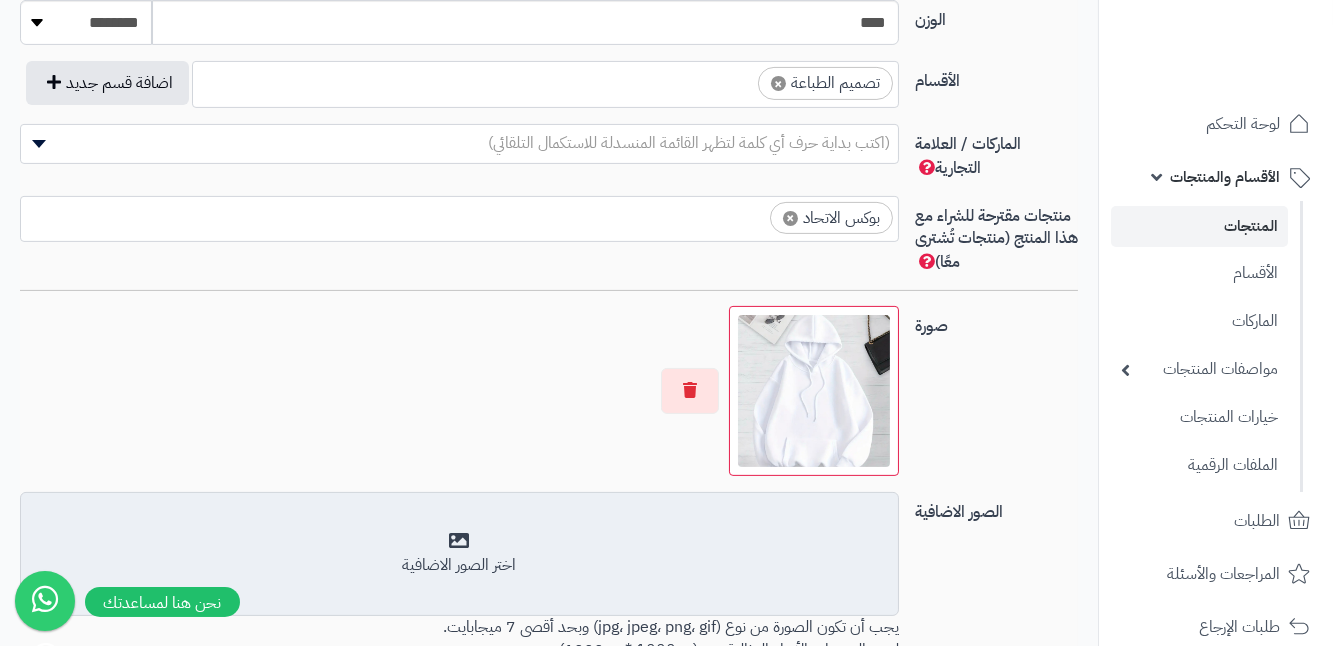 click on "أضف الصور الاضافية
اختر الصور الاضافية" at bounding box center [459, 554] 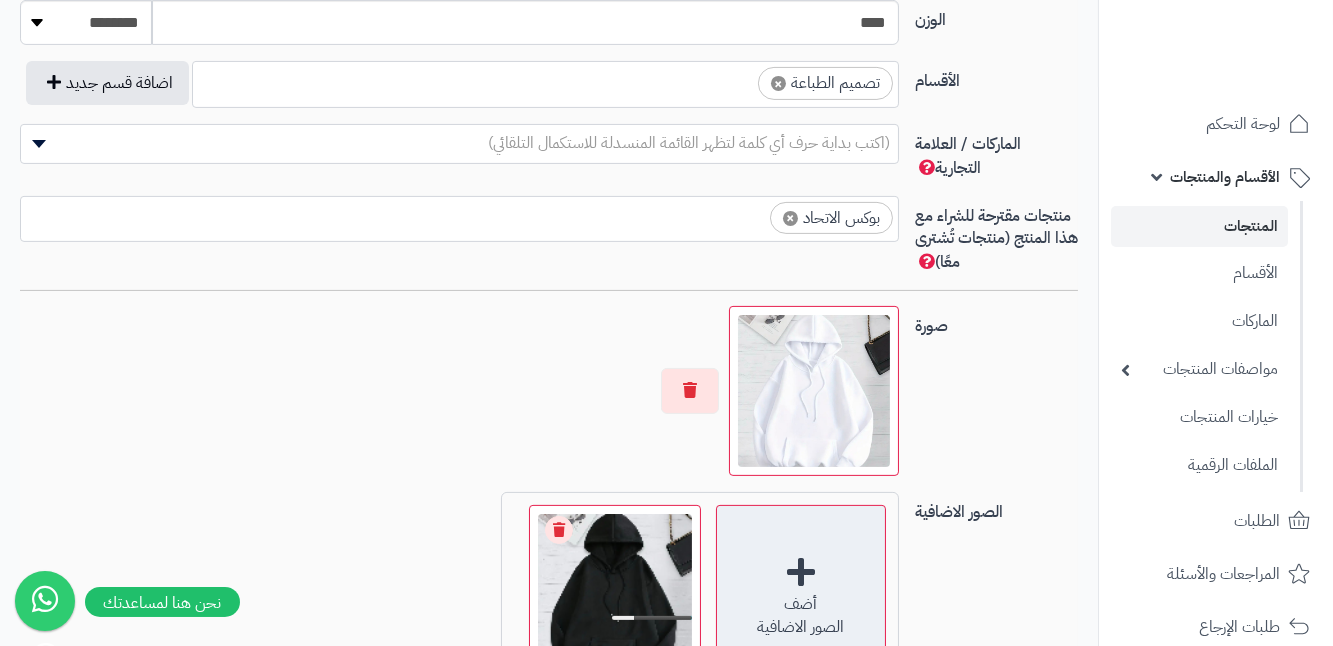 click on "أضف الصور الاضافية" at bounding box center (801, 590) 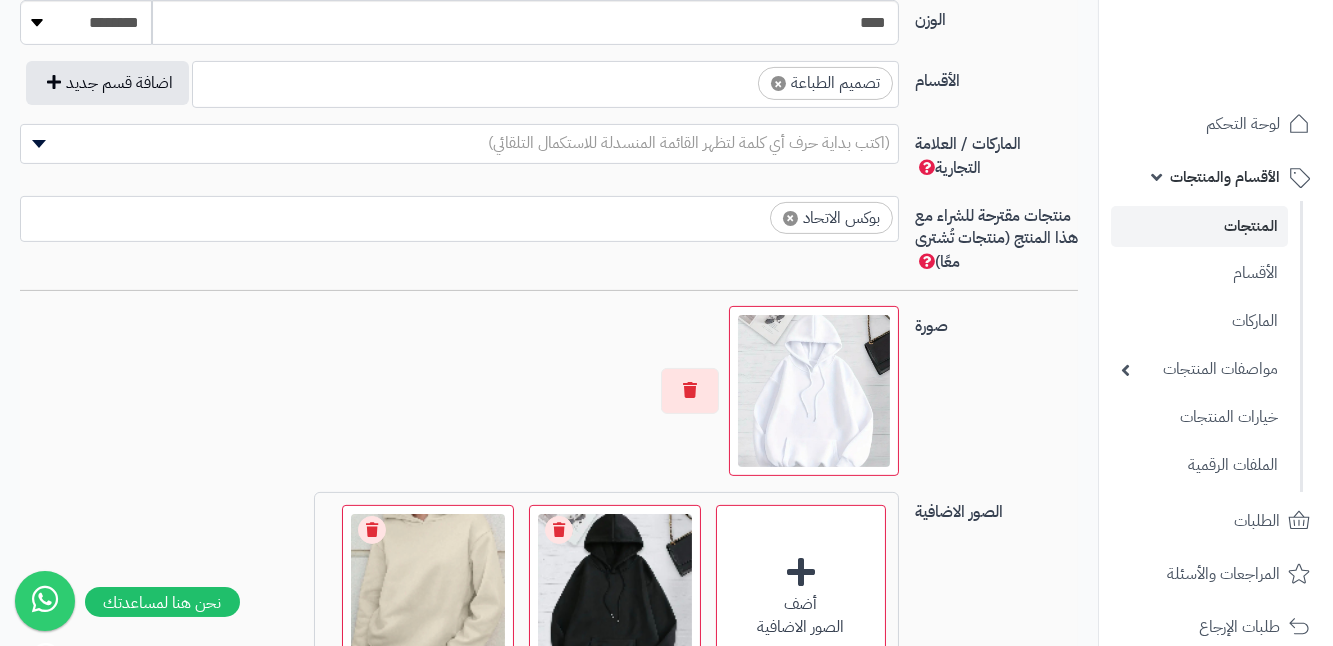 click on "×" at bounding box center [790, 218] 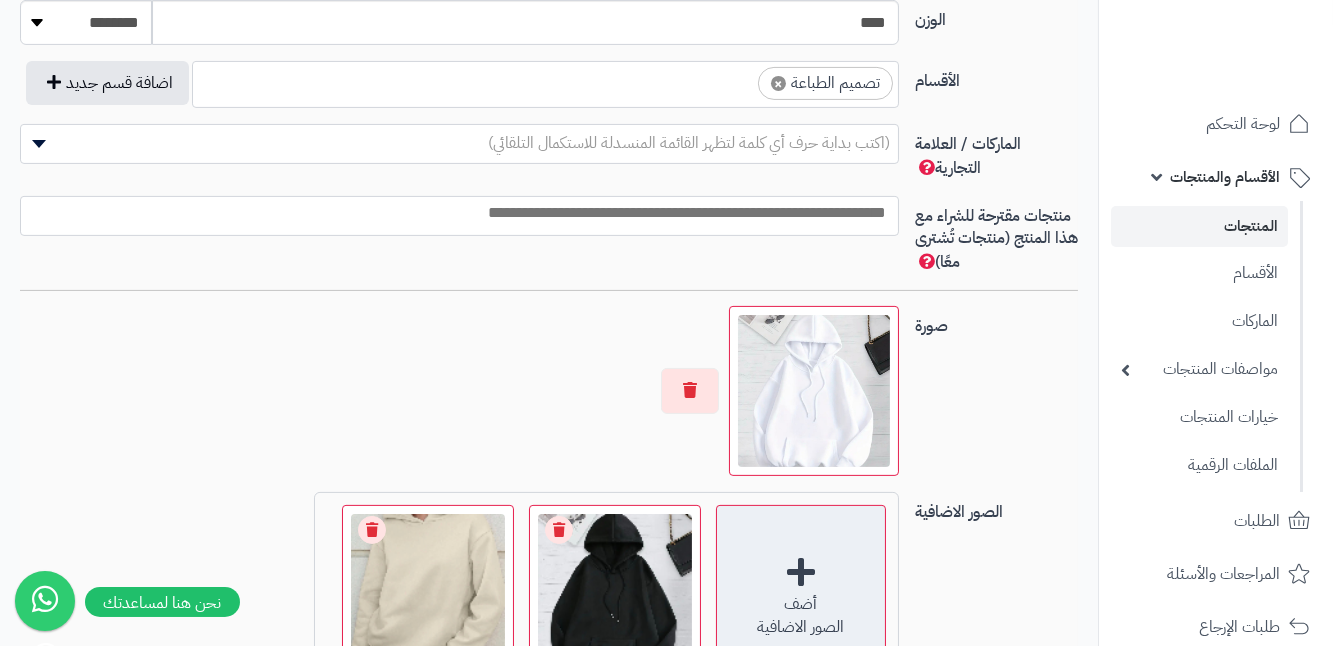 click on "أضف الصور الاضافية" at bounding box center (801, 590) 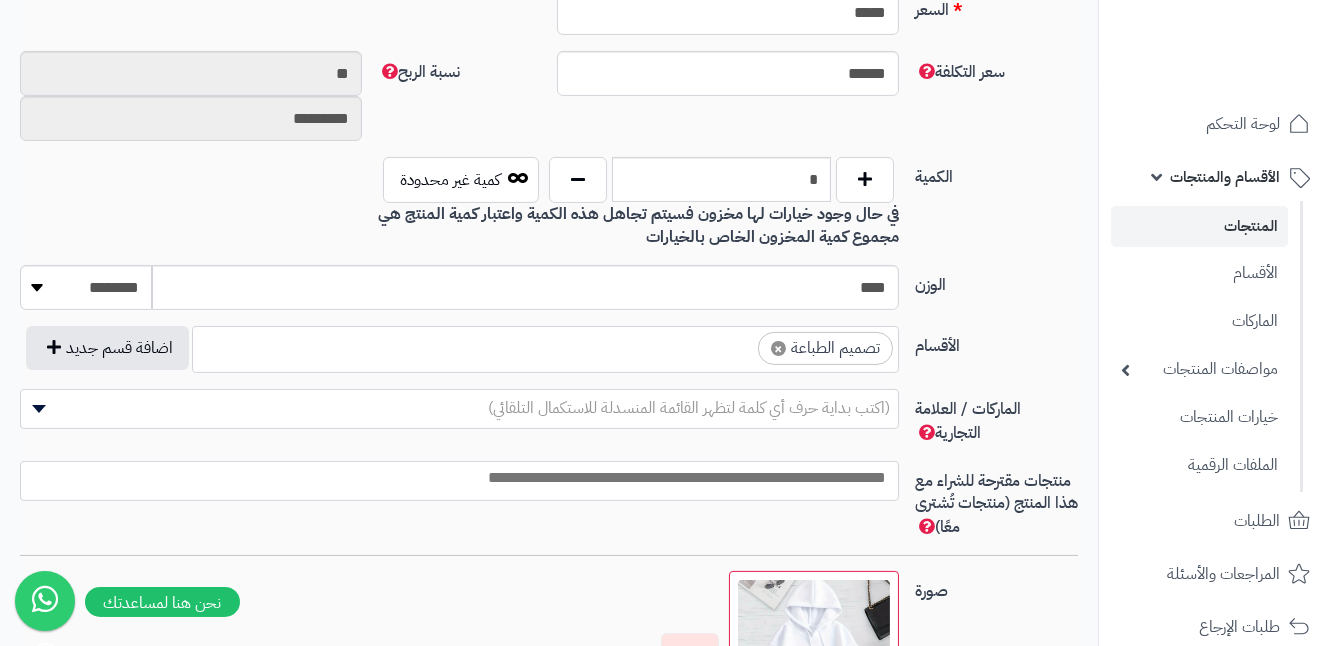 scroll, scrollTop: 909, scrollLeft: 0, axis: vertical 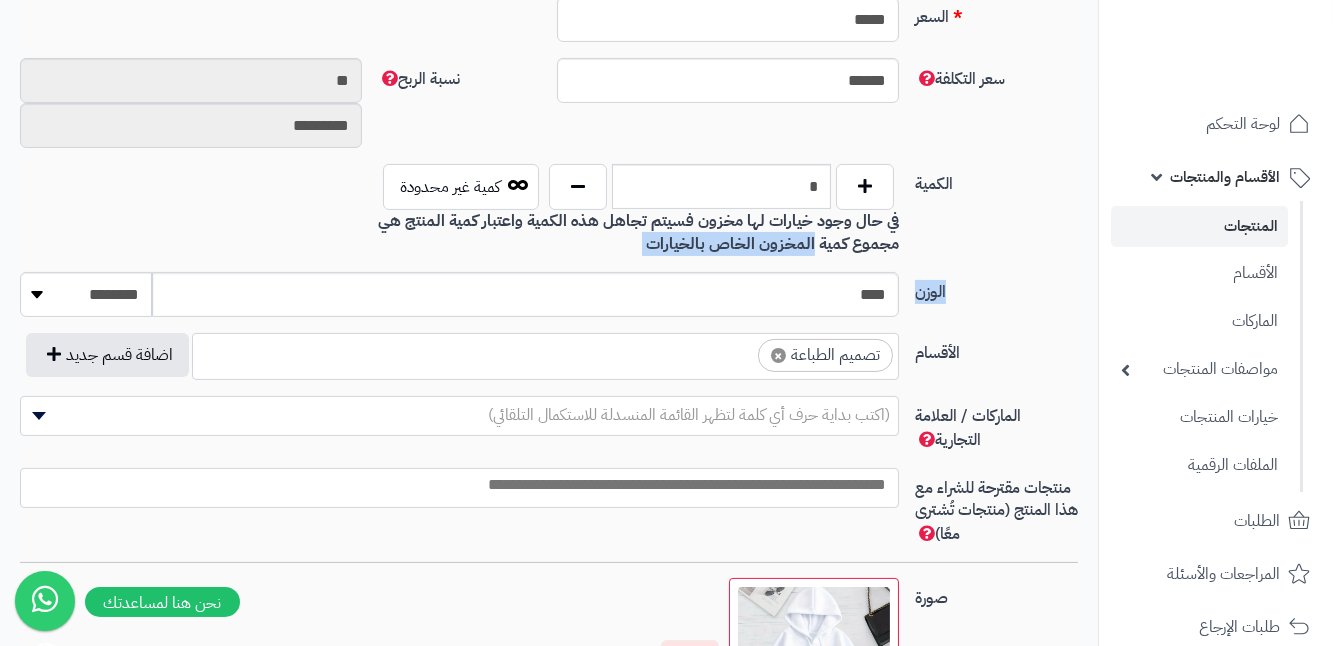 drag, startPoint x: 813, startPoint y: 261, endPoint x: 812, endPoint y: 285, distance: 24.020824 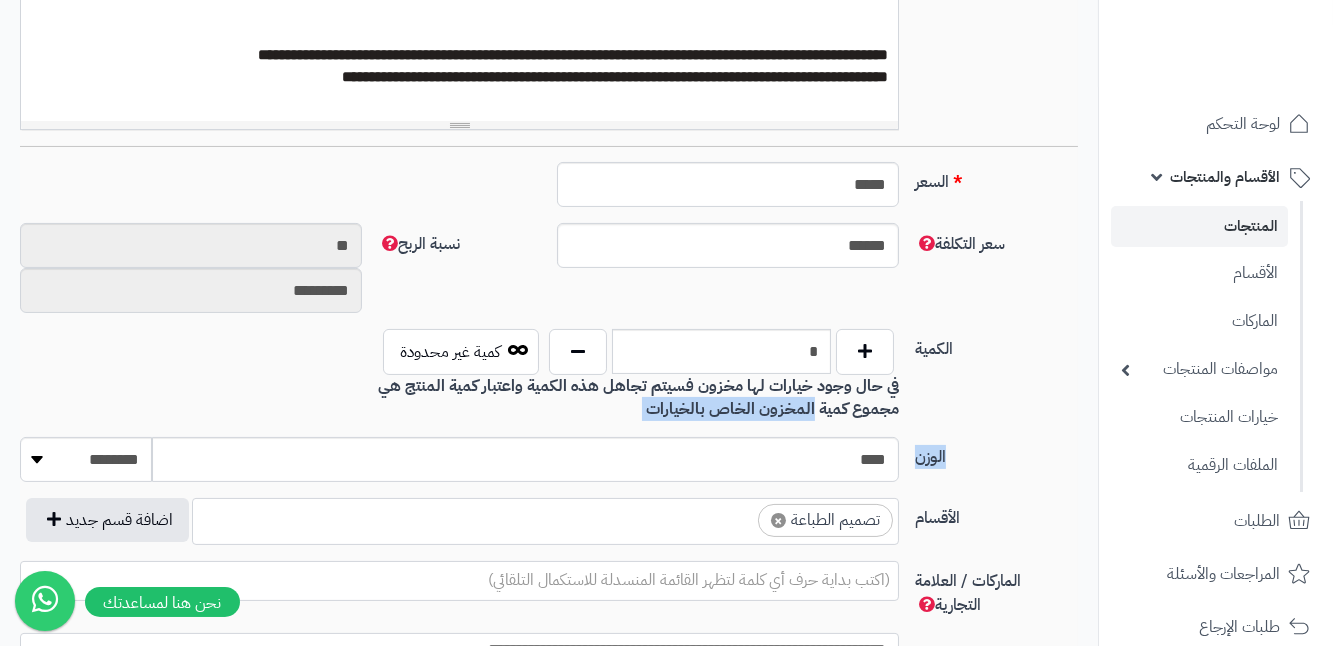 scroll, scrollTop: 727, scrollLeft: 0, axis: vertical 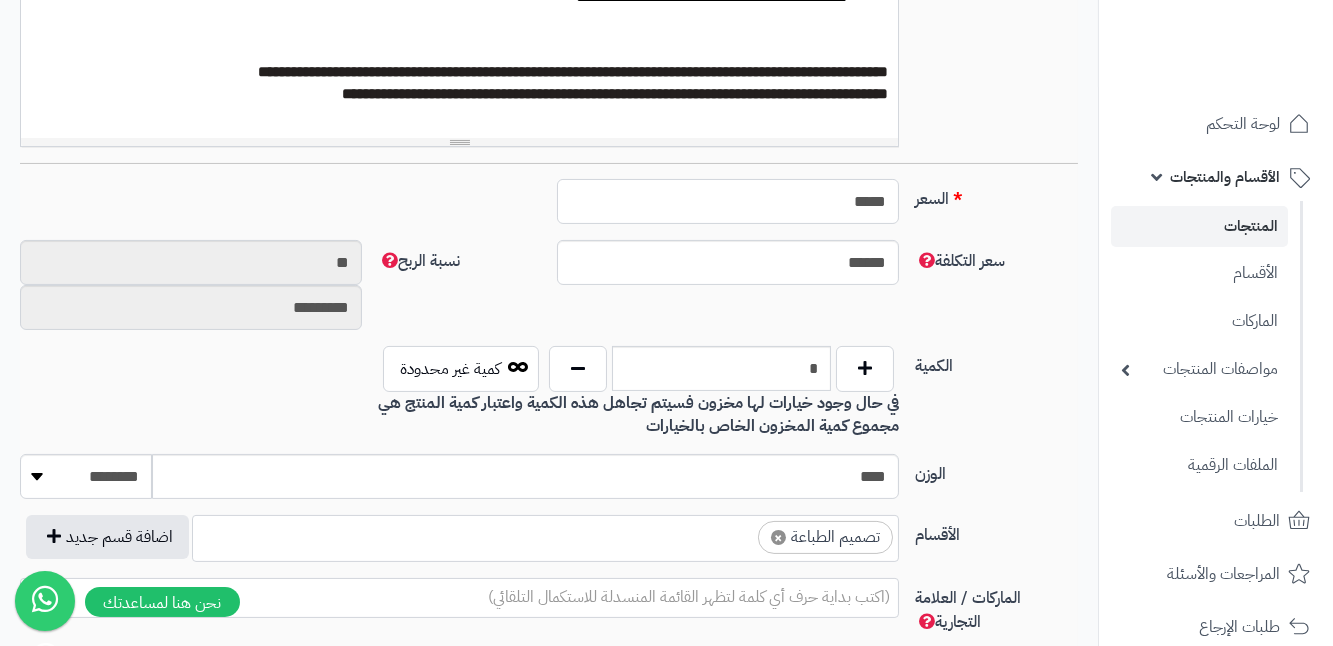 click on "*****" at bounding box center [728, 201] 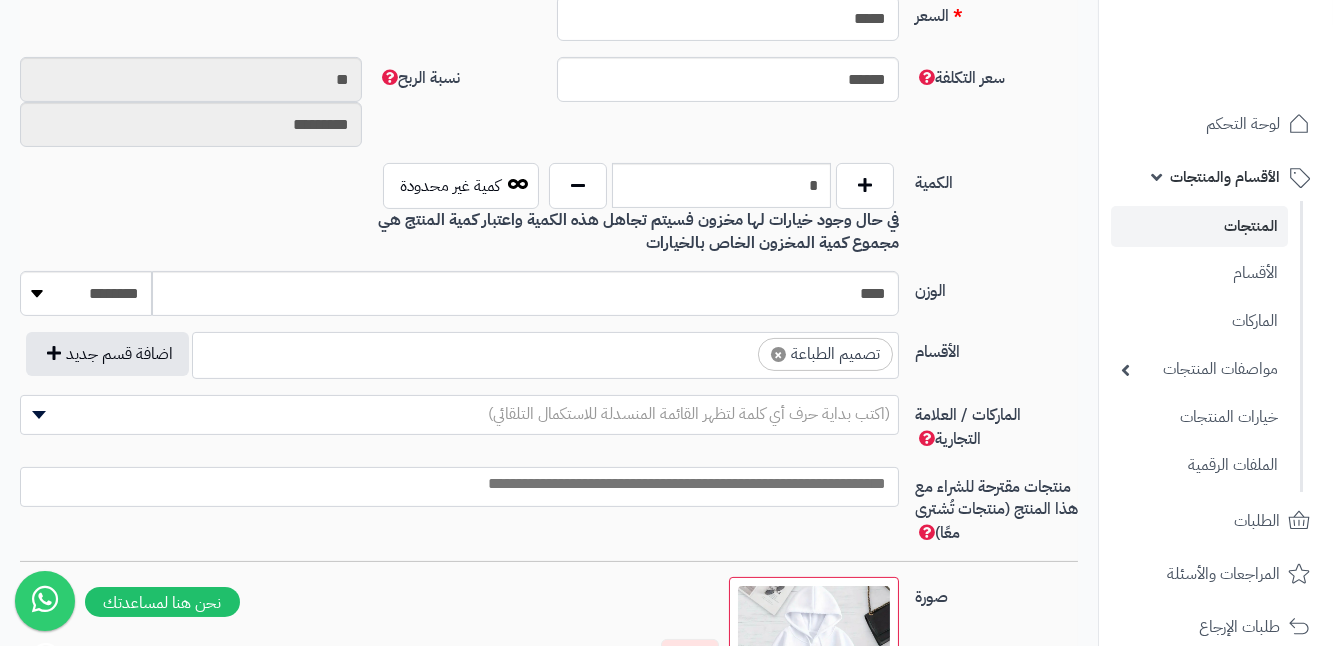 scroll, scrollTop: 909, scrollLeft: 0, axis: vertical 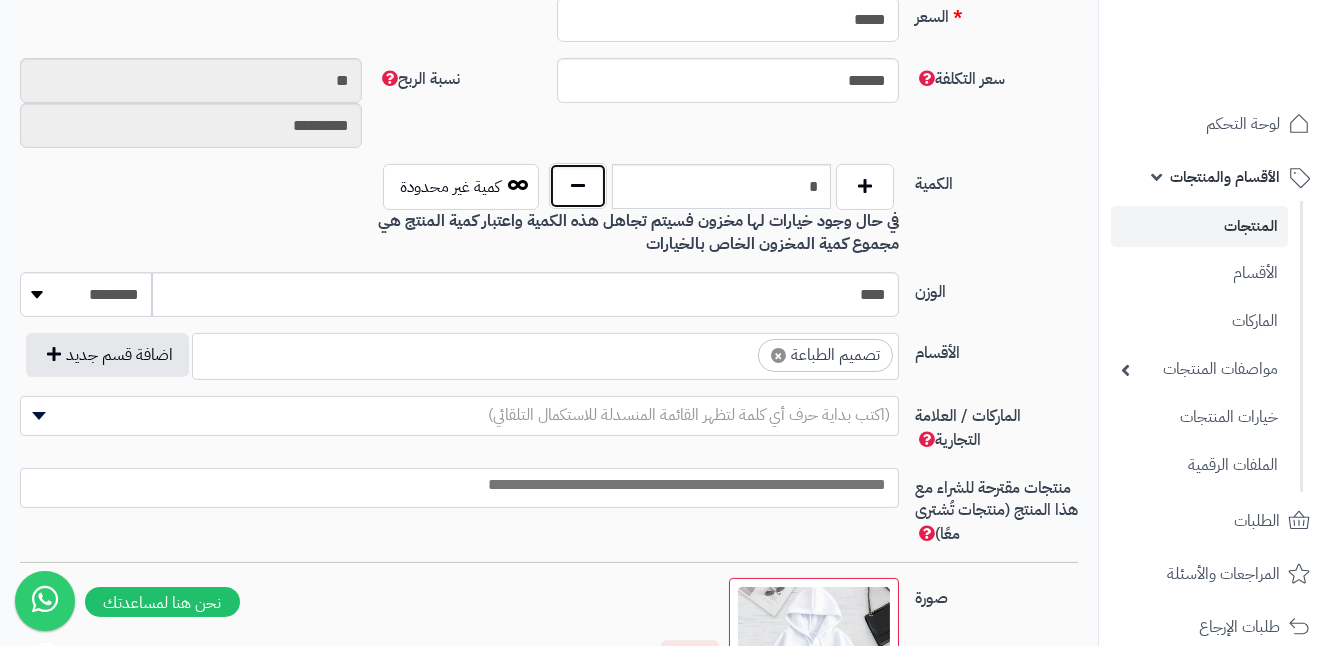 click at bounding box center [578, 186] 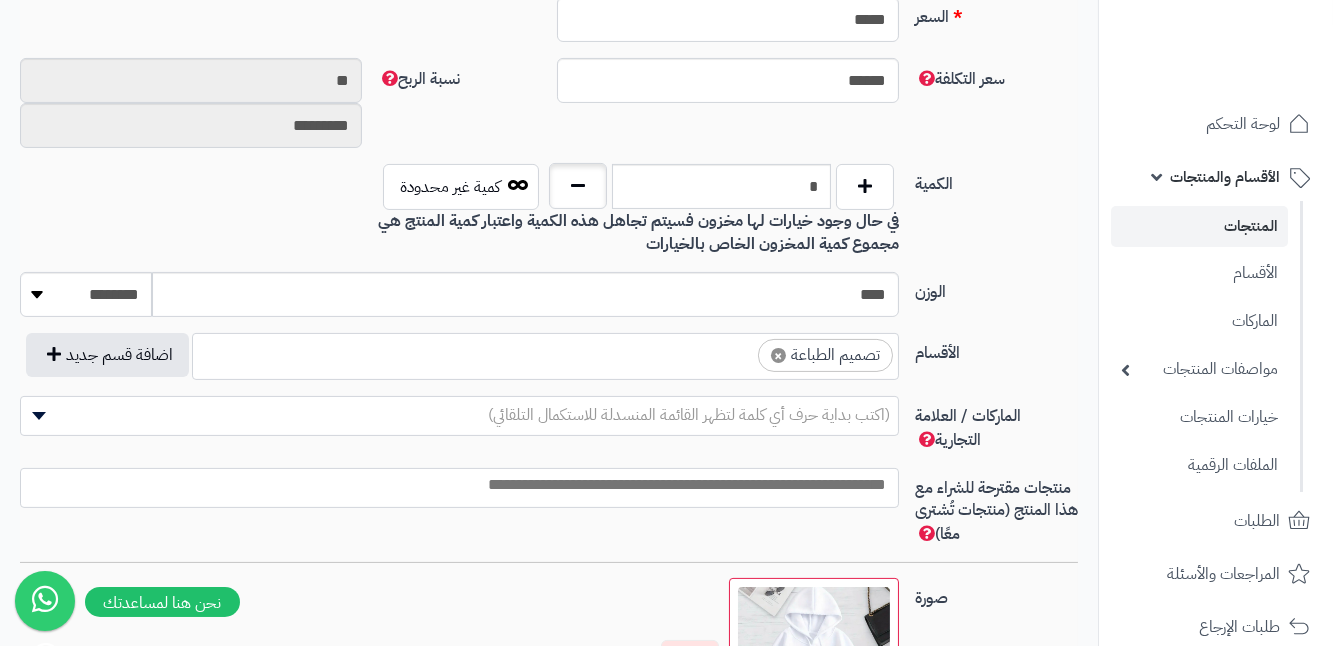 type on "*" 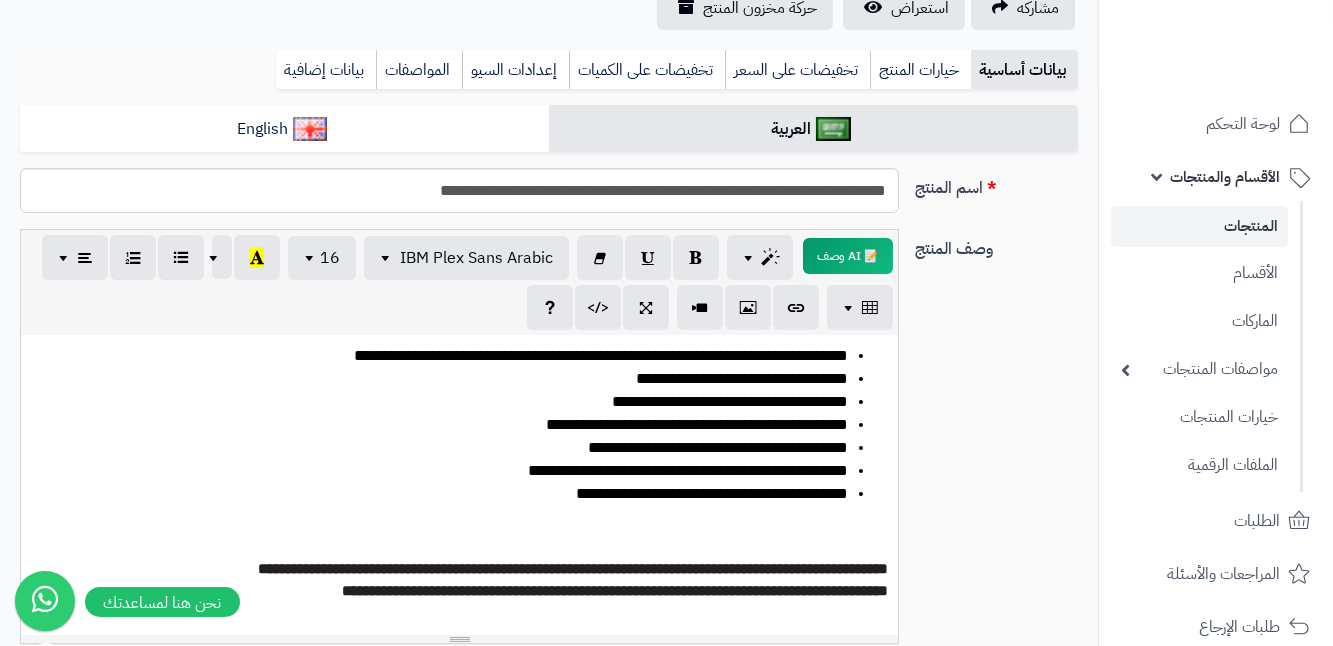 scroll, scrollTop: 0, scrollLeft: 0, axis: both 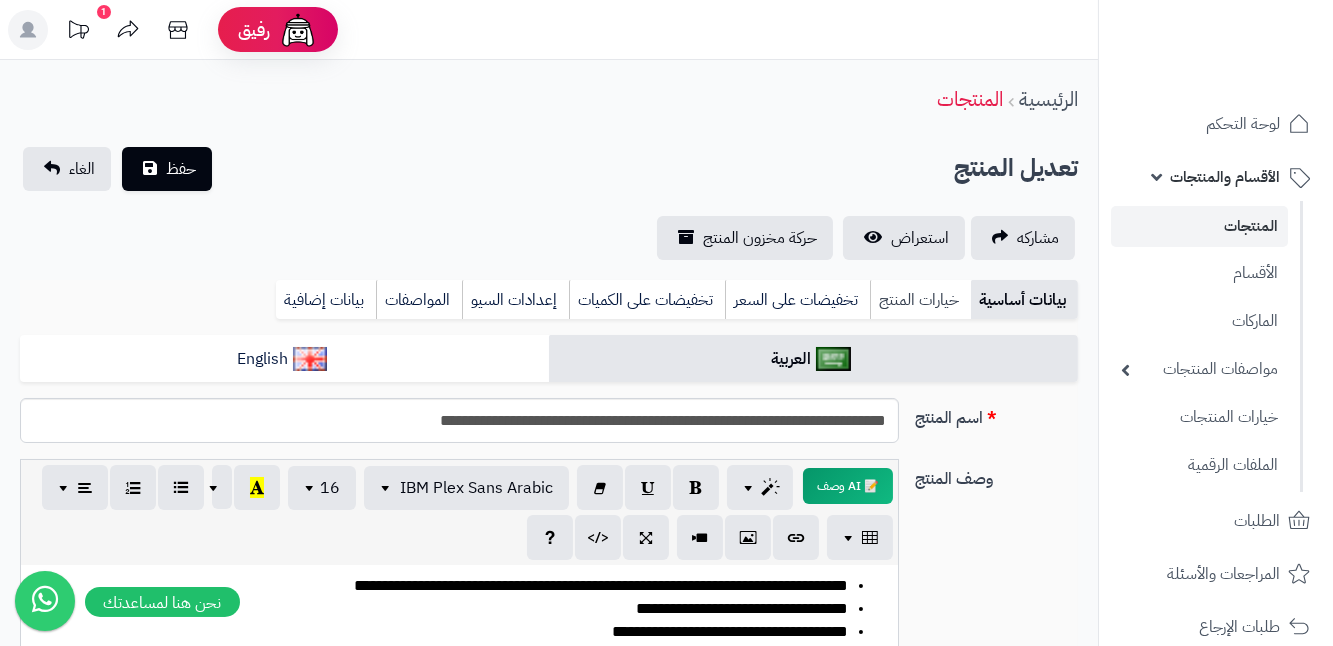 click on "خيارات المنتج" at bounding box center [920, 300] 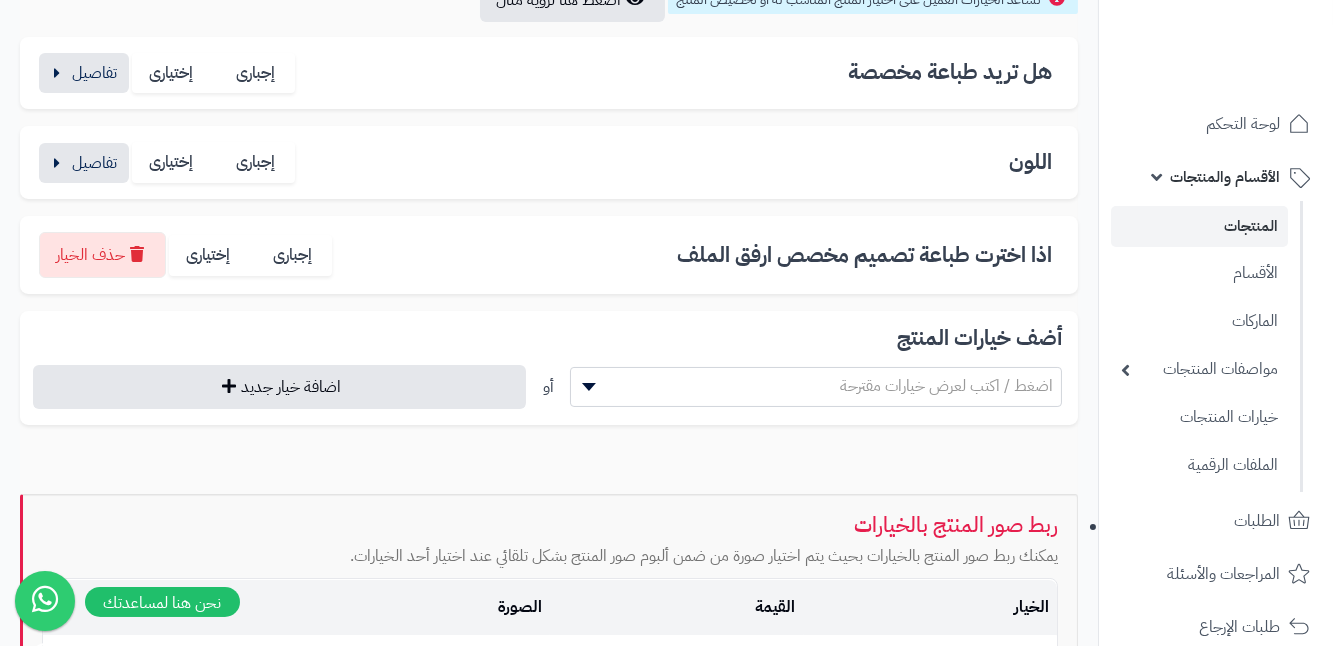 scroll, scrollTop: 363, scrollLeft: 0, axis: vertical 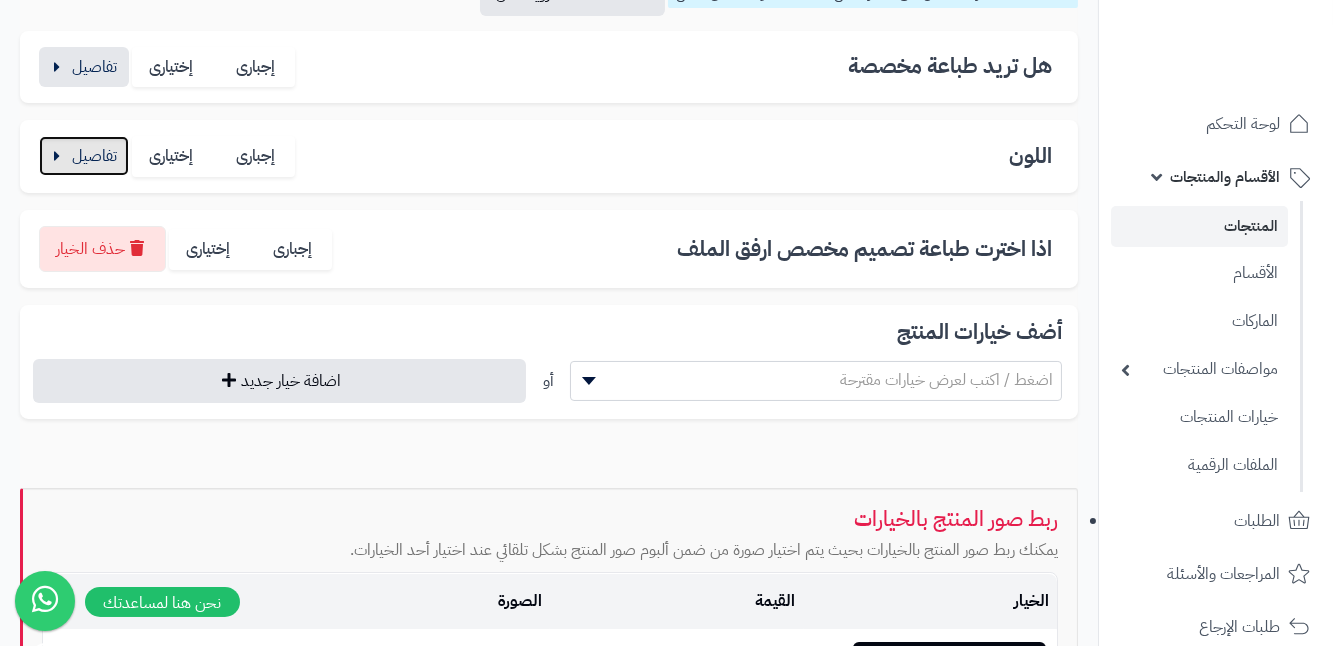 click at bounding box center [84, 156] 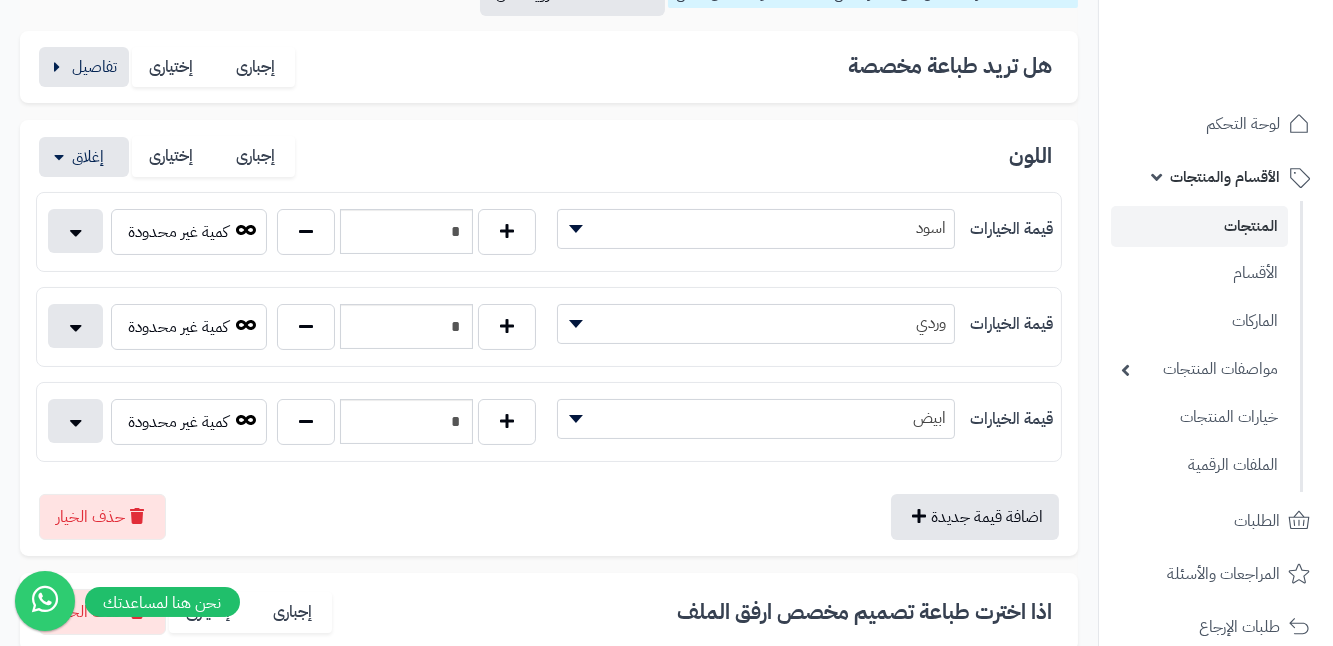 click at bounding box center (573, 324) 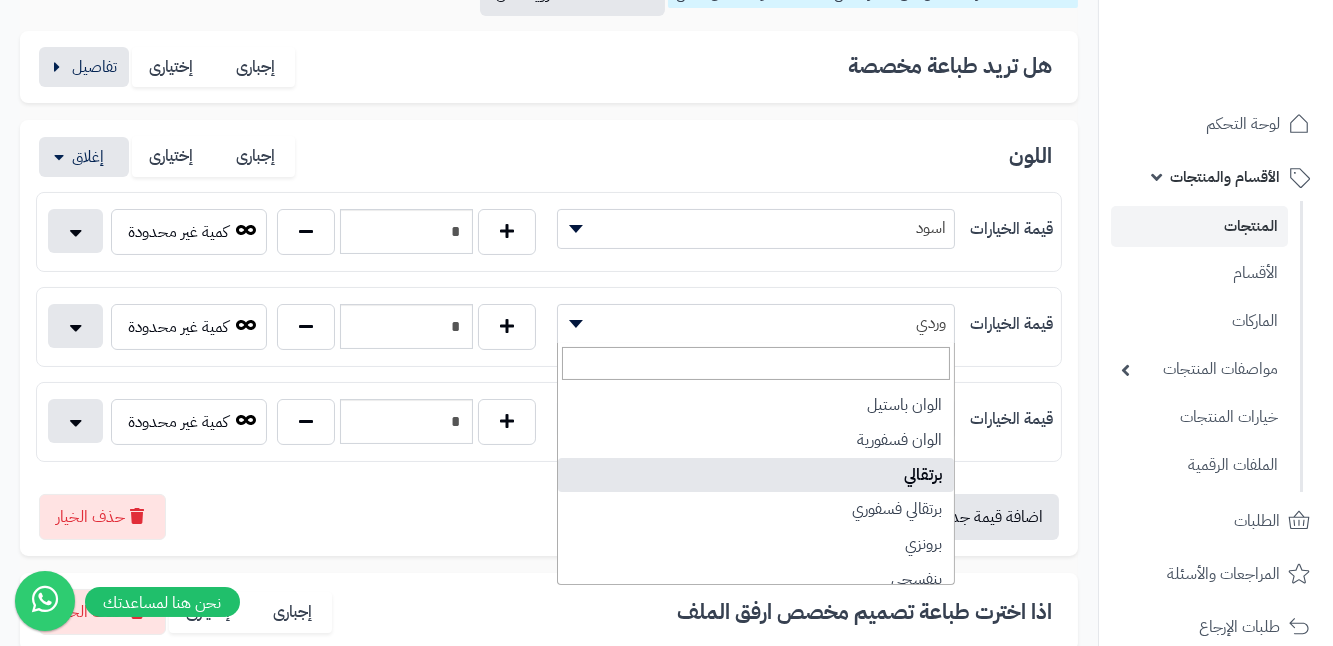 scroll, scrollTop: 545, scrollLeft: 0, axis: vertical 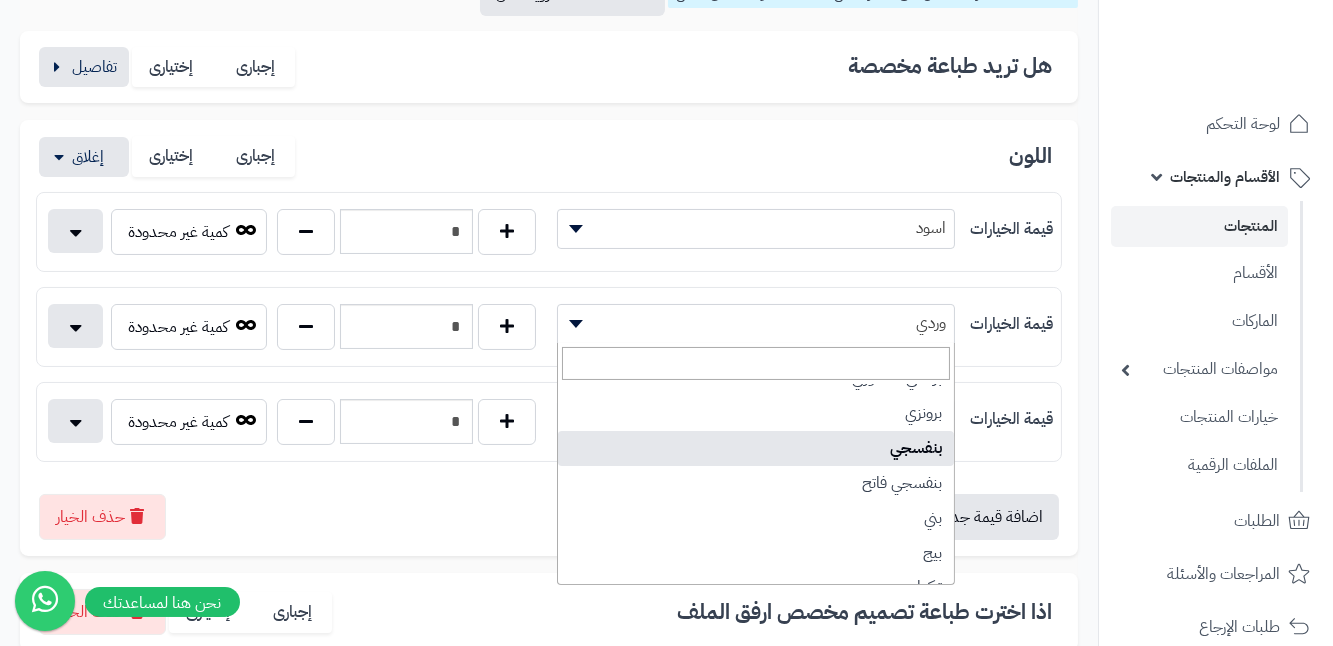 select on "**" 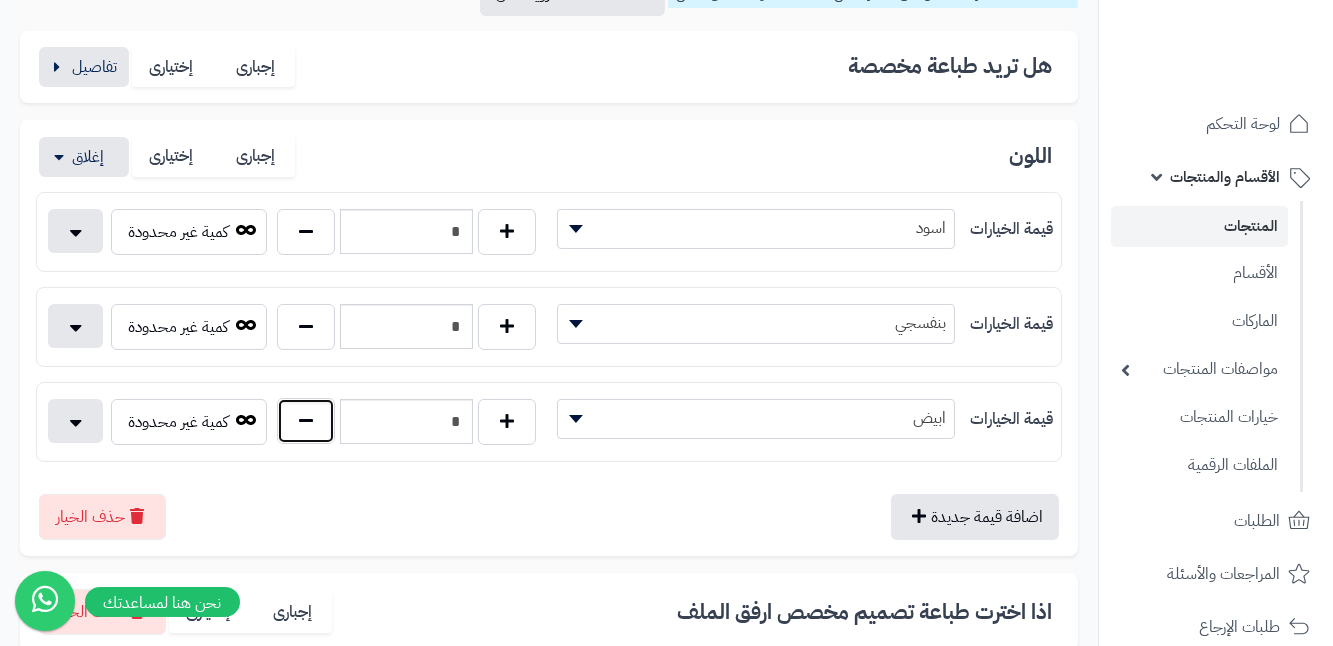 click at bounding box center (306, 421) 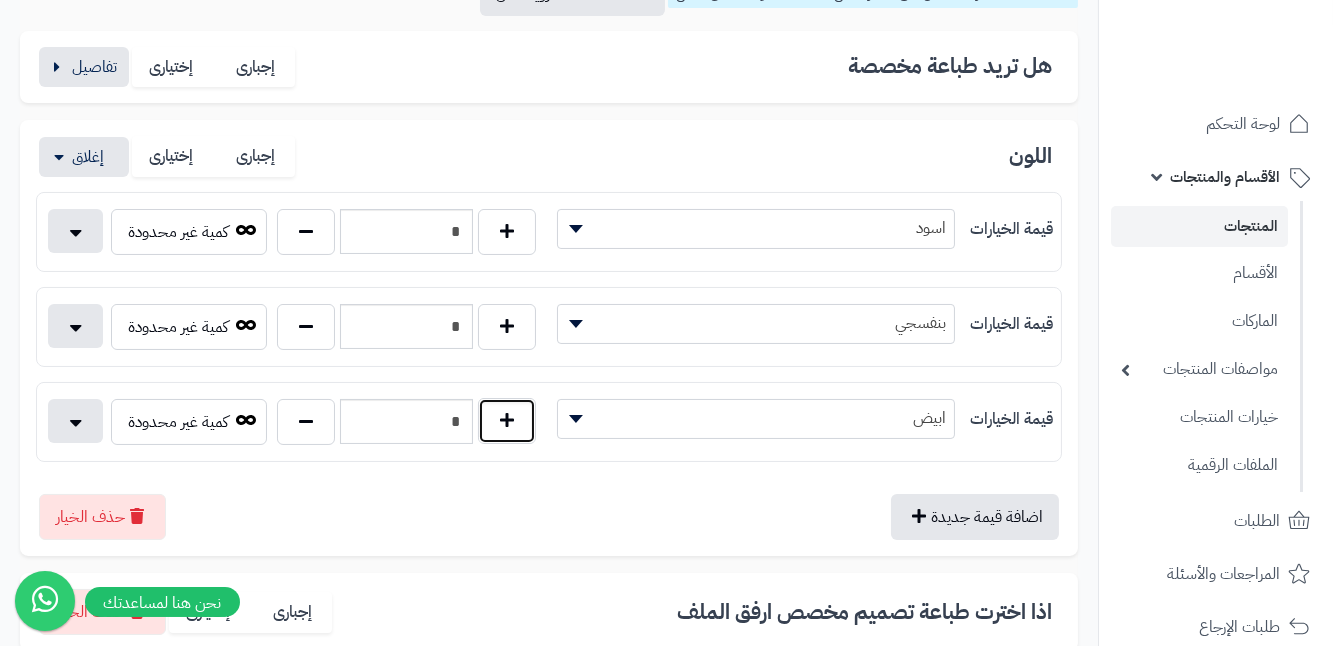 click at bounding box center [507, 421] 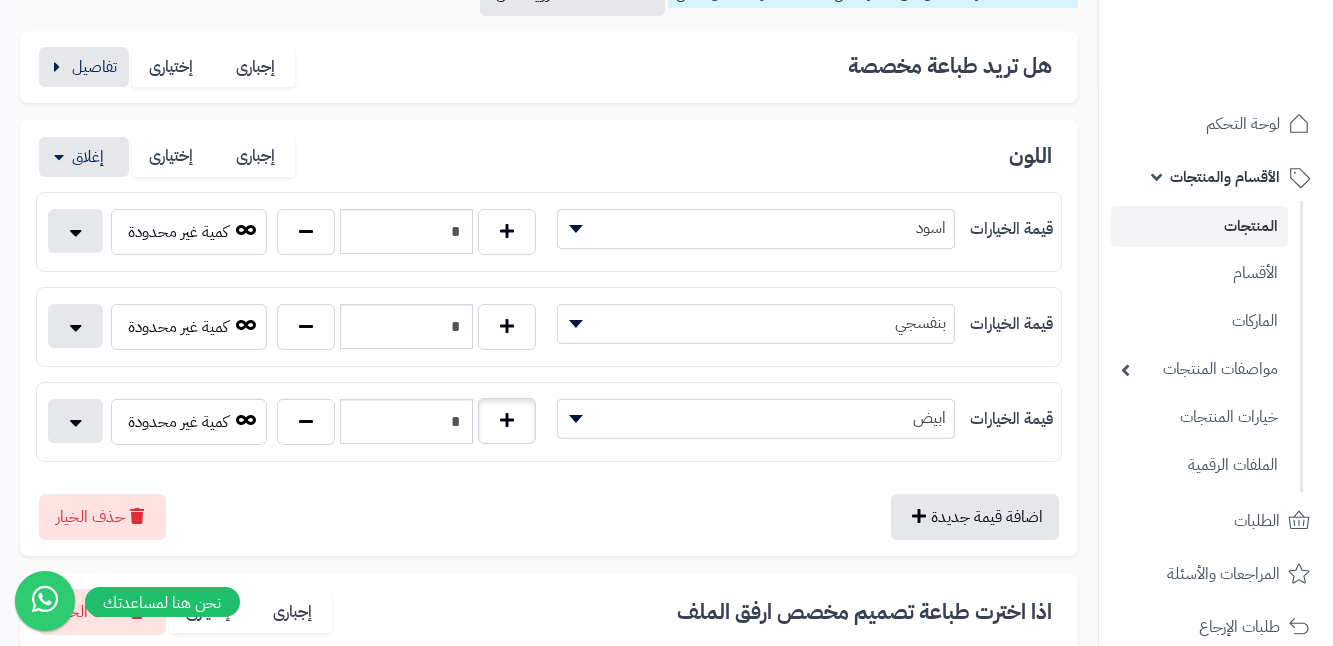type on "*" 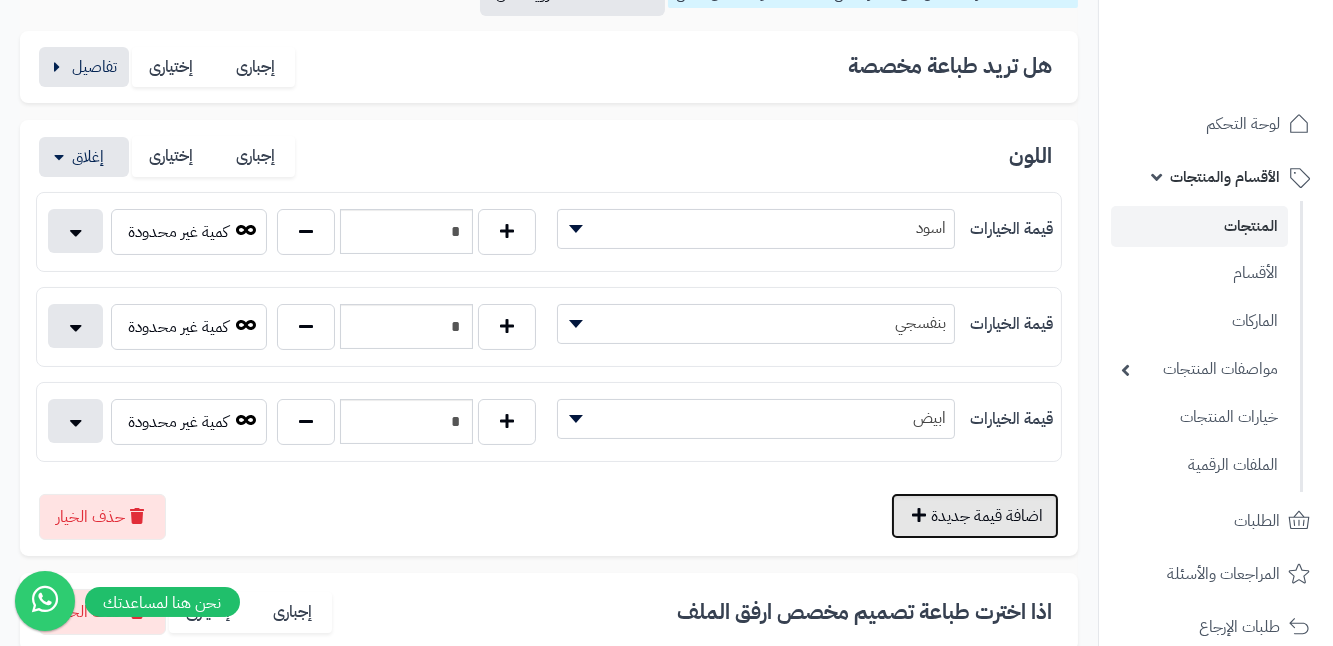 click on "اضافة قيمة جديدة" at bounding box center (975, 516) 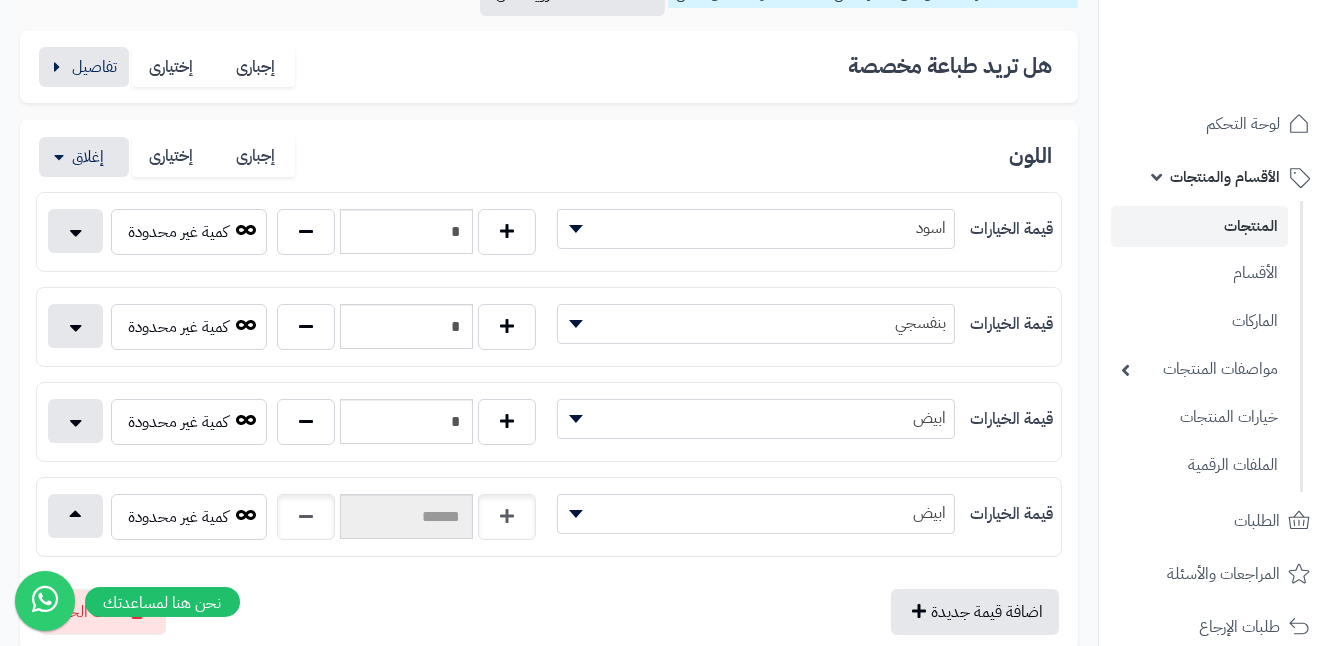 click at bounding box center [573, 514] 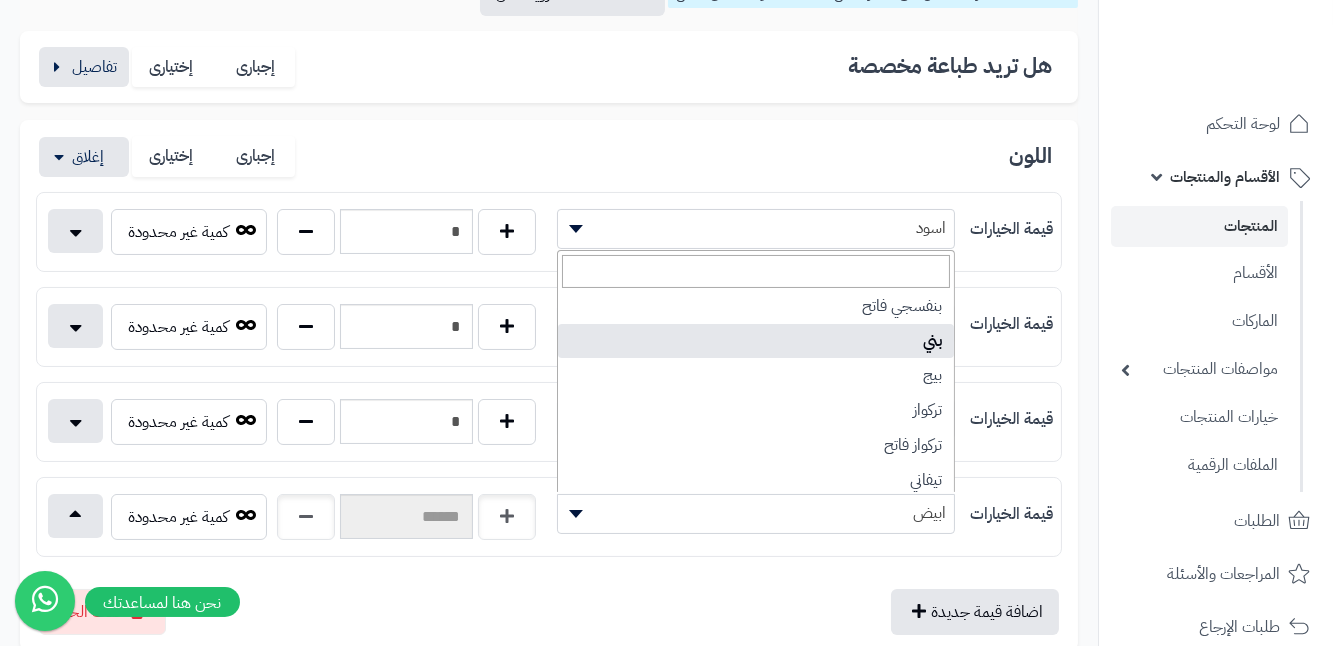 scroll, scrollTop: 636, scrollLeft: 0, axis: vertical 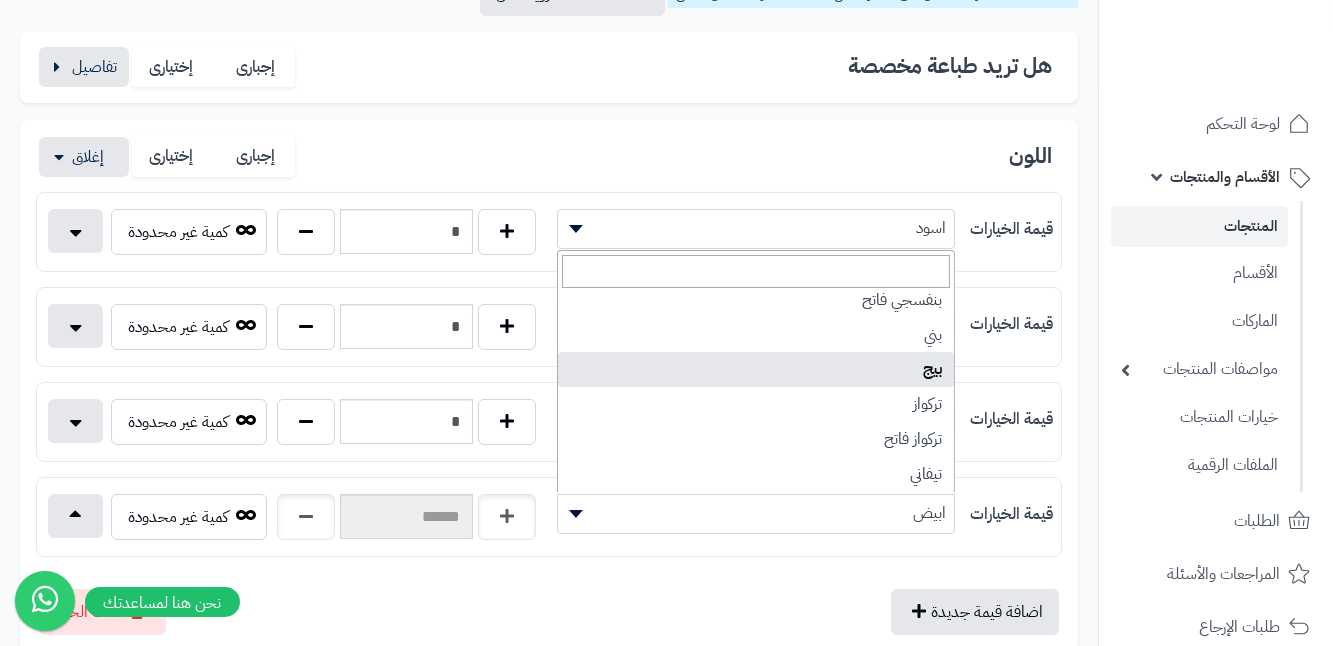 select on "**" 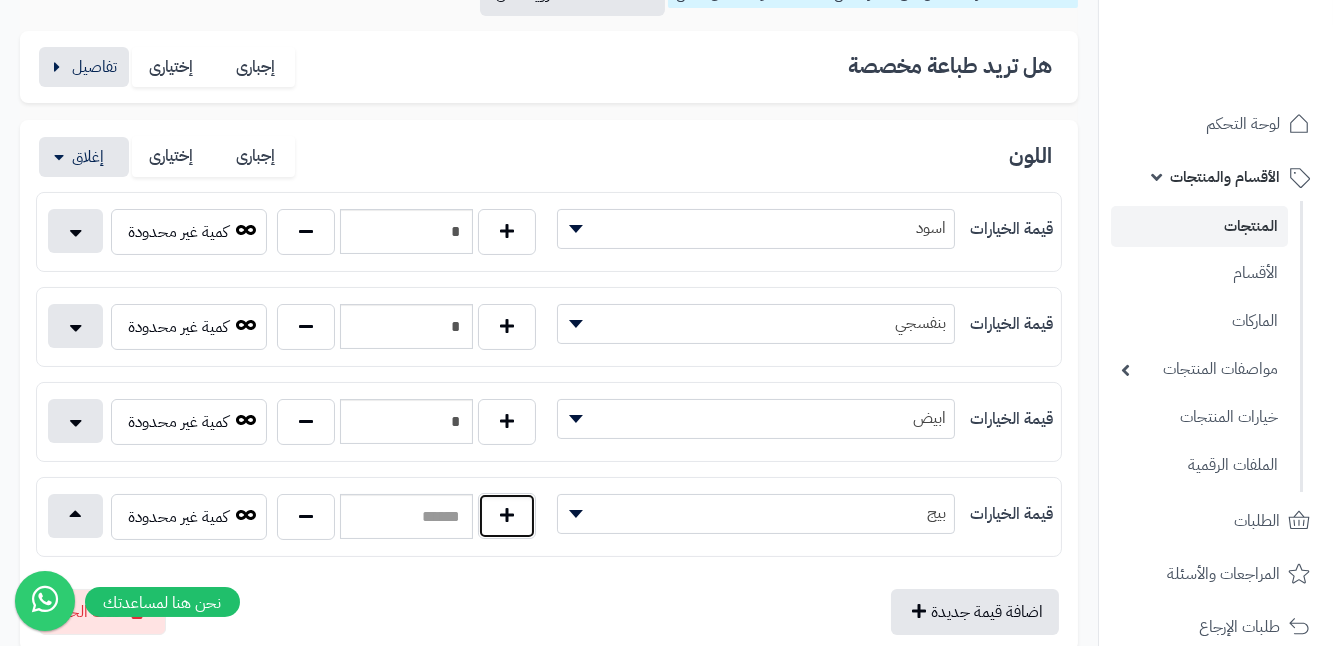 click at bounding box center (507, 516) 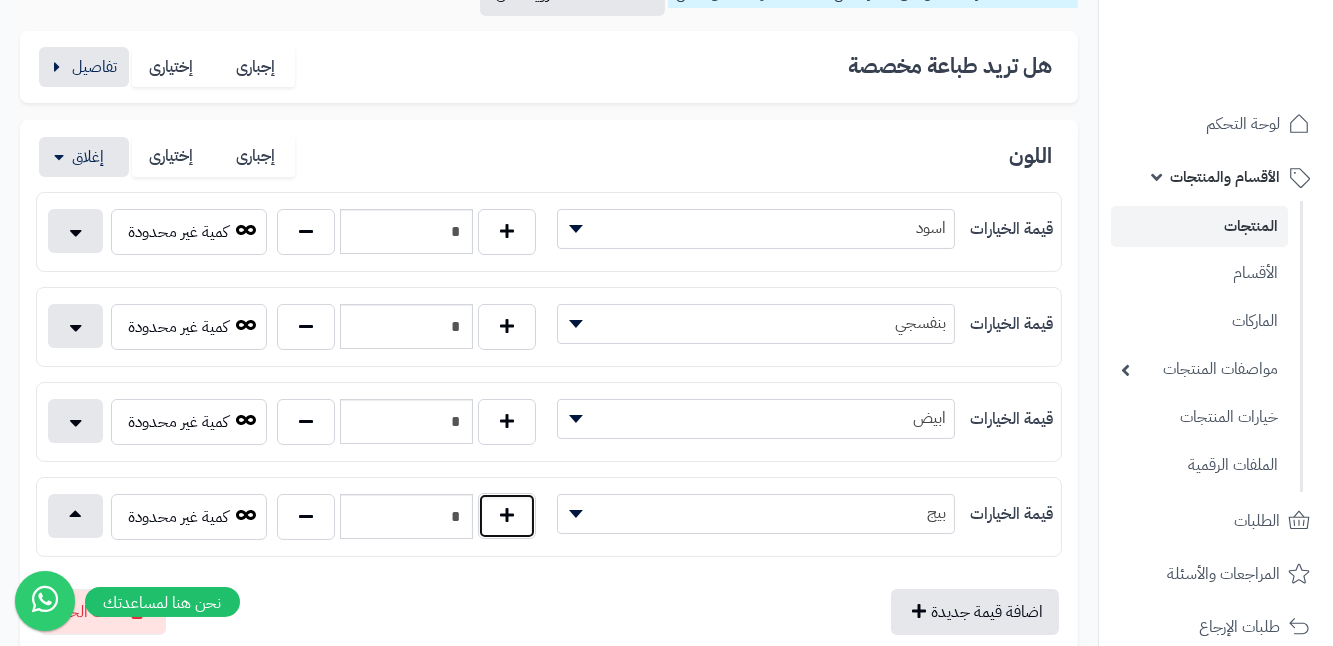click at bounding box center [507, 516] 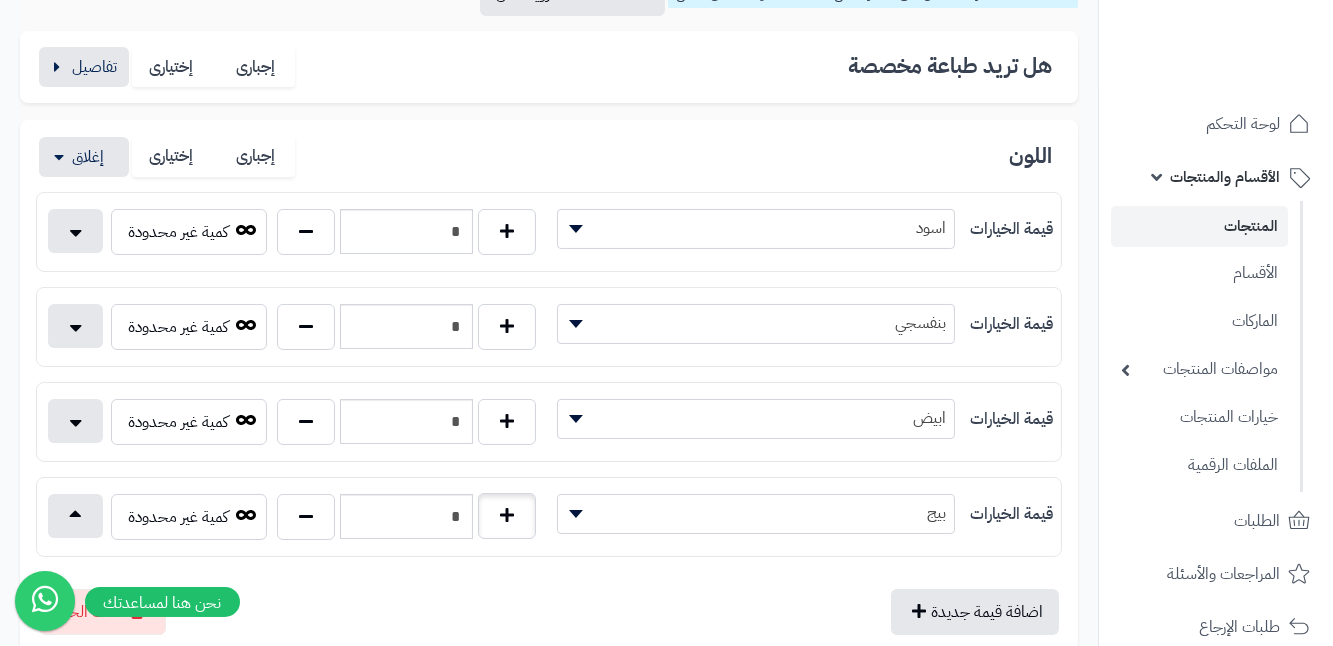 type on "*" 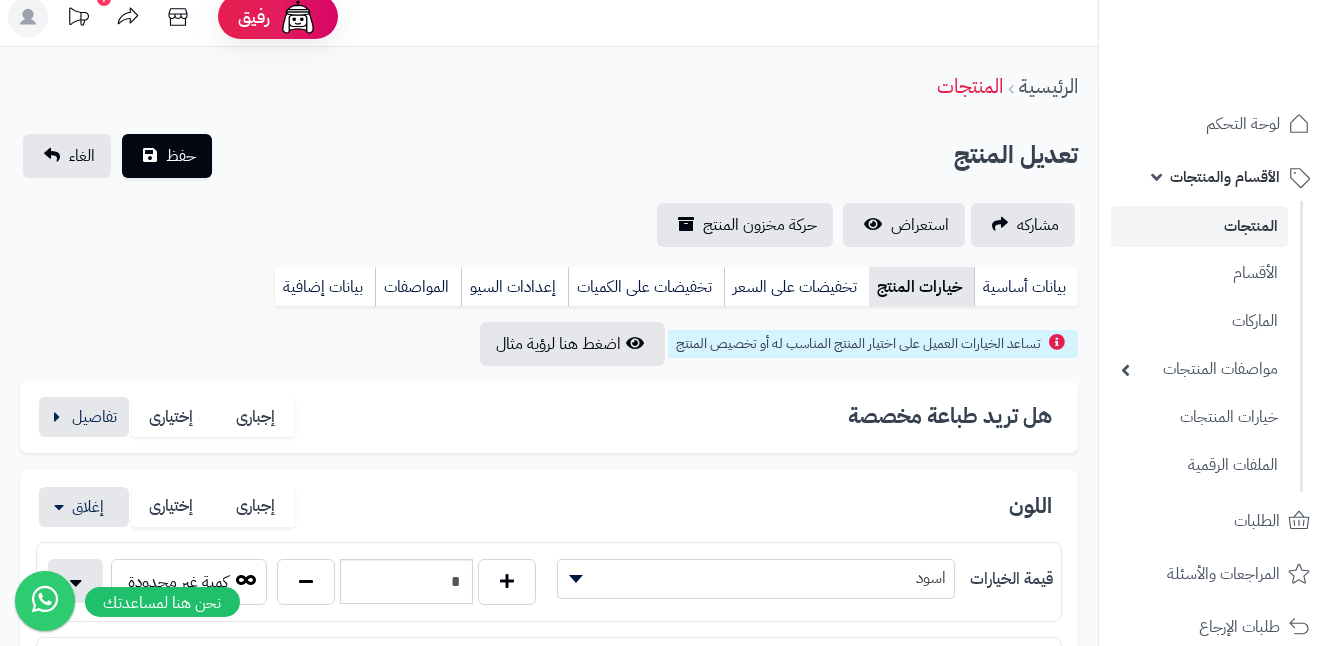 scroll, scrollTop: 0, scrollLeft: 0, axis: both 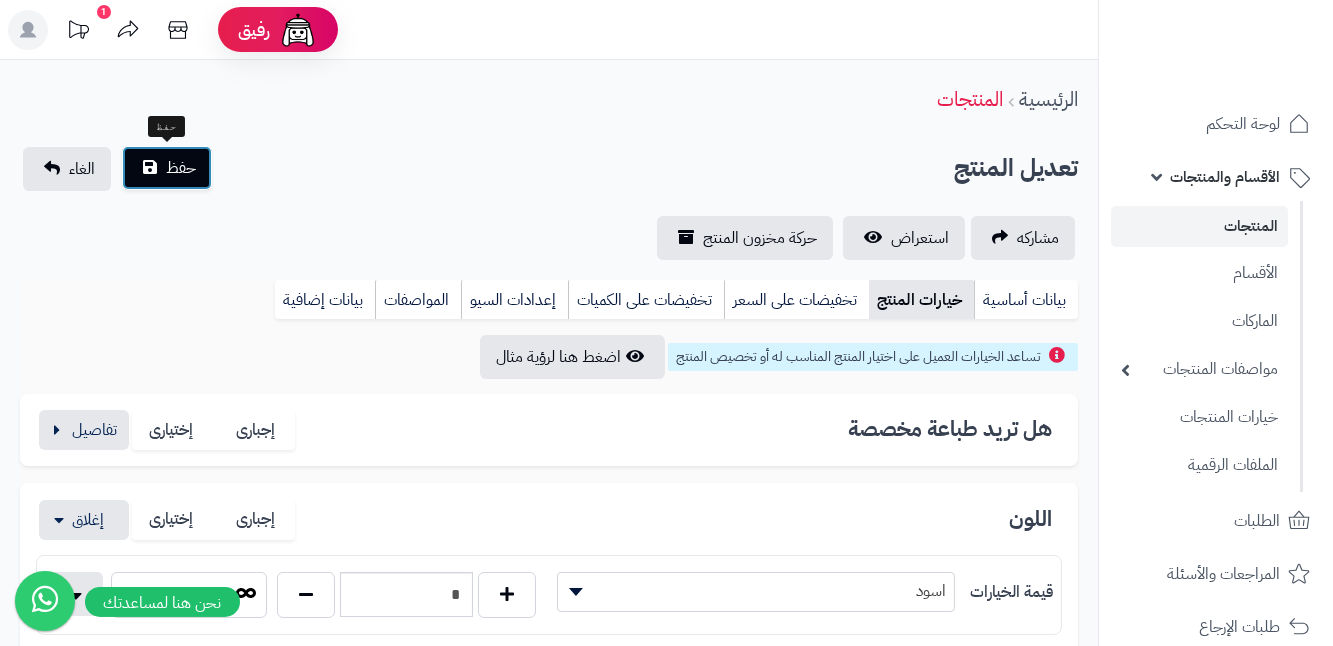 click on "حفظ" at bounding box center [181, 168] 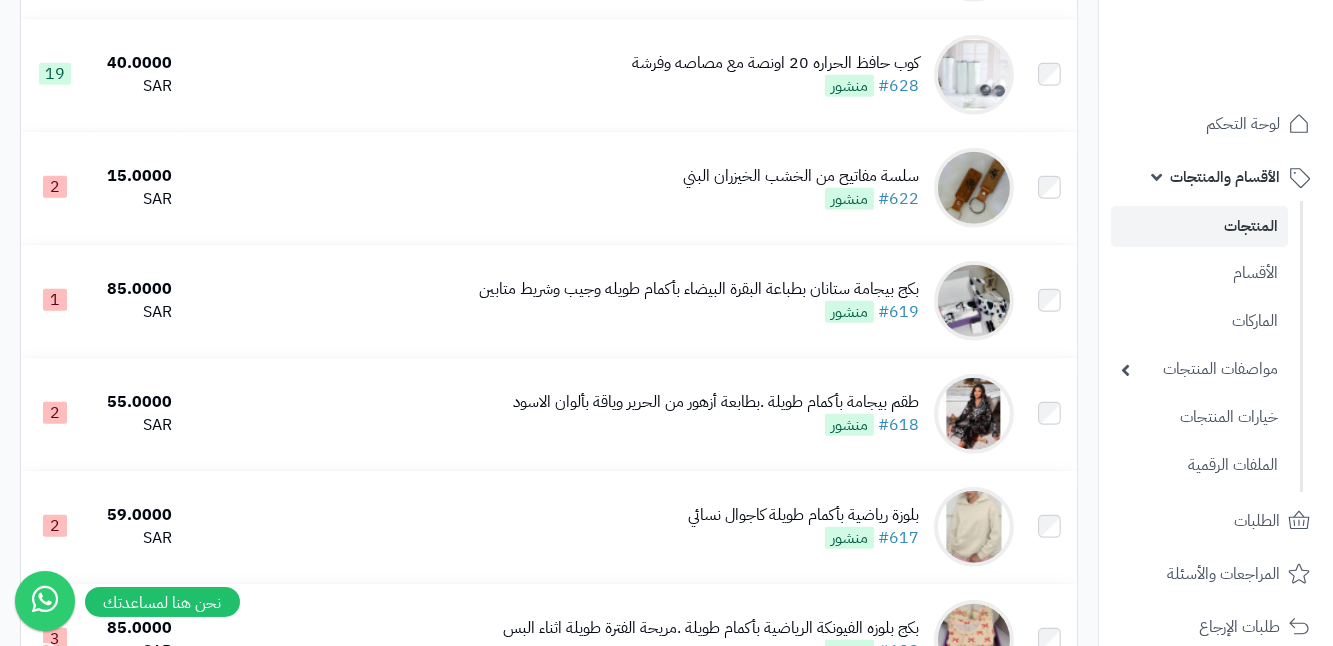 scroll, scrollTop: 3363, scrollLeft: 0, axis: vertical 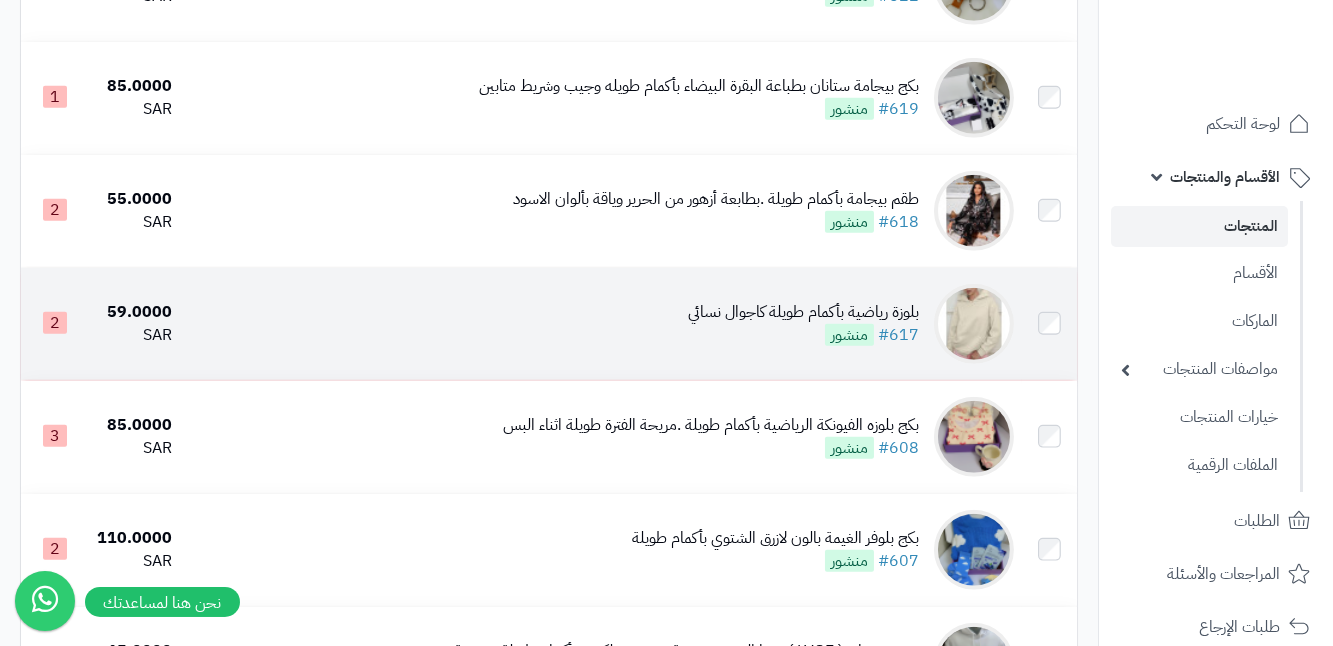 click at bounding box center (1049, 324) 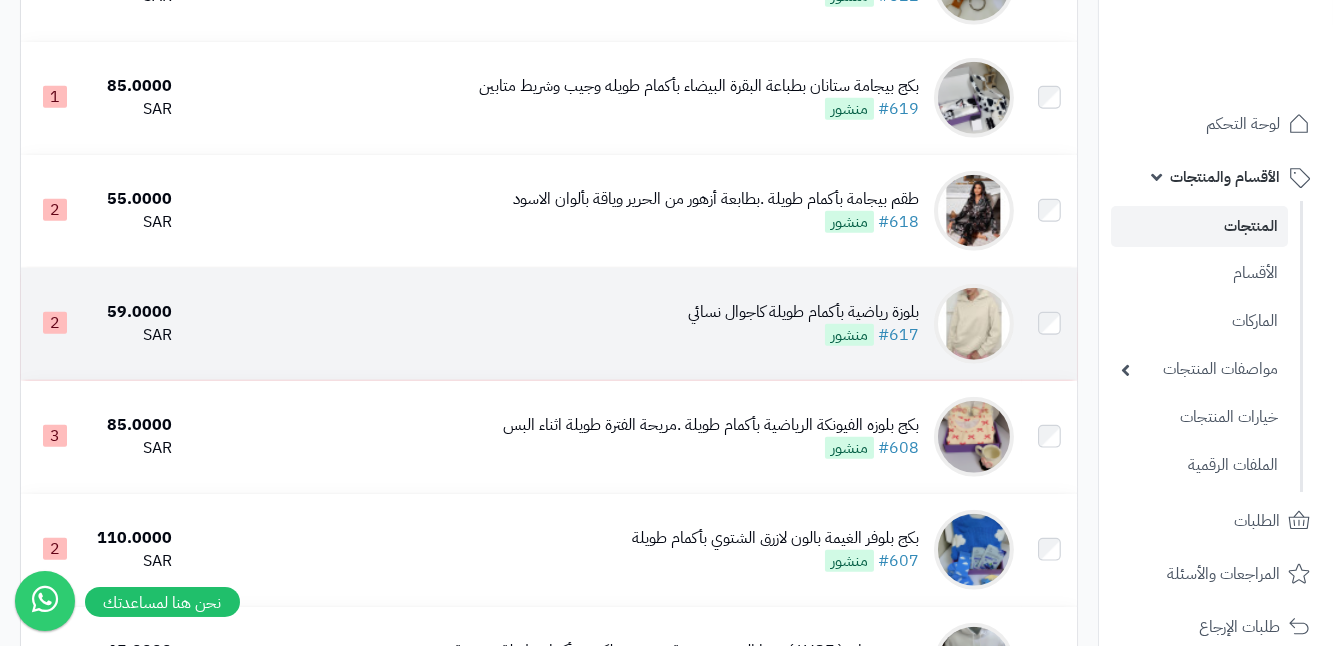 click at bounding box center (1049, 324) 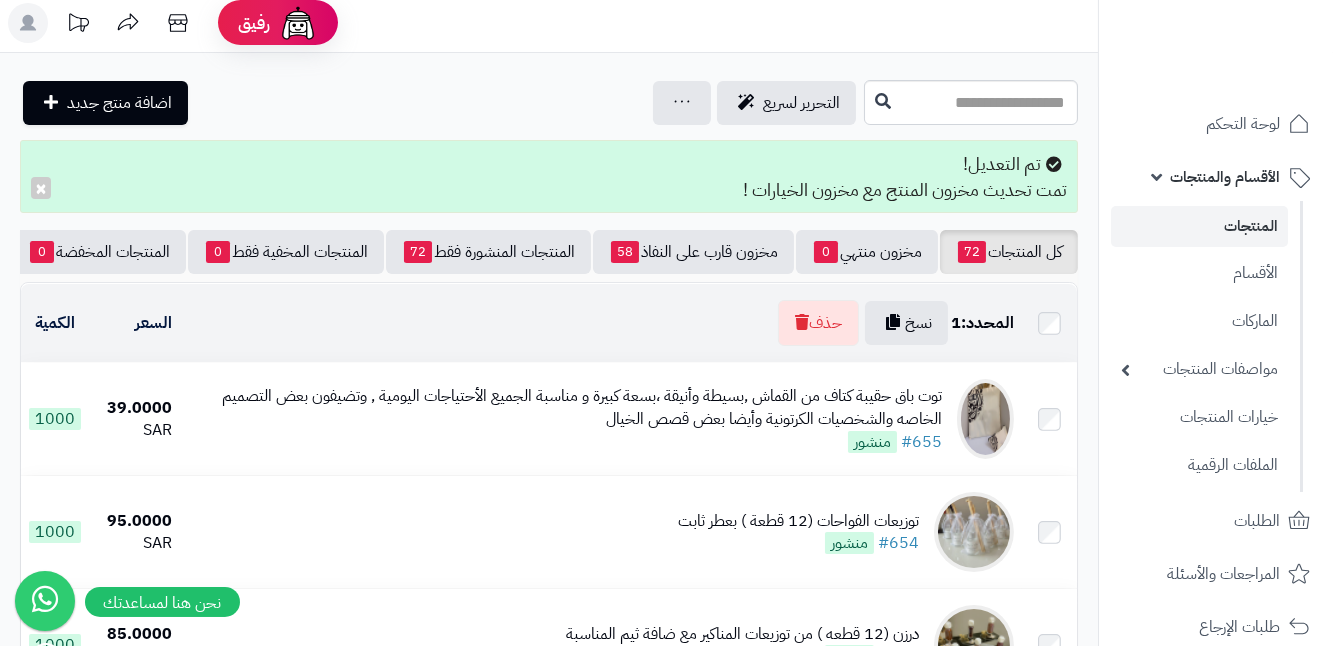 scroll, scrollTop: 0, scrollLeft: 0, axis: both 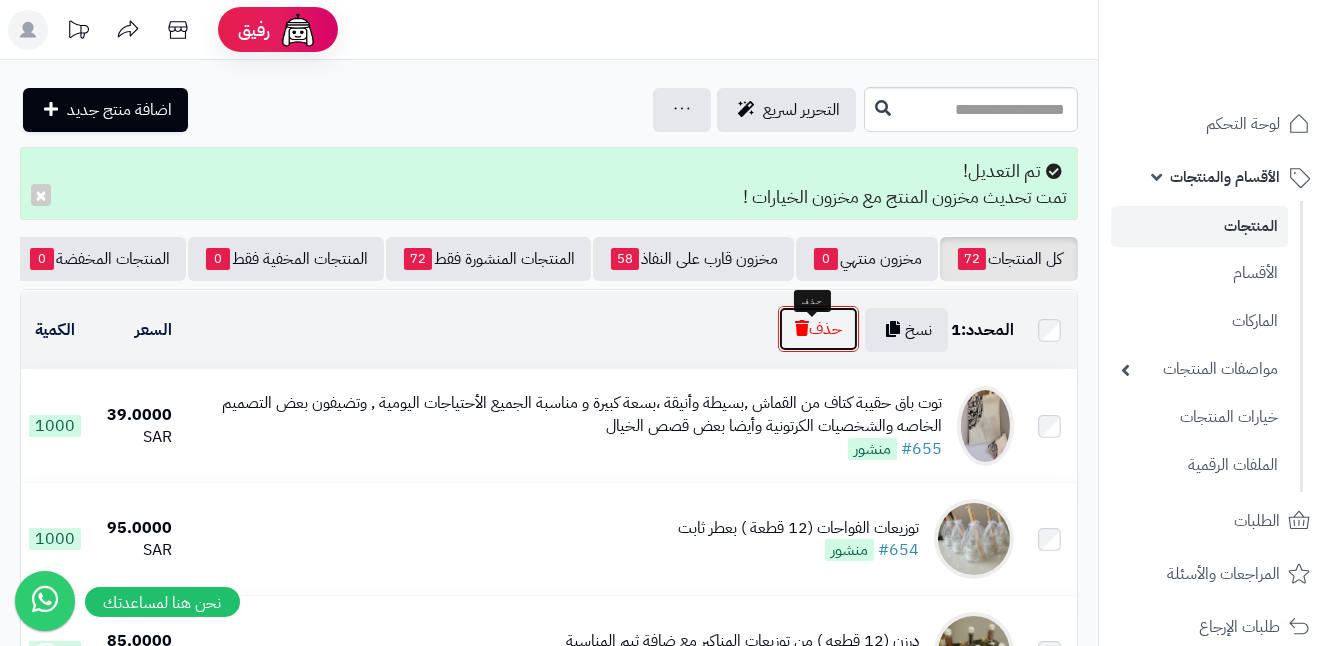 click on "حذف" at bounding box center [818, 329] 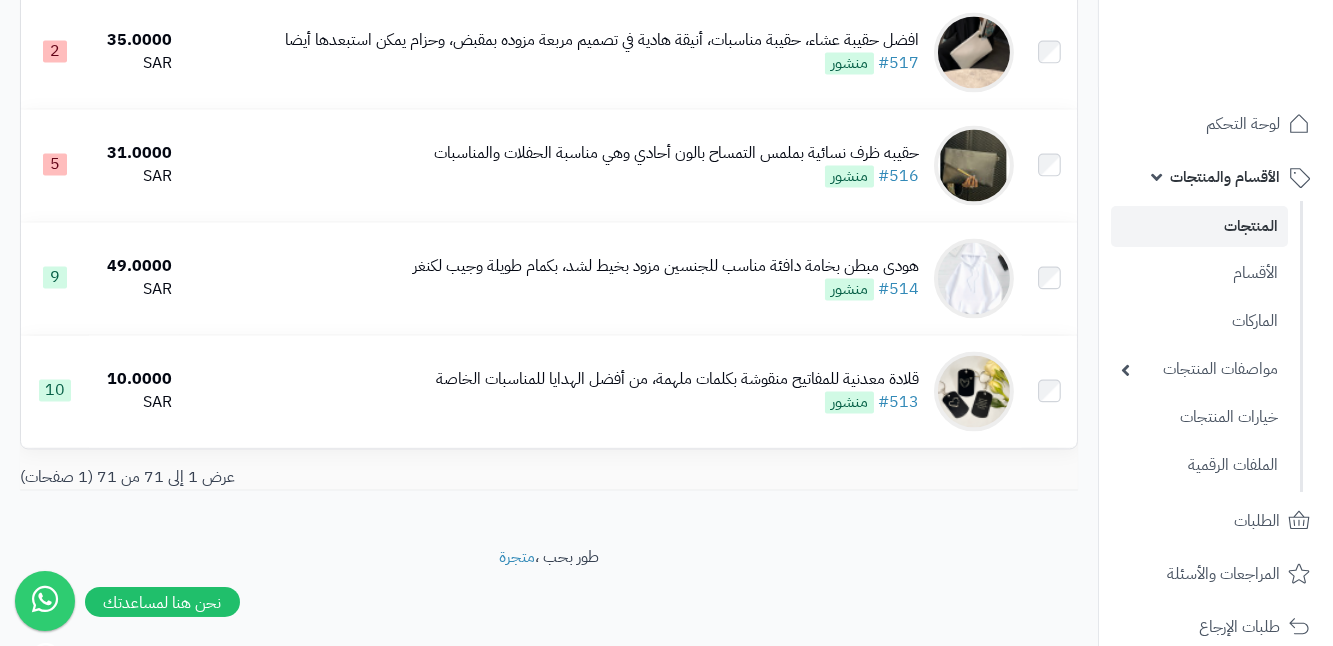 scroll, scrollTop: 7945, scrollLeft: 0, axis: vertical 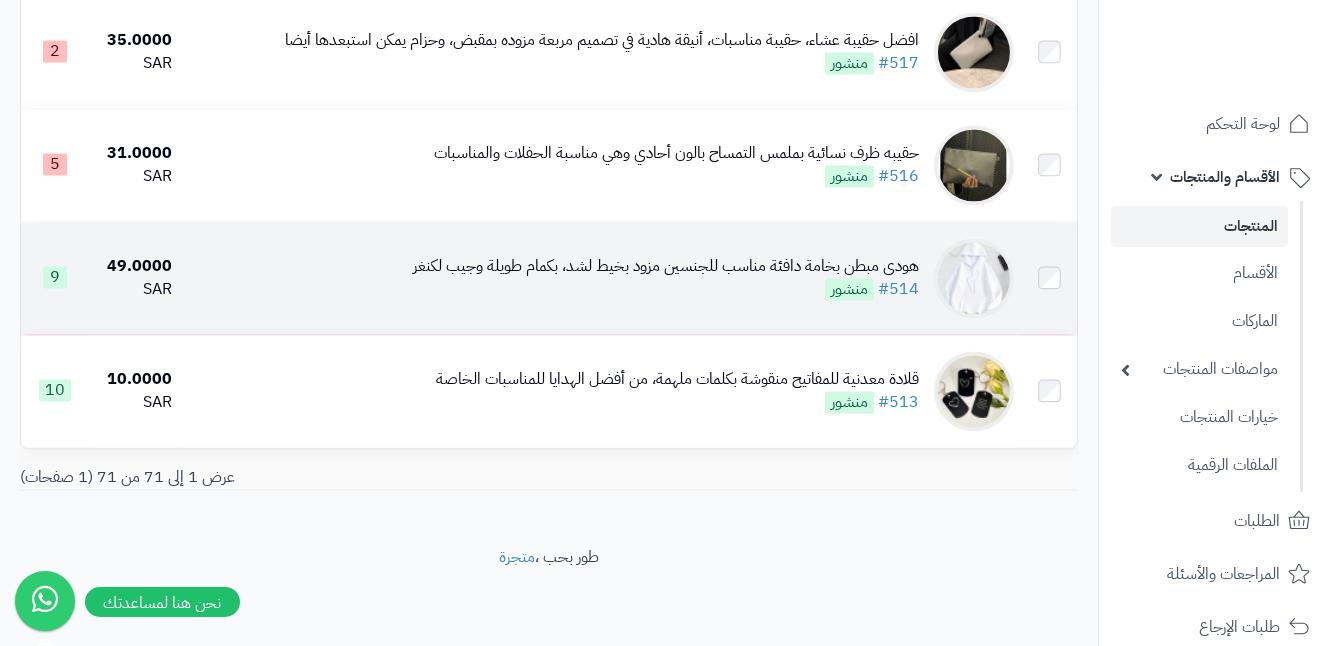 click on "هودى مبطن بخامة دافئة مناسب للجنسين مزود بخيط لشد، بكمام طويلة وجيب لكنغر" at bounding box center (666, 266) 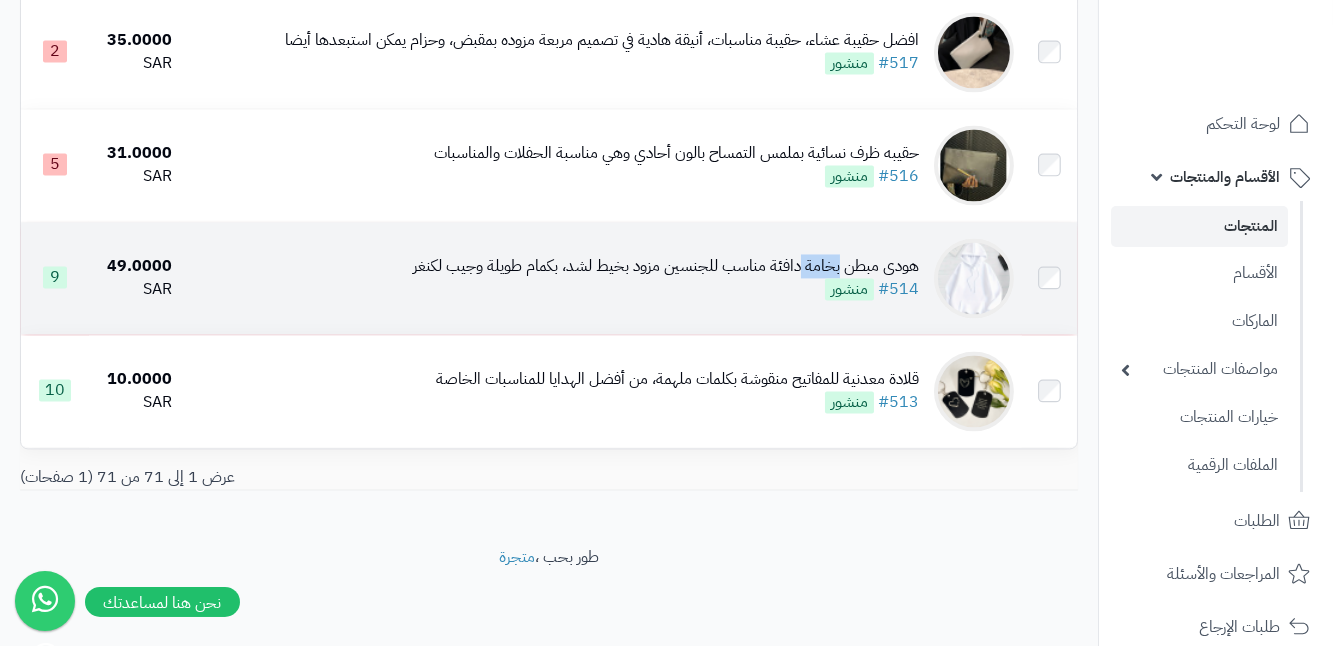click on "هودى مبطن بخامة دافئة مناسب للجنسين مزود بخيط لشد، بكمام طويلة وجيب لكنغر" at bounding box center (666, 266) 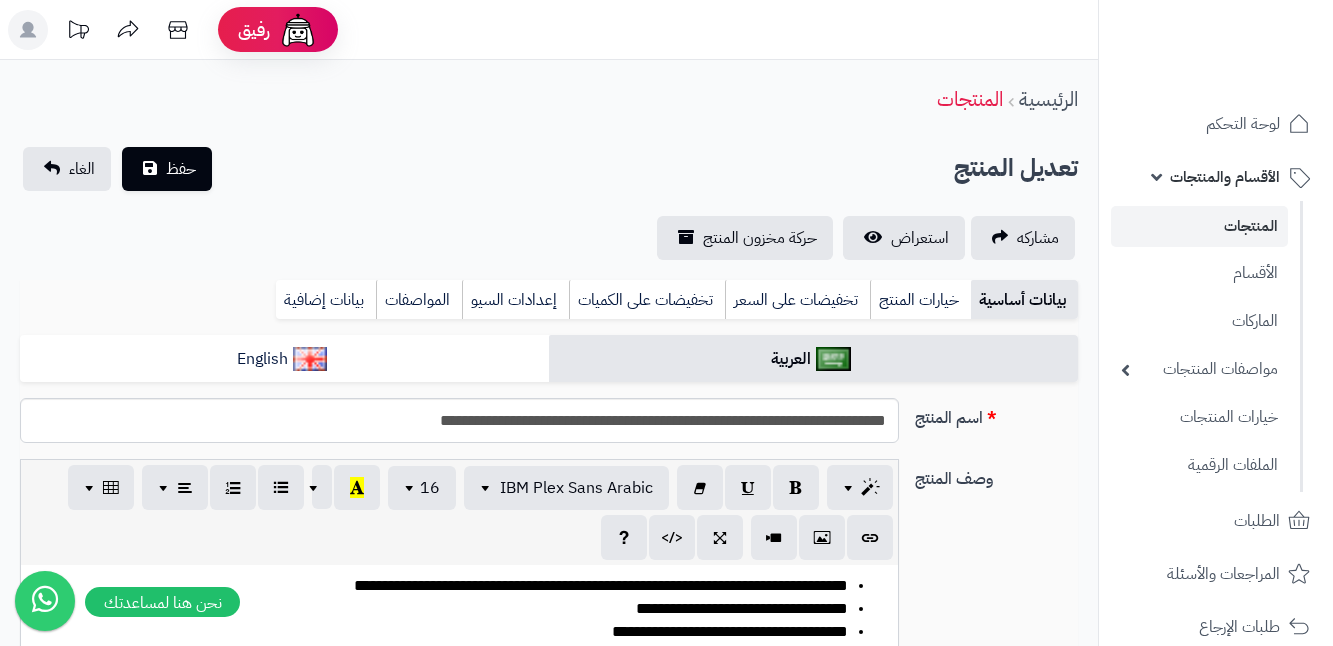 scroll, scrollTop: 0, scrollLeft: 0, axis: both 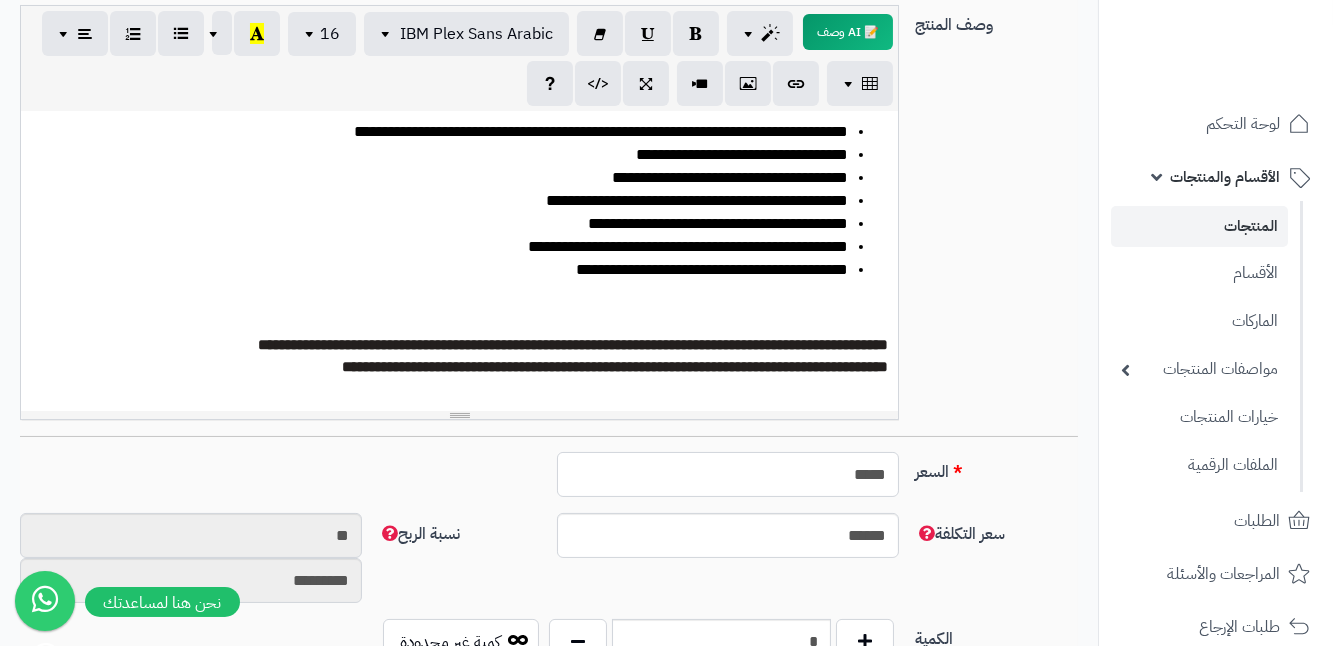 click on "*****" at bounding box center (728, 474) 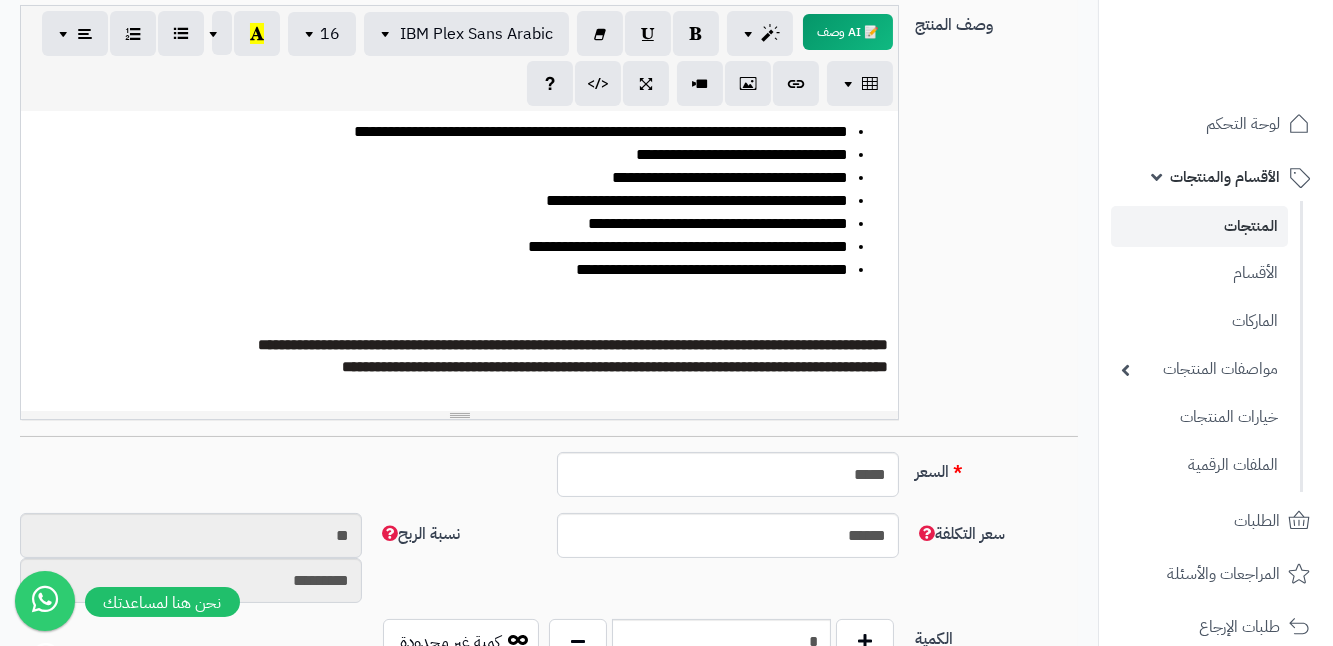 click on "**********" at bounding box center [615, 366] 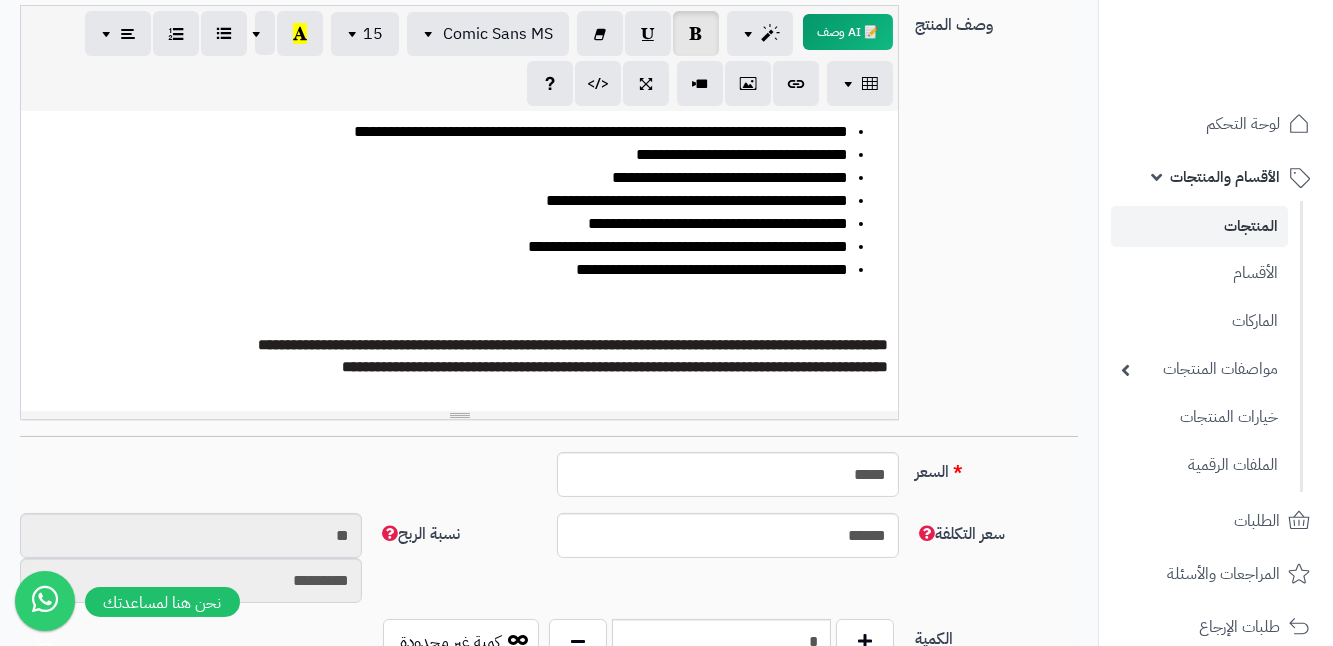 type 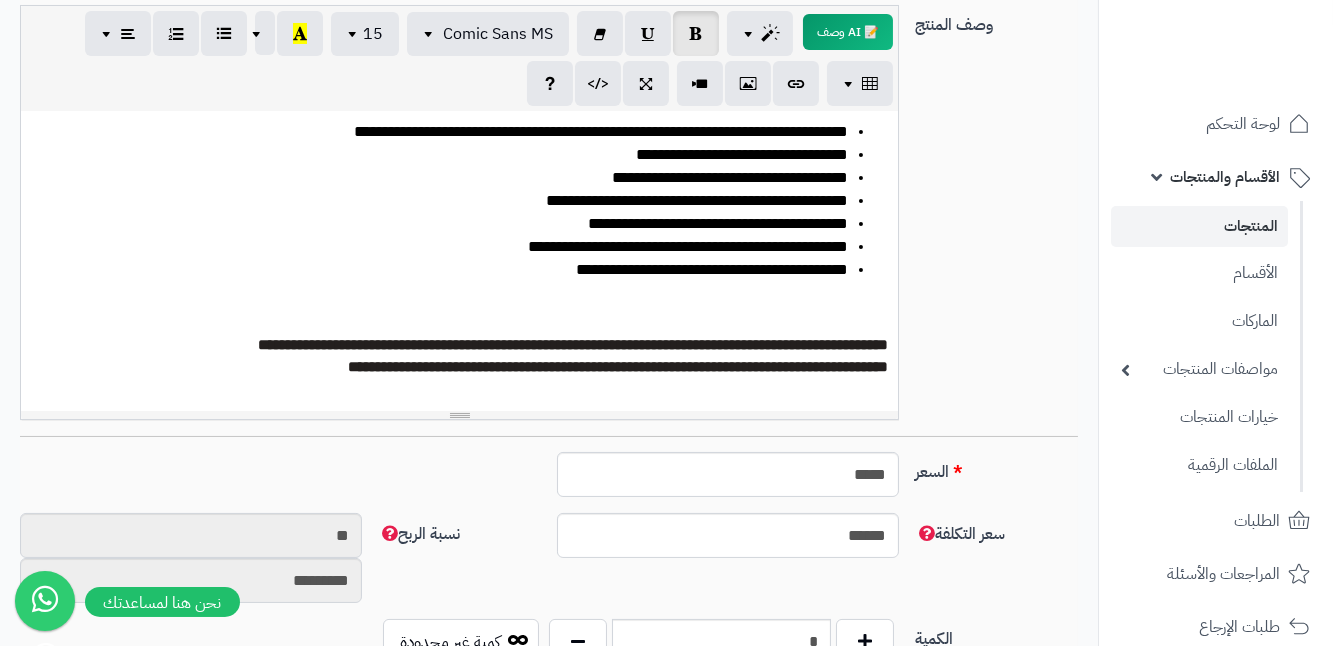click on "**********" at bounding box center [618, 366] 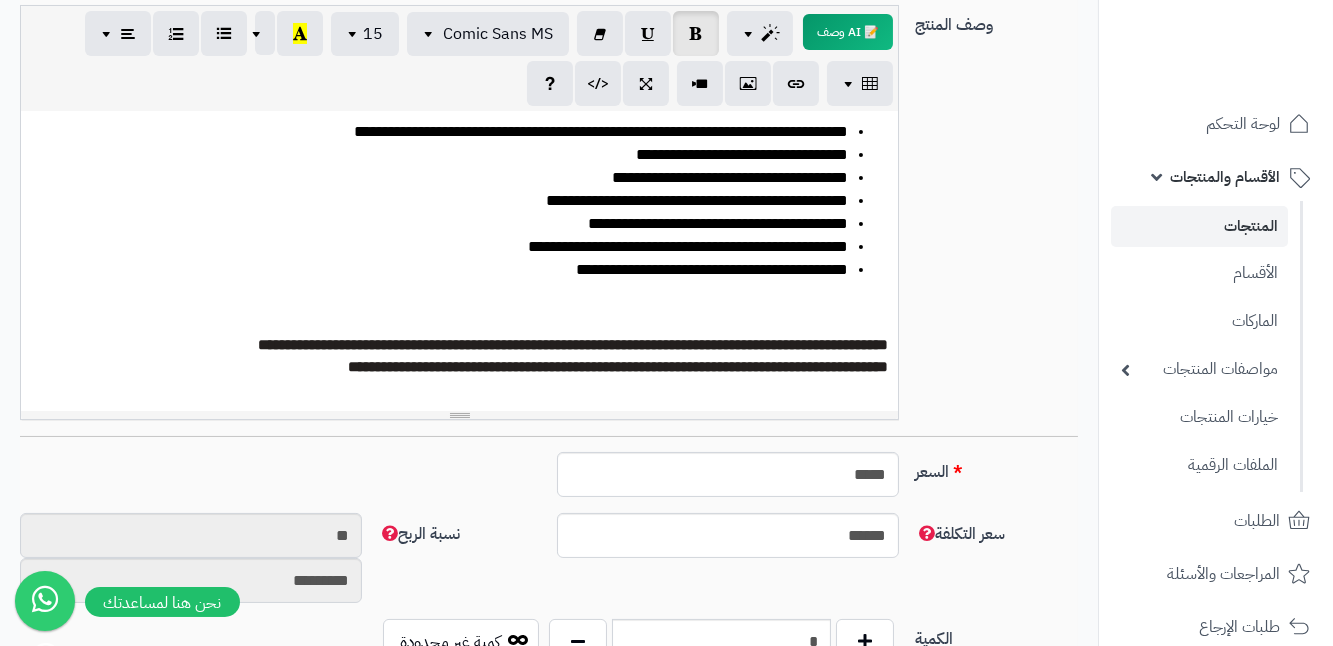 click on "**********" at bounding box center [618, 366] 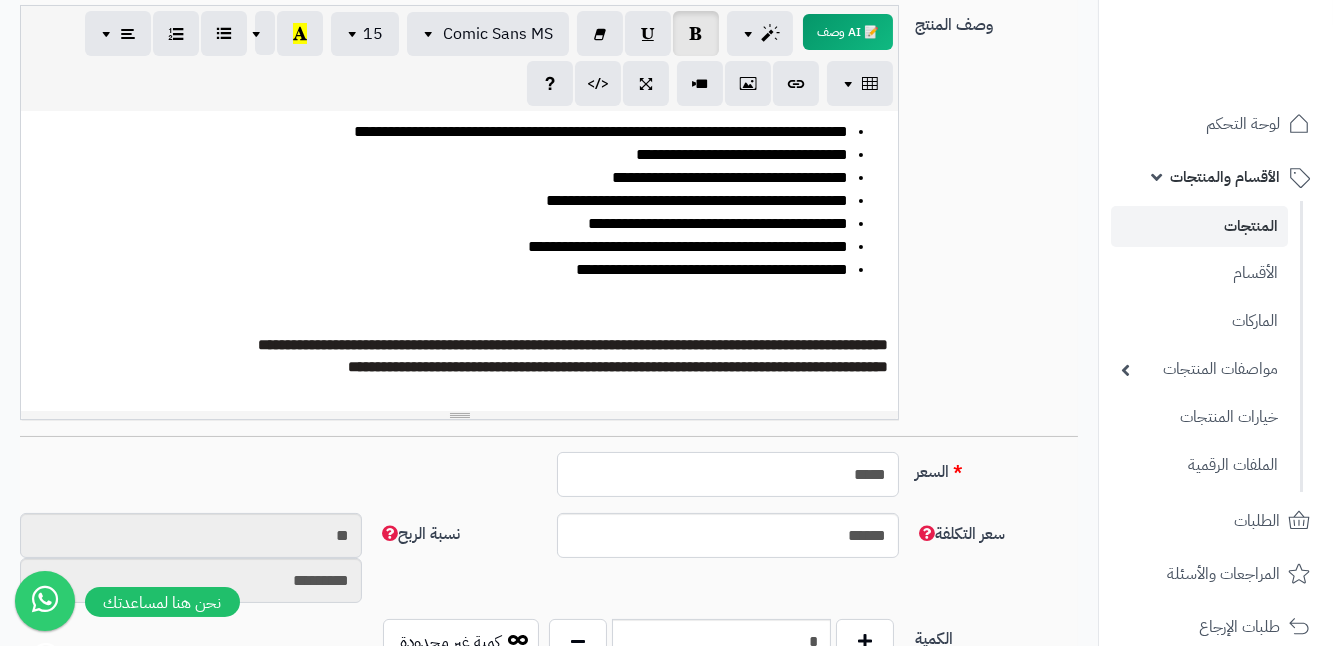 click on "*****" at bounding box center [728, 474] 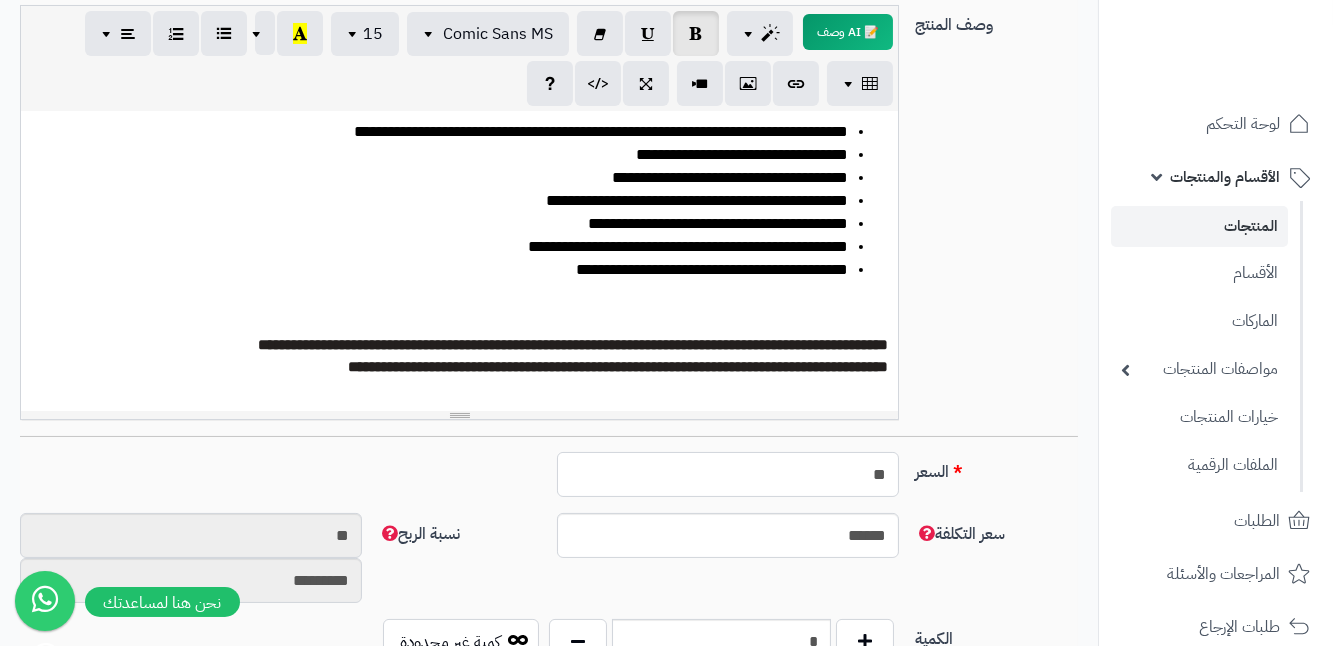 type on "*" 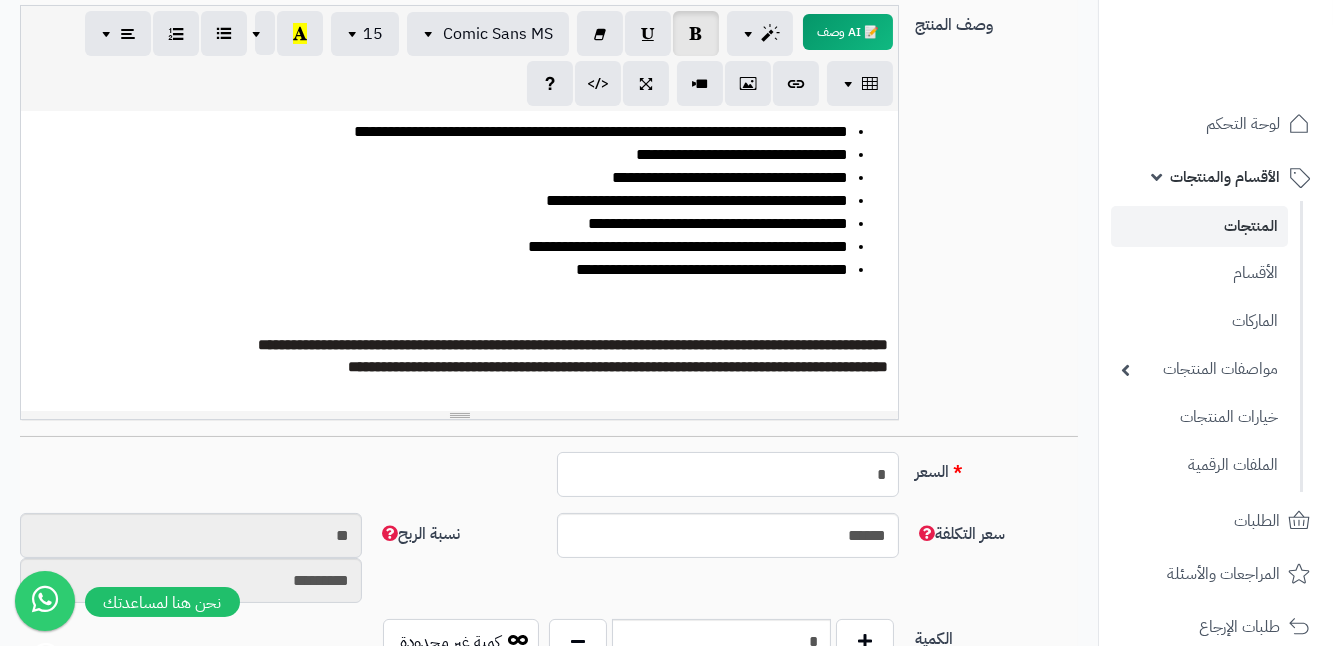 type on "********" 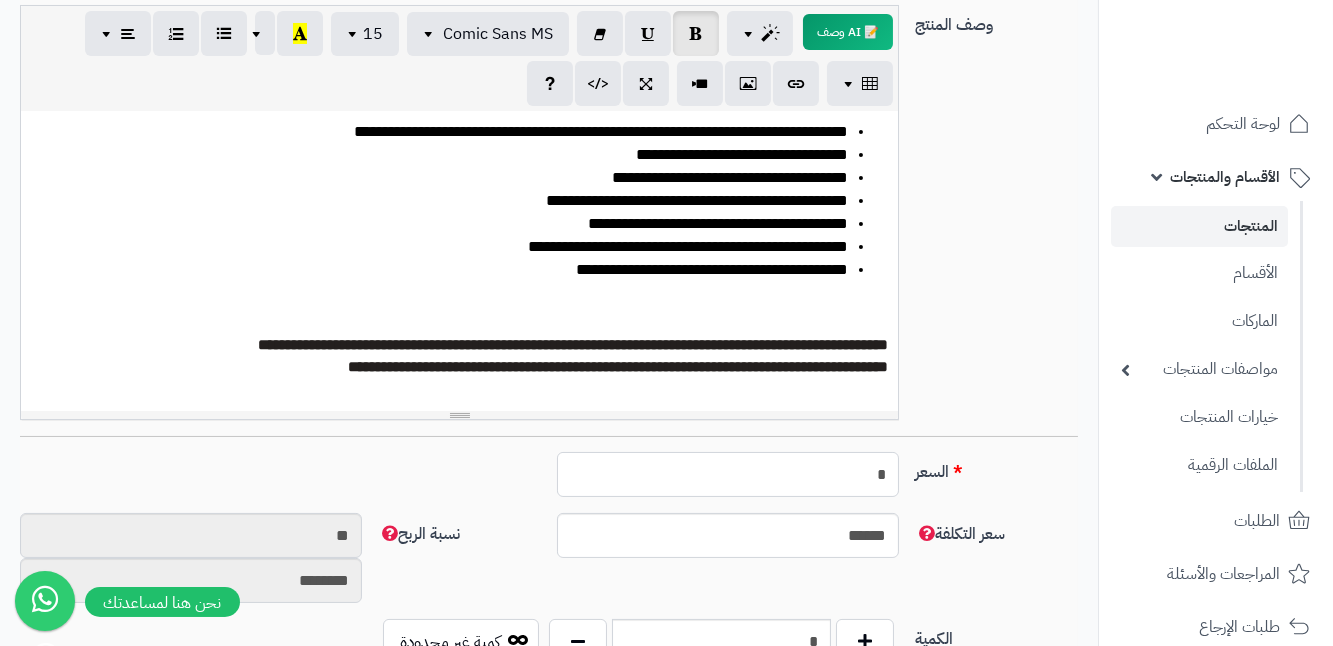 type 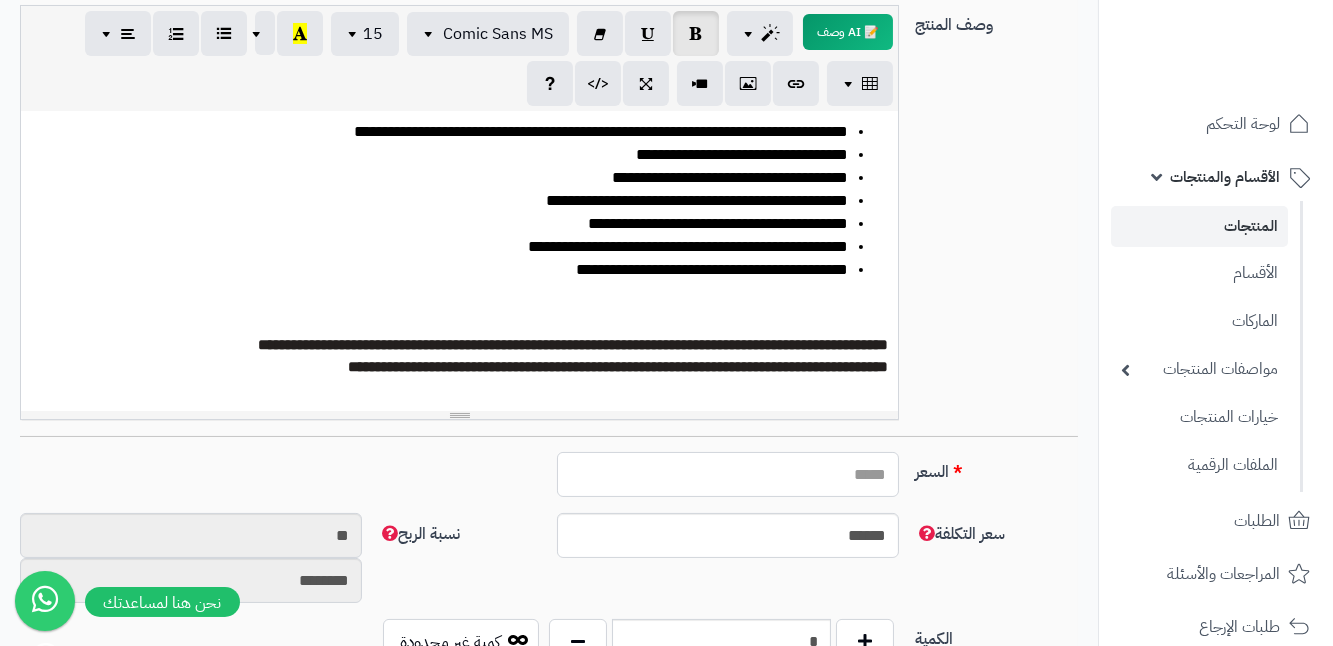 type on "*****" 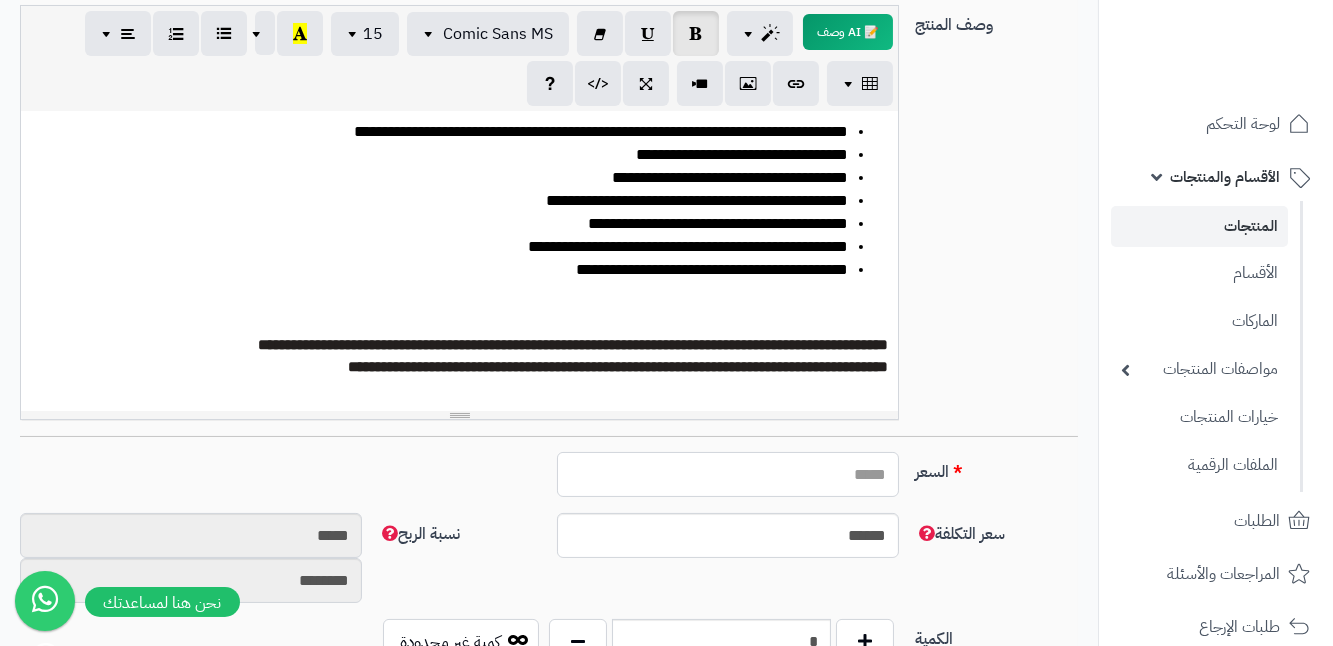 type on "*" 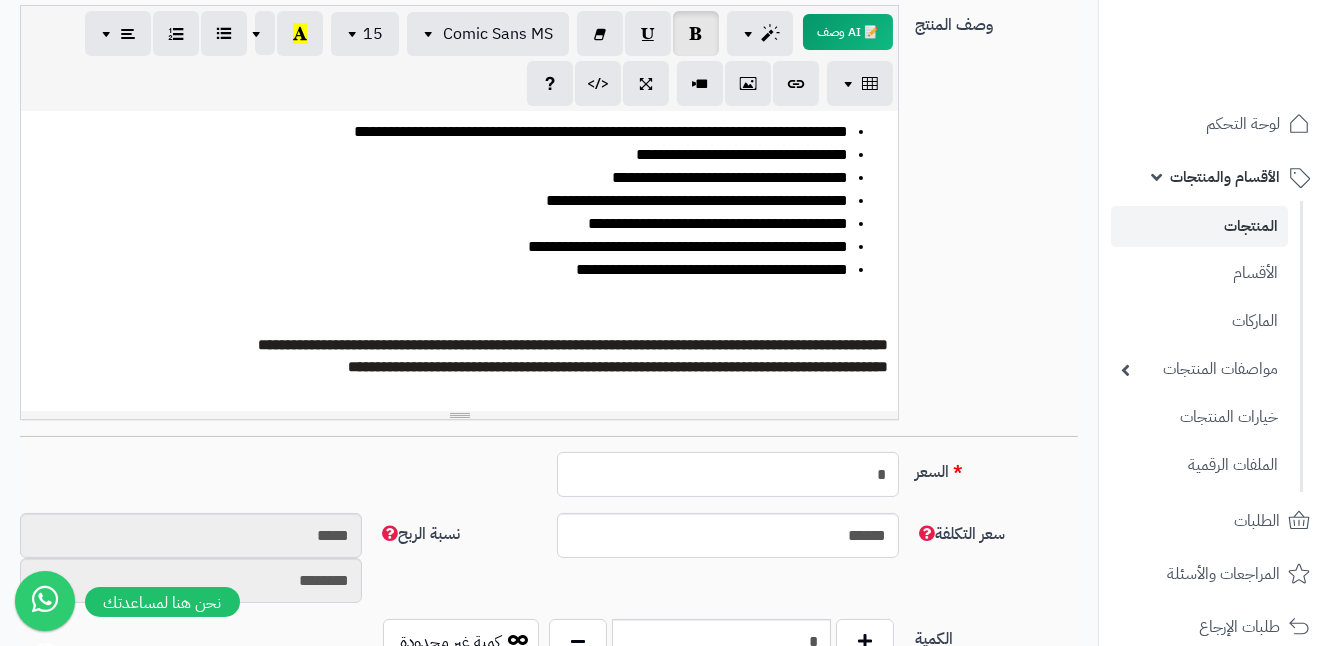 type on "**" 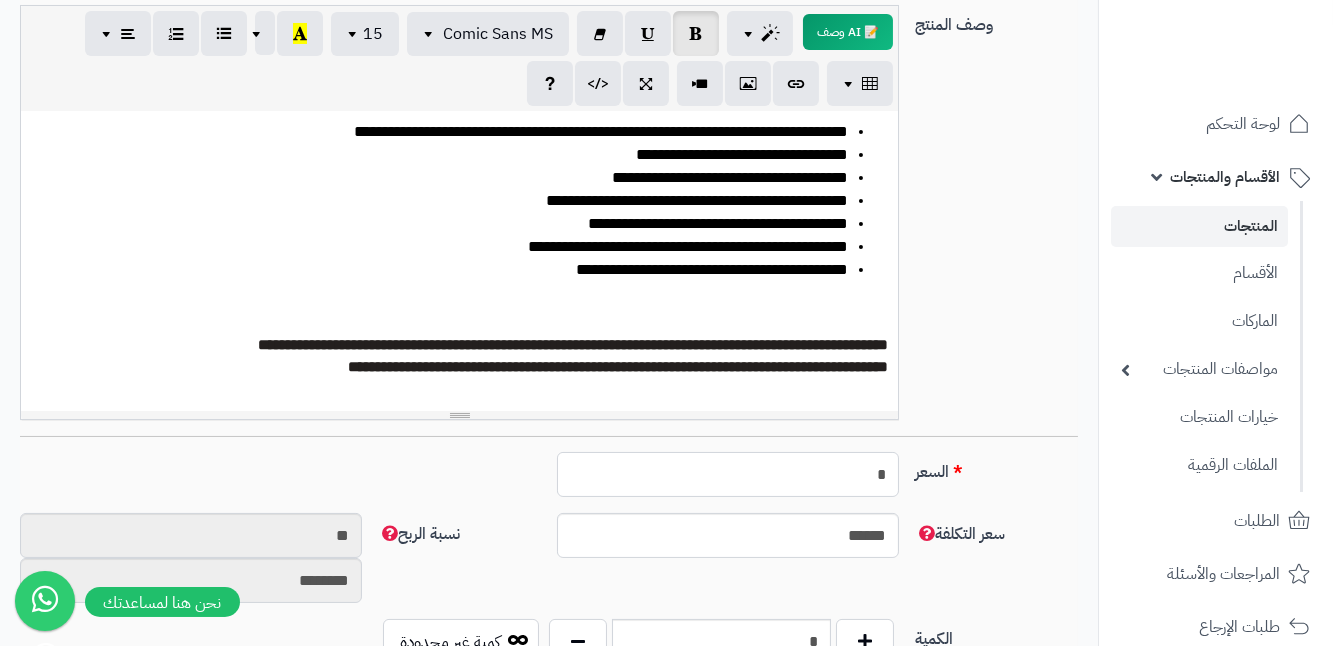 type on "**" 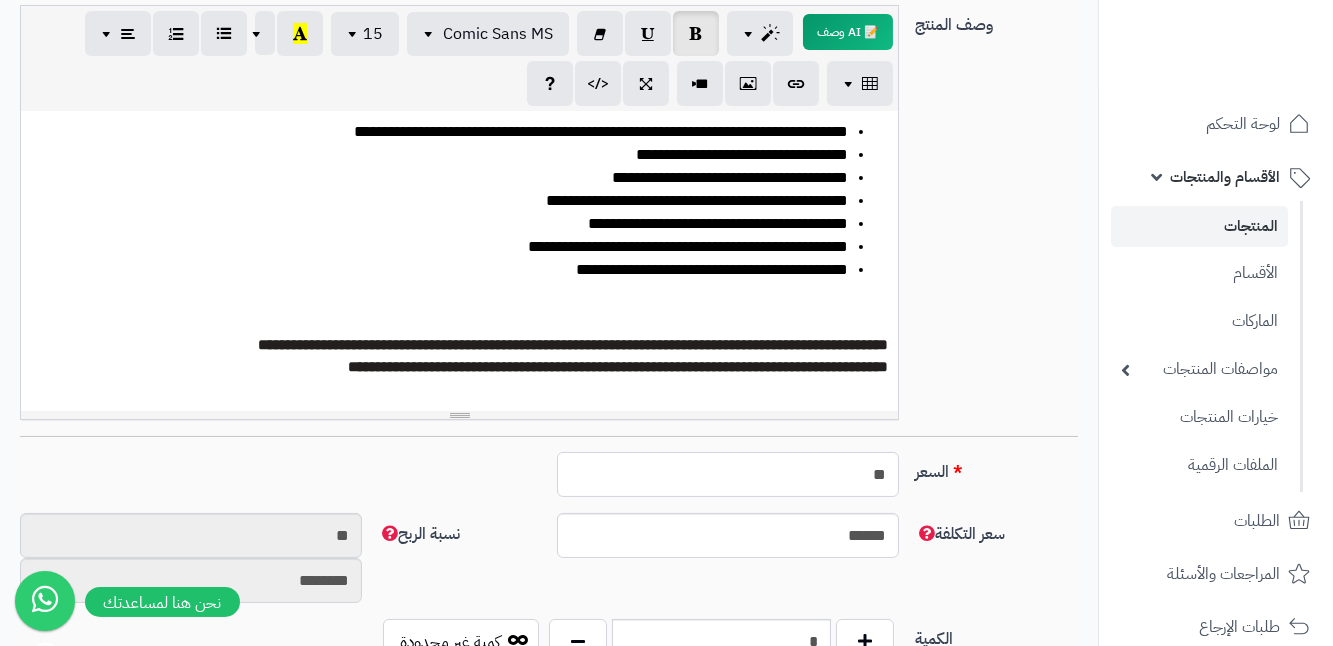 type on "*********" 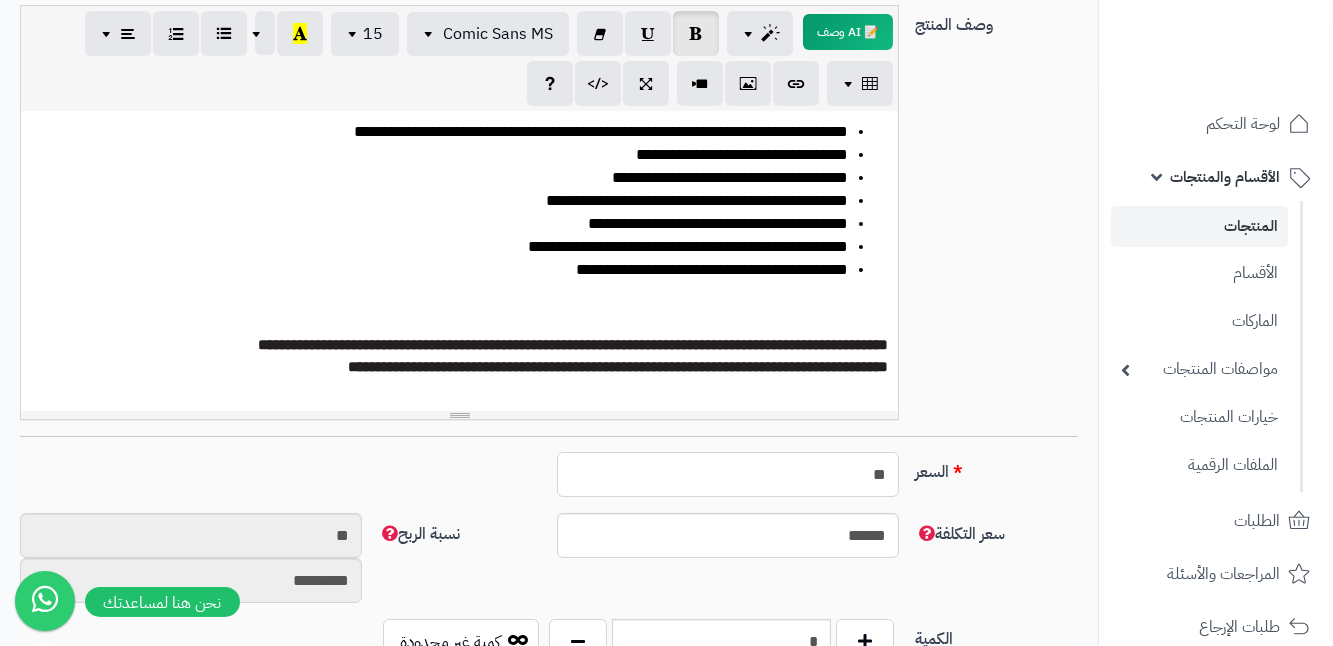 type on "*" 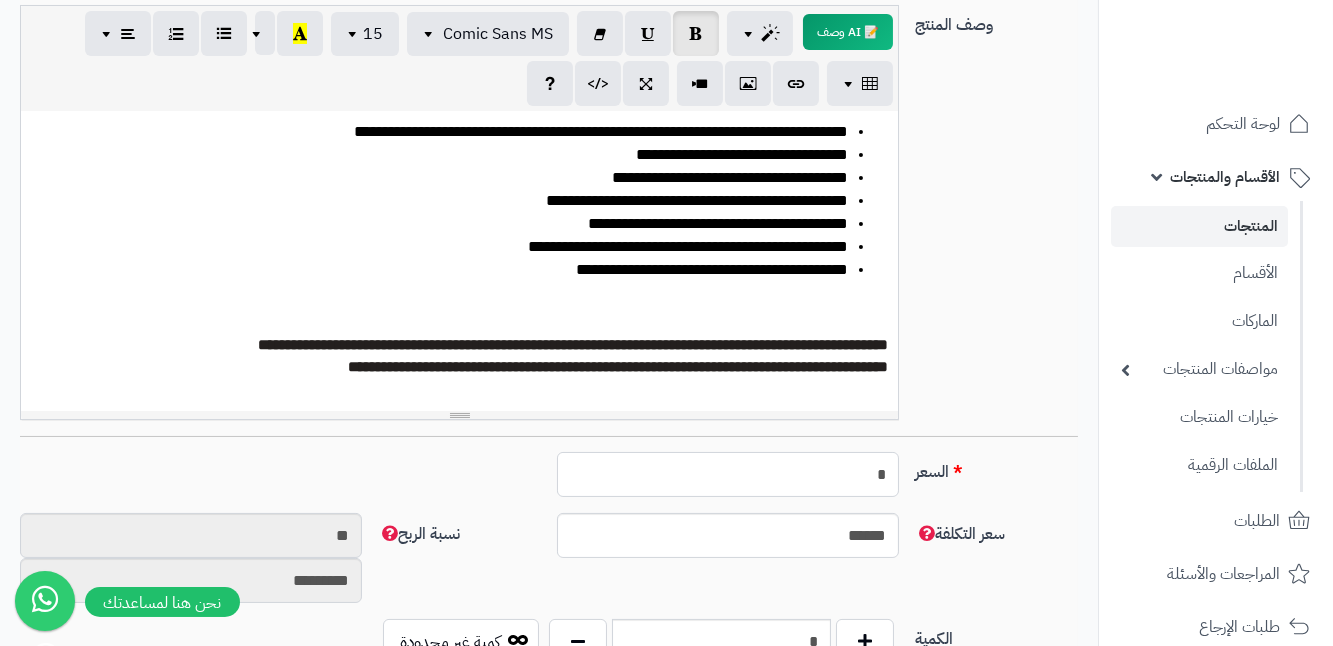 type on "********" 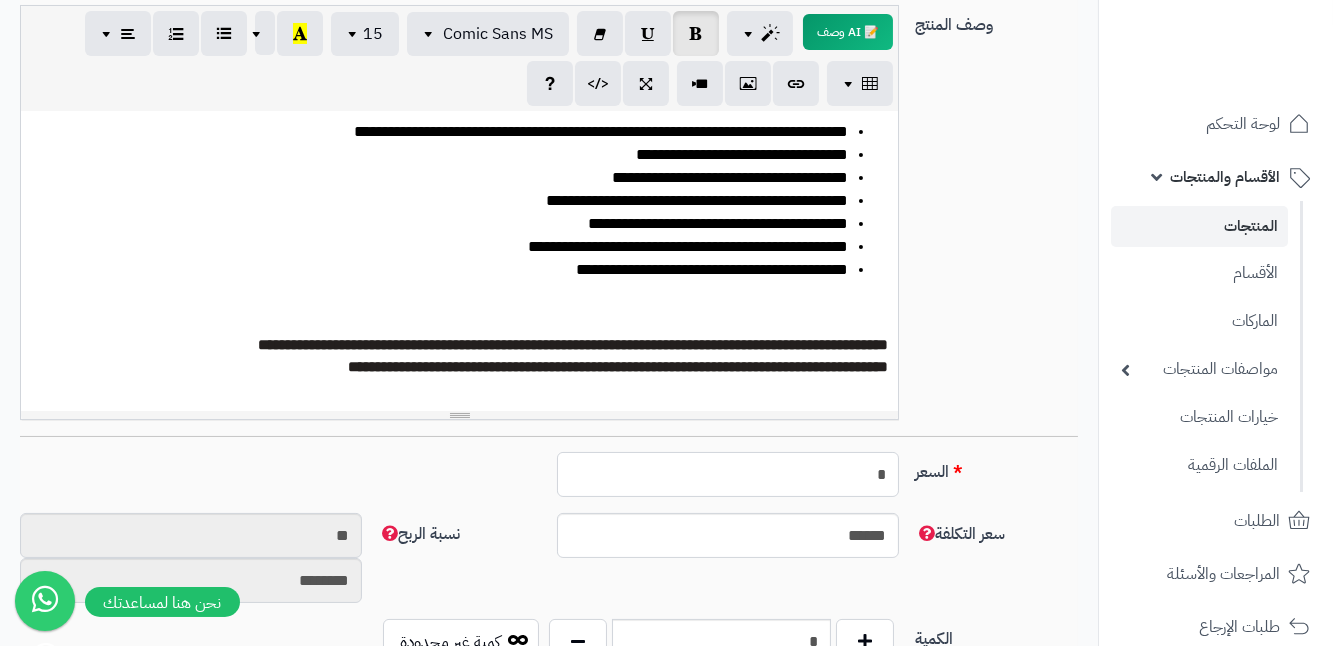 type on "**" 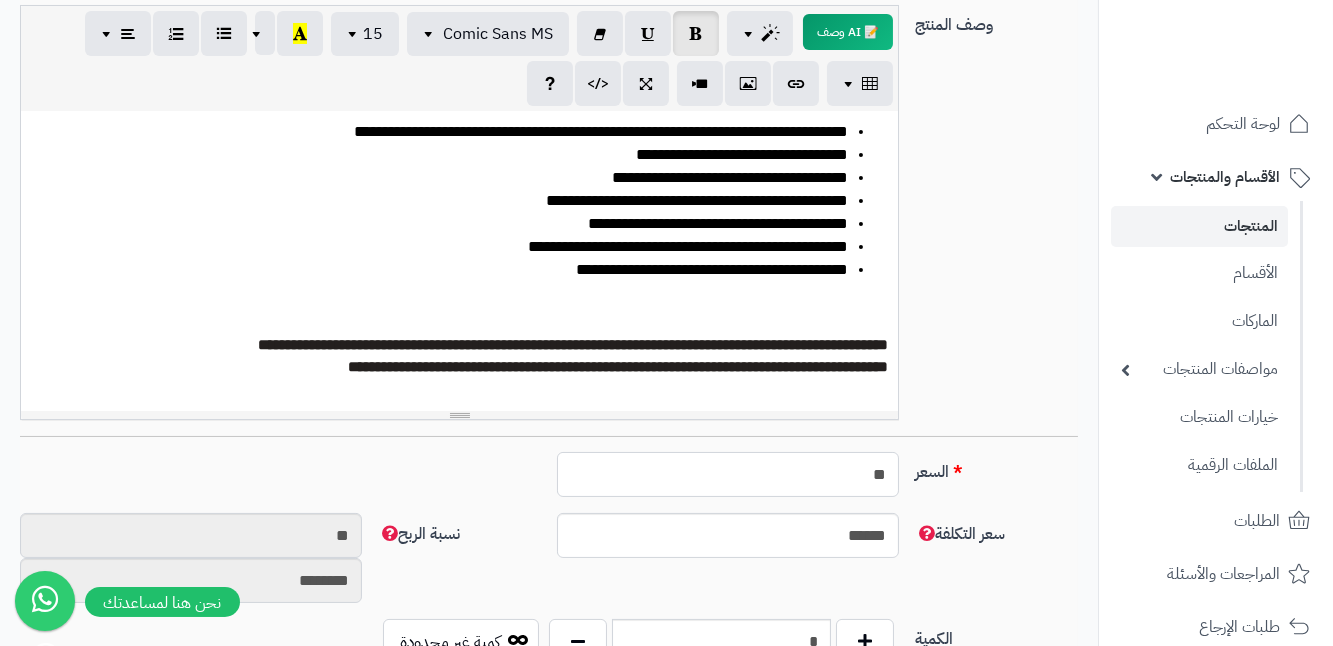 type on "*********" 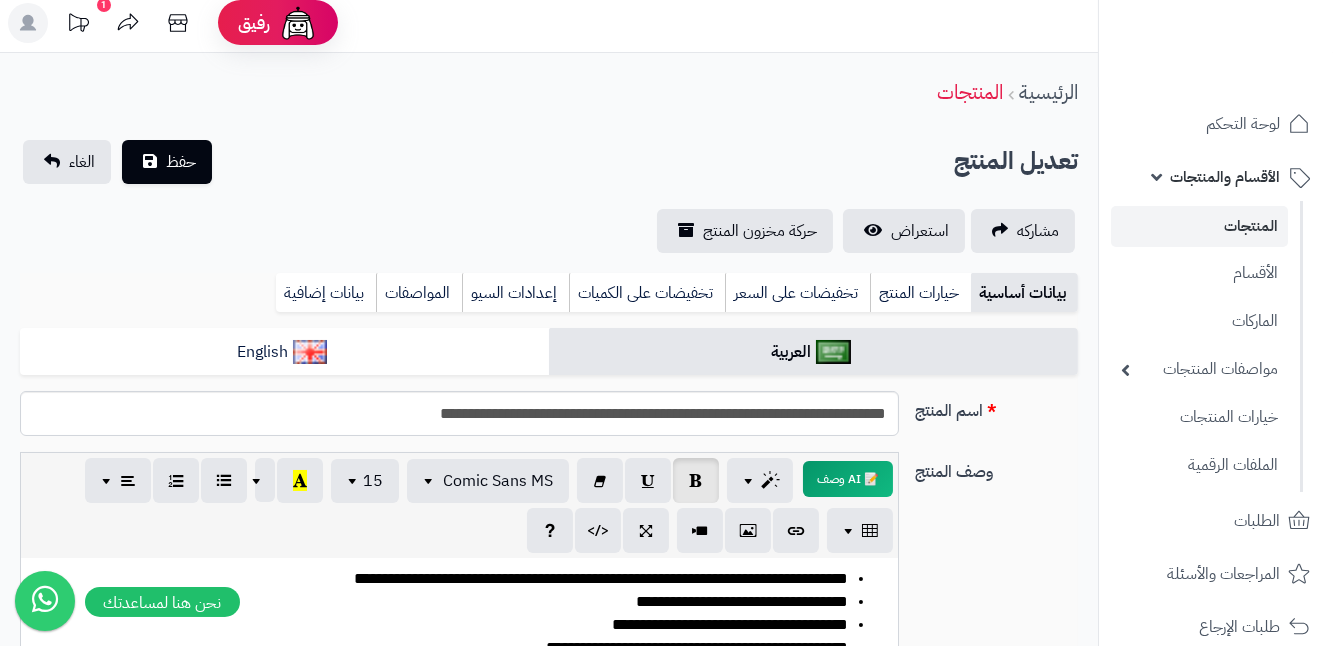 scroll, scrollTop: 0, scrollLeft: 0, axis: both 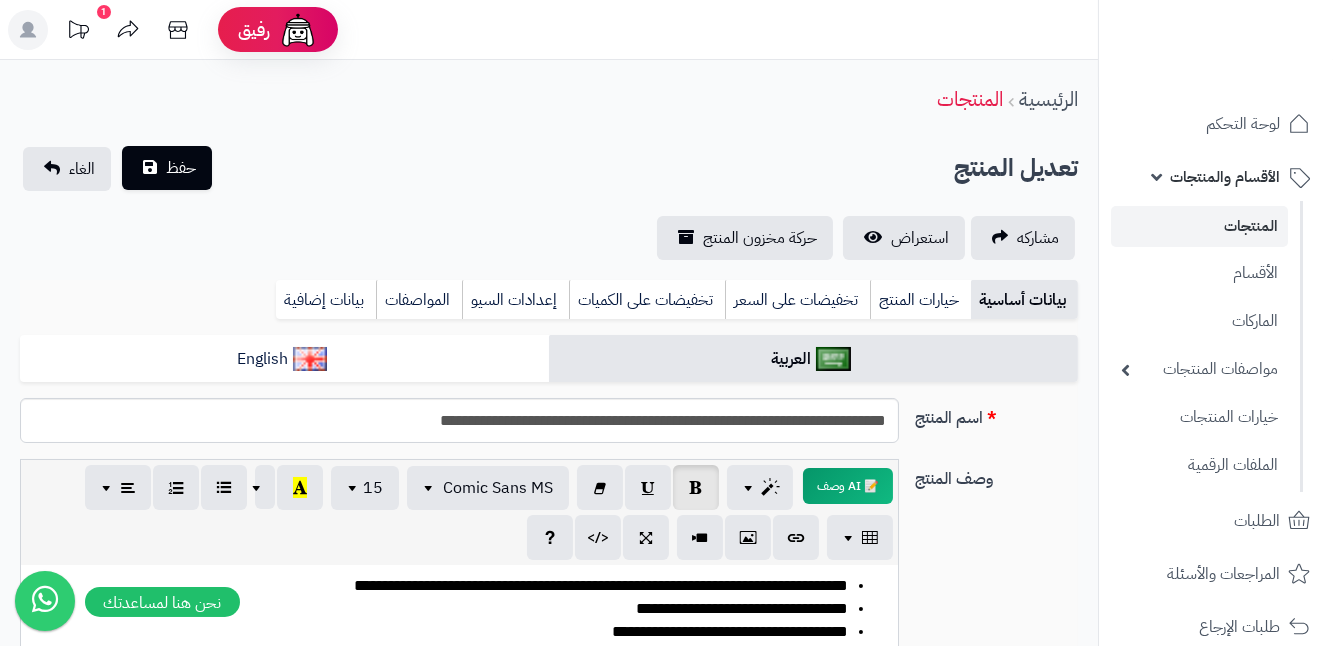 type on "**" 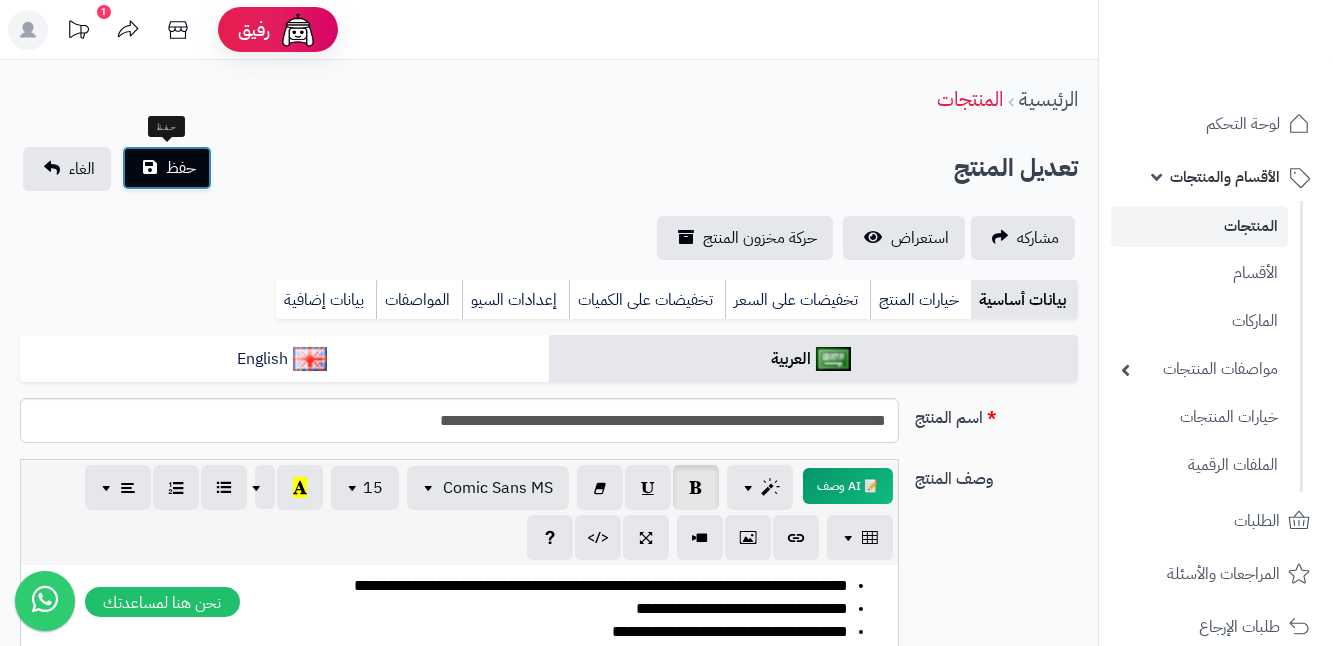 click on "حفظ" at bounding box center (167, 168) 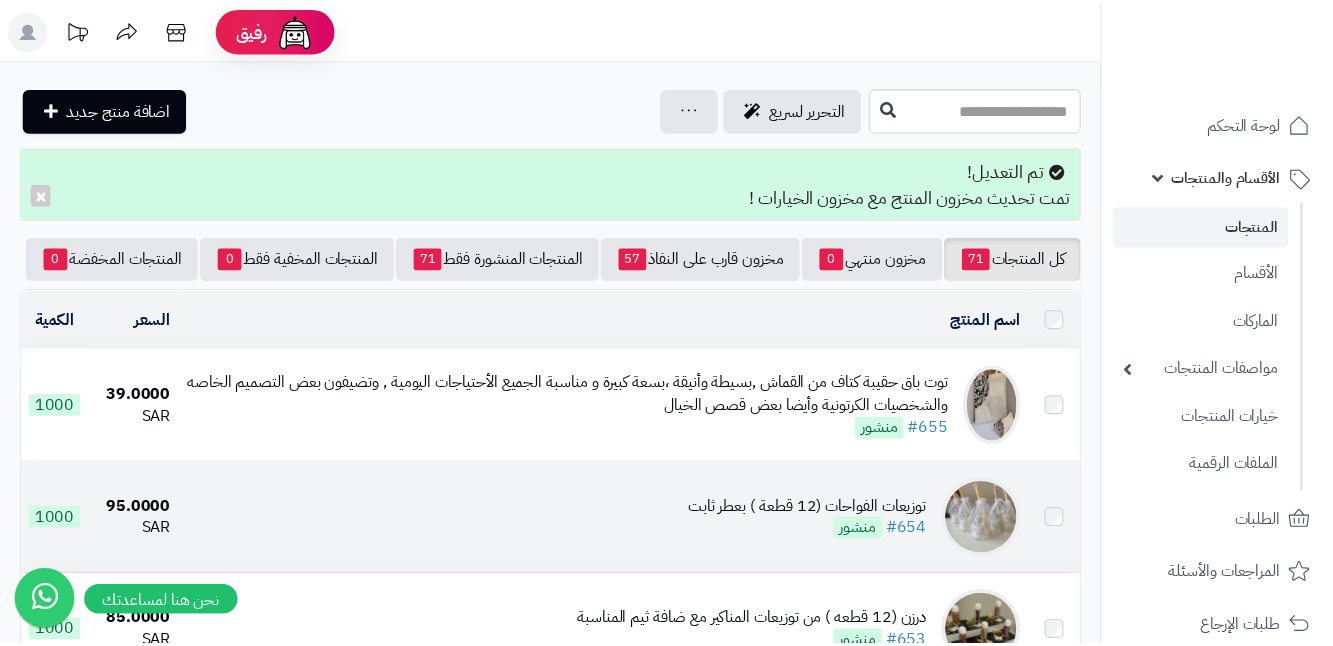 scroll, scrollTop: 0, scrollLeft: 0, axis: both 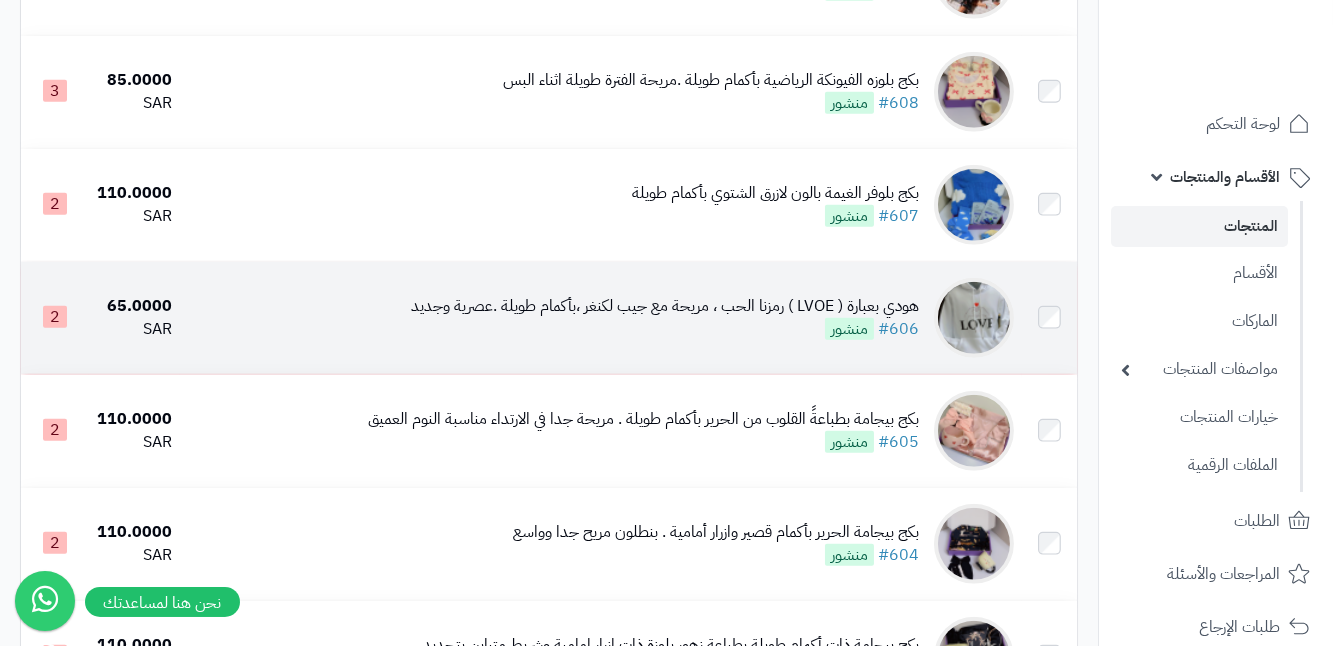 click on "هودي بعبارة ( LVOE ) رمزنا الحب ، مريحة مع جيب لكنغر ،بأكمام طويلة .عصرية وجديد
#606
منشور" at bounding box center [601, 318] 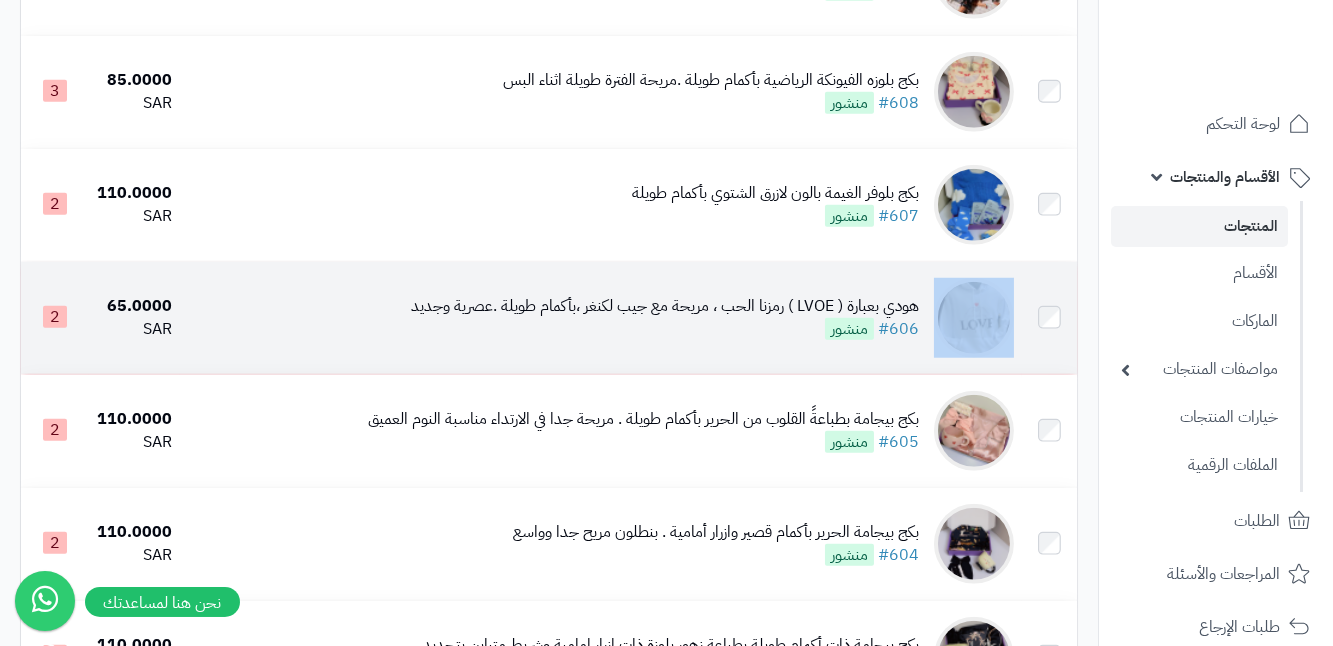 click on "هودي بعبارة ( LVOE ) رمزنا الحب ، مريحة مع جيب لكنغر ،بأكمام طويلة .عصرية وجديد
#606
منشور" at bounding box center [601, 318] 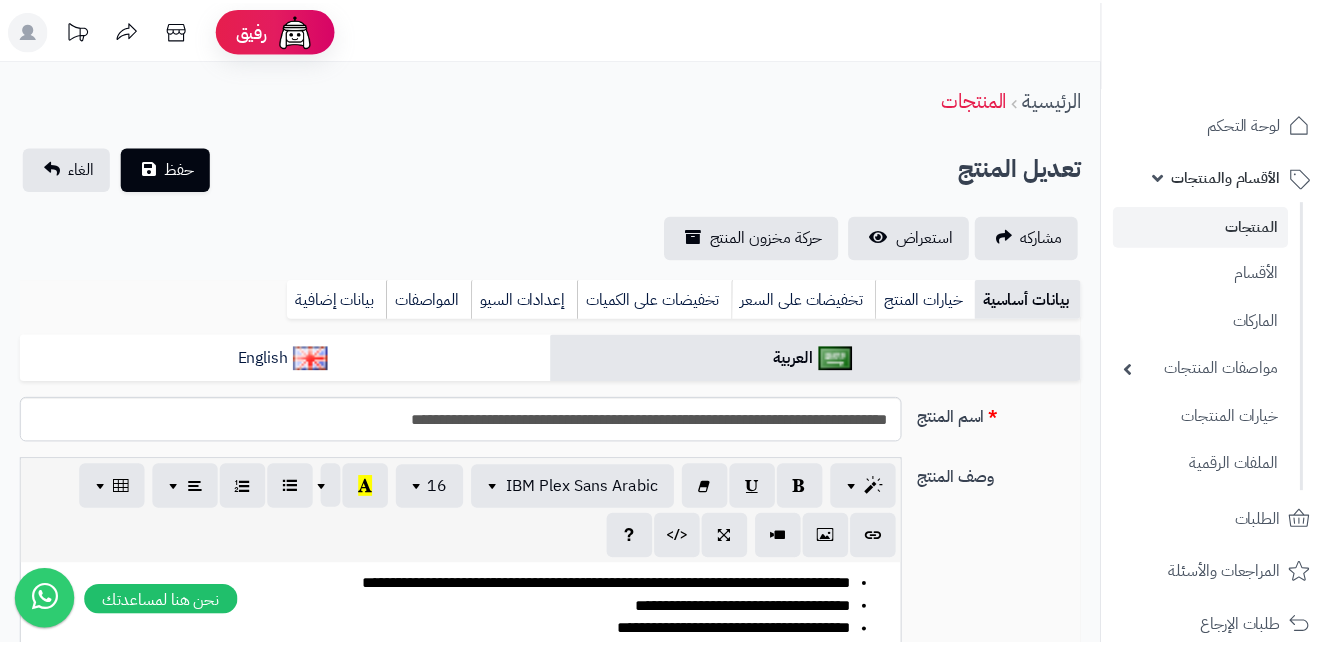 scroll, scrollTop: 0, scrollLeft: 0, axis: both 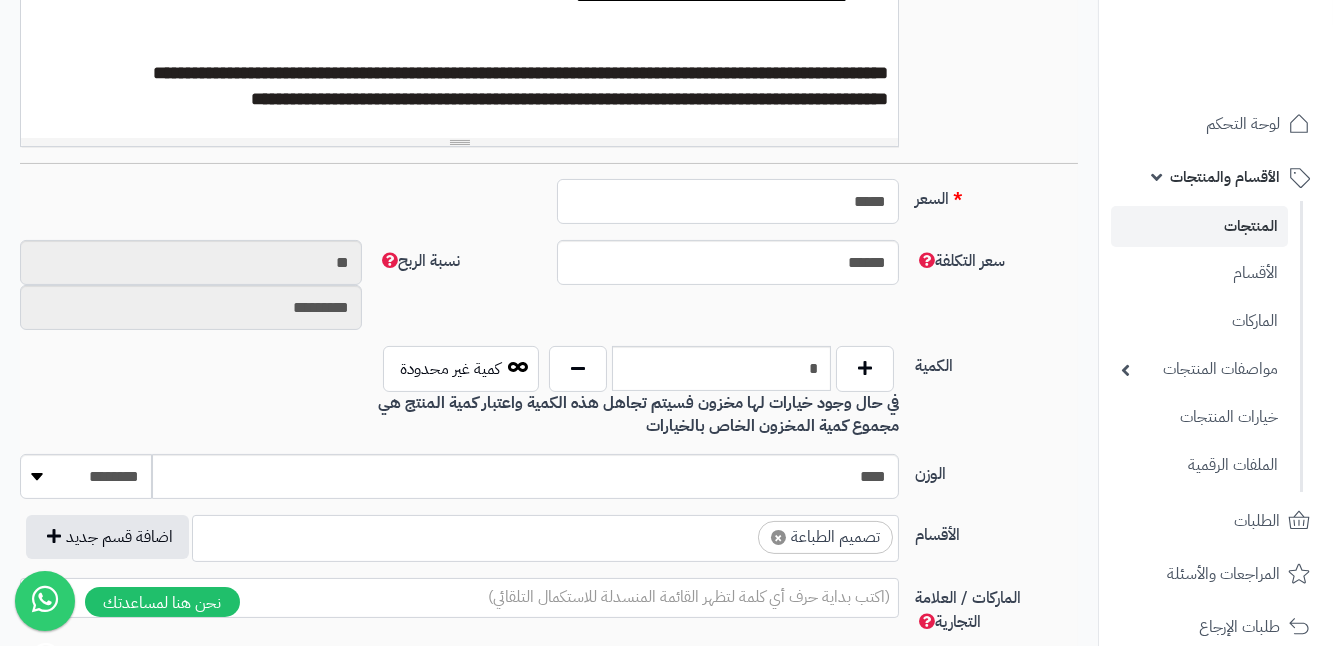 click on "*****" at bounding box center (728, 201) 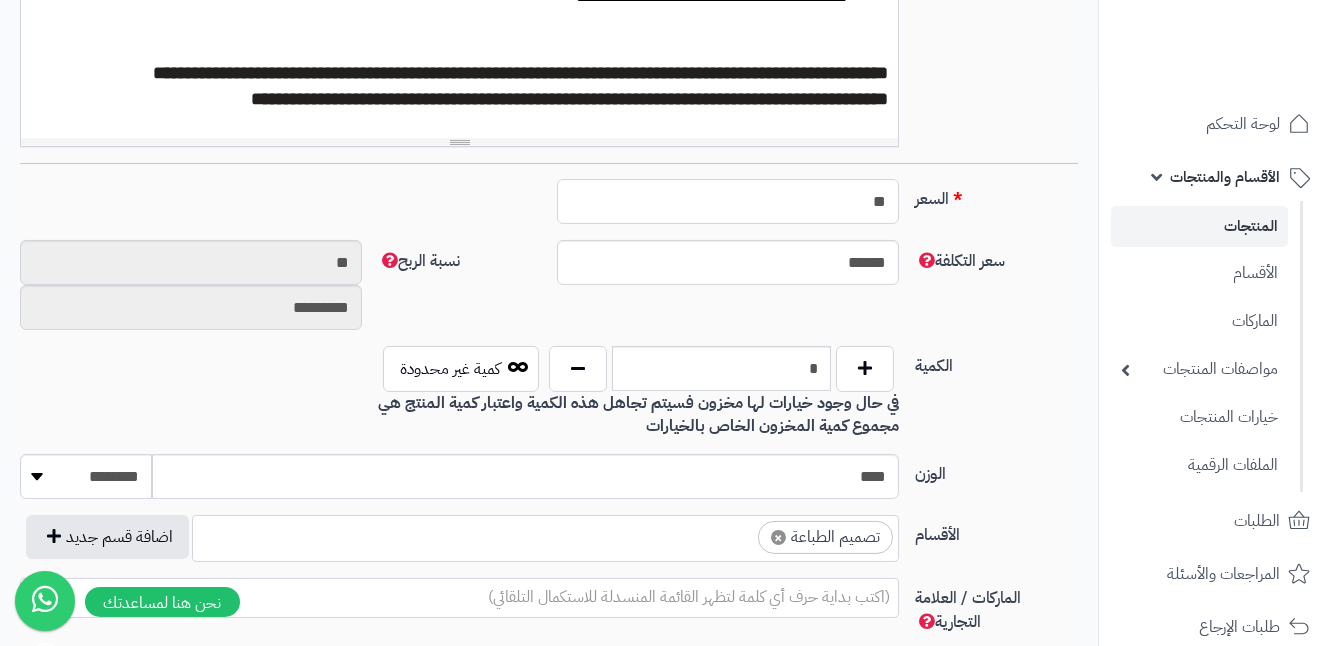 type on "*" 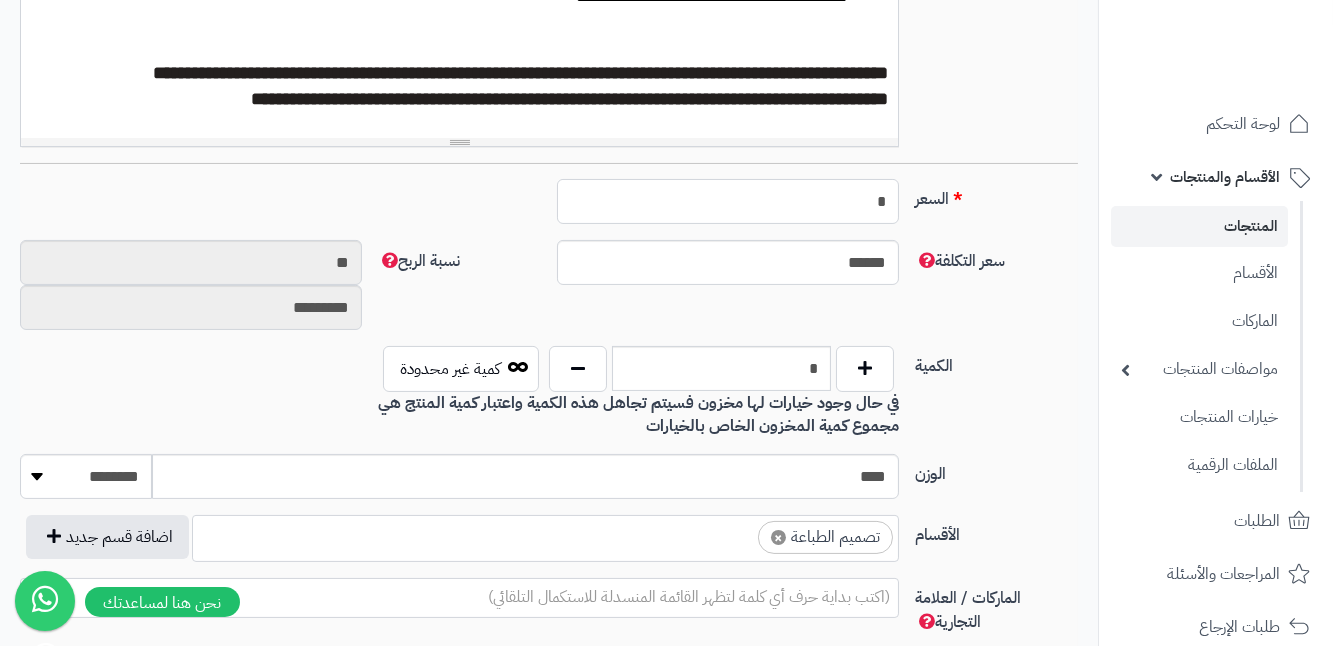 type on "********" 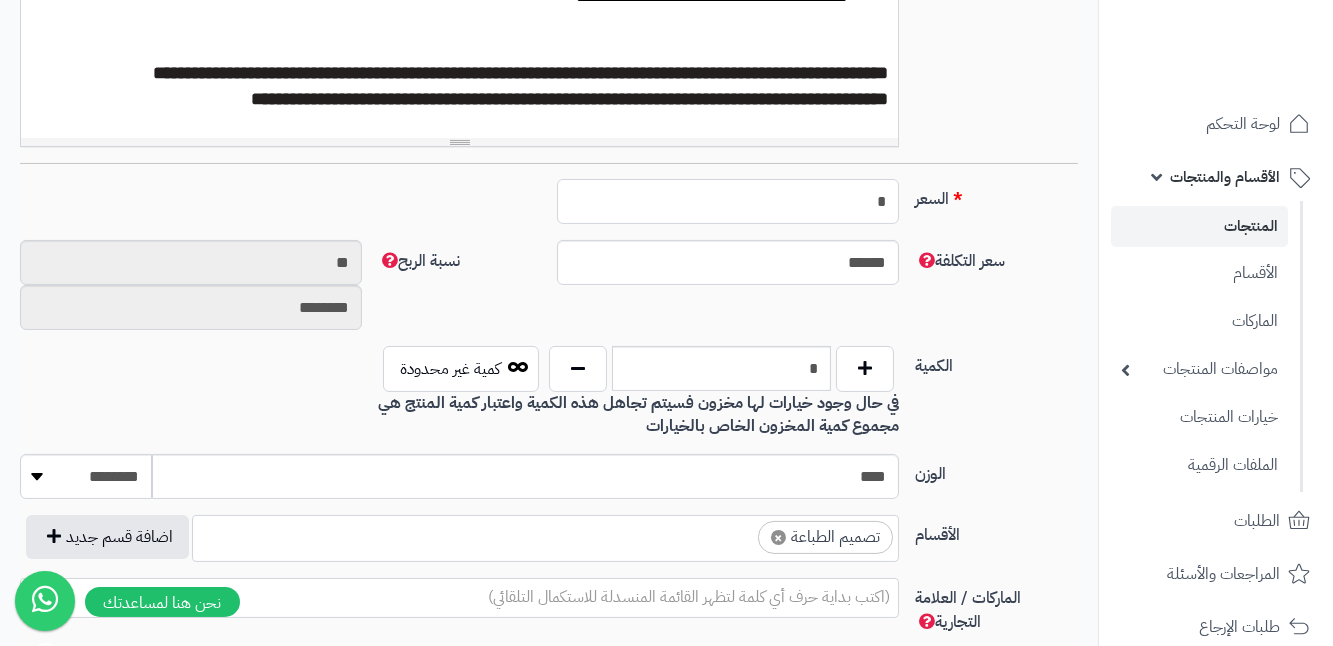 type 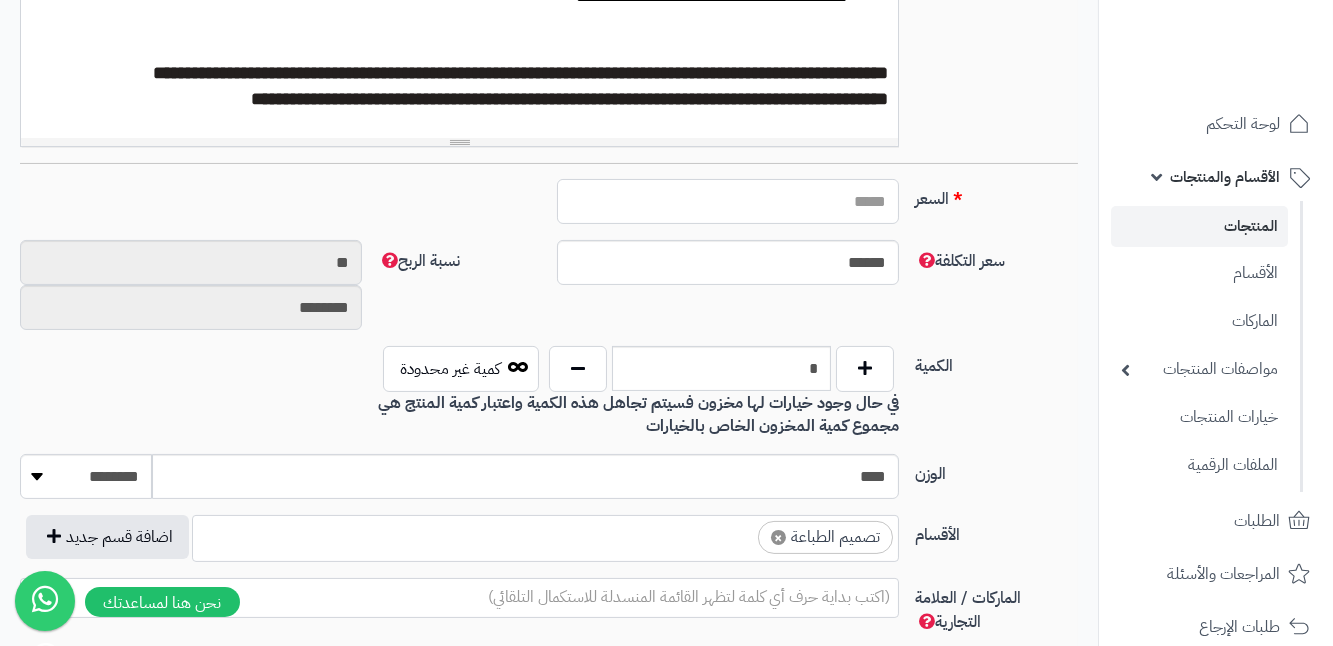 type on "*****" 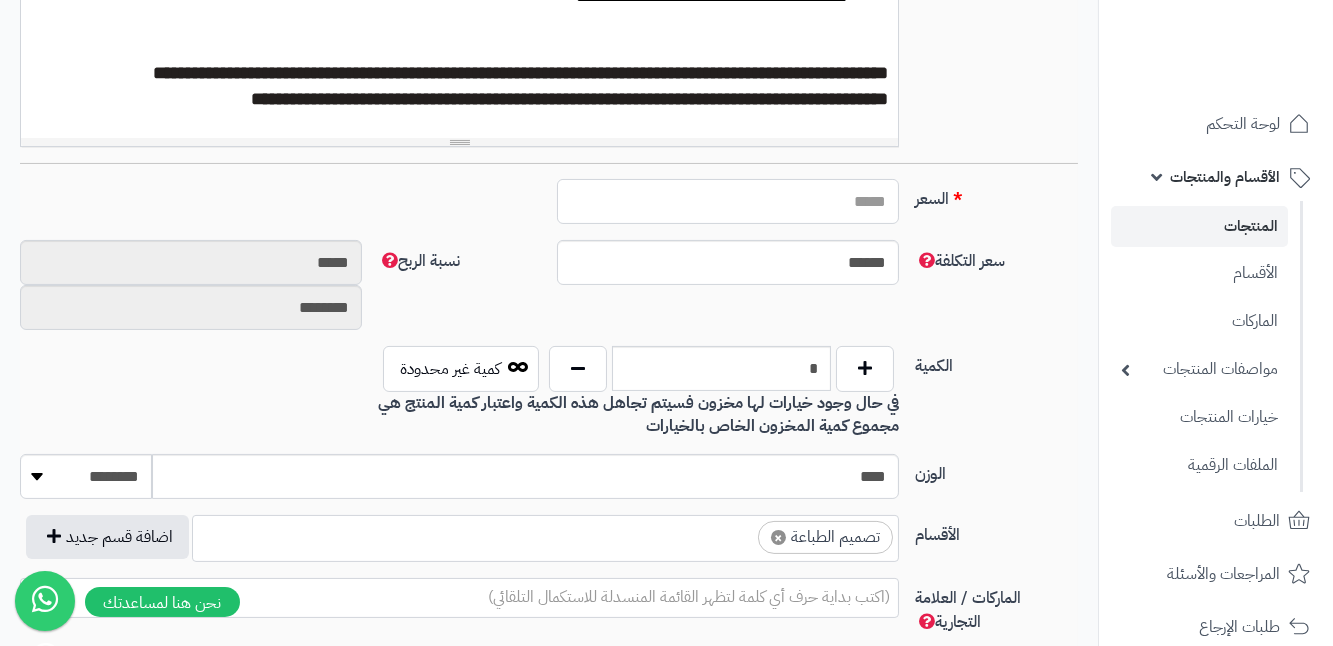 type on "*" 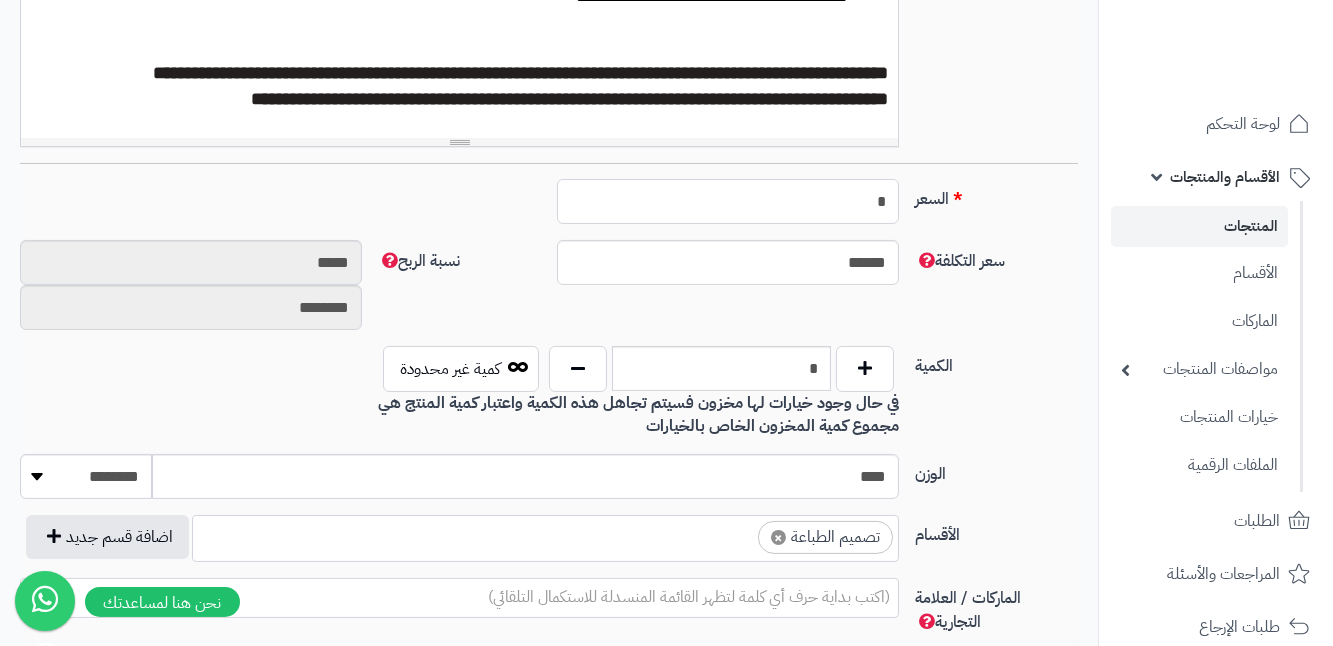 type on "**" 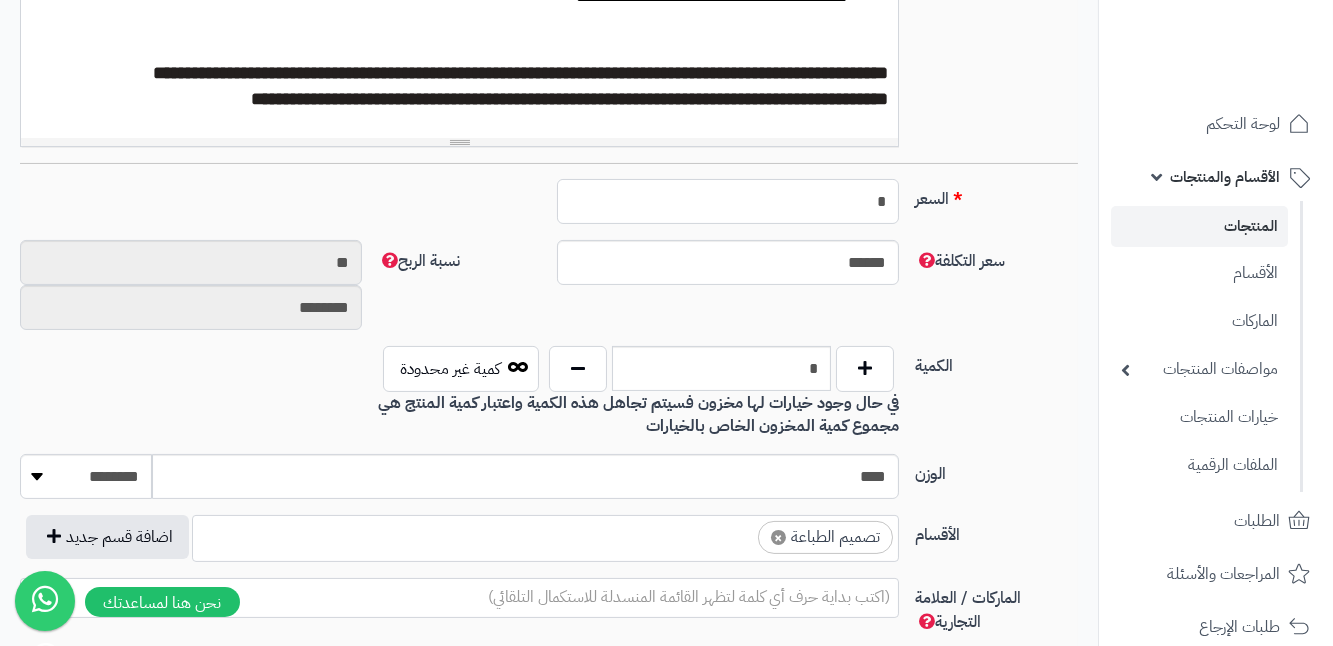 type 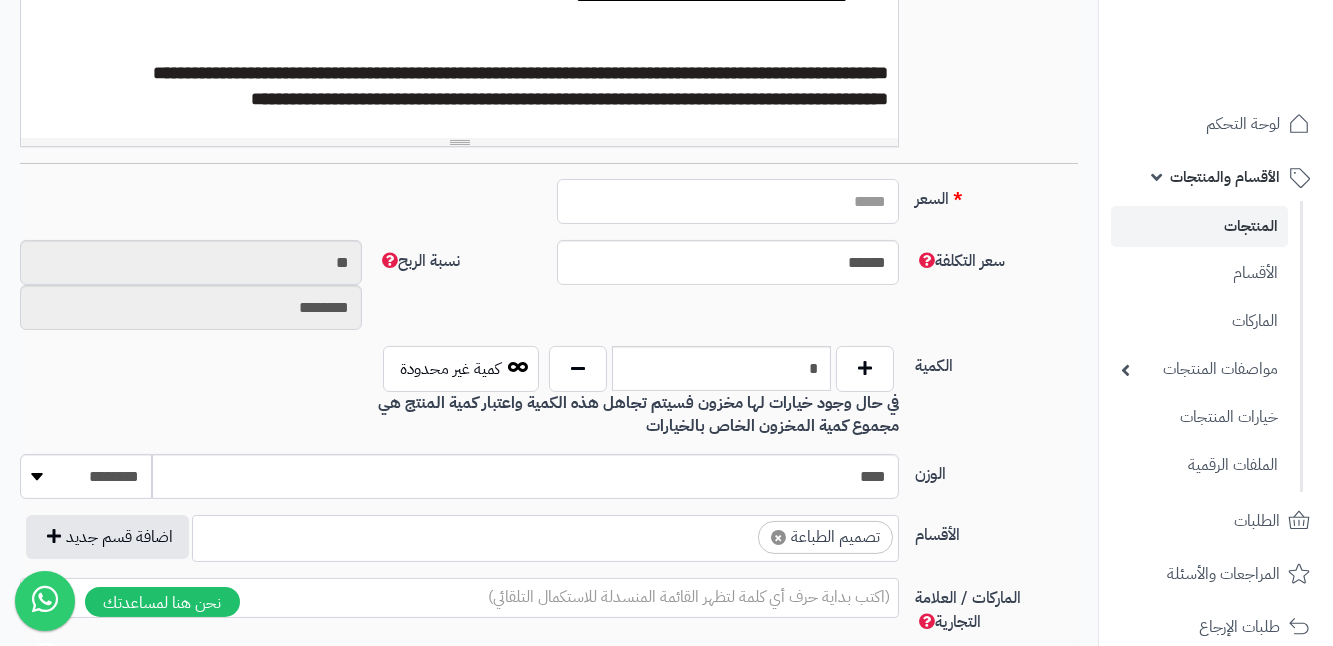 type on "*****" 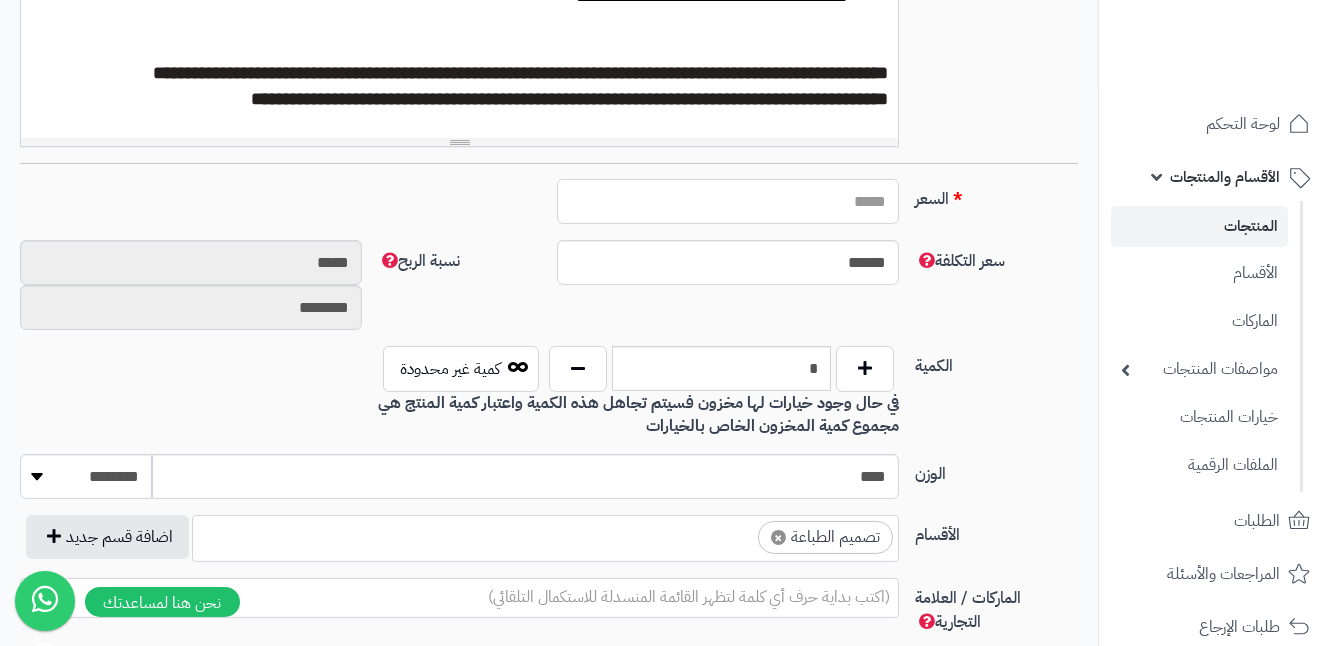 type on "*" 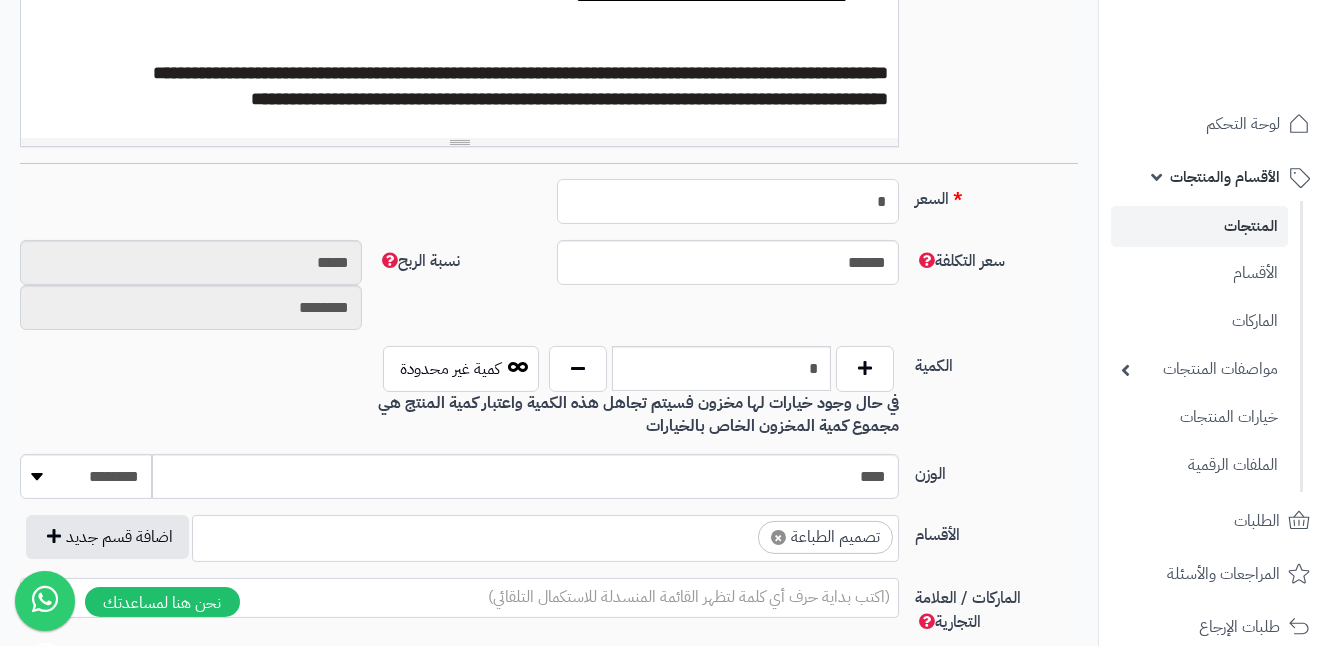 type on "**" 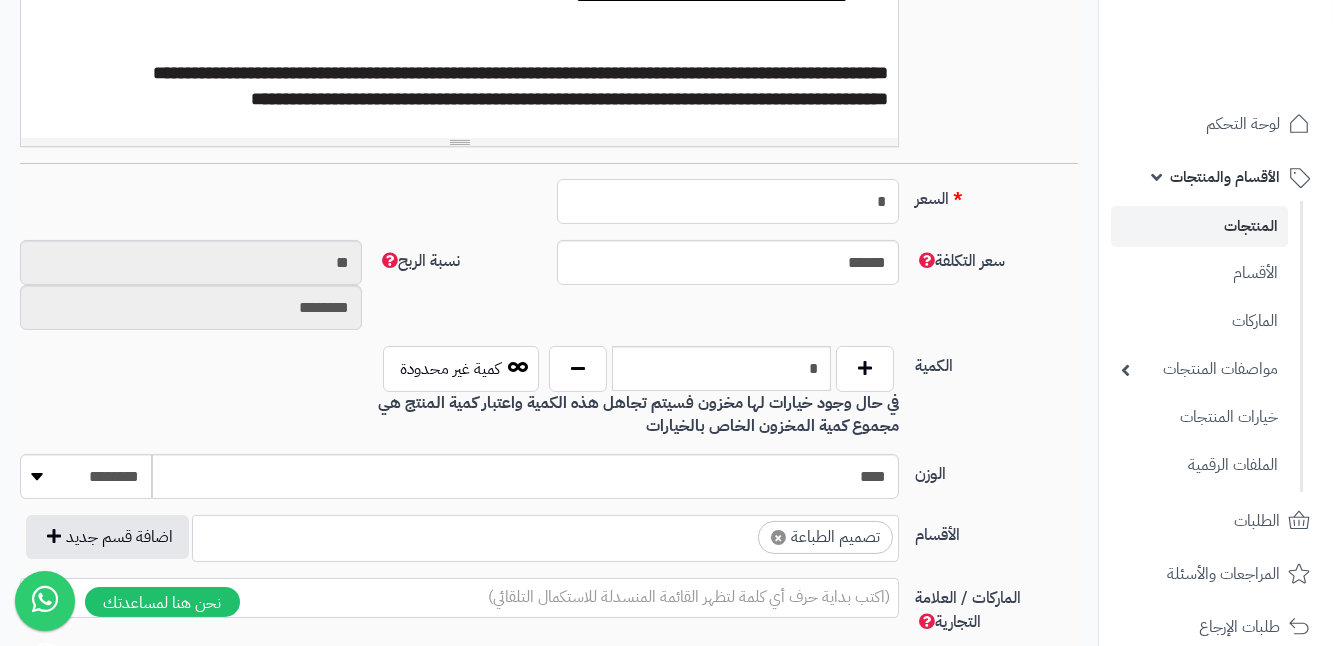 type on "**" 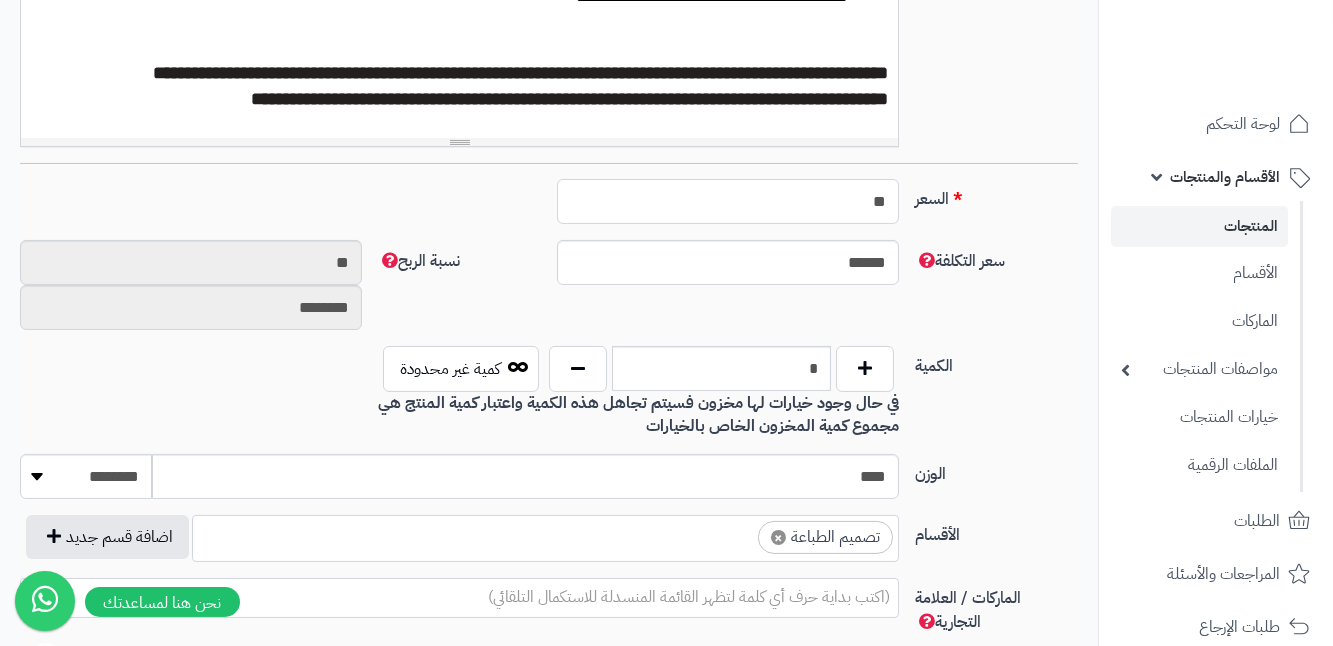 type on "*********" 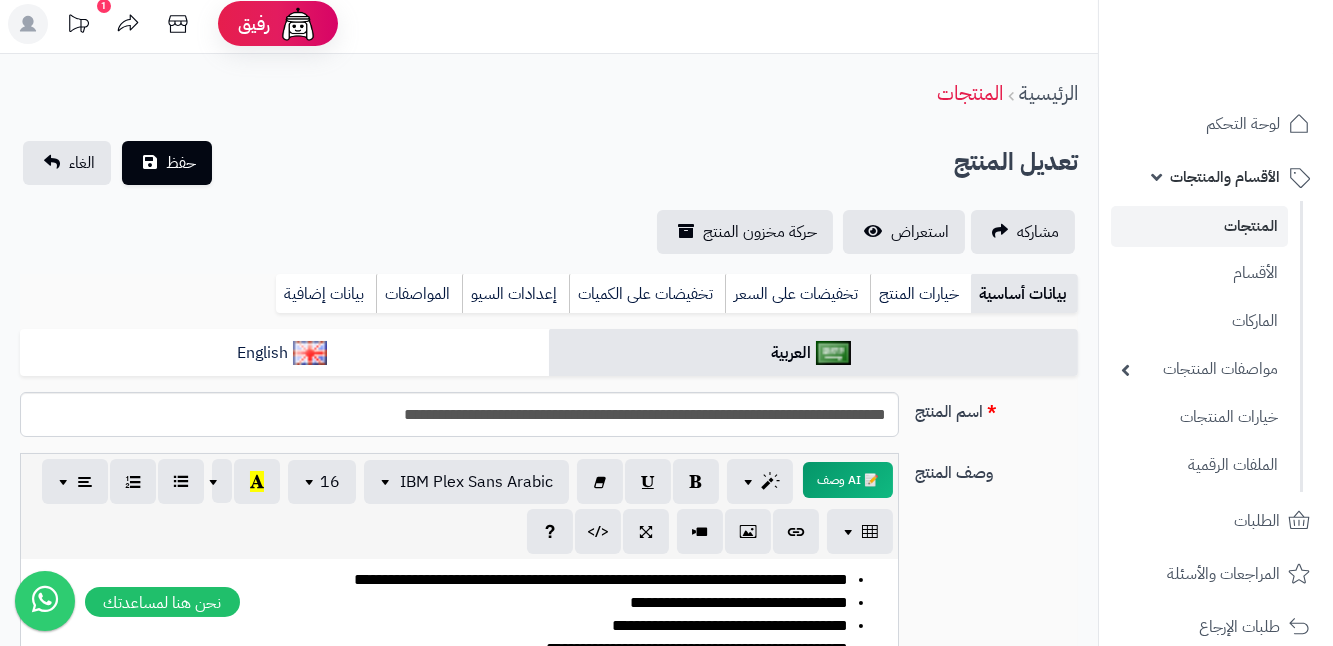 scroll, scrollTop: 0, scrollLeft: 0, axis: both 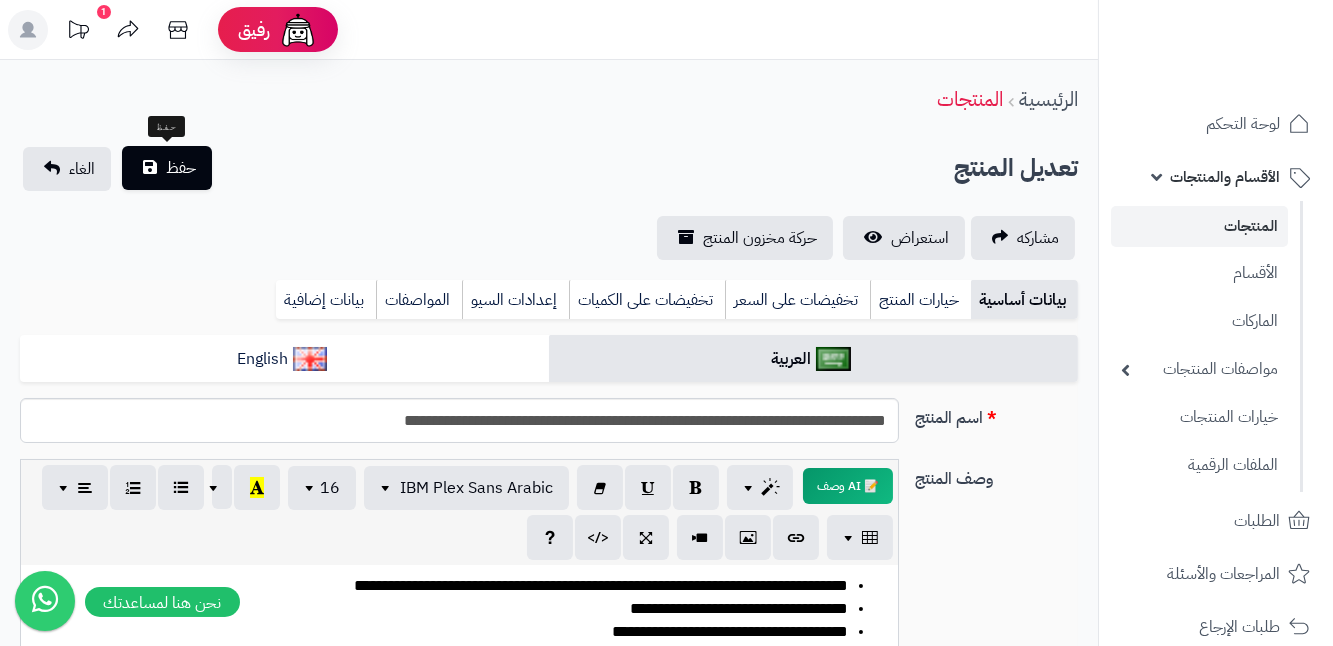 type on "**" 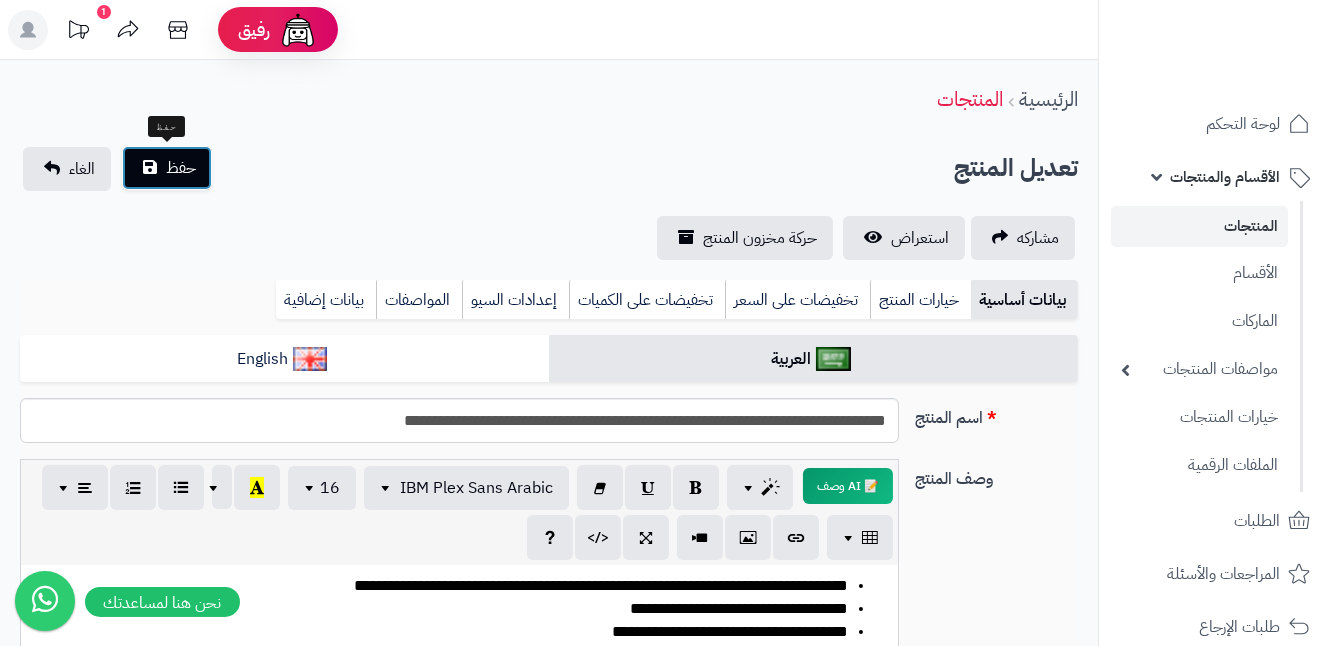 click on "حفظ" at bounding box center (181, 168) 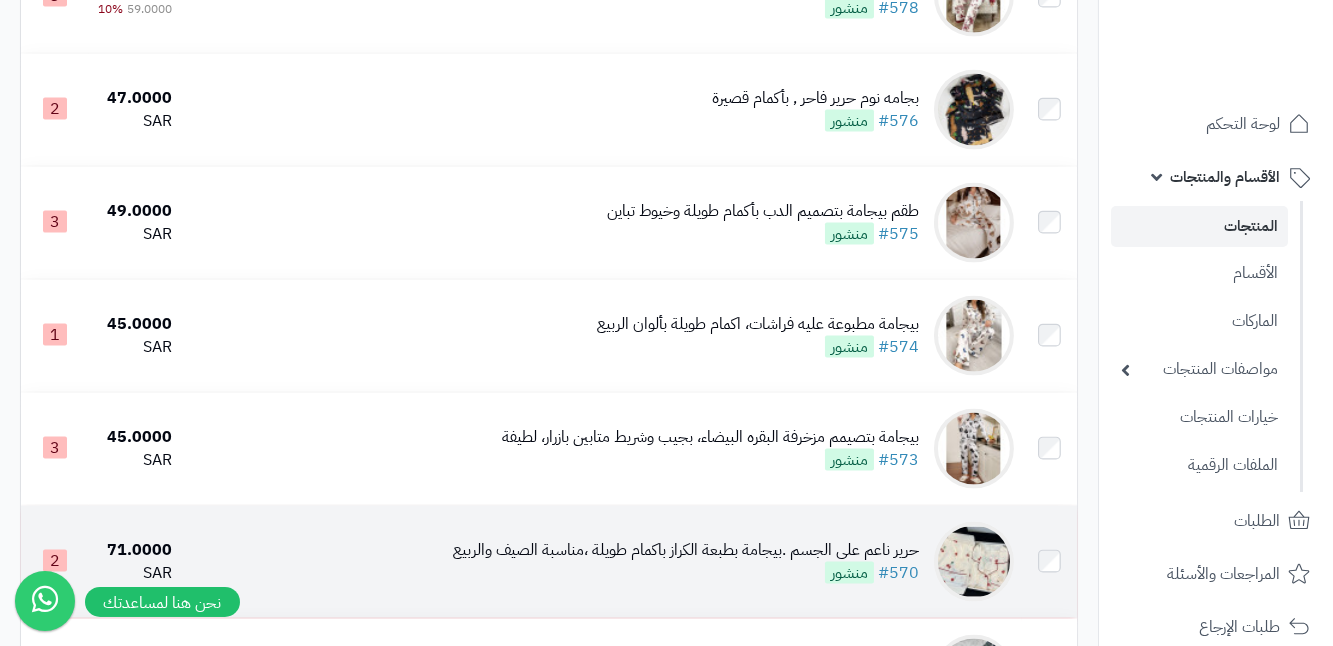 scroll, scrollTop: 5545, scrollLeft: 0, axis: vertical 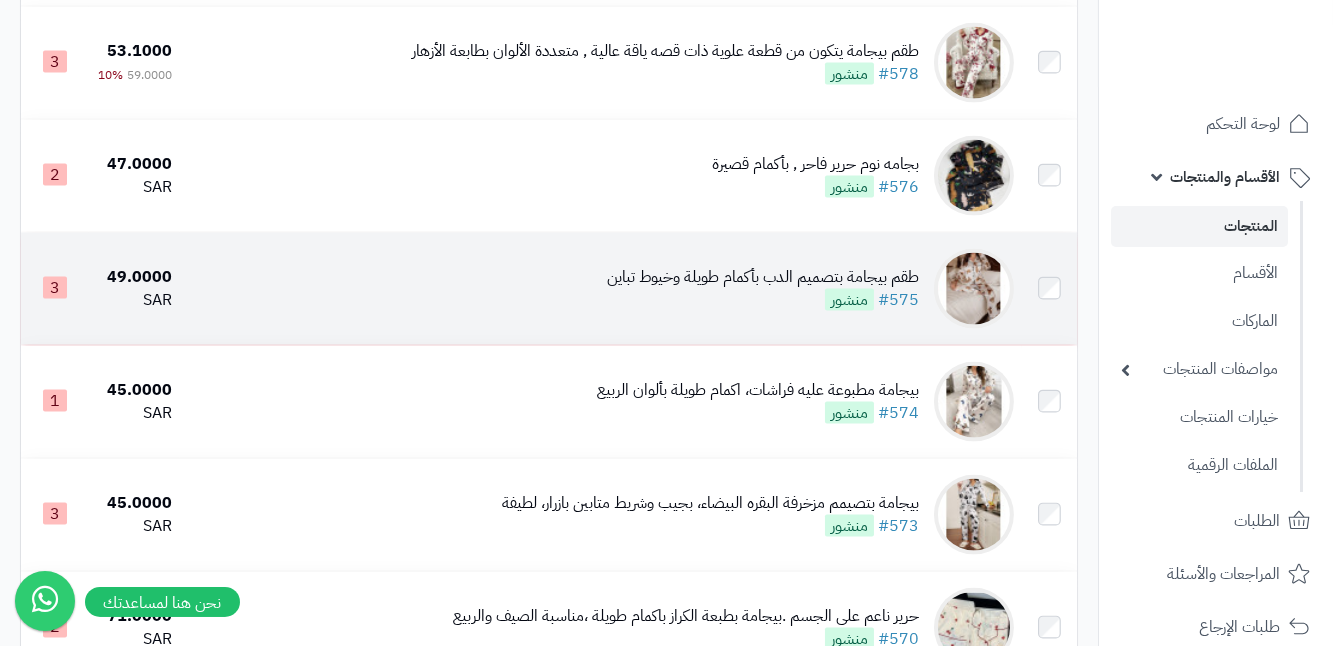 click at bounding box center (974, 289) 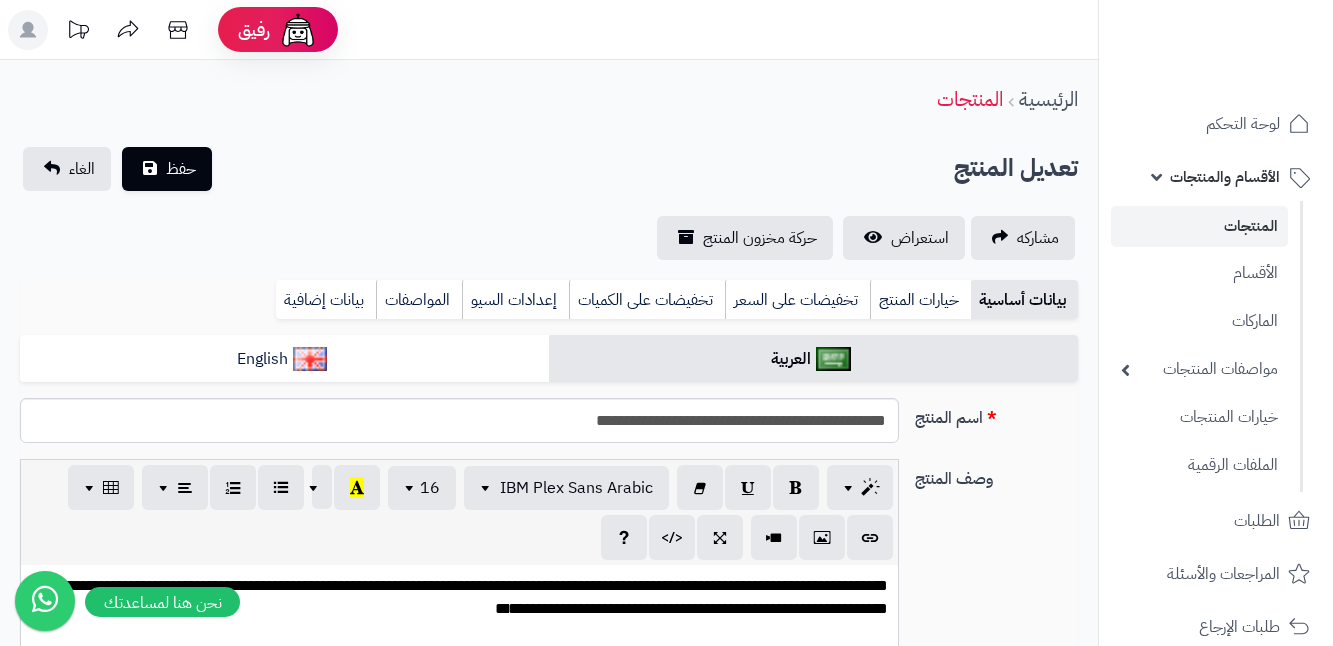 scroll, scrollTop: 0, scrollLeft: 0, axis: both 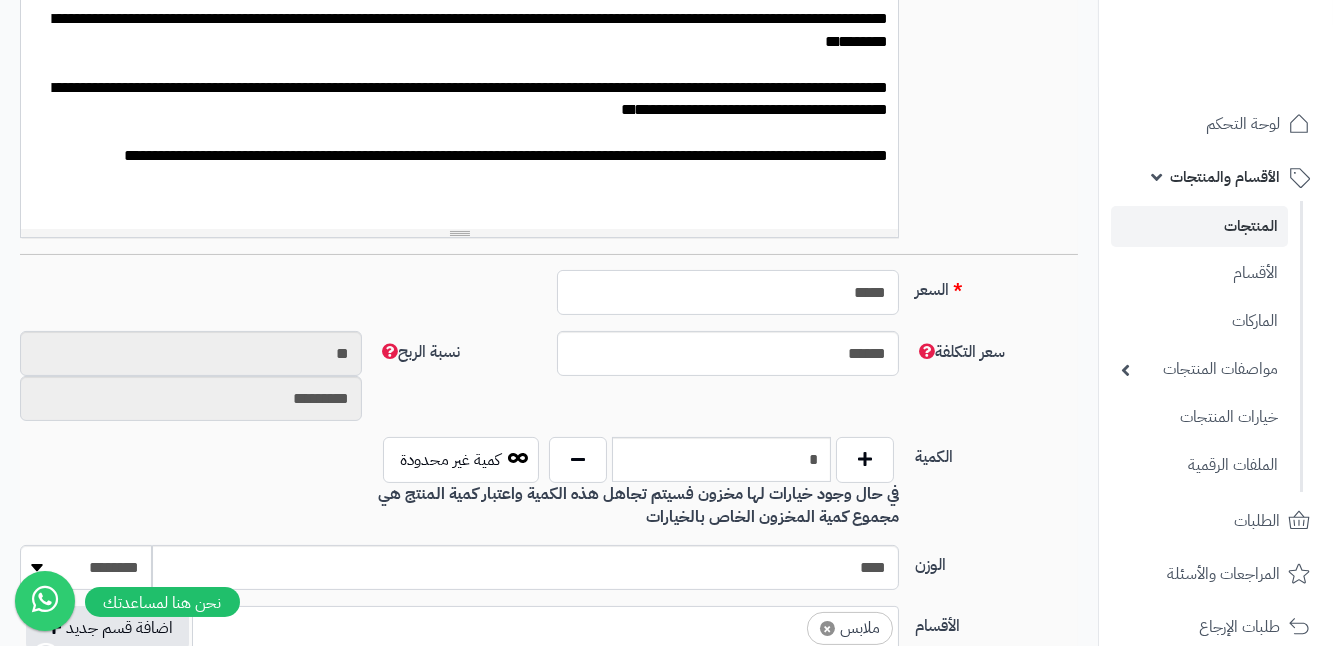 click on "*****" at bounding box center [728, 292] 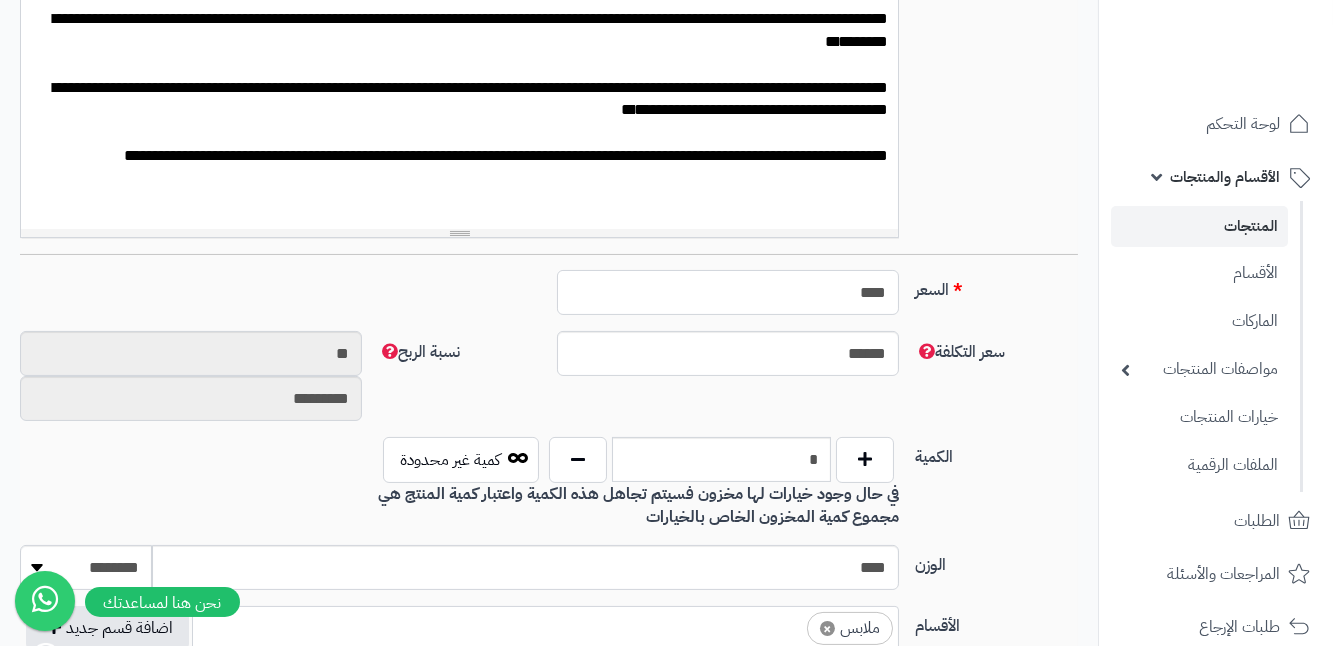 type on "********" 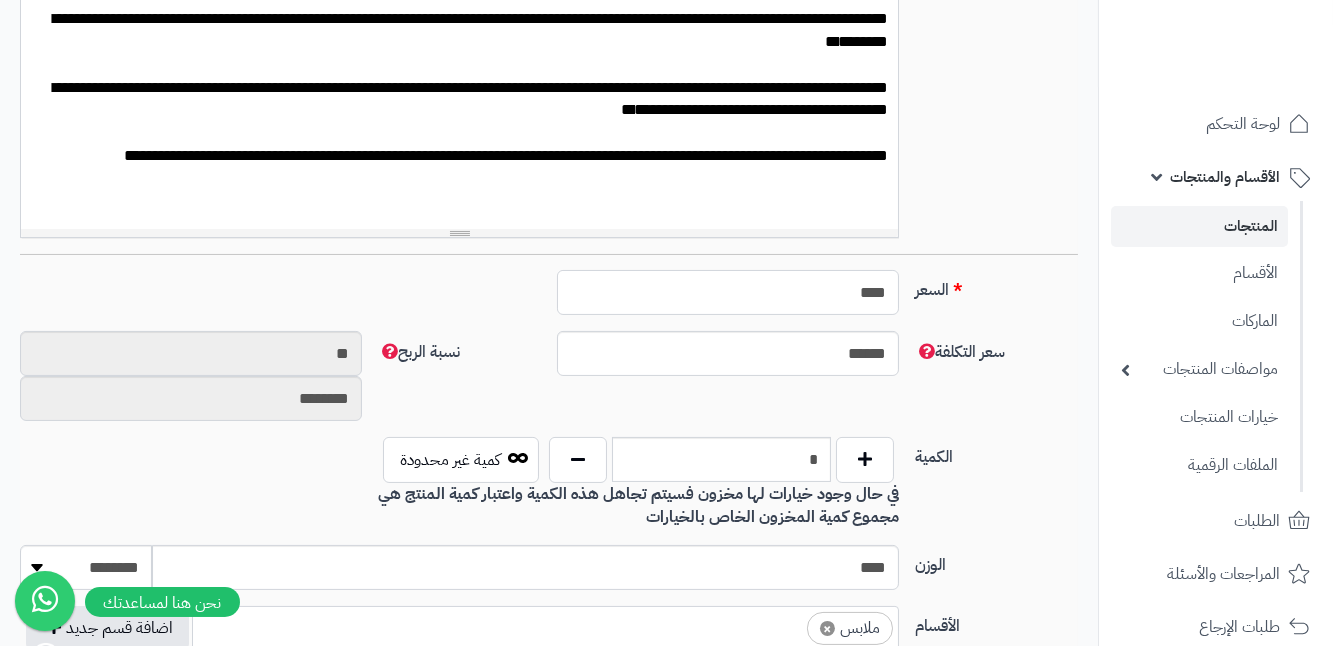 type on "*****" 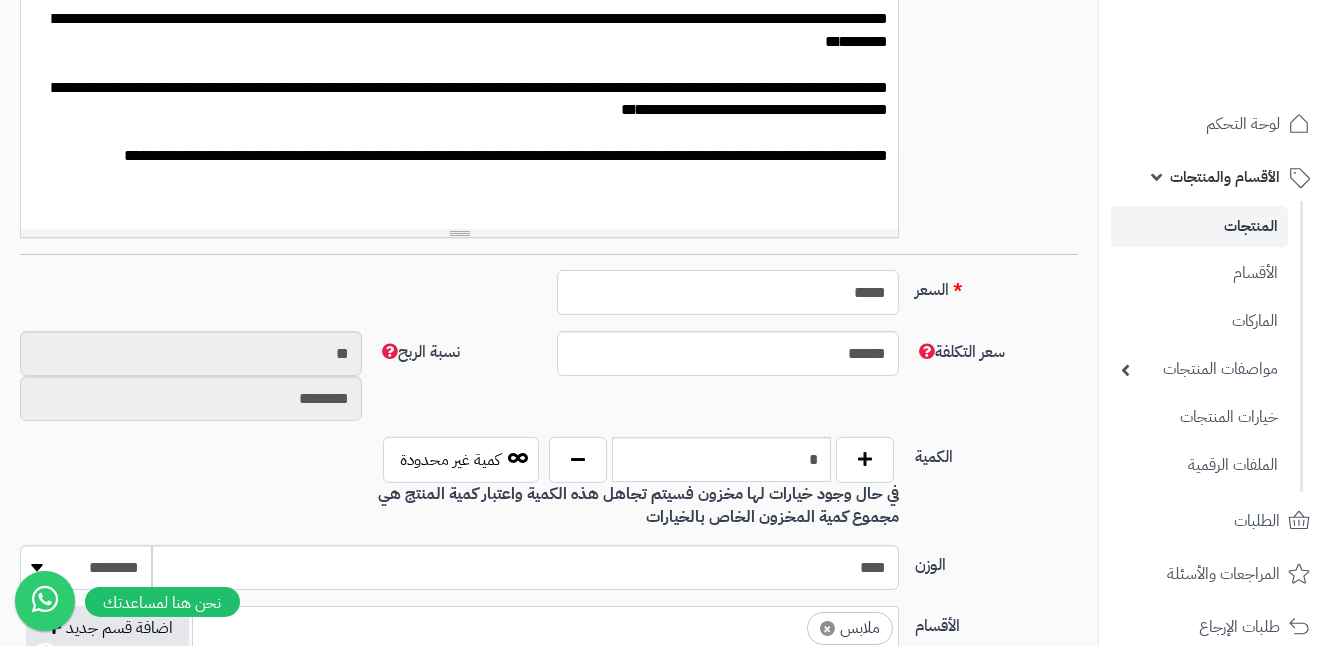 type on "*********" 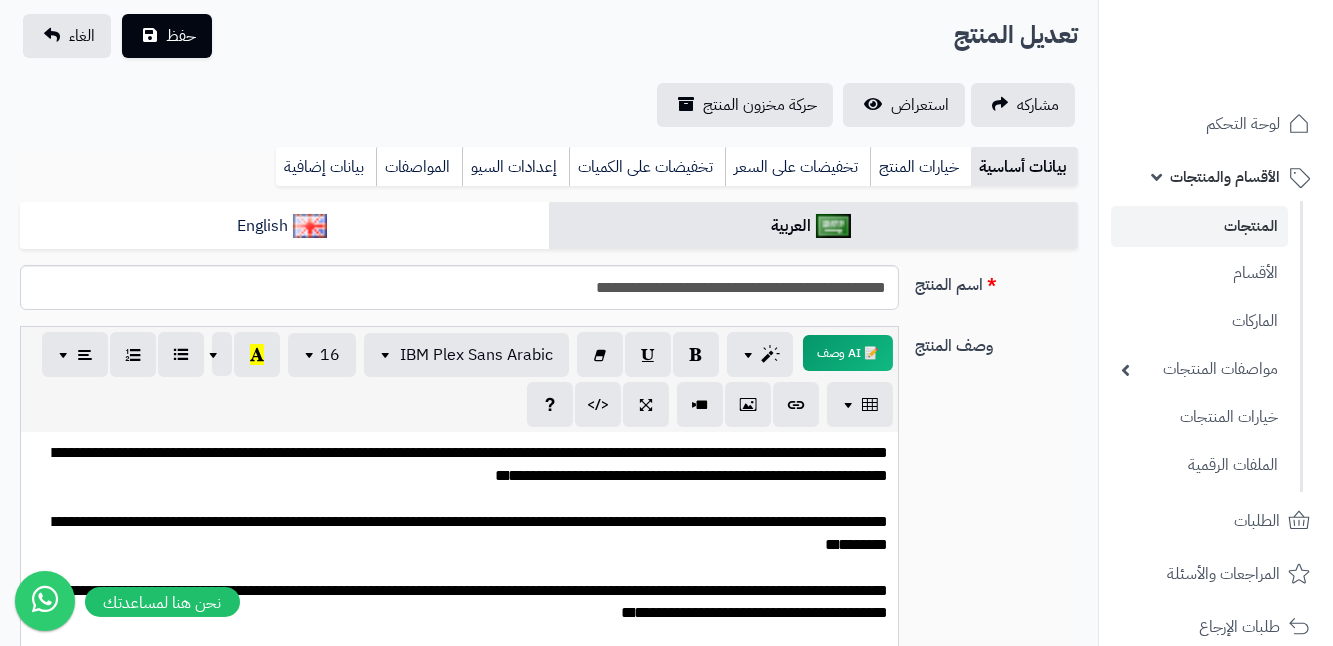 scroll, scrollTop: 90, scrollLeft: 0, axis: vertical 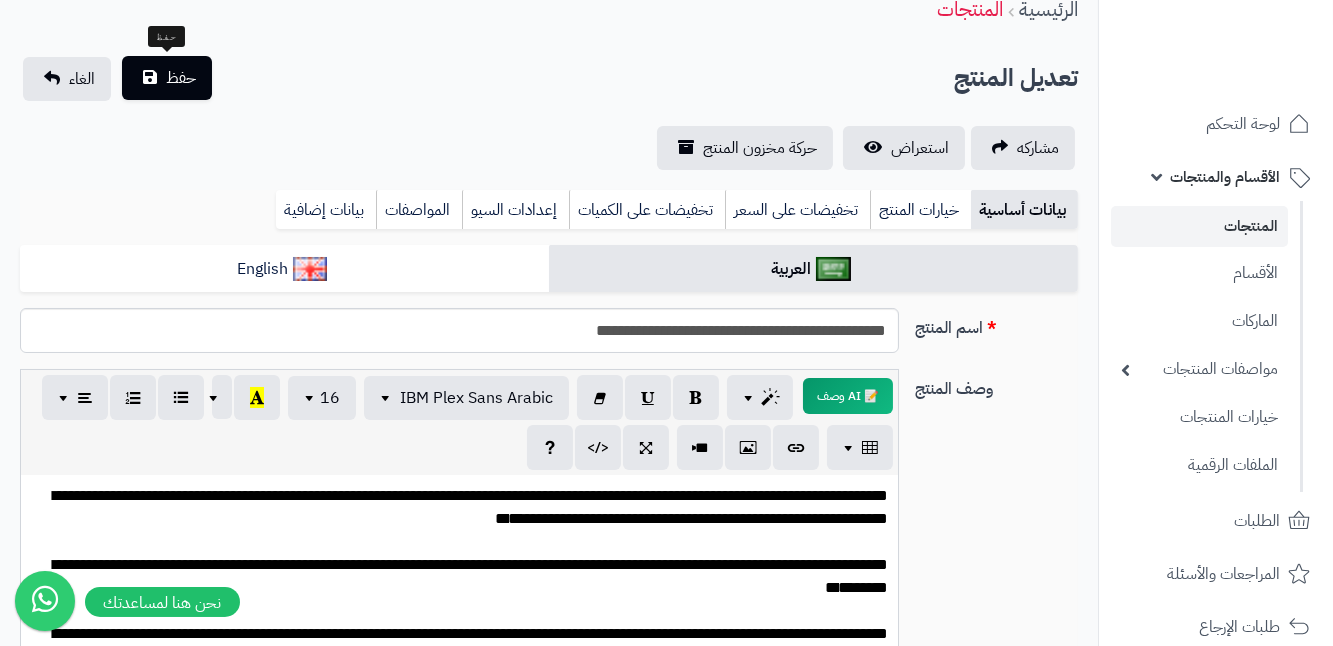 type on "*****" 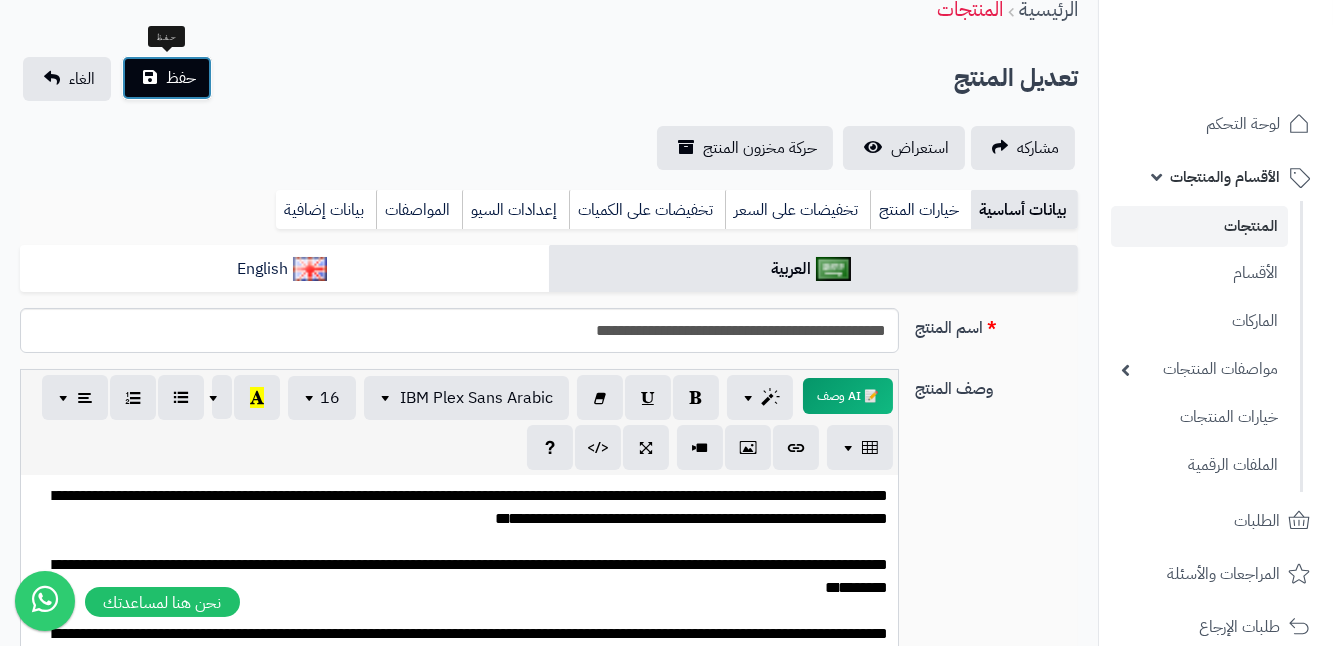 click on "حفظ" at bounding box center (181, 78) 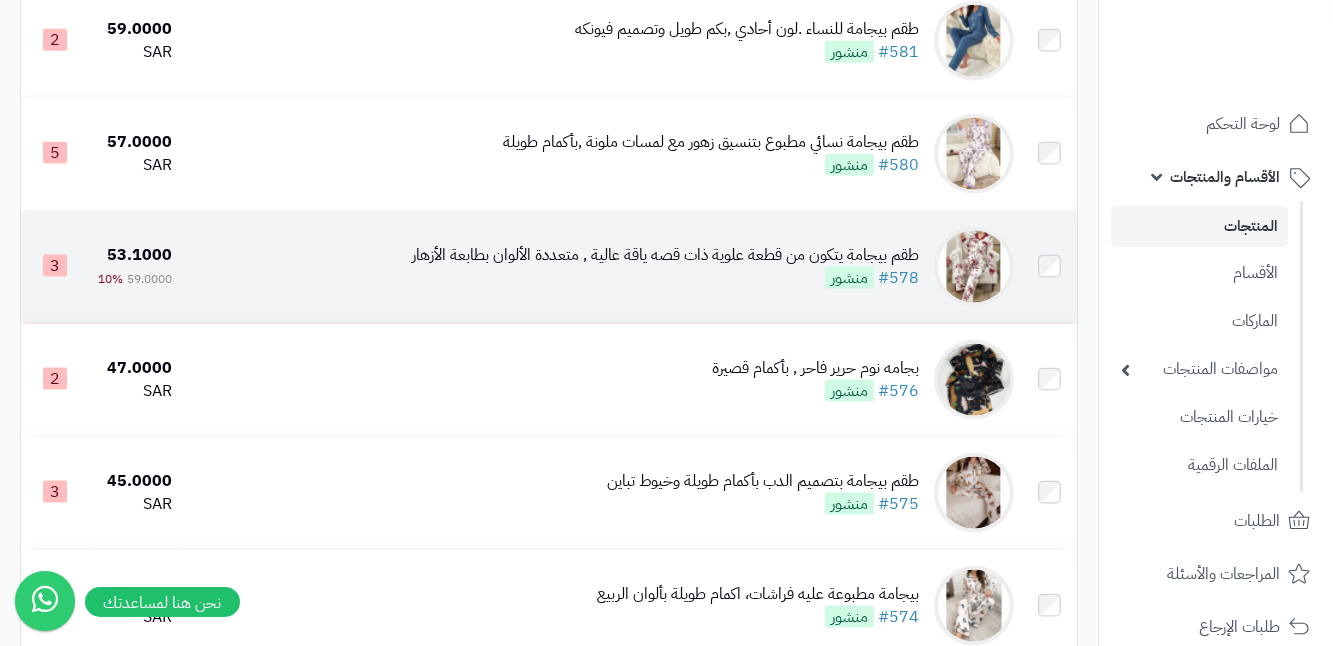 scroll, scrollTop: 5363, scrollLeft: 0, axis: vertical 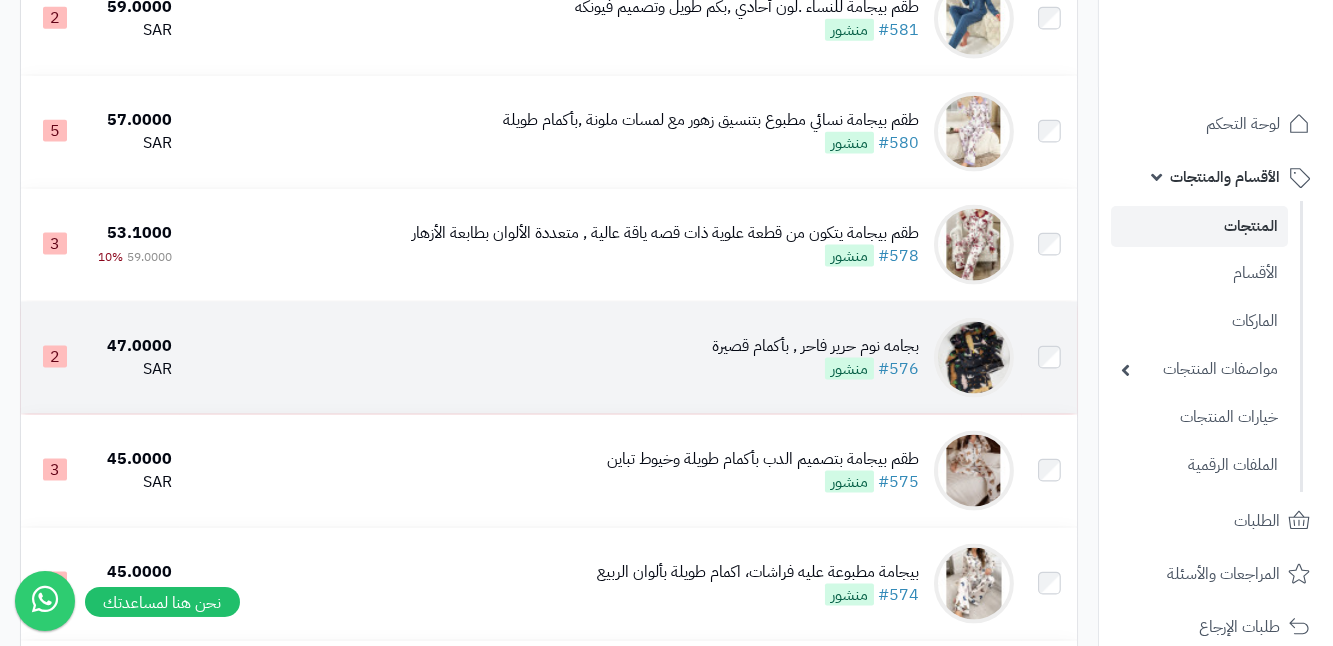 click on "بجامه نوم حرير فاحر , بأكمام قصيرة
#576
منشور" at bounding box center [815, 358] 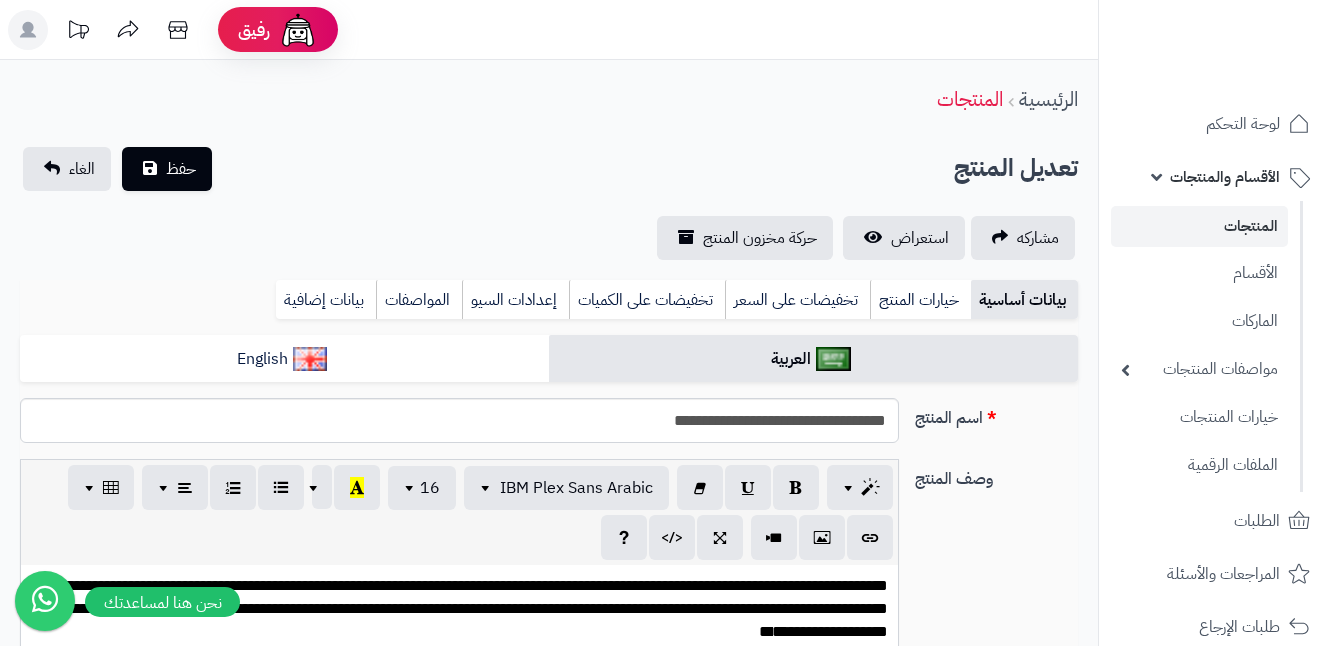 scroll, scrollTop: 0, scrollLeft: 0, axis: both 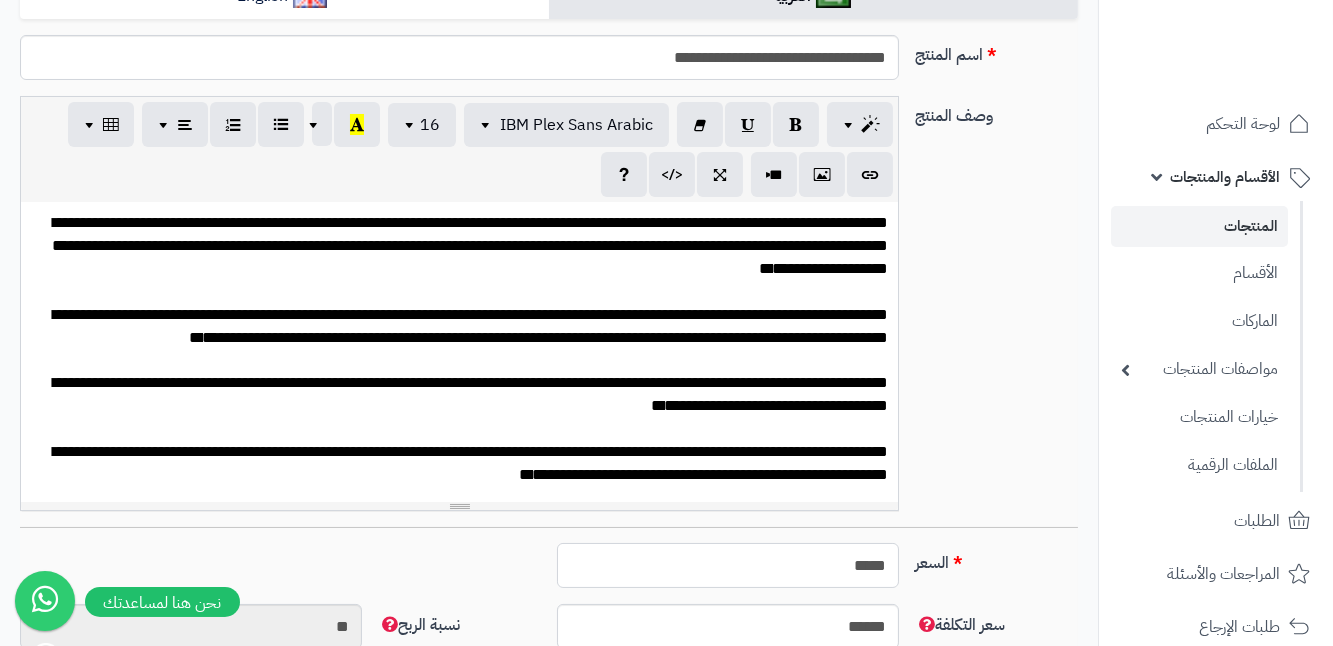 click on "*****" at bounding box center [728, 565] 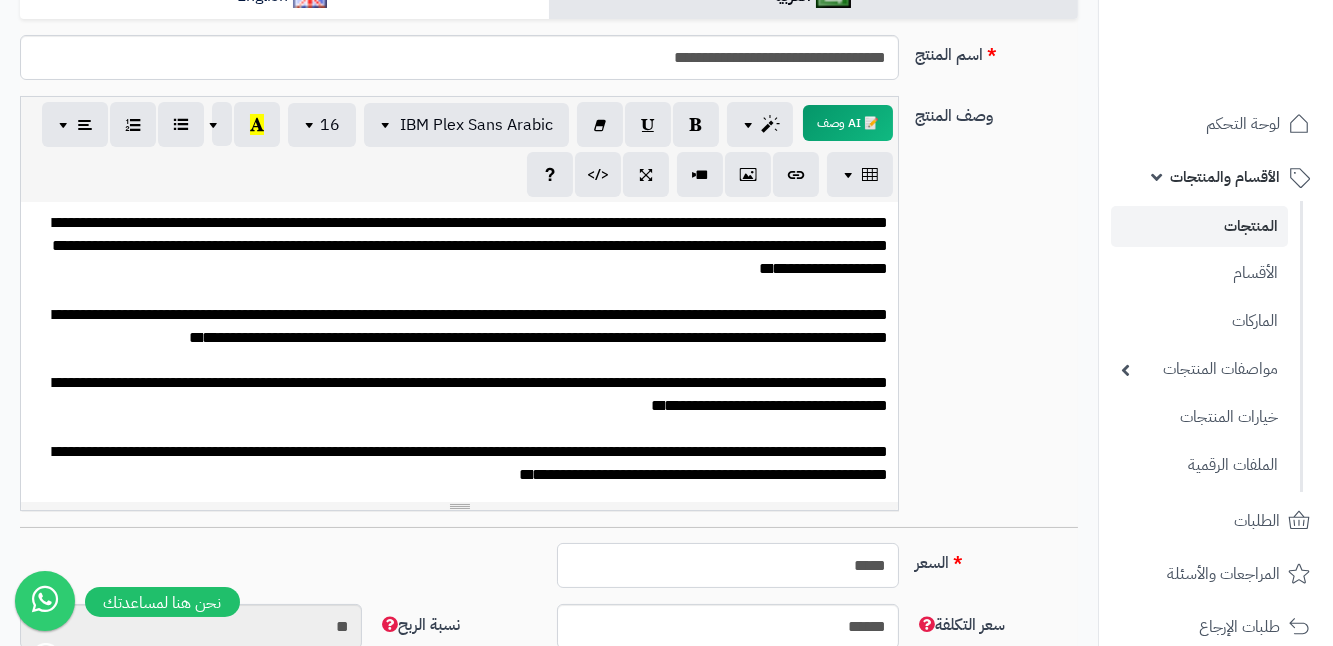 type on "****" 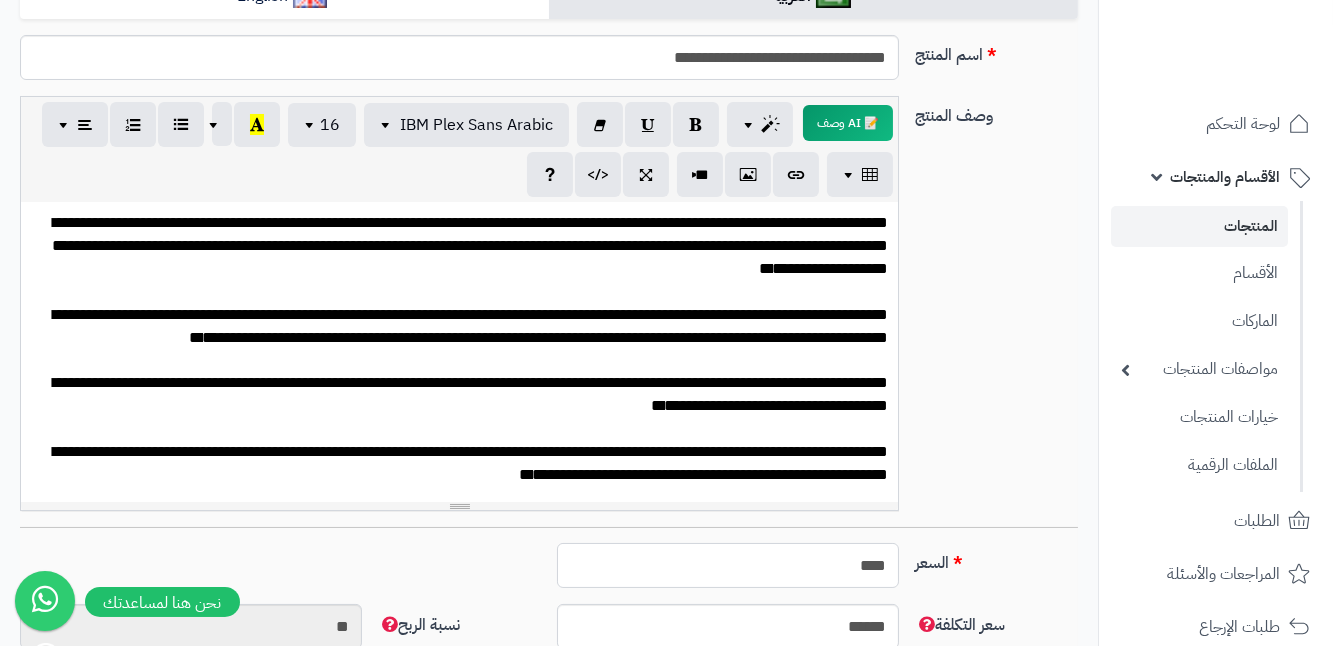 type on "********" 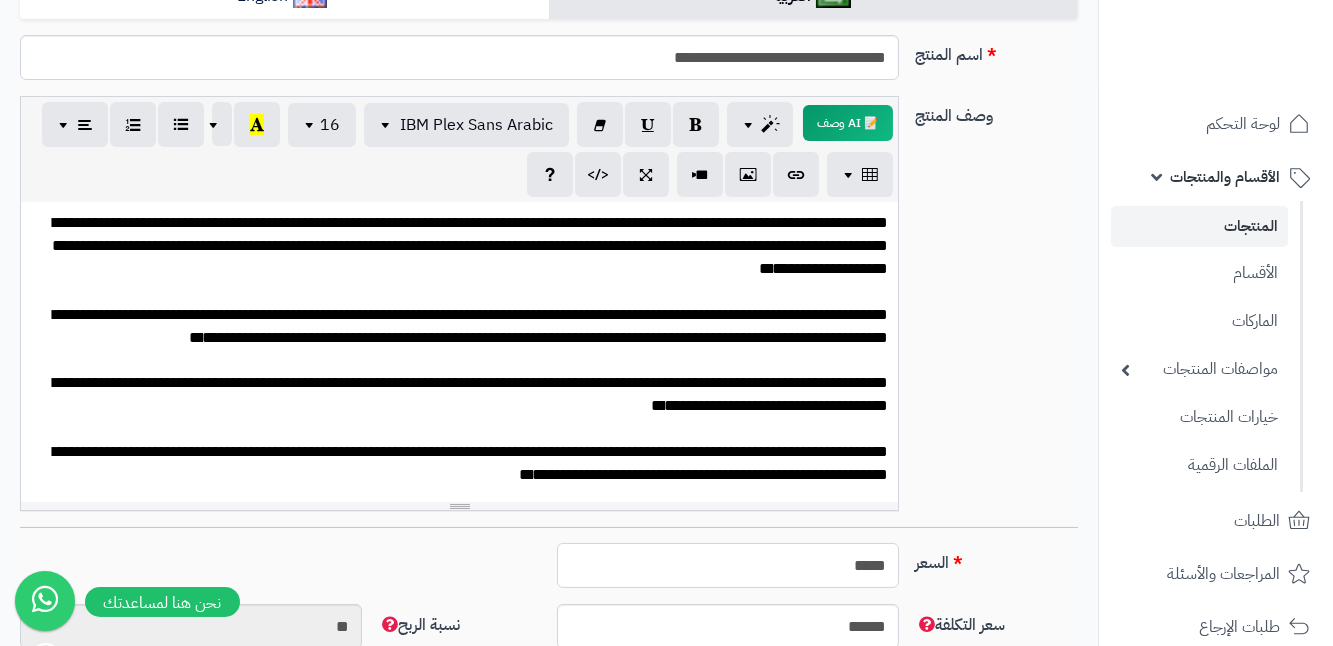 type on "*********" 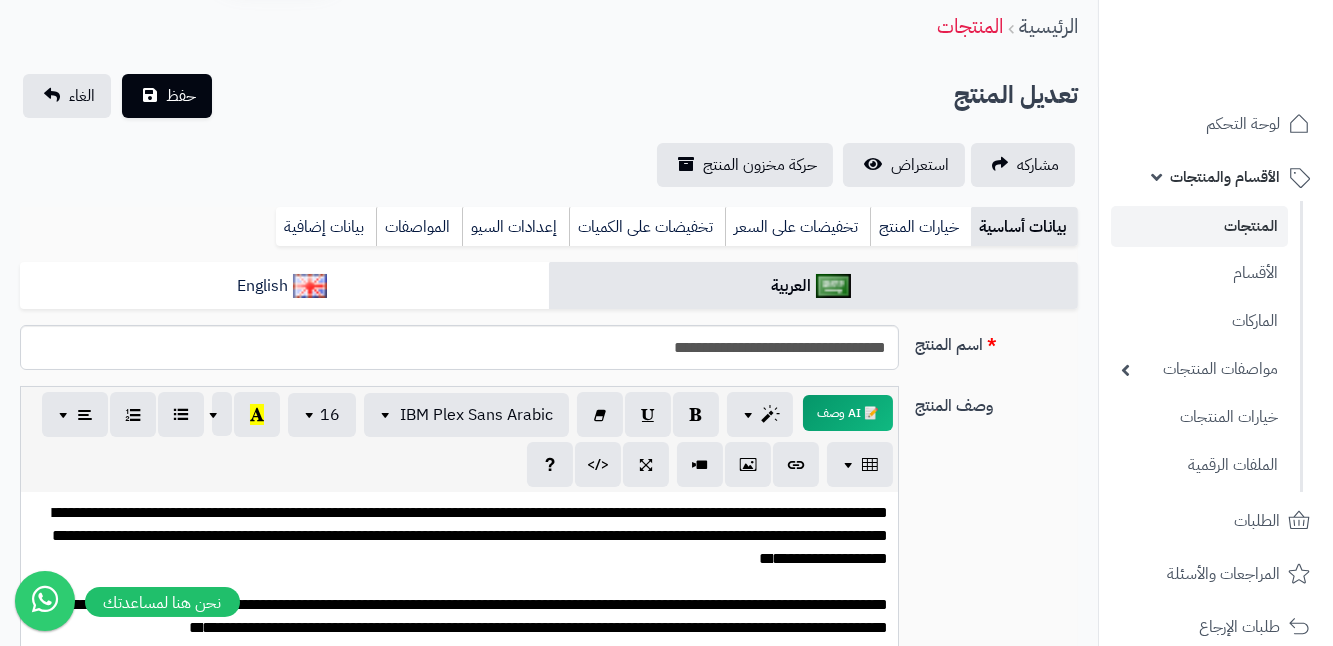 scroll, scrollTop: 0, scrollLeft: 0, axis: both 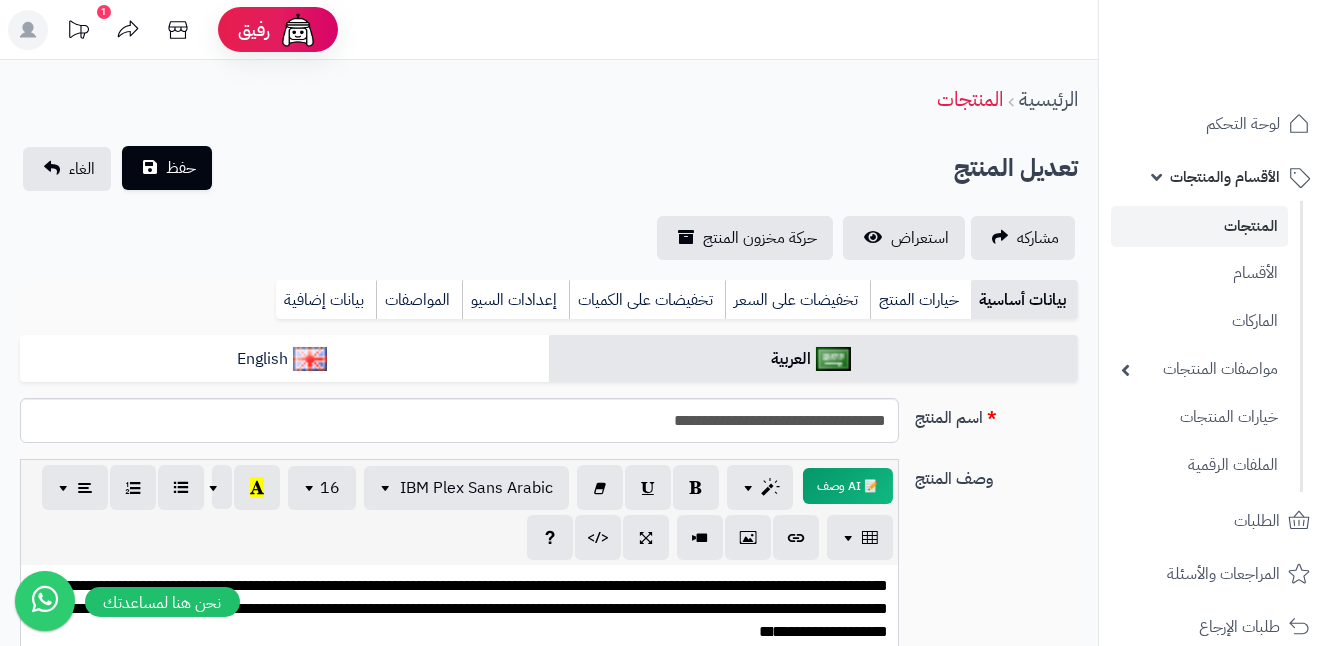 type on "*****" 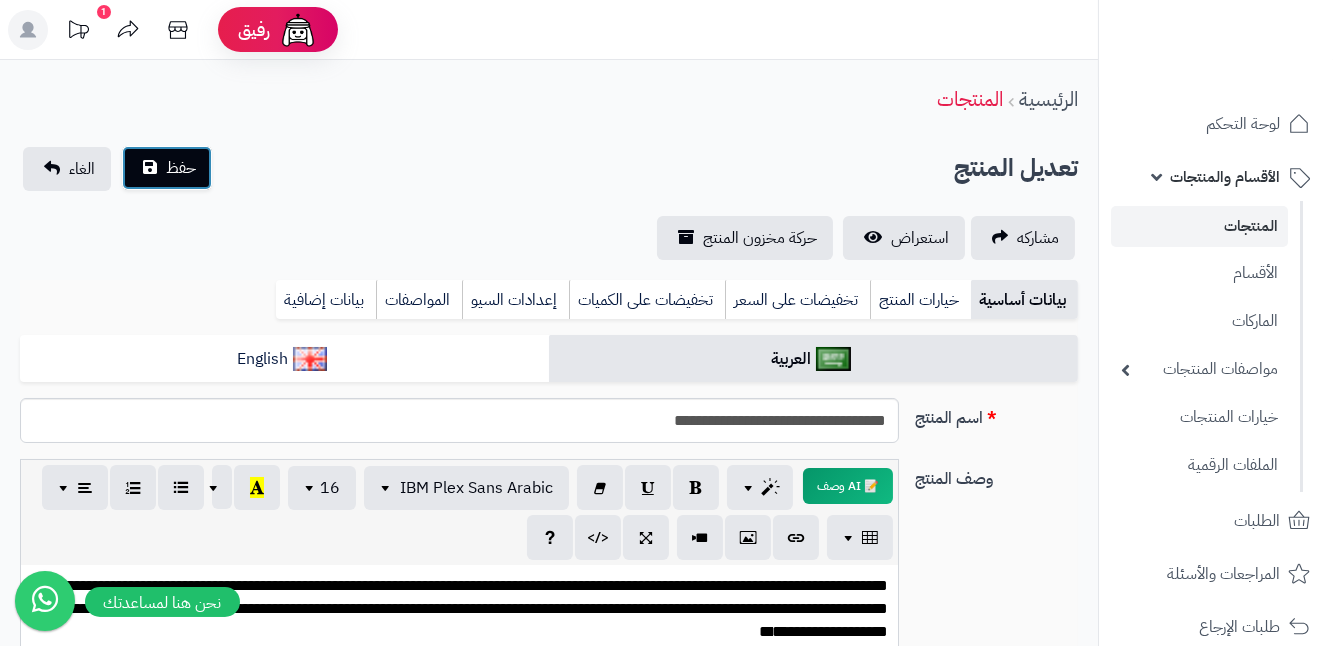 click on "حفظ" at bounding box center (167, 168) 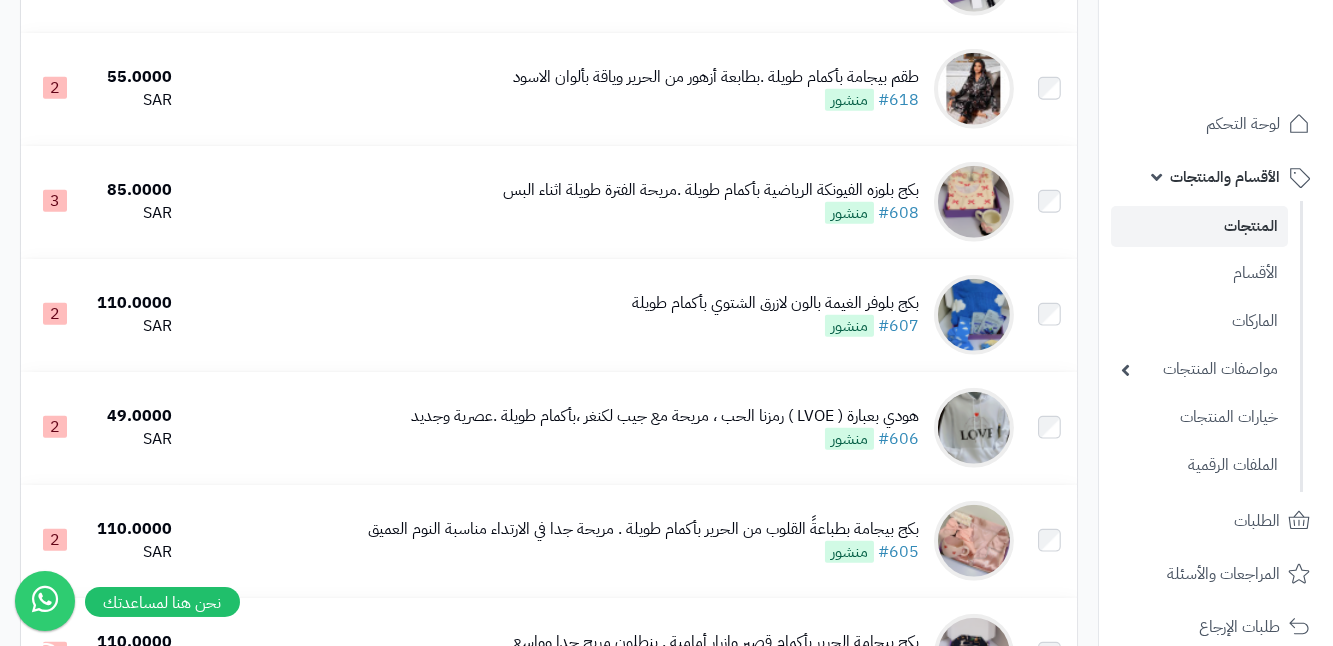 scroll, scrollTop: 3545, scrollLeft: 0, axis: vertical 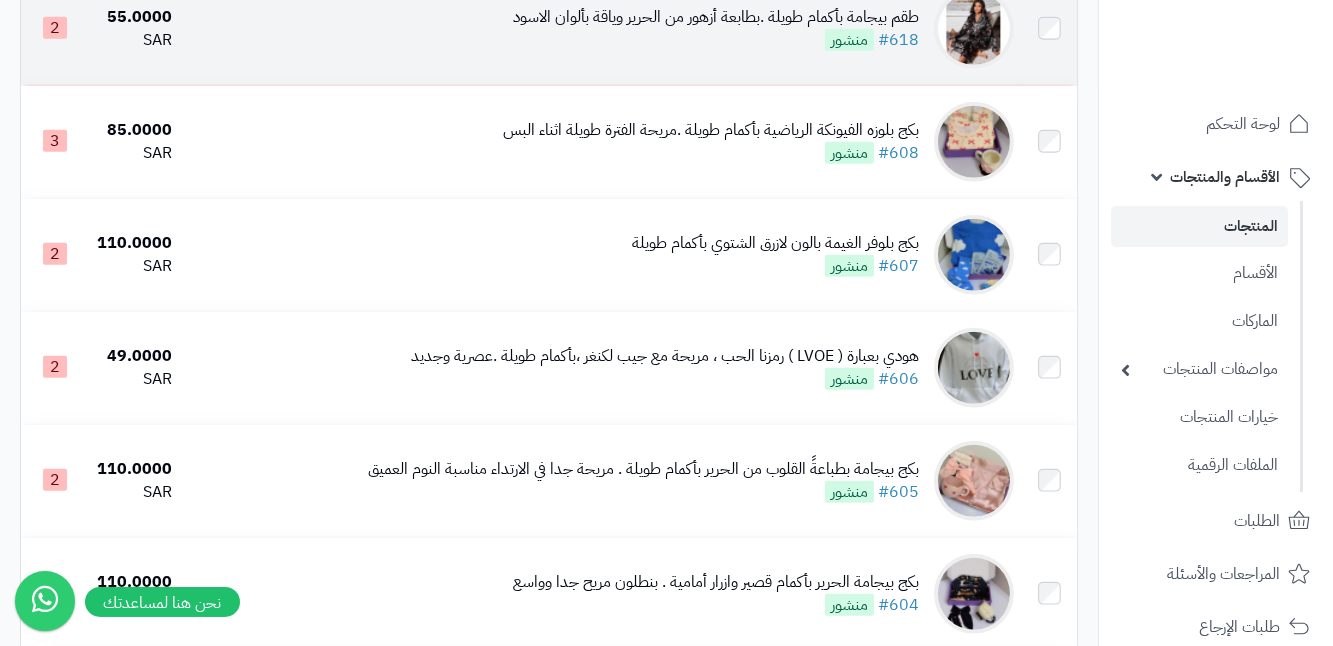 click on "طقم بيجامة بأكمام طويلة .بطابعة أزهور من الحرير وياقة بألوان الاسود" at bounding box center (716, 17) 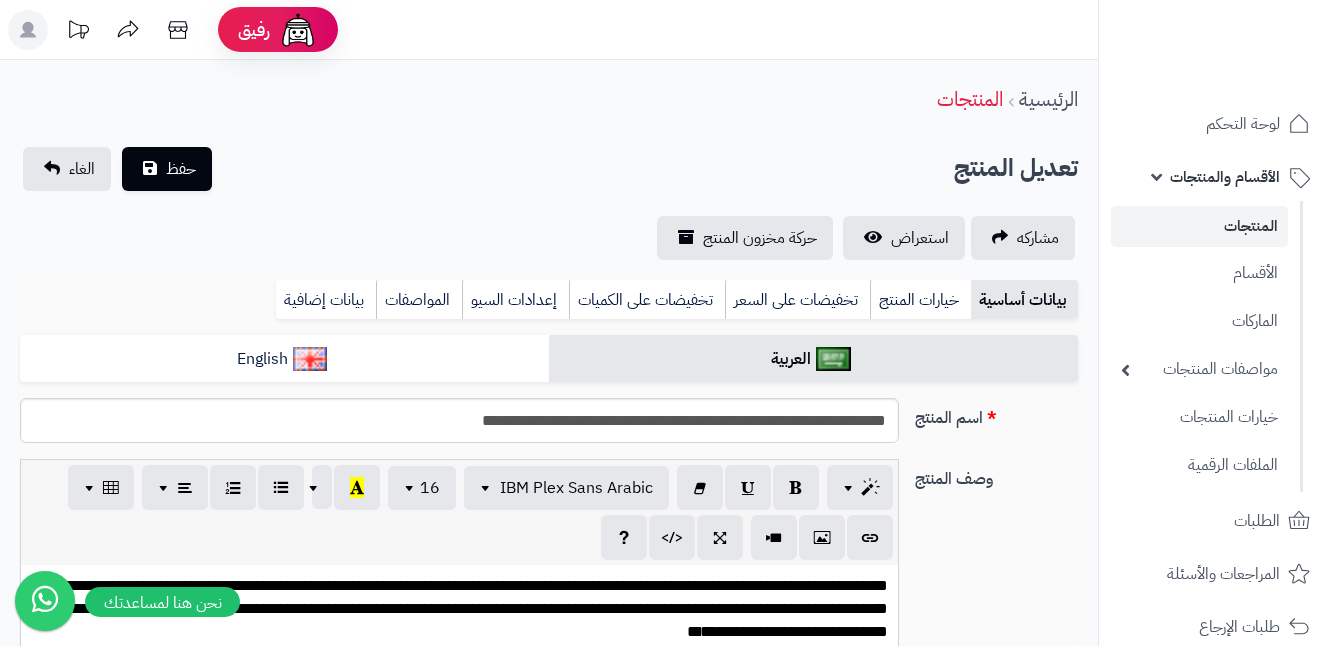 scroll, scrollTop: 0, scrollLeft: 0, axis: both 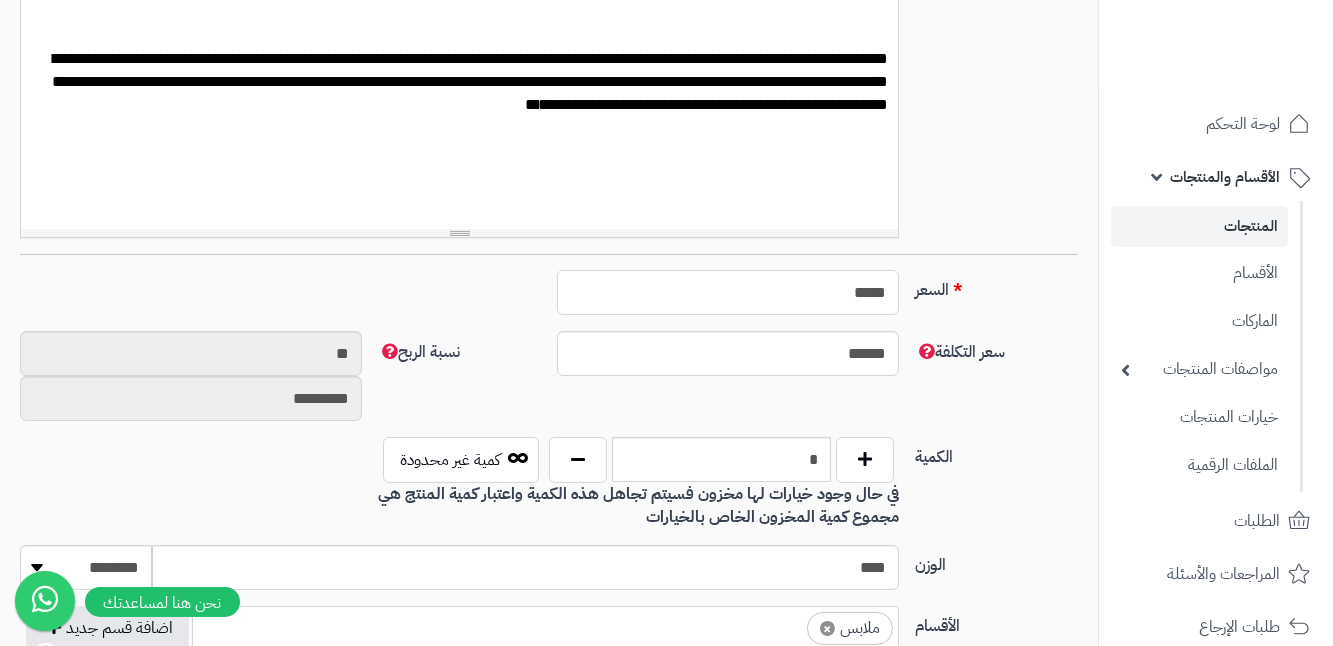 click on "*****" at bounding box center [728, 292] 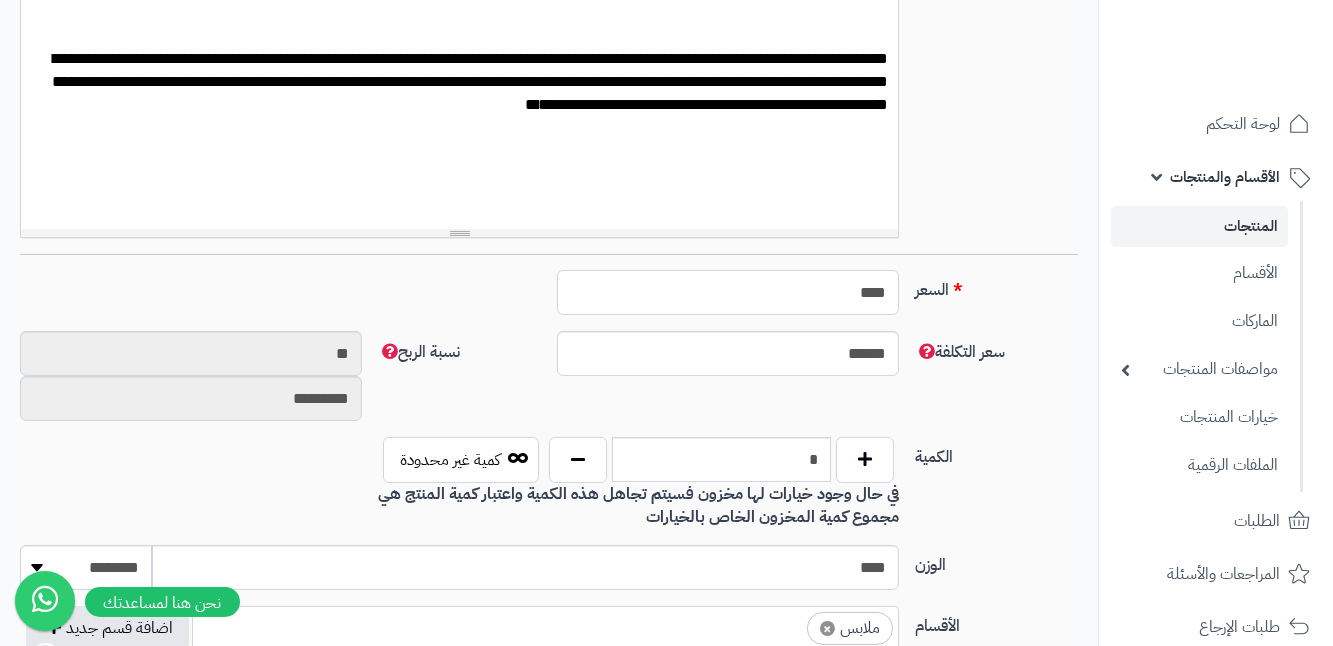 type on "********" 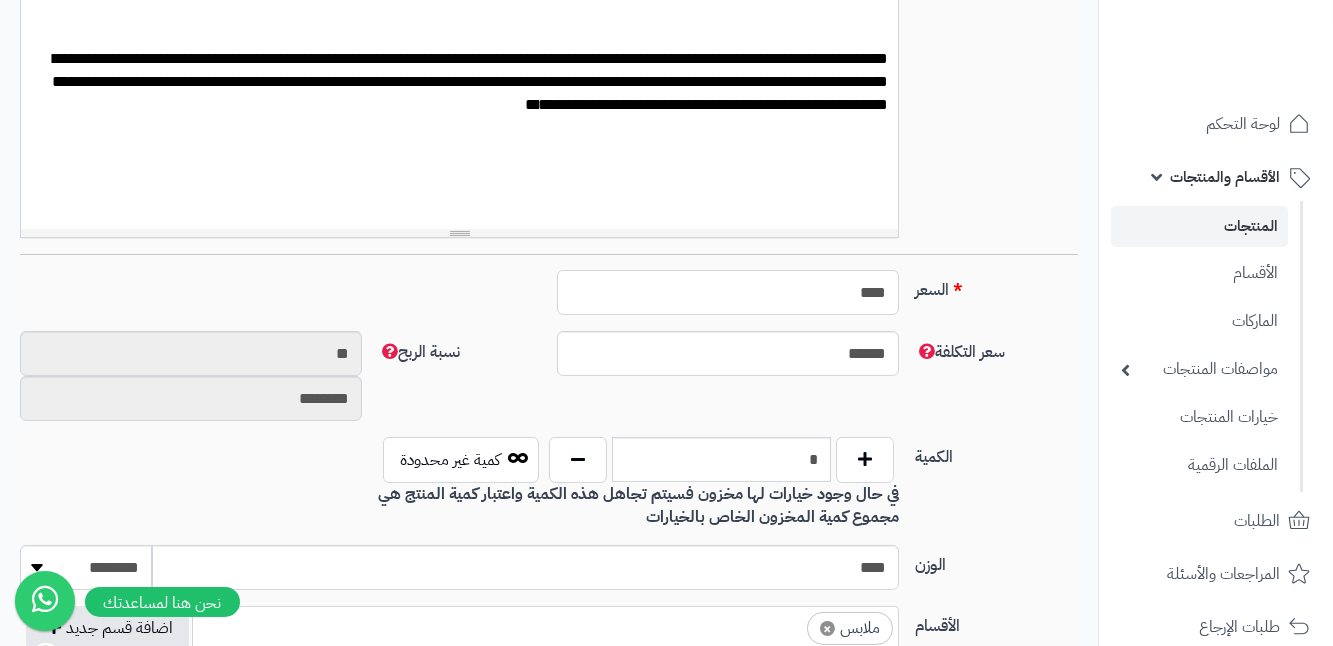type on "***" 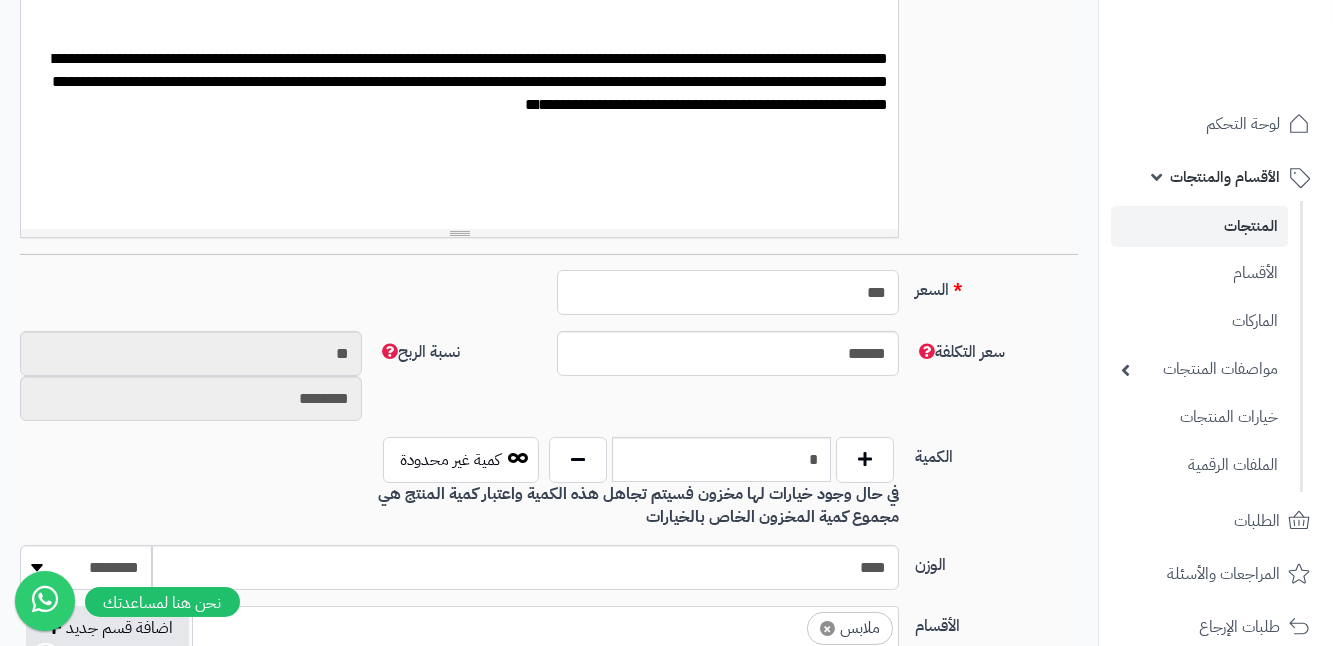type on "****" 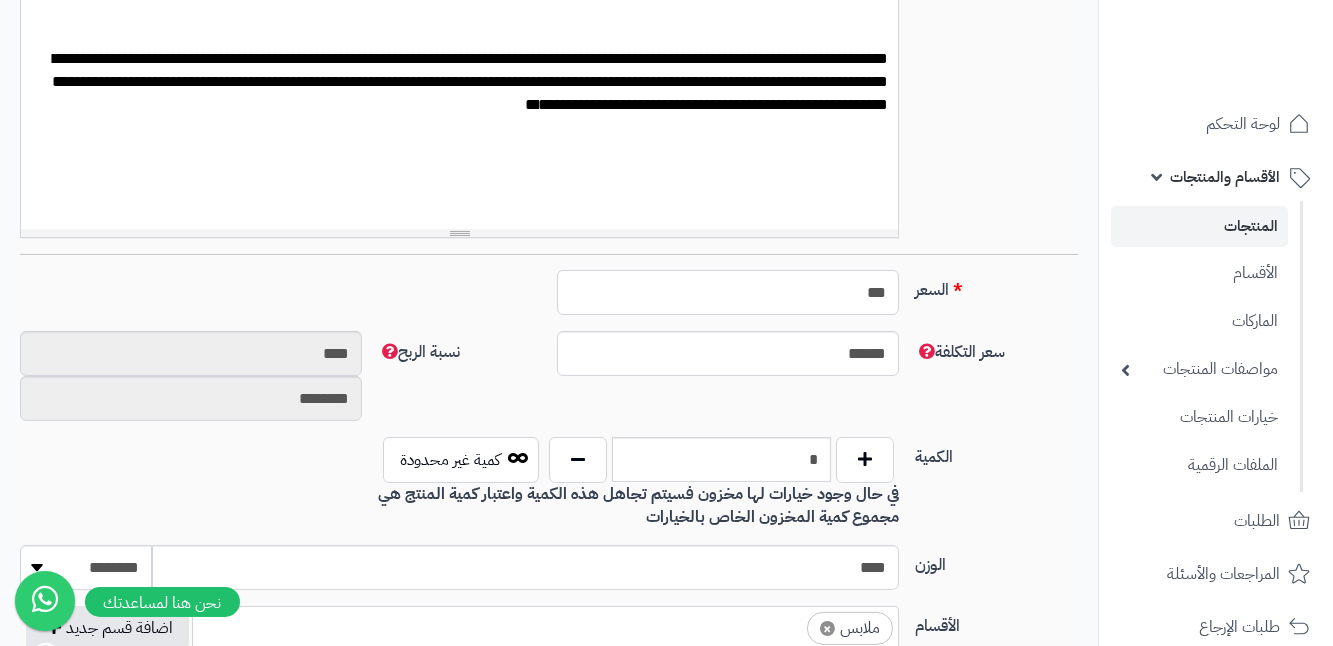 type on "****" 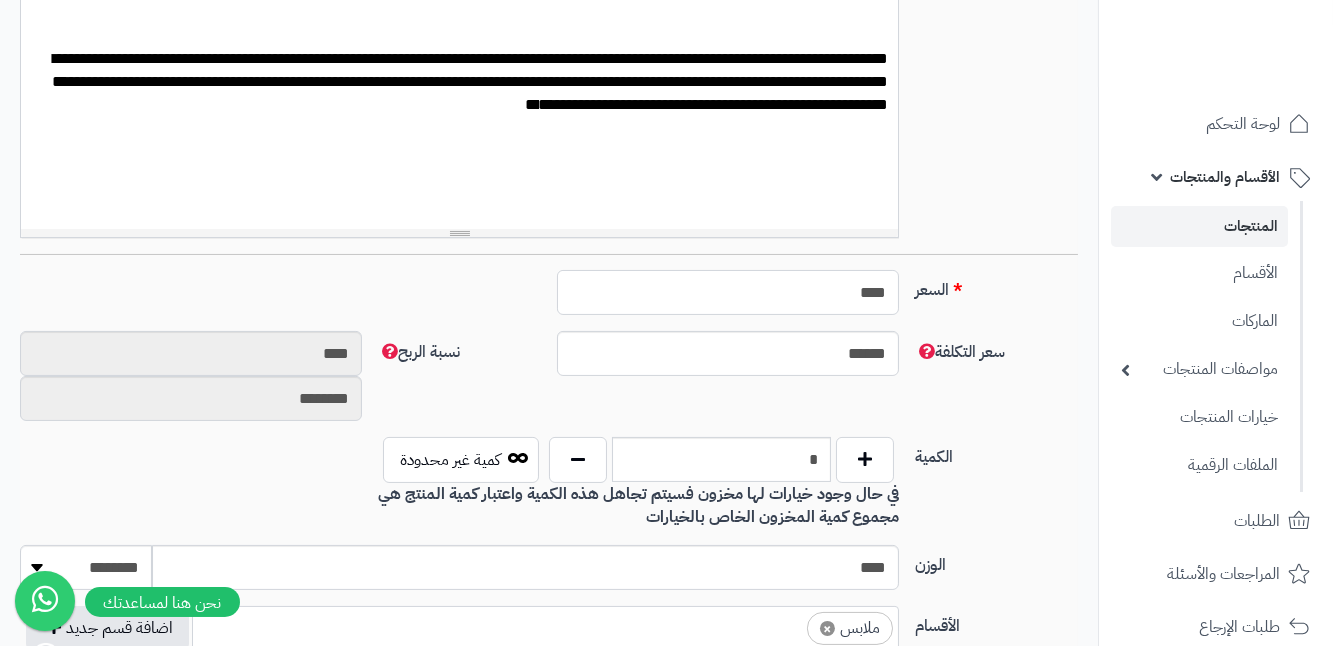 type on "**" 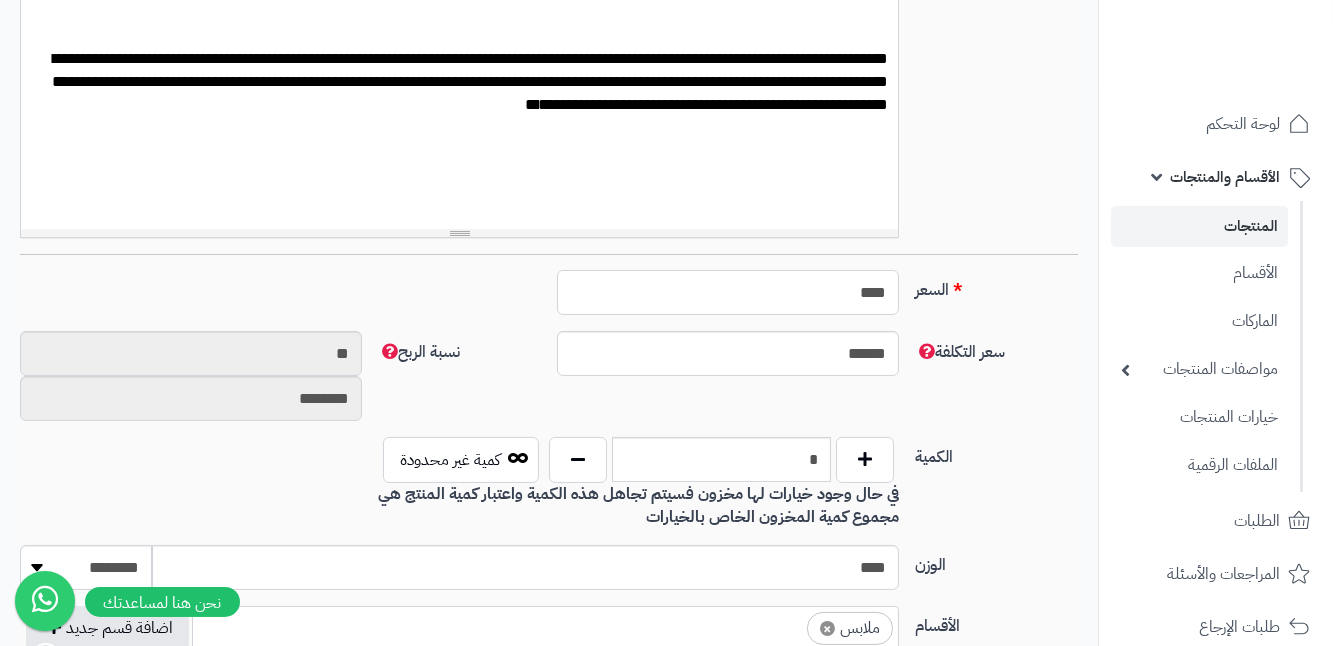 type on "*****" 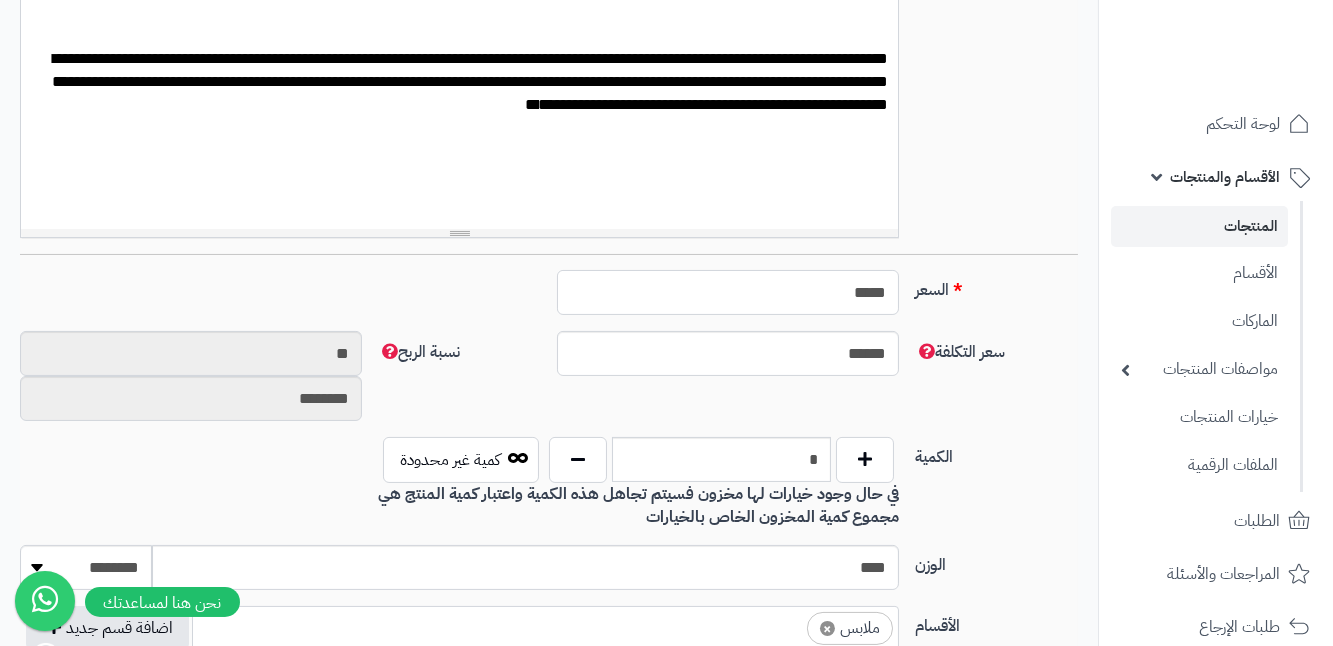 type on "*********" 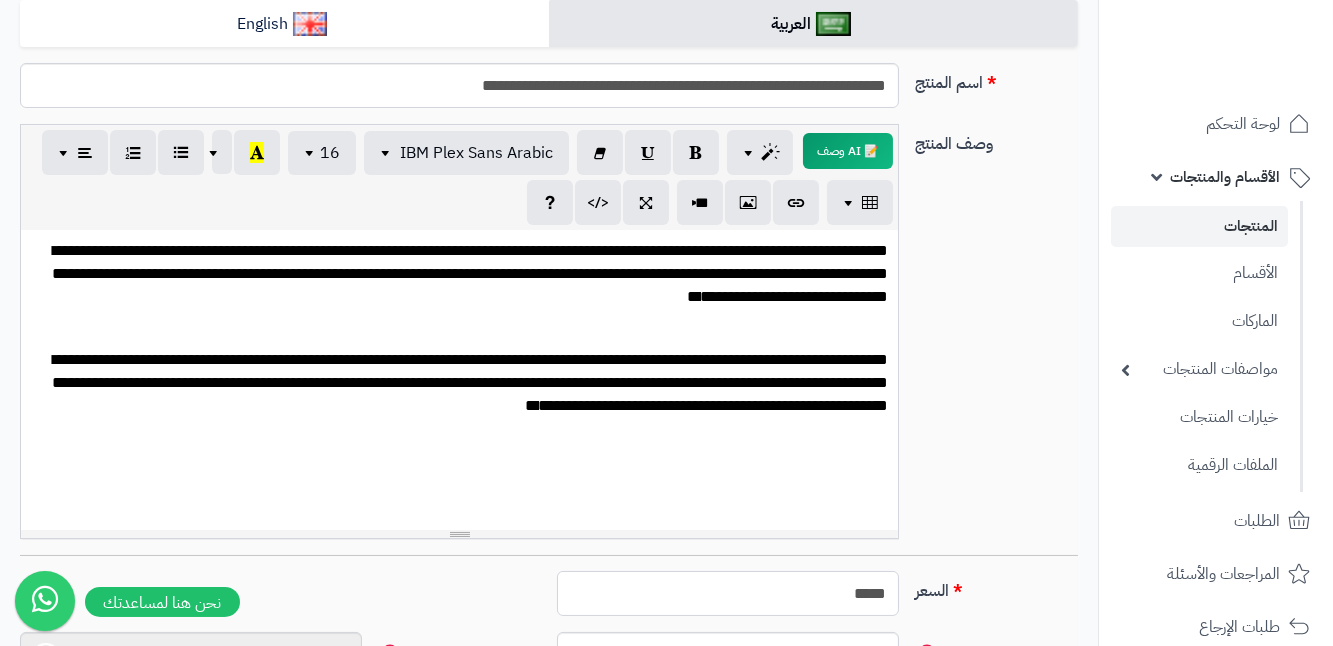 scroll, scrollTop: 363, scrollLeft: 0, axis: vertical 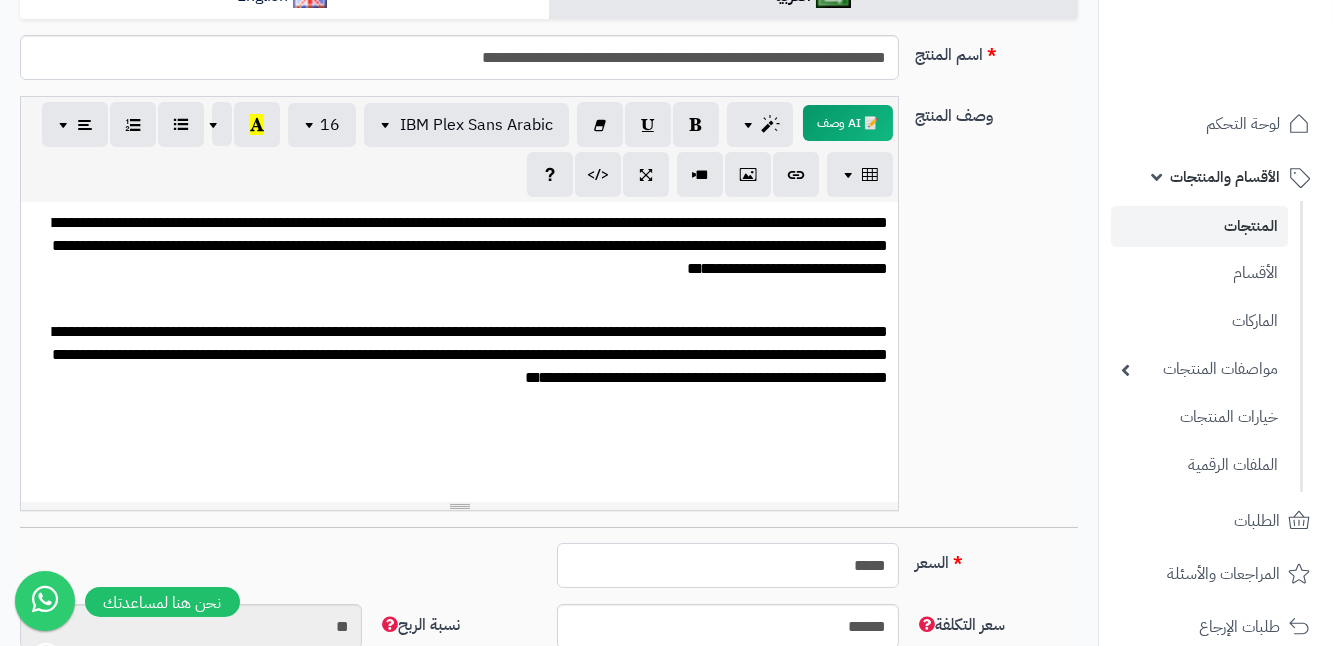 click on "*****" at bounding box center (728, 565) 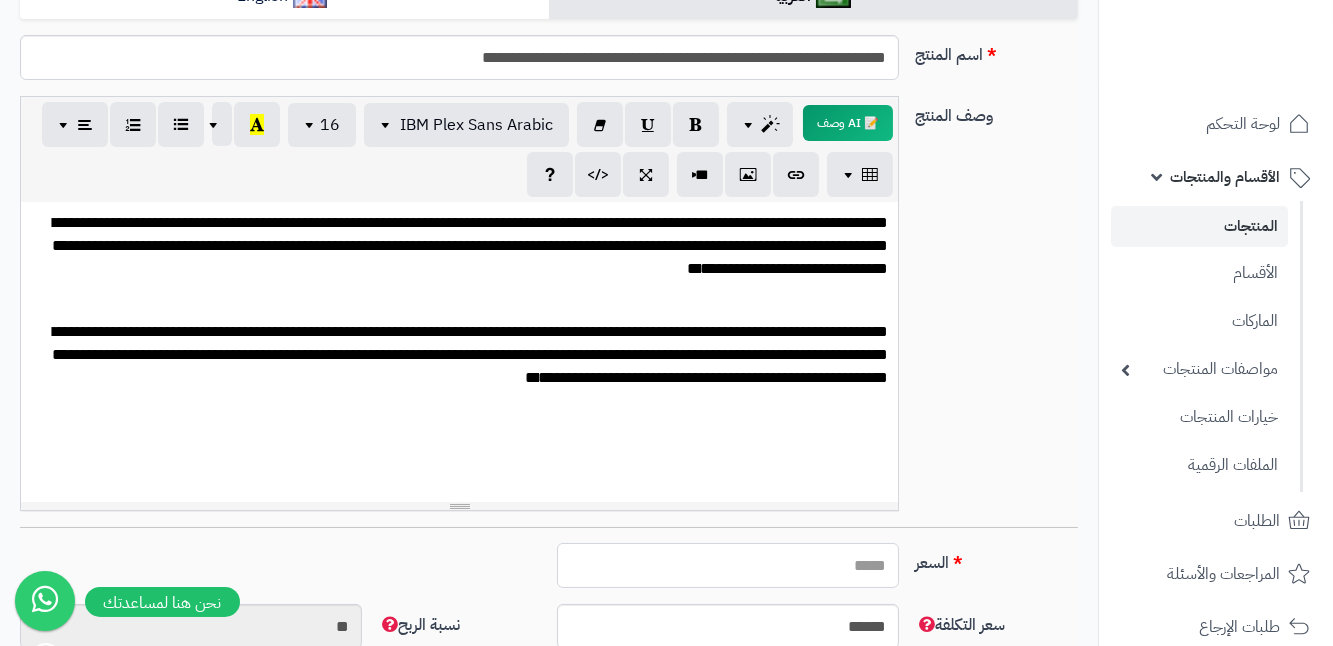 type on "*****" 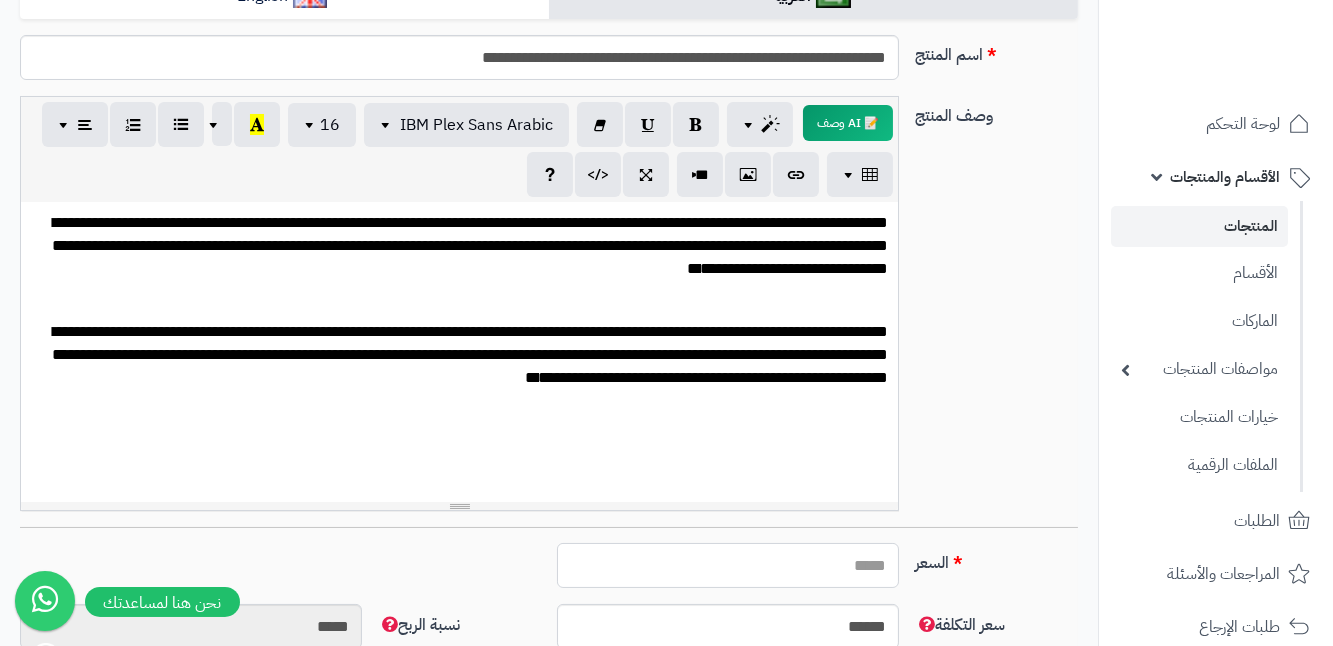type on "*" 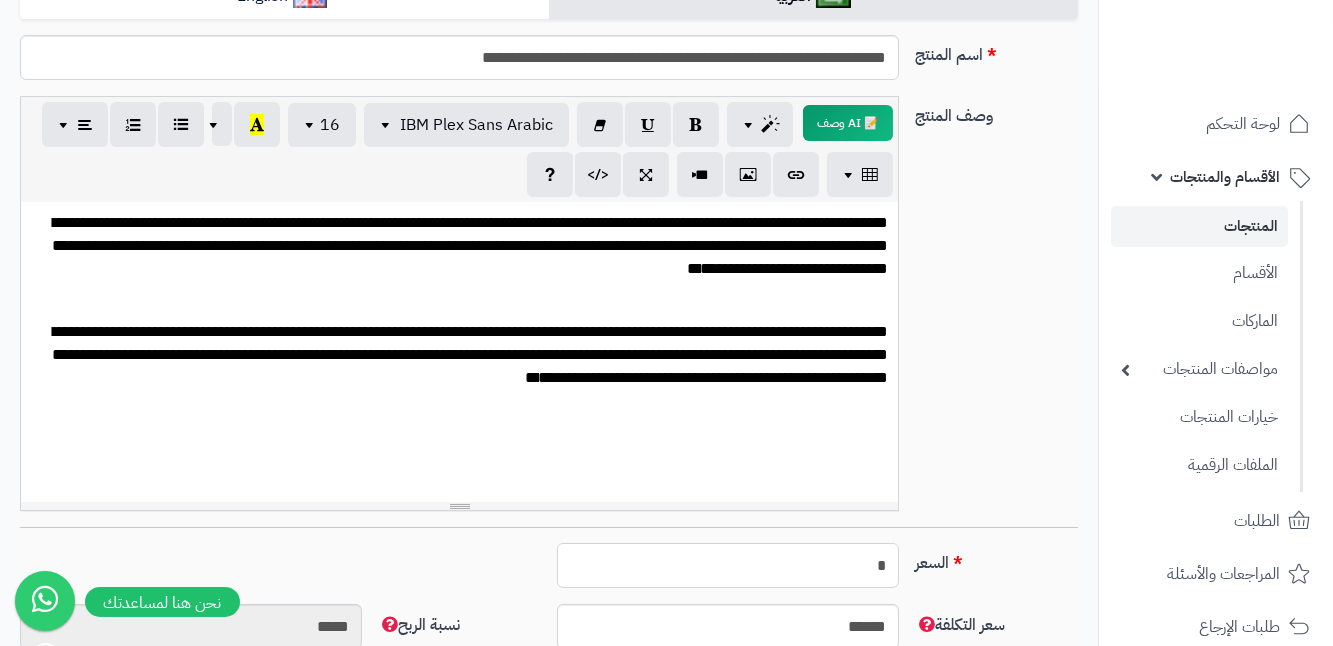 type on "**" 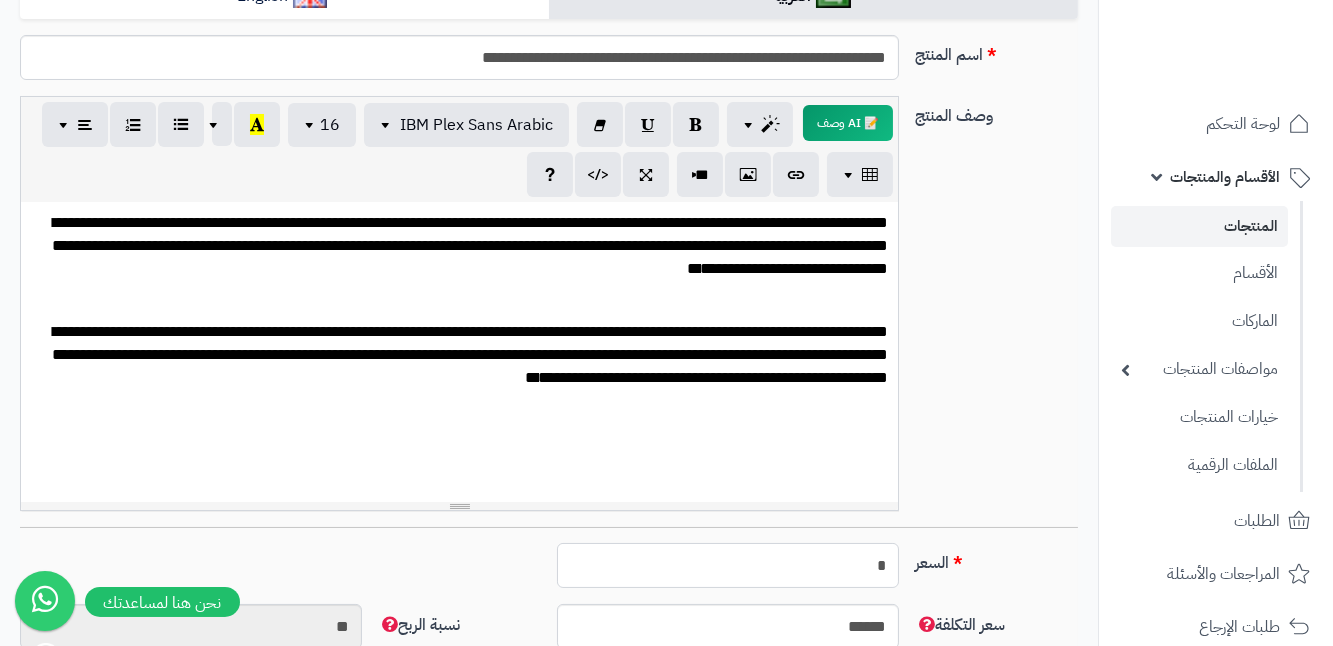 type on "**" 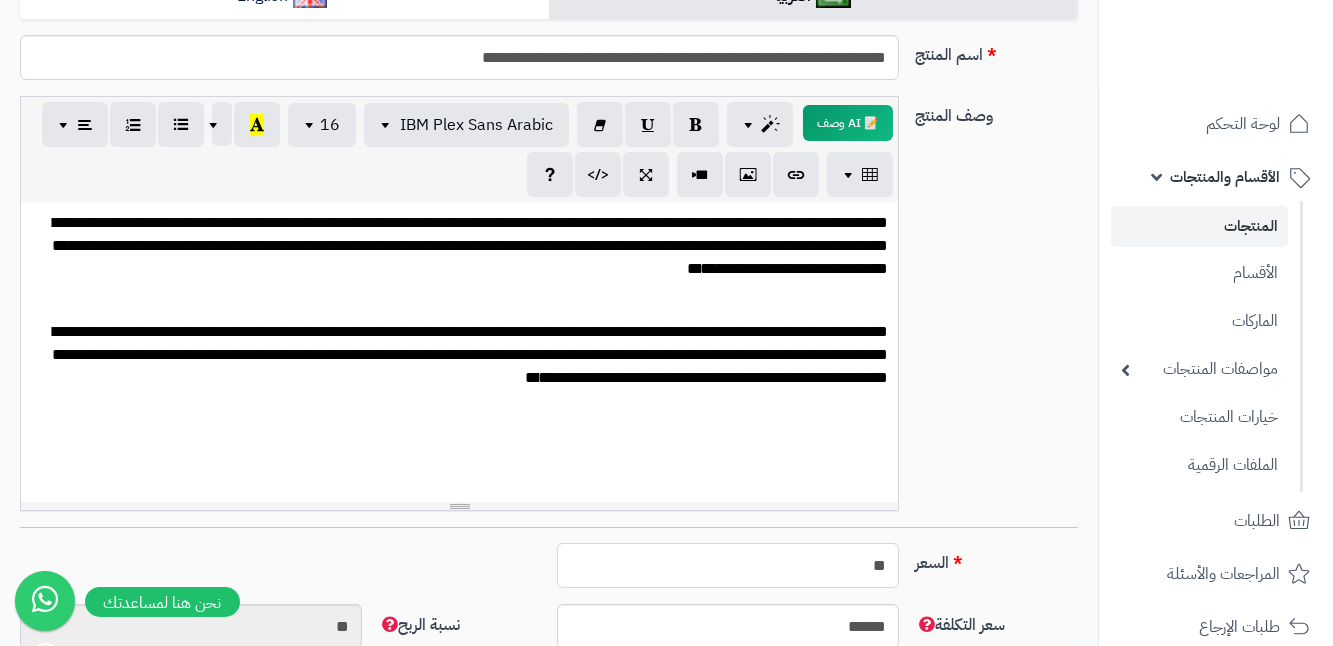 type on "*********" 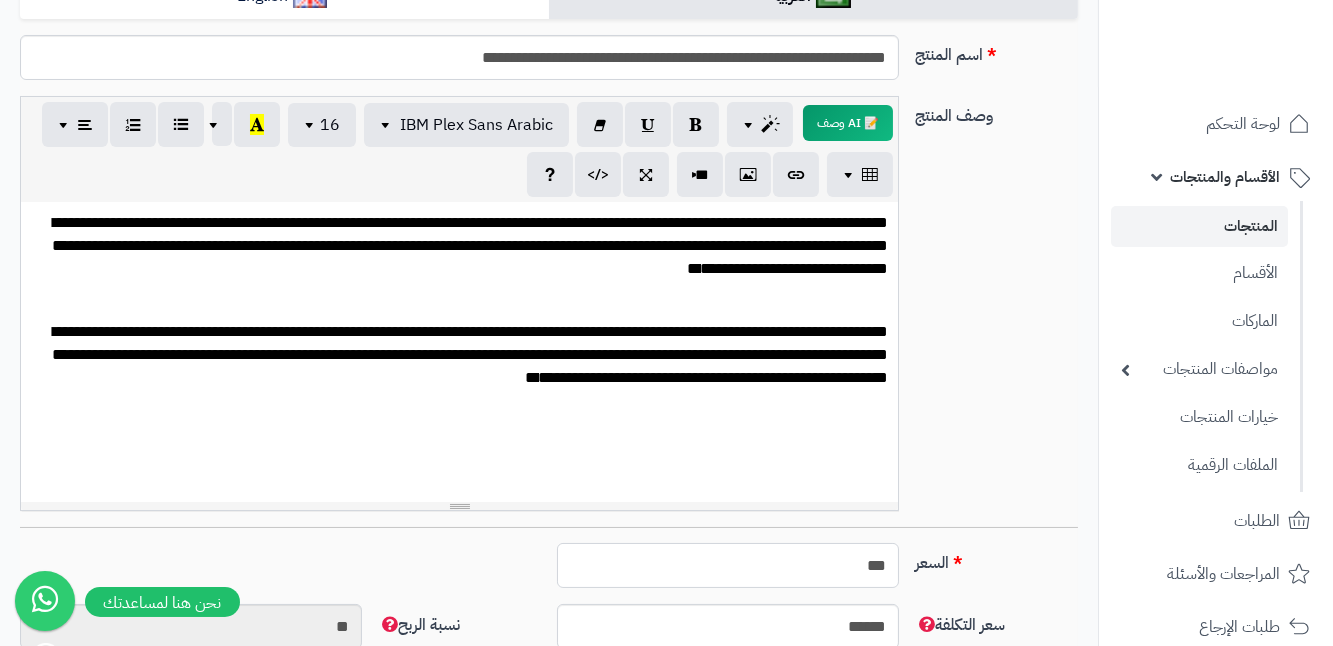 type on "**********" 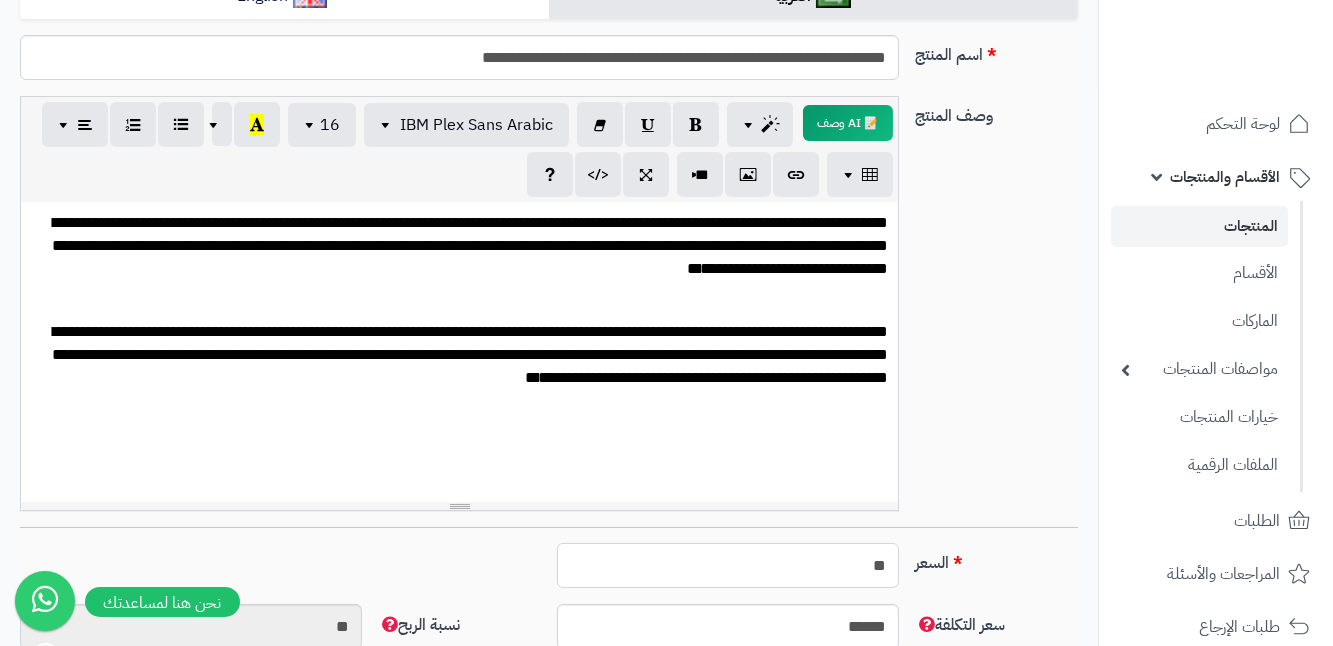 type on "*********" 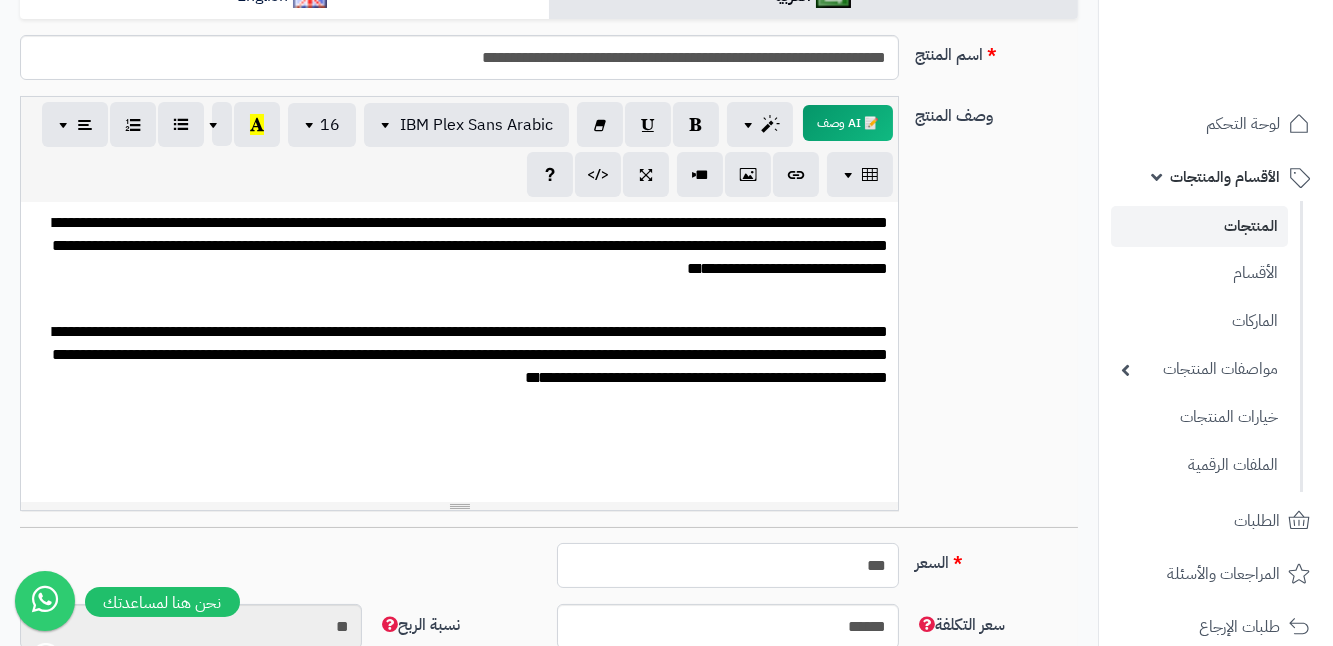 type on "****" 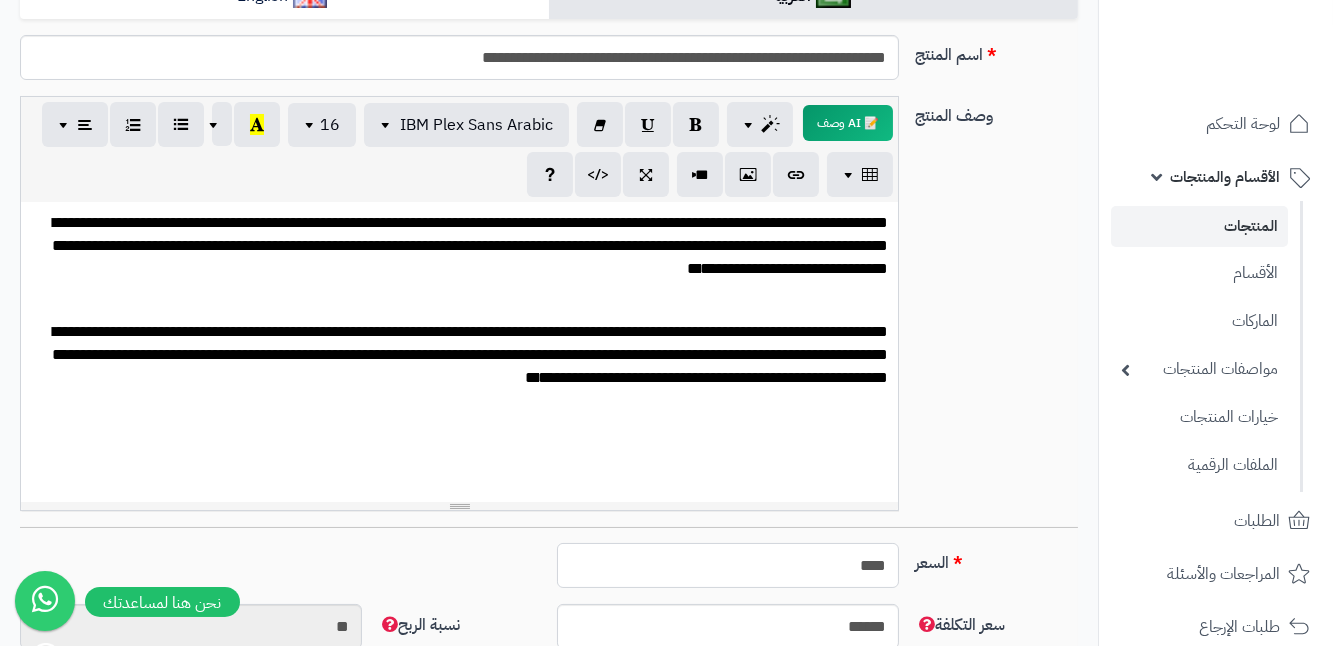 type on "*********" 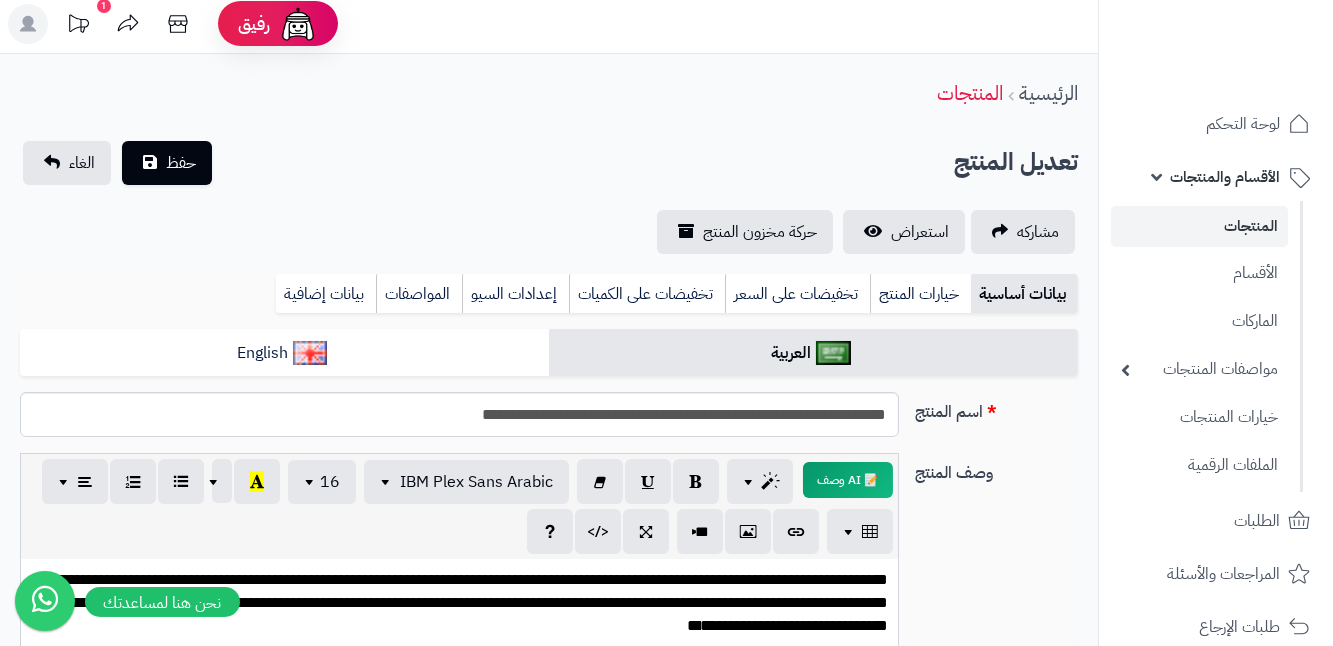scroll, scrollTop: 0, scrollLeft: 0, axis: both 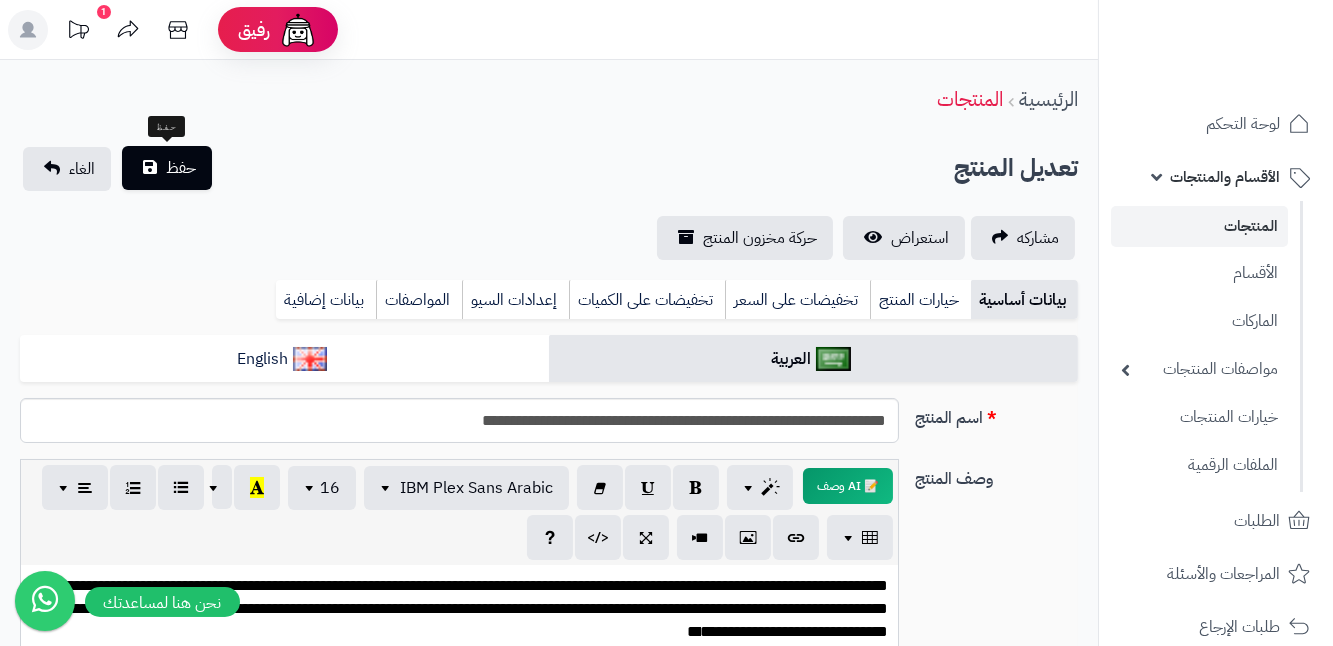 type on "*****" 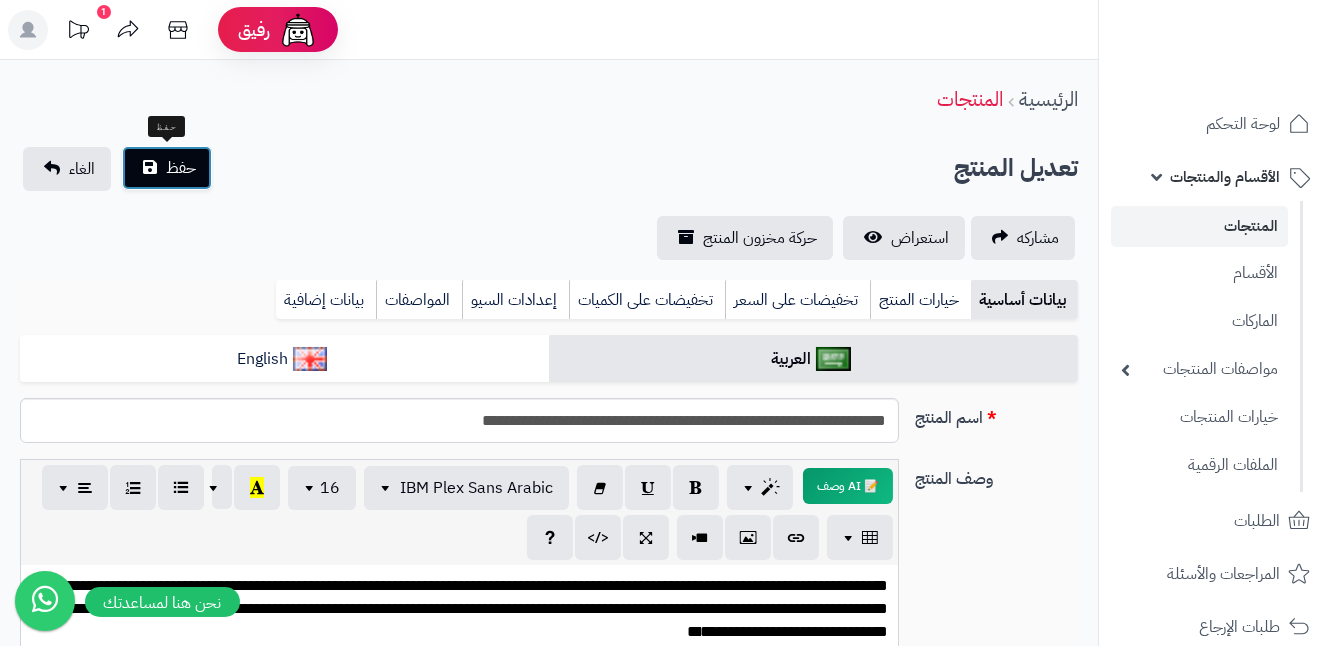 click on "حفظ" at bounding box center [181, 168] 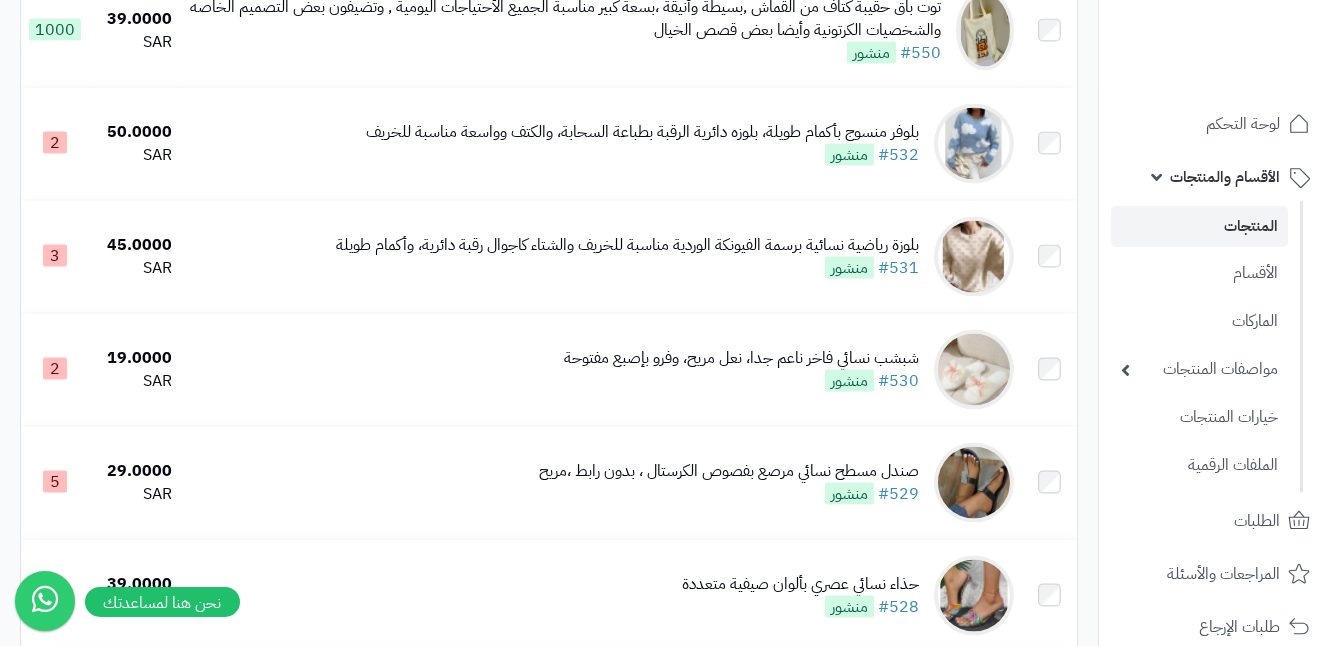 scroll, scrollTop: 6363, scrollLeft: 0, axis: vertical 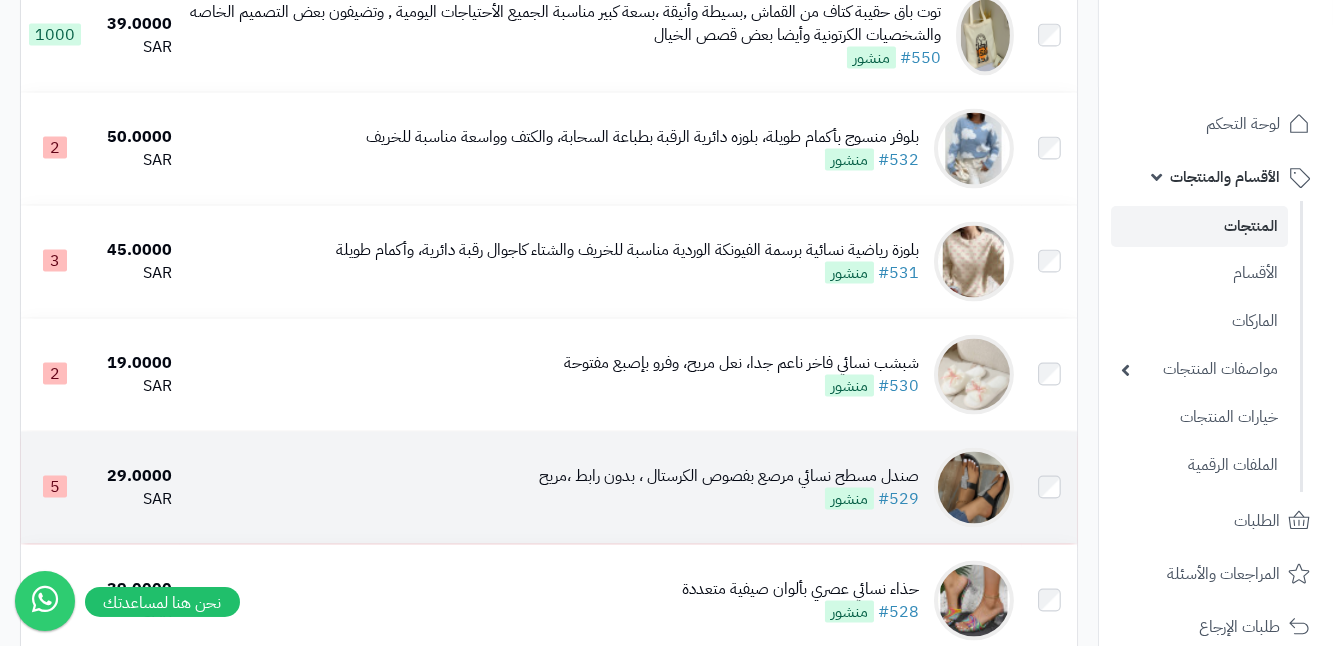 click on "صندل مسطح نسائي مرصع بفصوص الكرستال ، بدون رابط ،مريح" at bounding box center (729, 476) 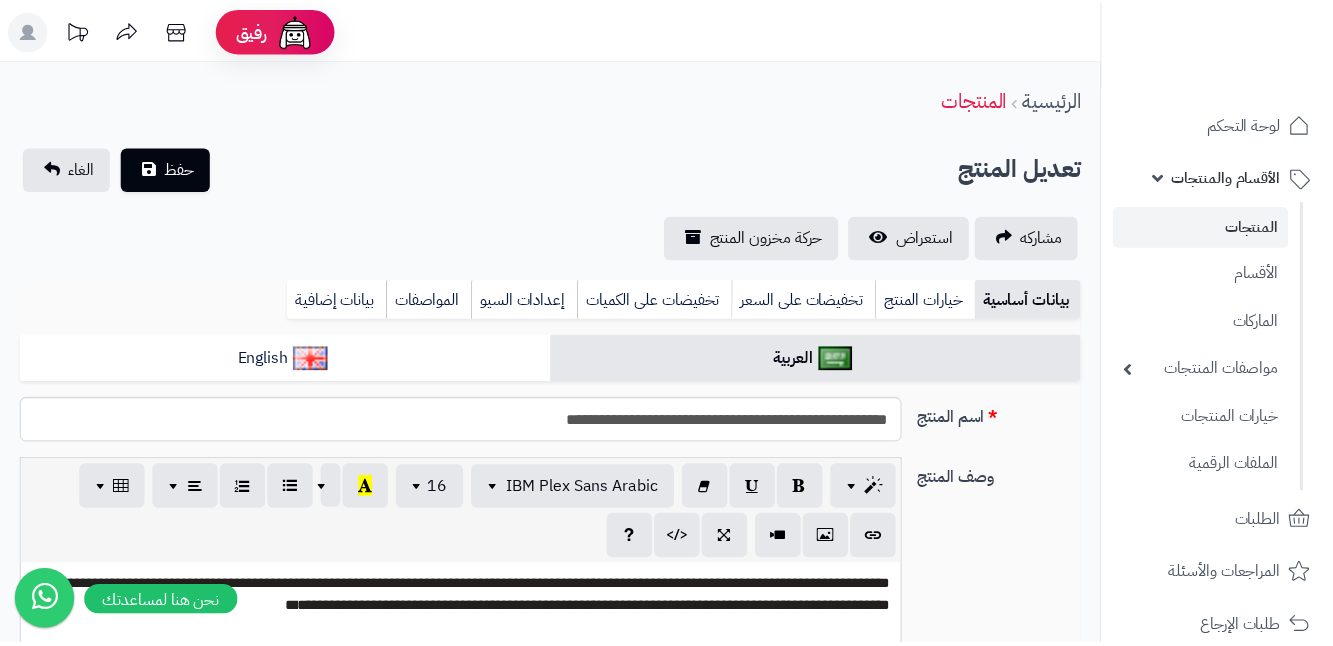 scroll, scrollTop: 0, scrollLeft: 0, axis: both 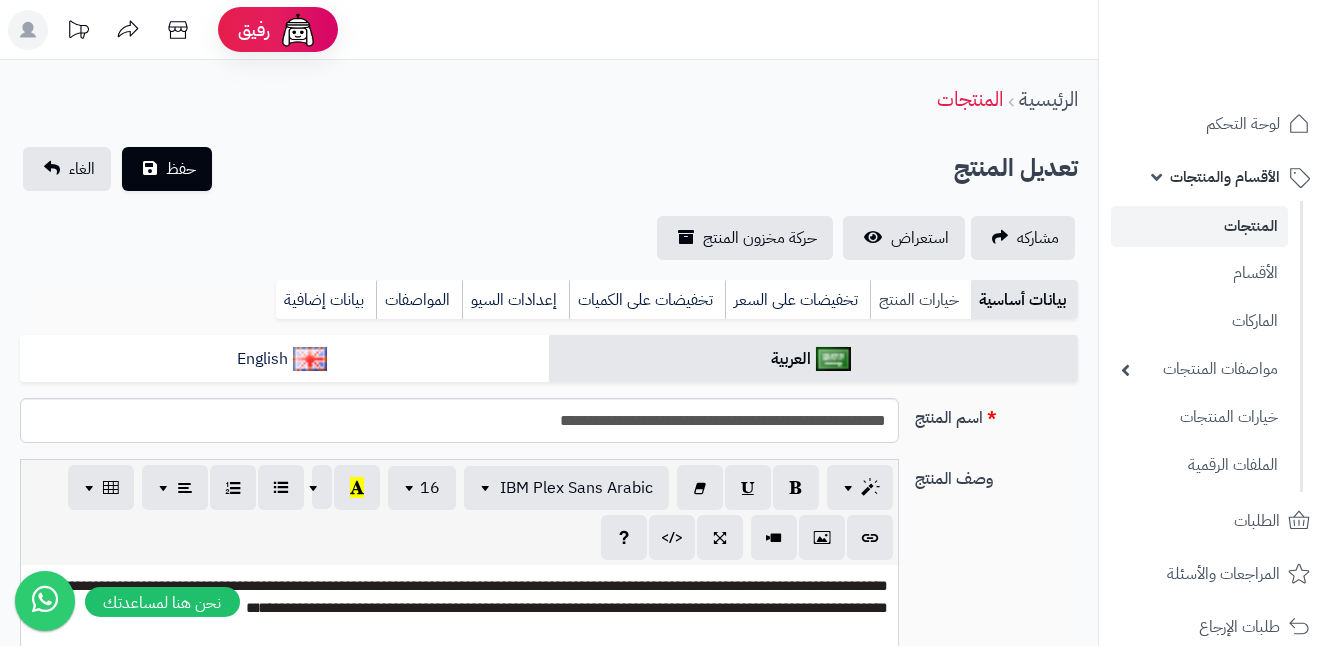 click on "خيارات المنتج" at bounding box center [920, 300] 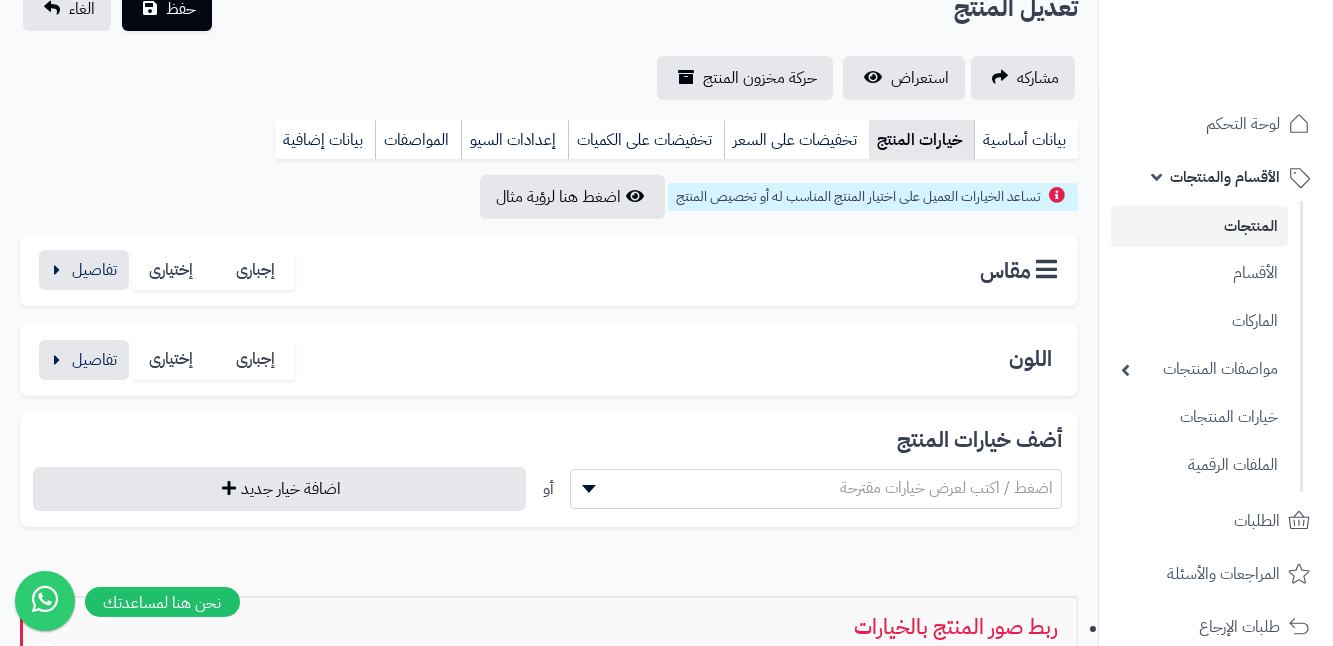scroll, scrollTop: 272, scrollLeft: 0, axis: vertical 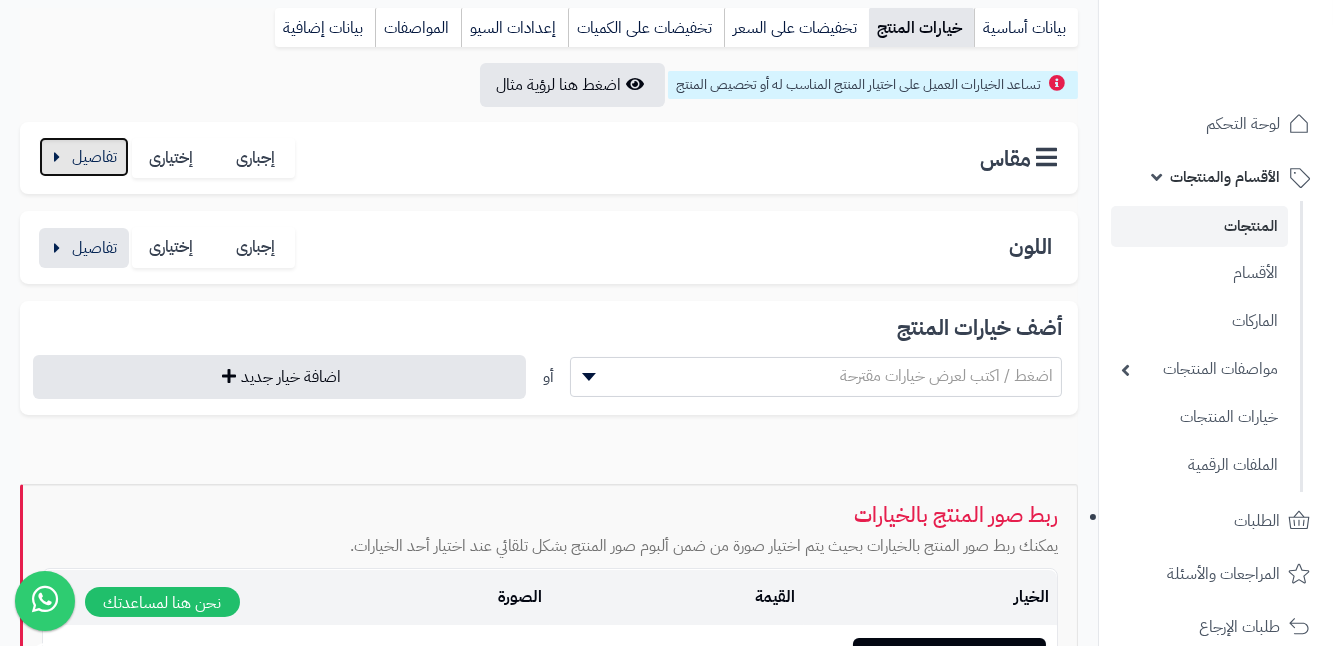 click at bounding box center [84, 157] 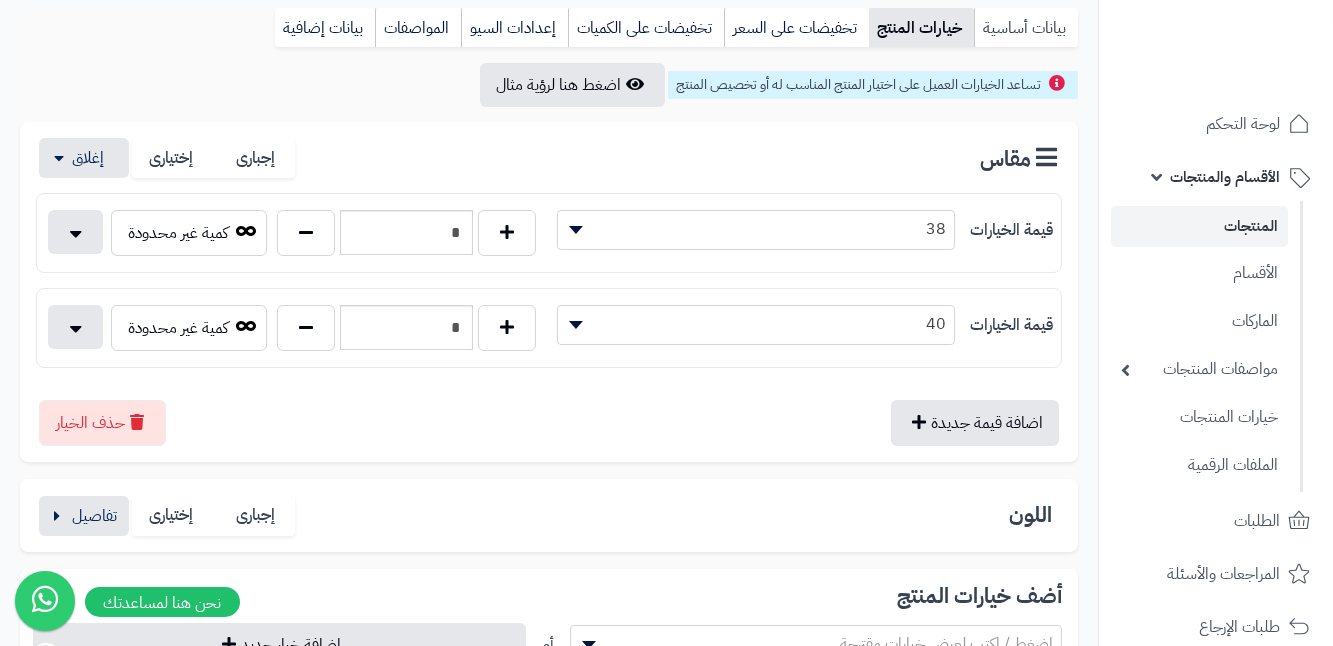 click on "بيانات أساسية" at bounding box center [1026, 28] 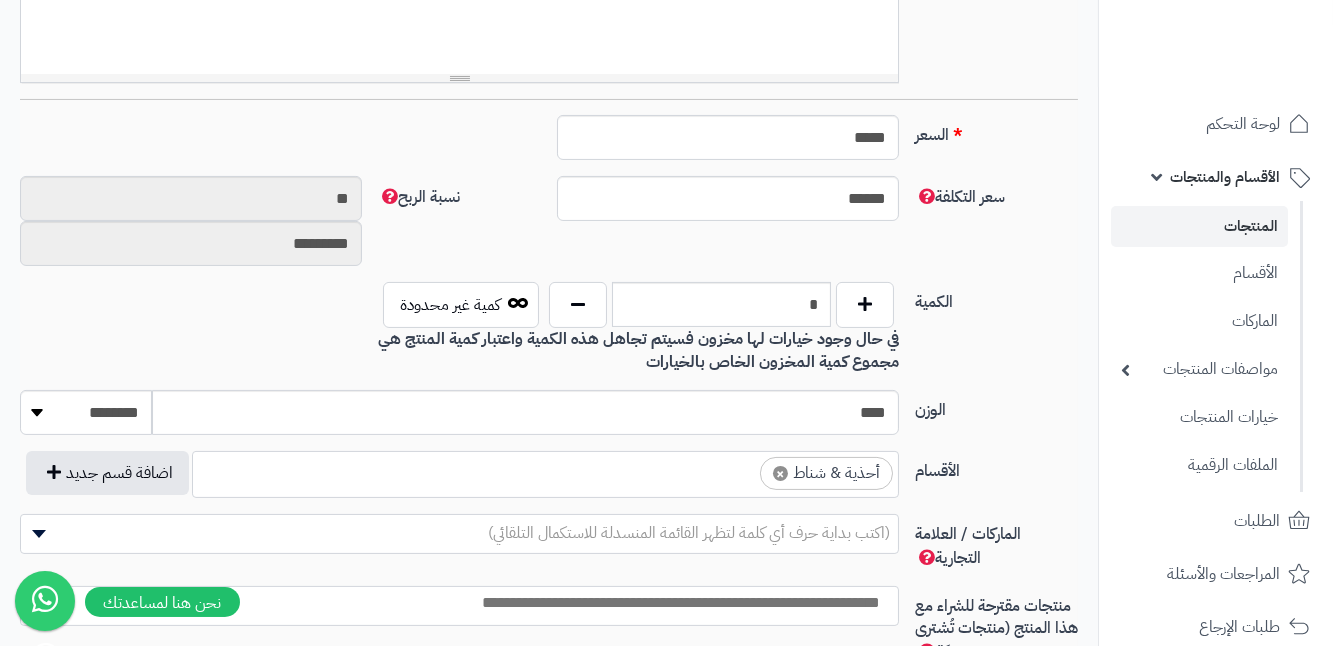 scroll, scrollTop: 818, scrollLeft: 0, axis: vertical 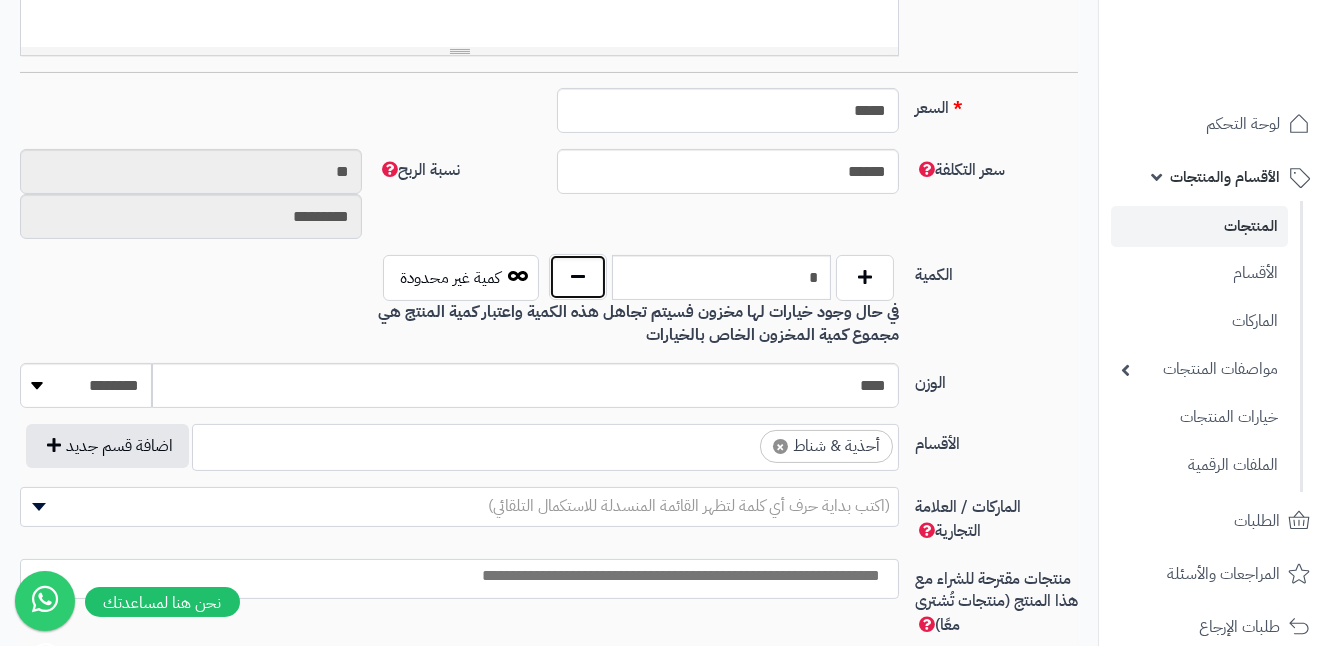 click at bounding box center (578, 277) 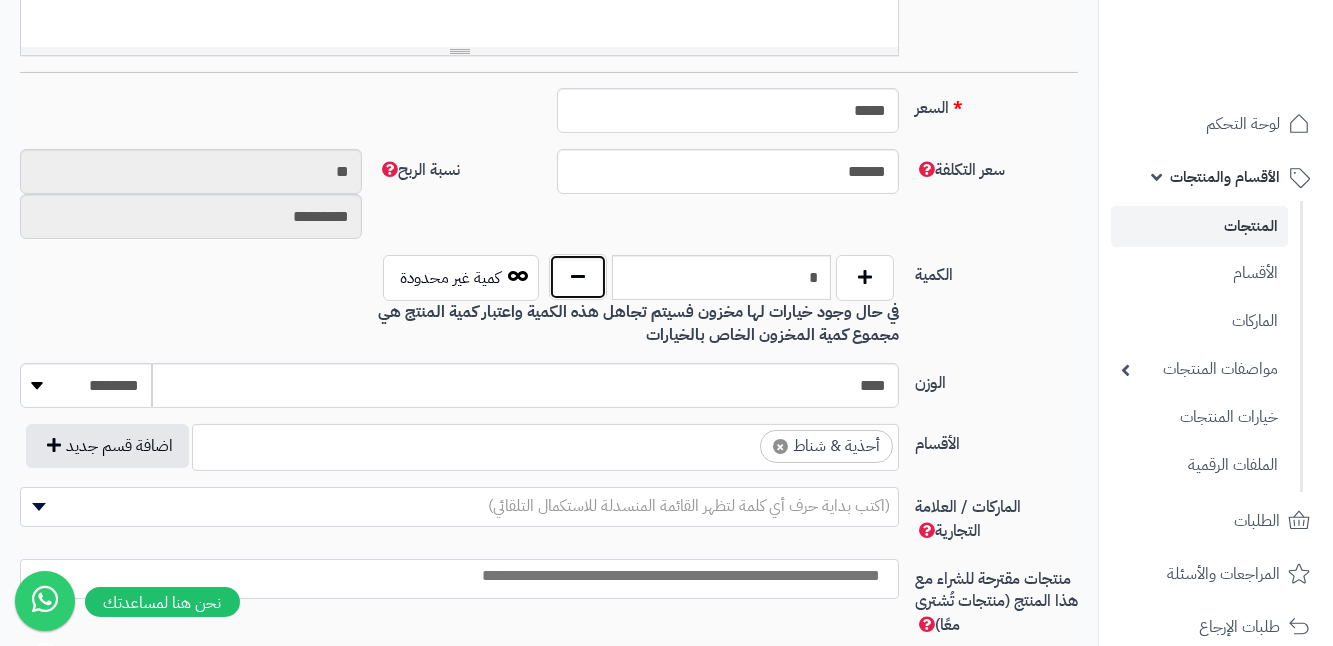 click at bounding box center (578, 277) 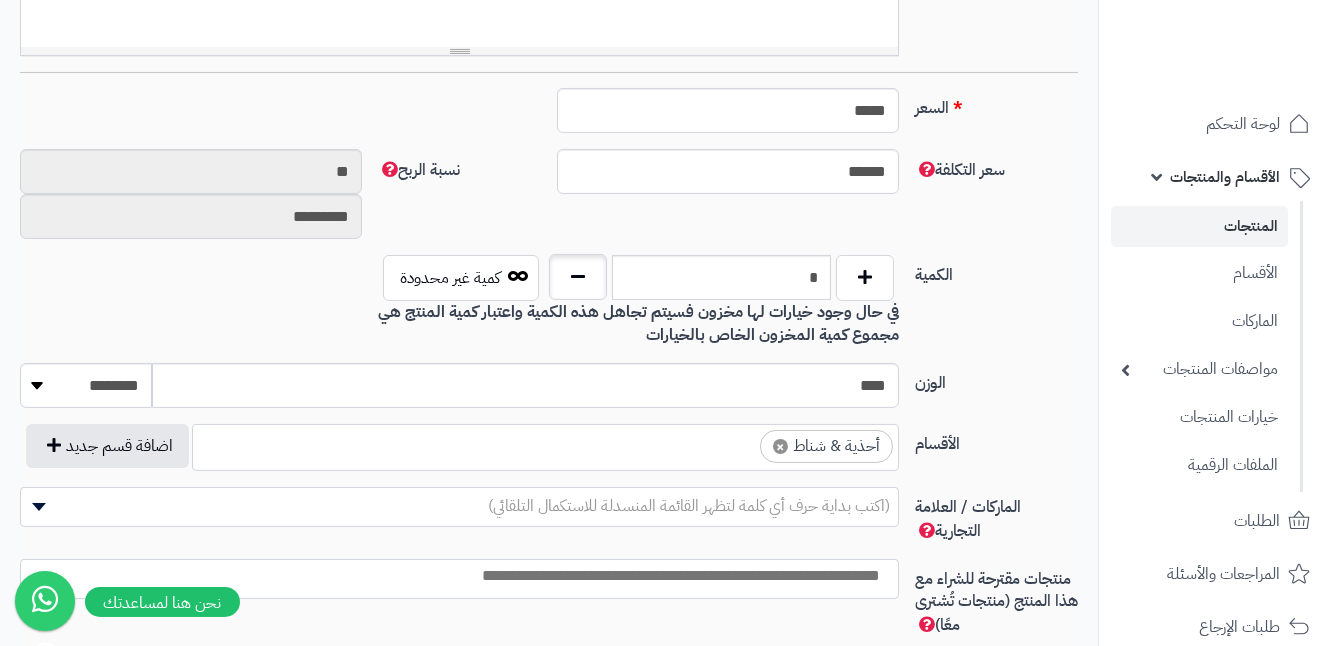 type on "*" 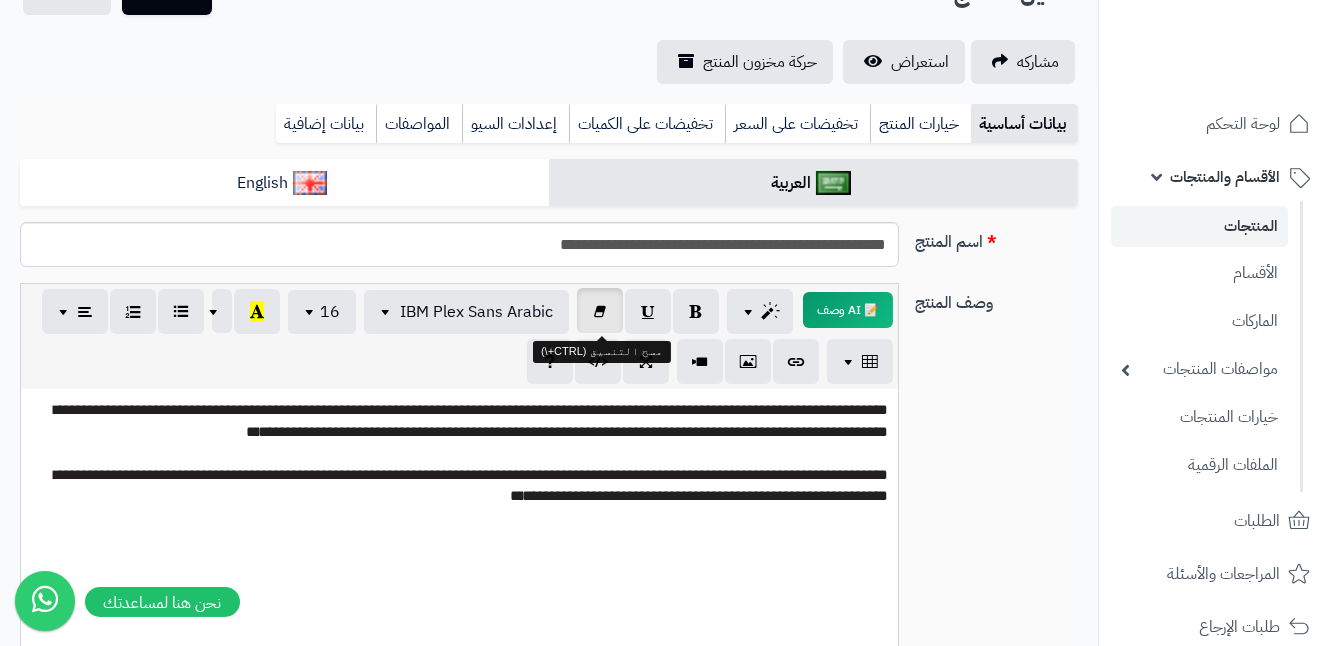 scroll, scrollTop: 0, scrollLeft: 0, axis: both 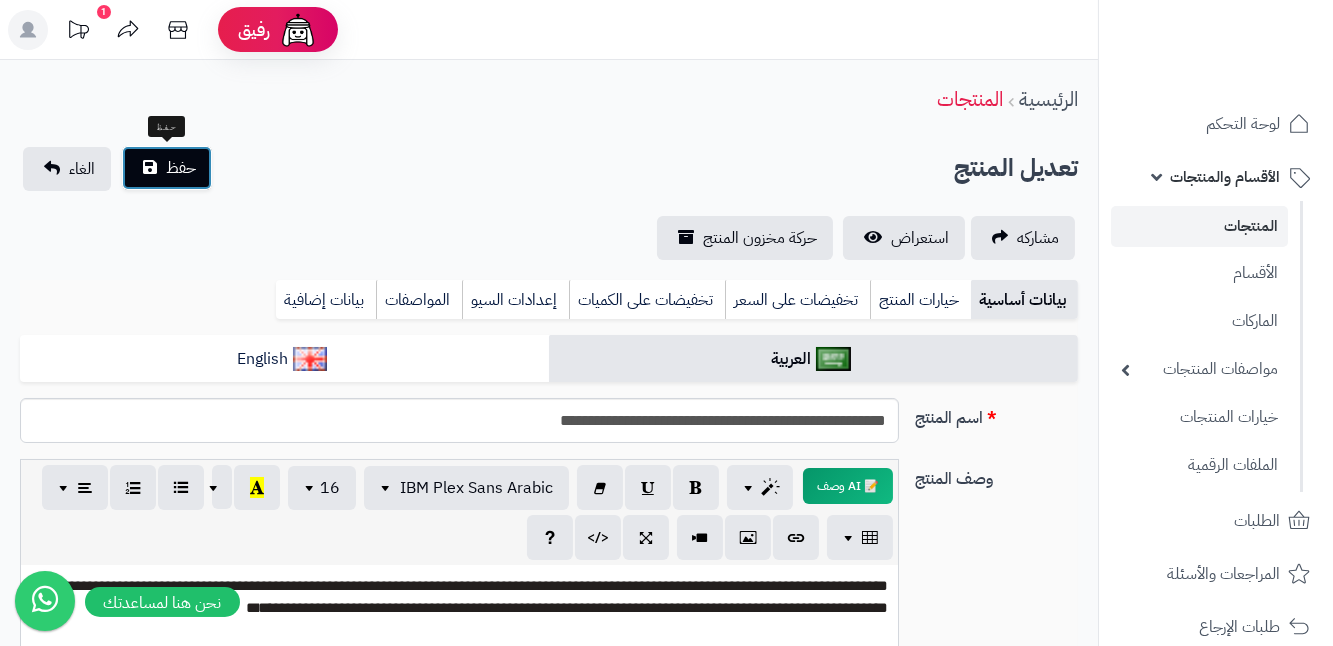 click on "حفظ" at bounding box center (167, 168) 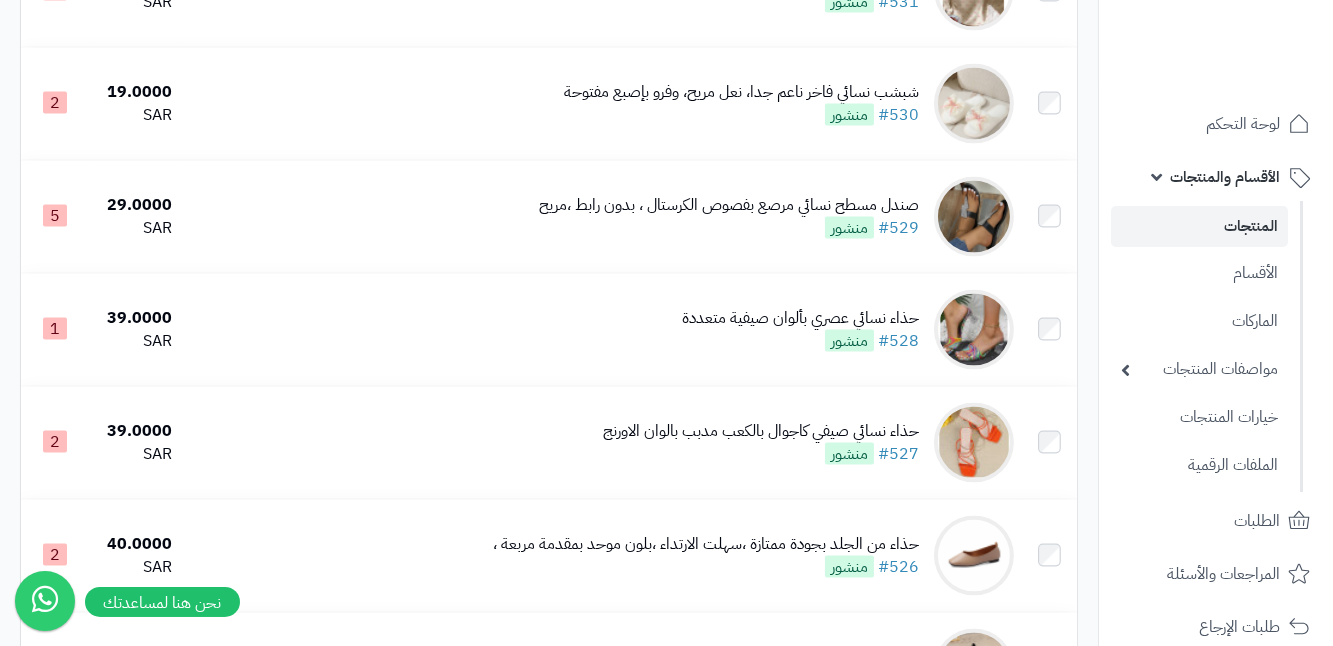 scroll, scrollTop: 6636, scrollLeft: 0, axis: vertical 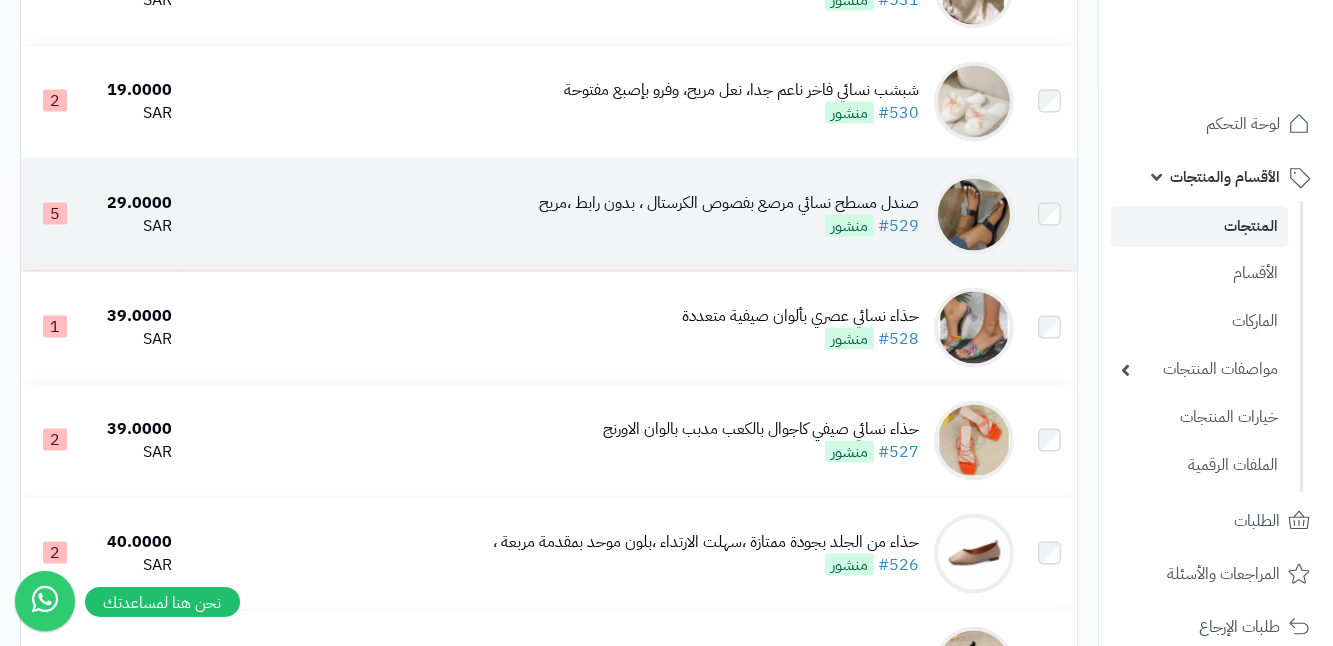 click on "منشور" at bounding box center [849, 226] 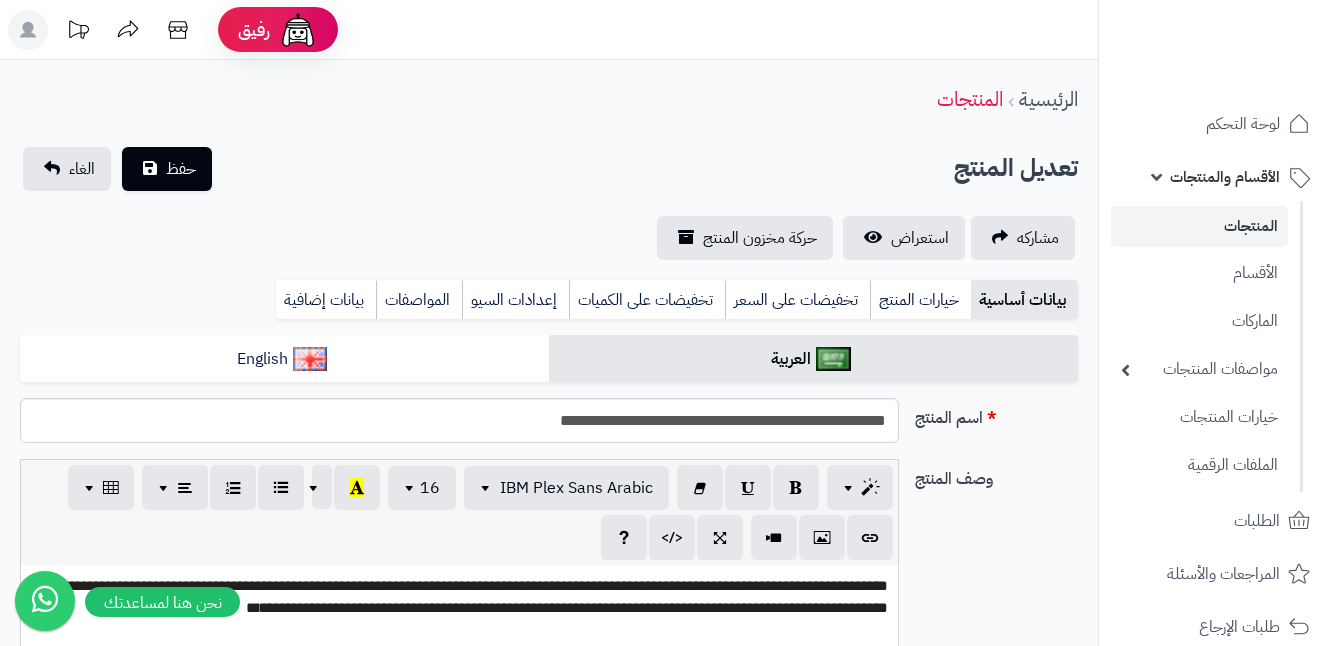 scroll, scrollTop: 0, scrollLeft: 0, axis: both 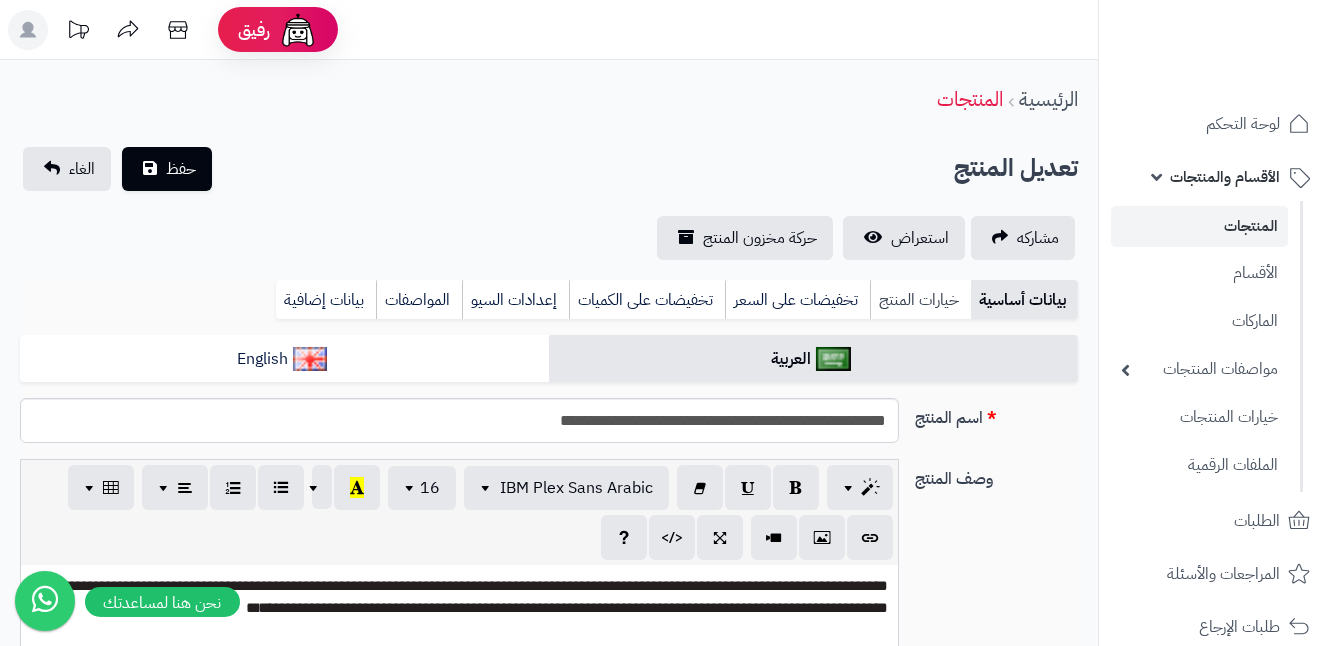 click on "خيارات المنتج" at bounding box center (920, 300) 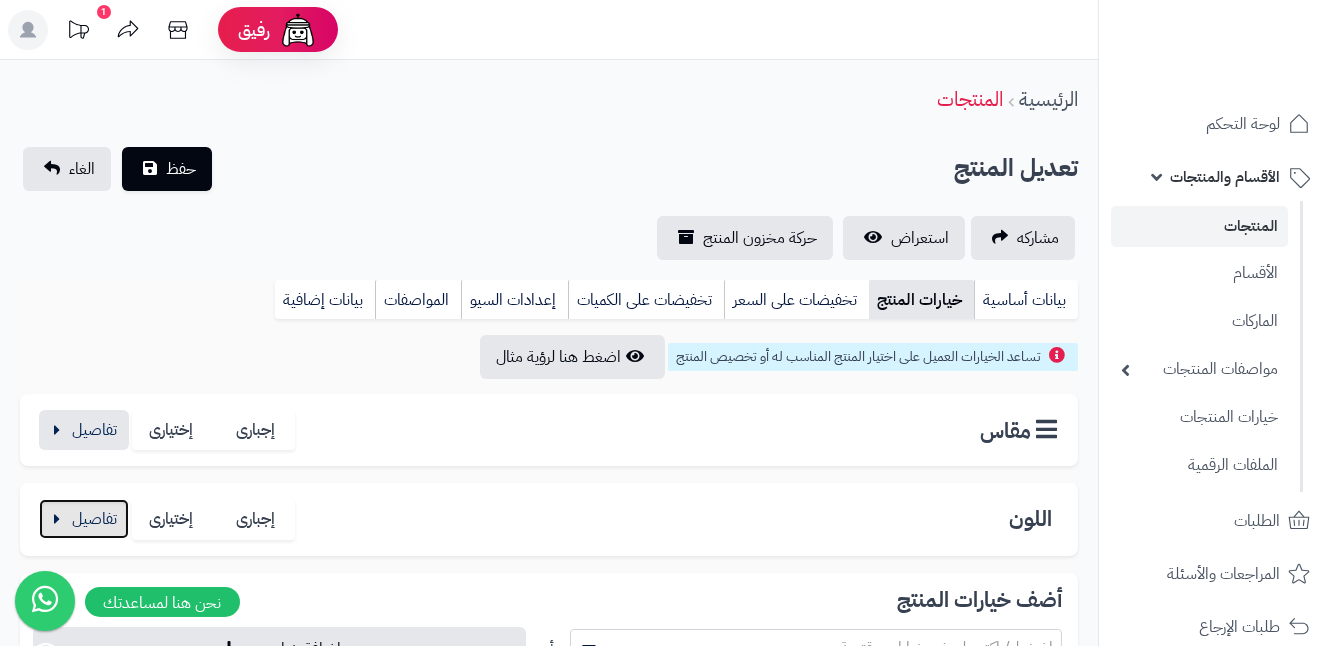 click at bounding box center [84, 519] 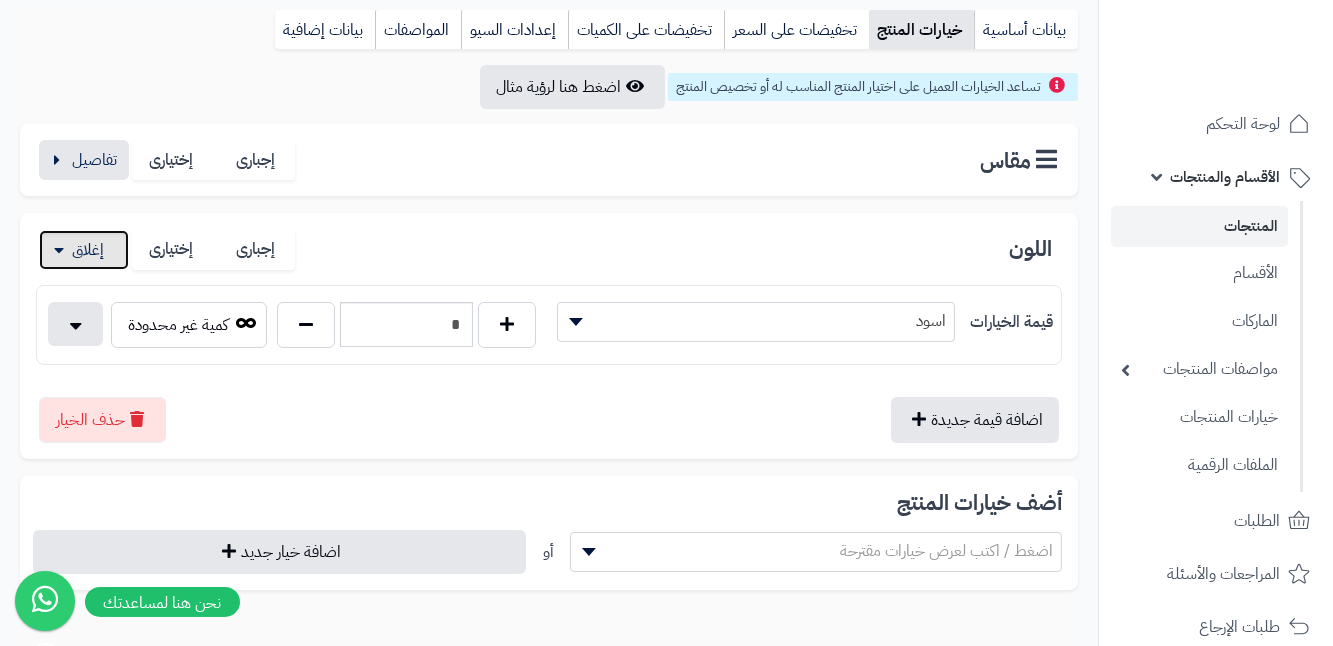 scroll, scrollTop: 272, scrollLeft: 0, axis: vertical 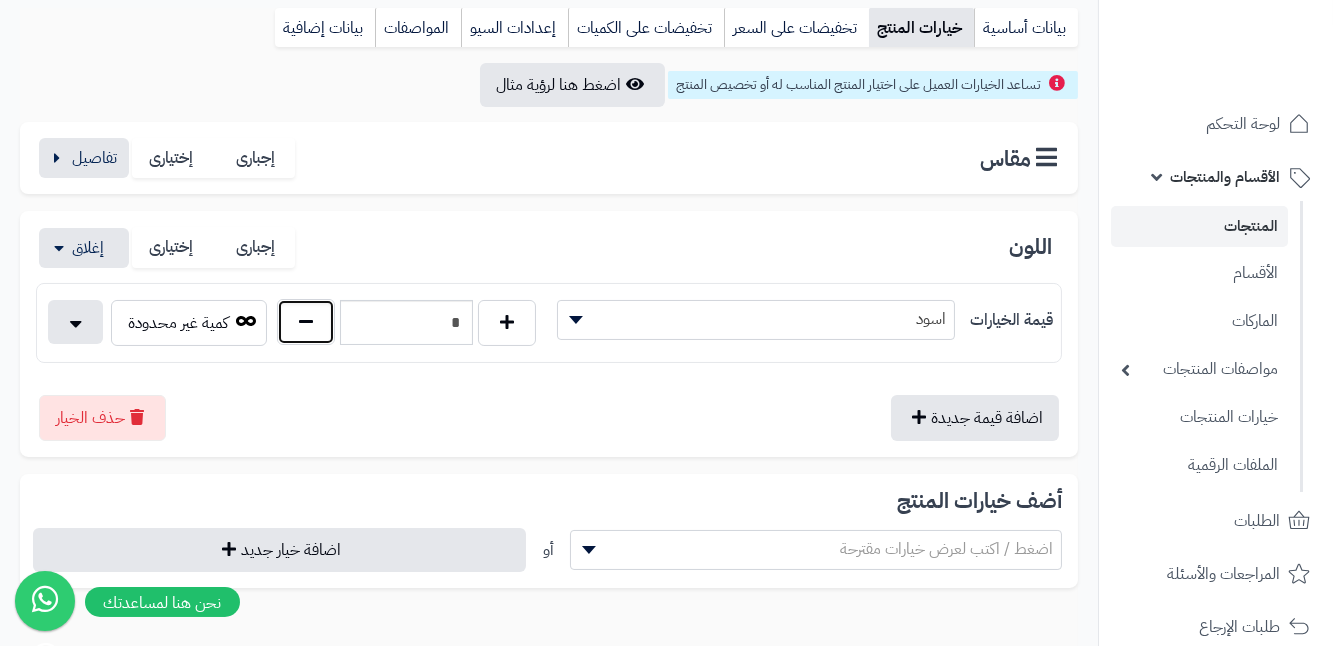 click at bounding box center [306, 322] 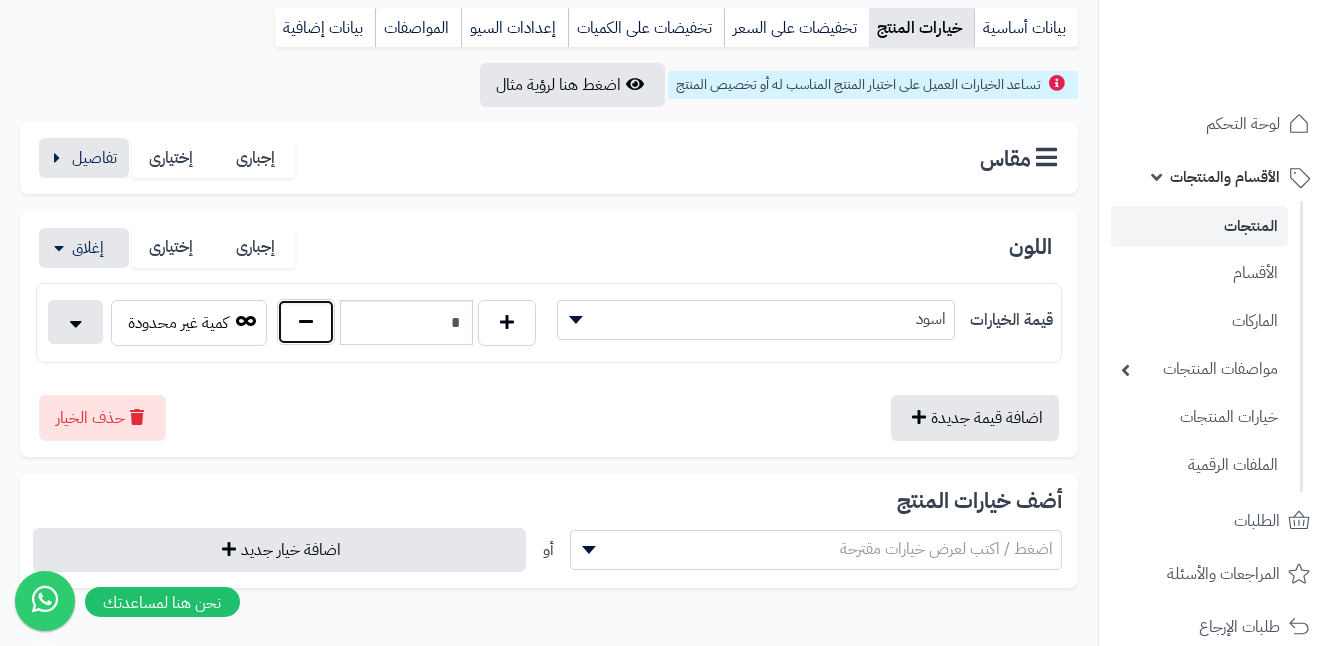 click at bounding box center [306, 322] 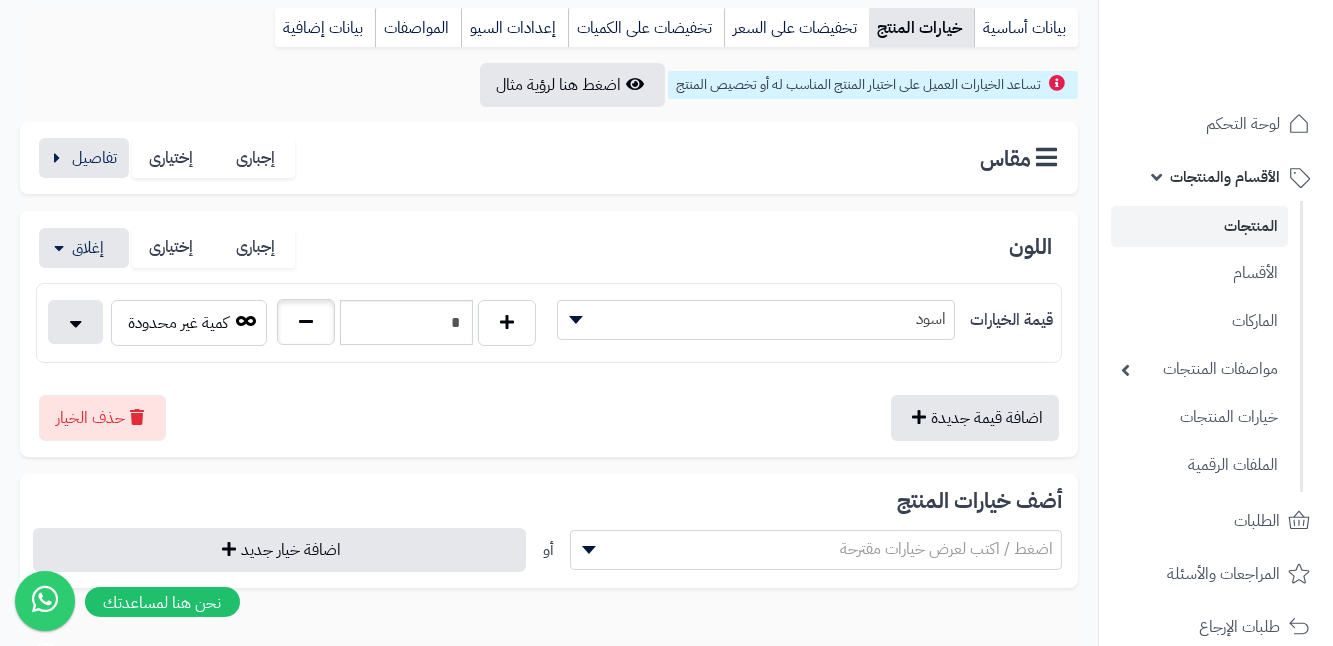 type on "*" 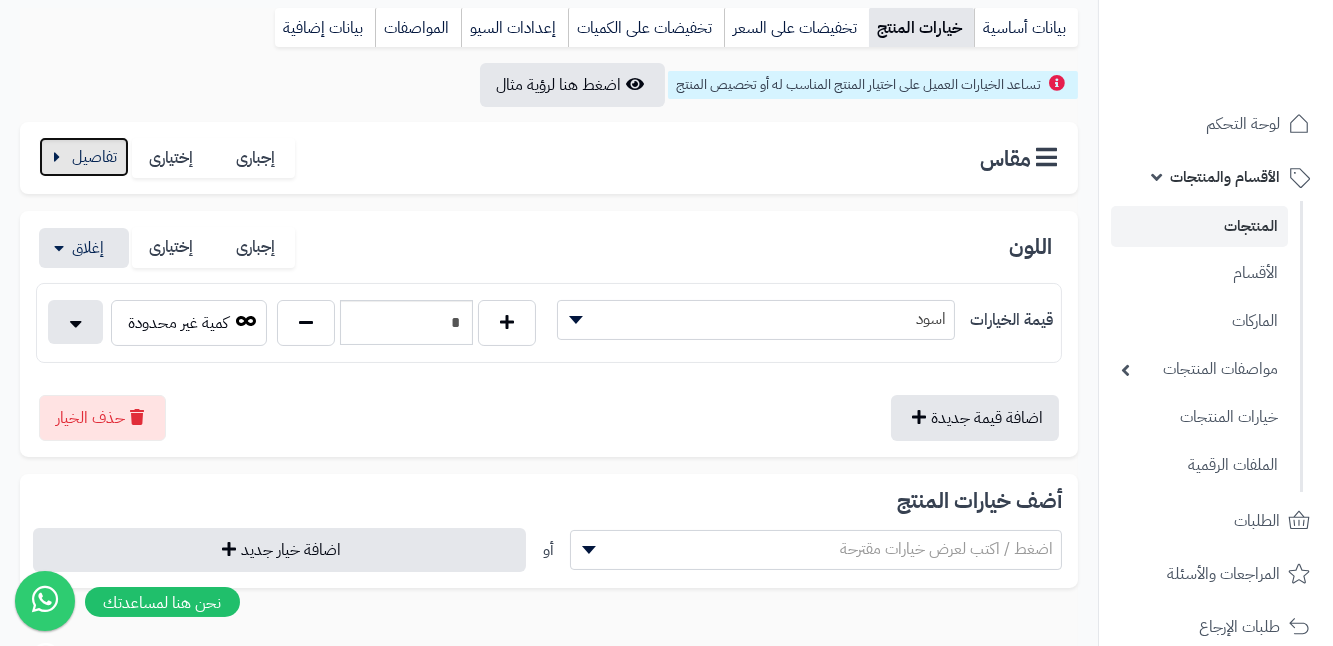 click at bounding box center (84, 157) 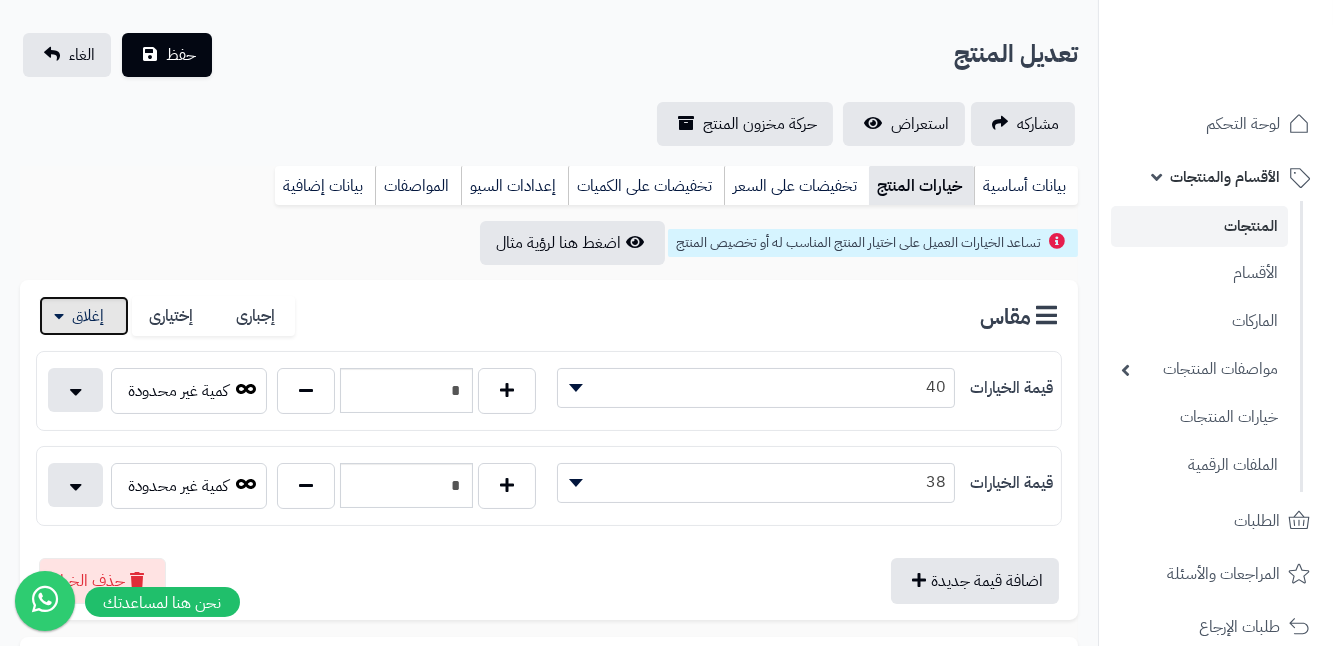 scroll, scrollTop: 90, scrollLeft: 0, axis: vertical 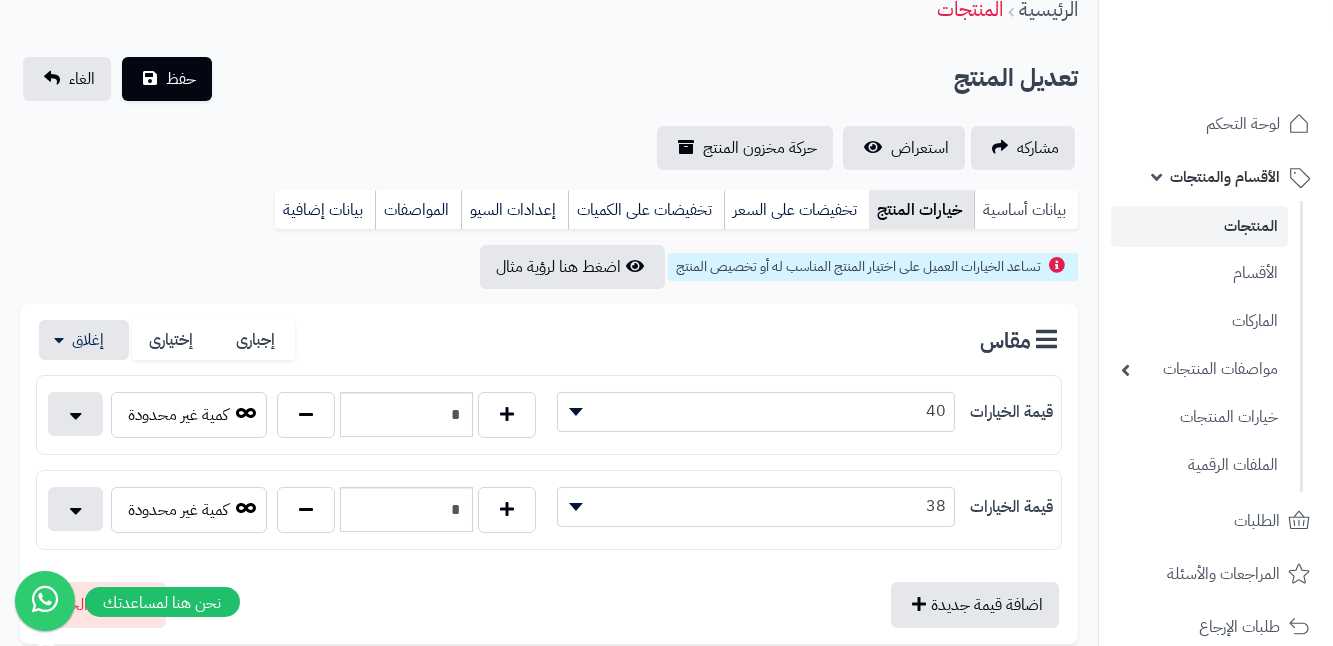 click on "بيانات أساسية" at bounding box center (1026, 210) 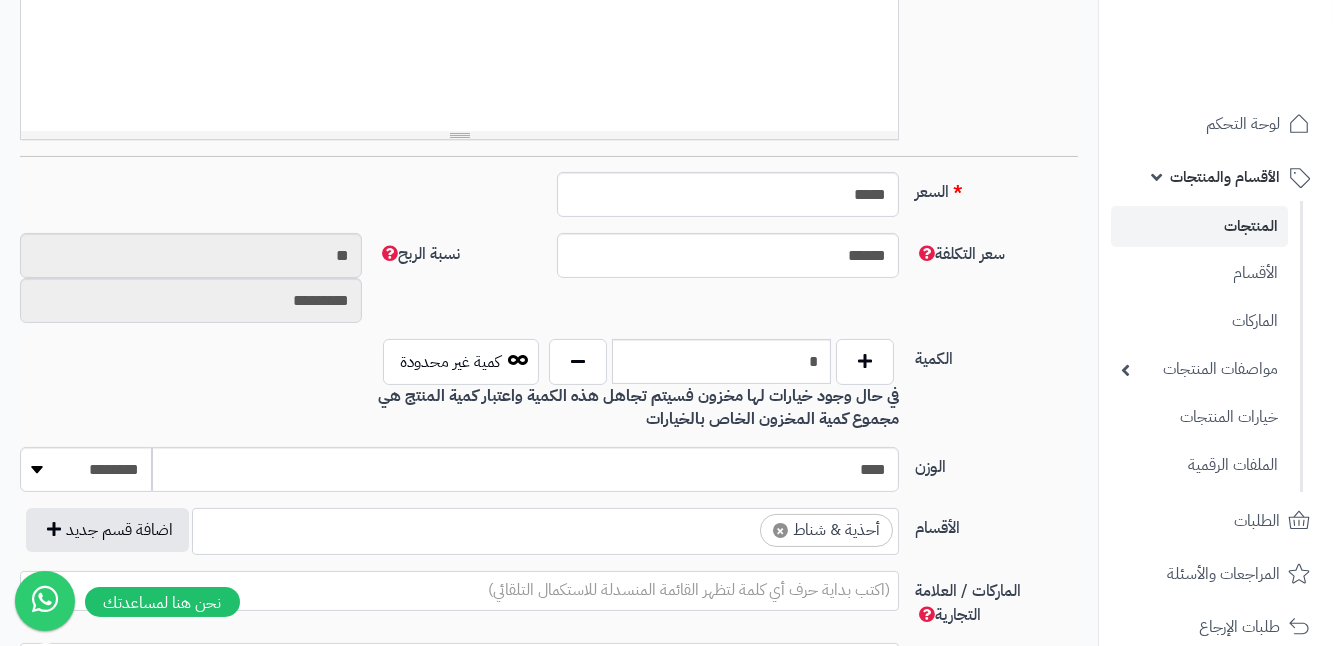 scroll, scrollTop: 727, scrollLeft: 0, axis: vertical 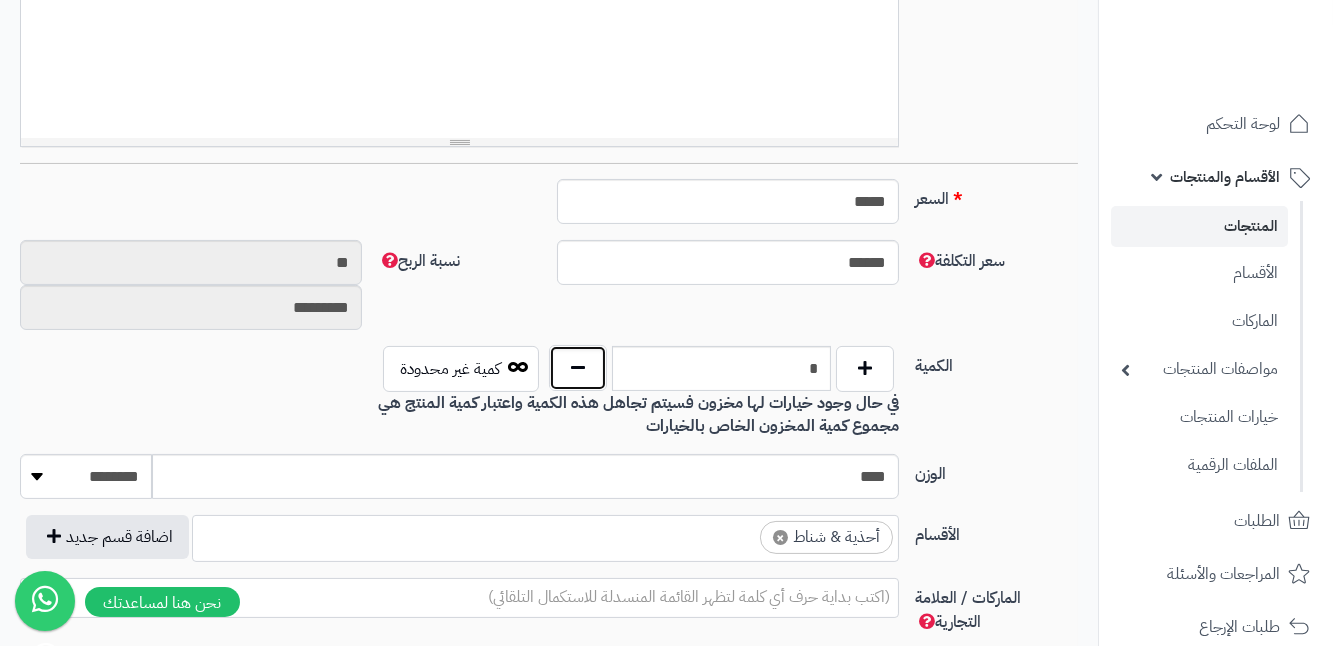 click at bounding box center [578, 368] 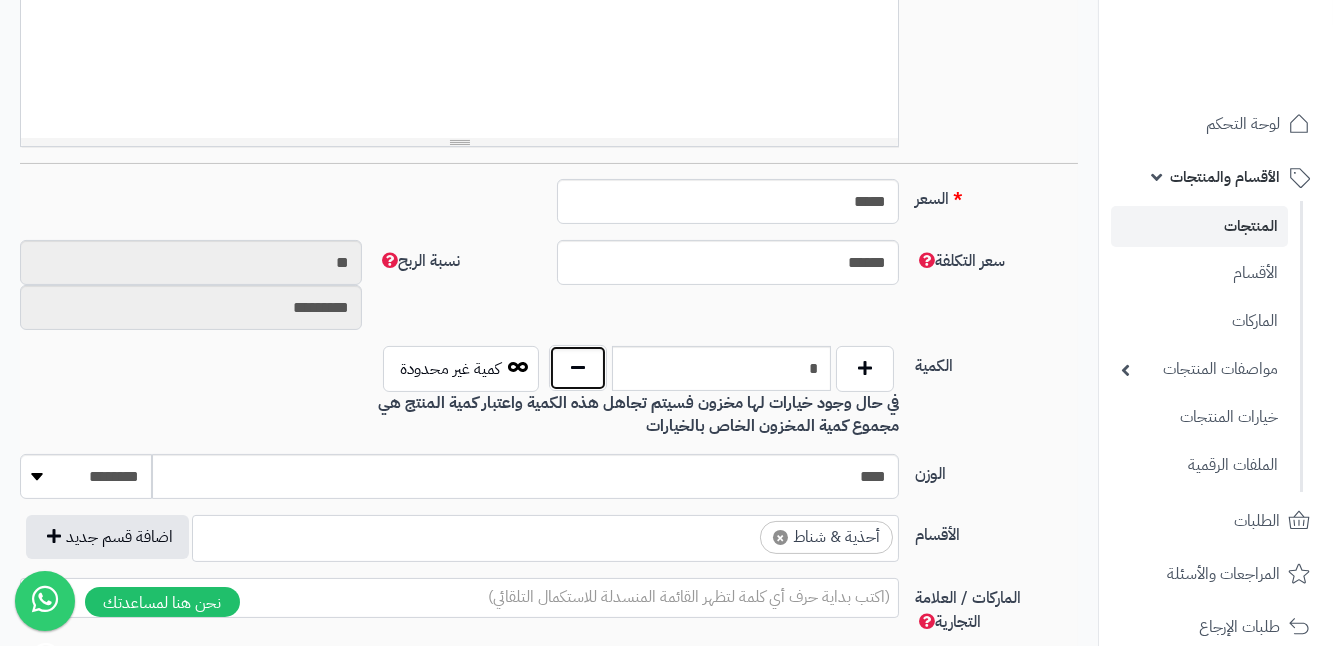 click at bounding box center [578, 368] 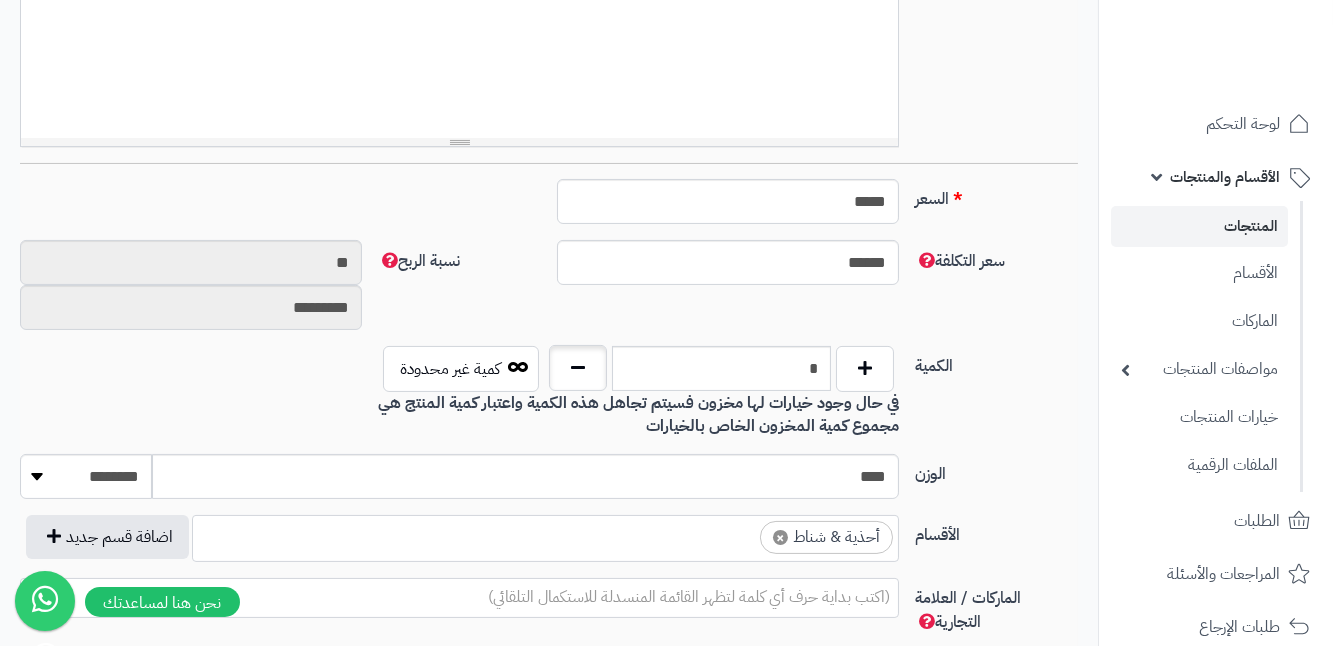 type on "*" 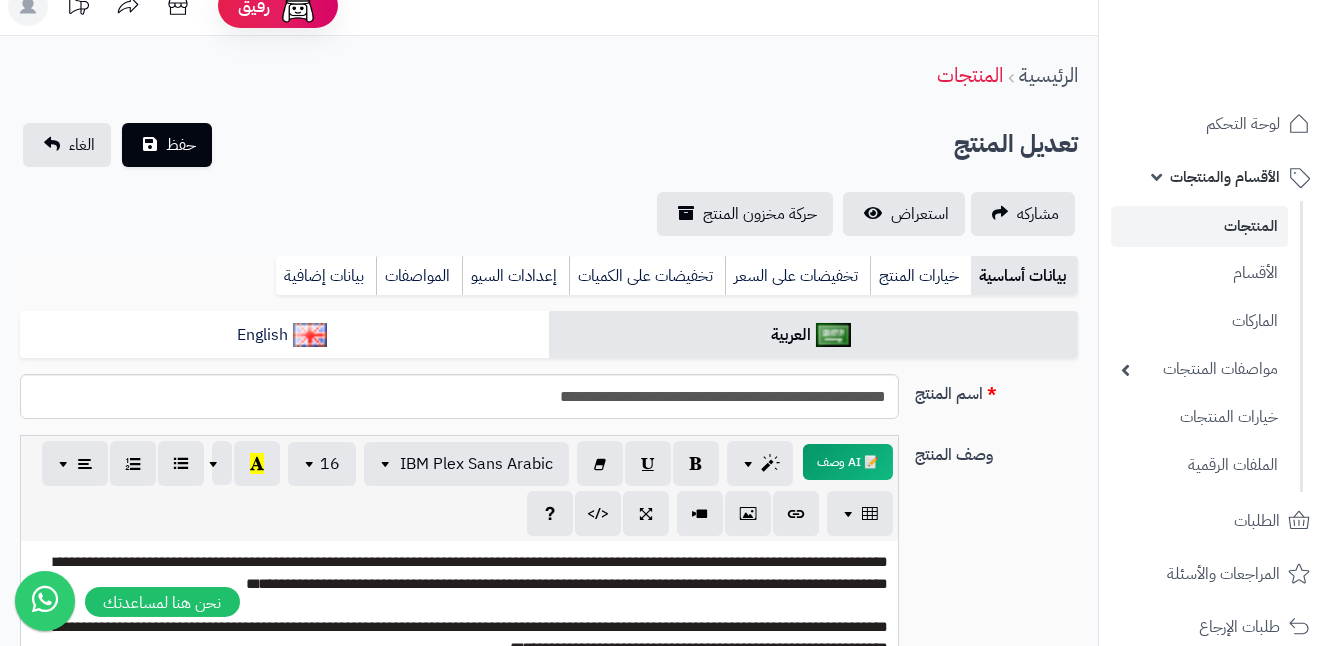 scroll, scrollTop: 0, scrollLeft: 0, axis: both 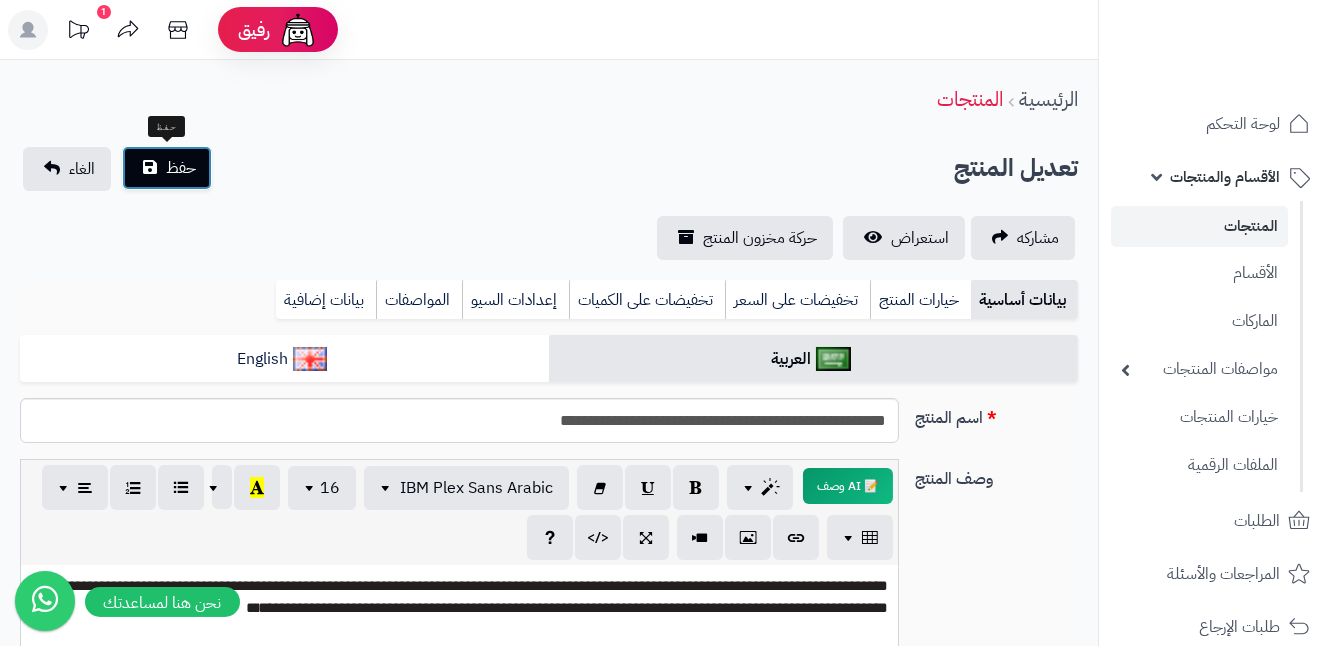 click on "حفظ" at bounding box center (181, 168) 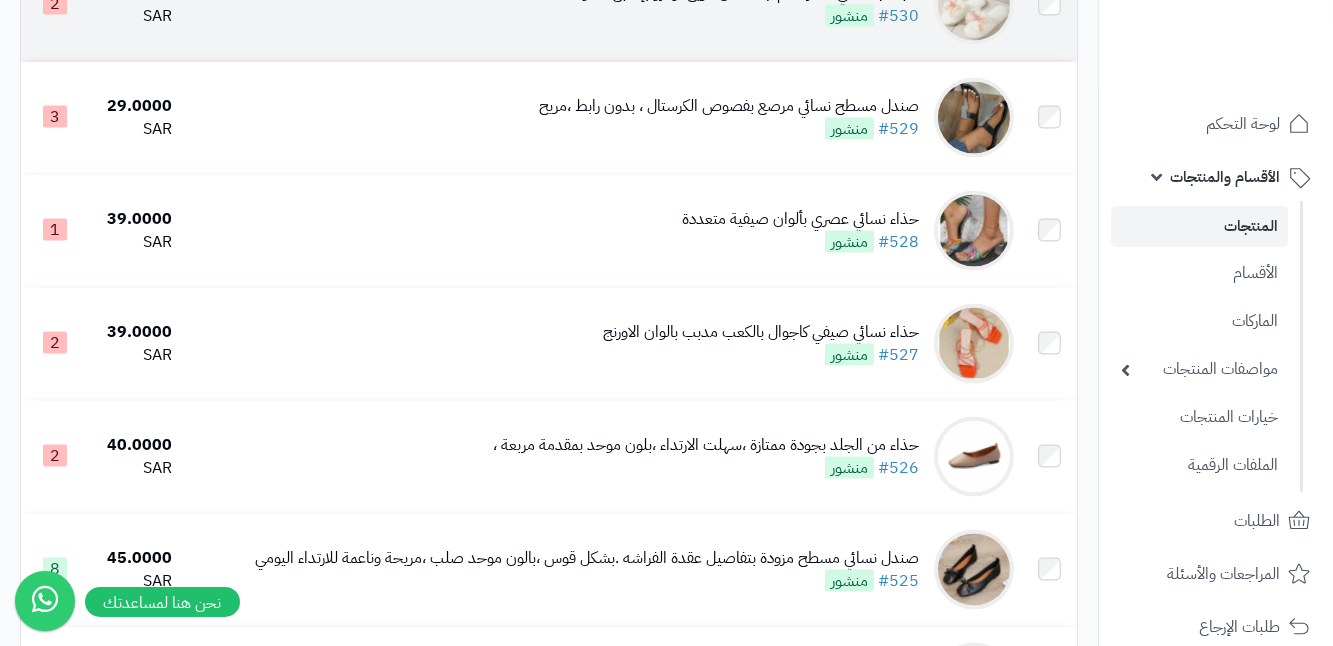 scroll, scrollTop: 6727, scrollLeft: 0, axis: vertical 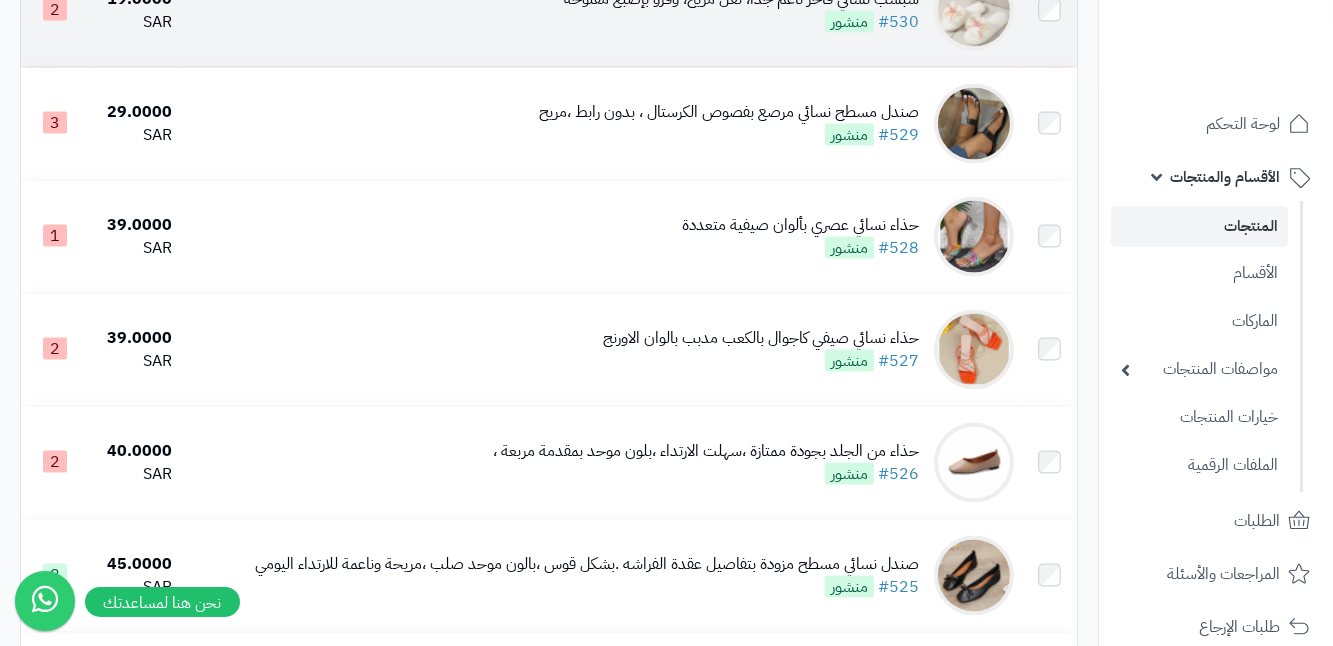 click on "صندل مسطح نسائي مرصع بفصوص الكرستال ، بدون رابط ،مريح
#529
منشور" at bounding box center [601, 124] 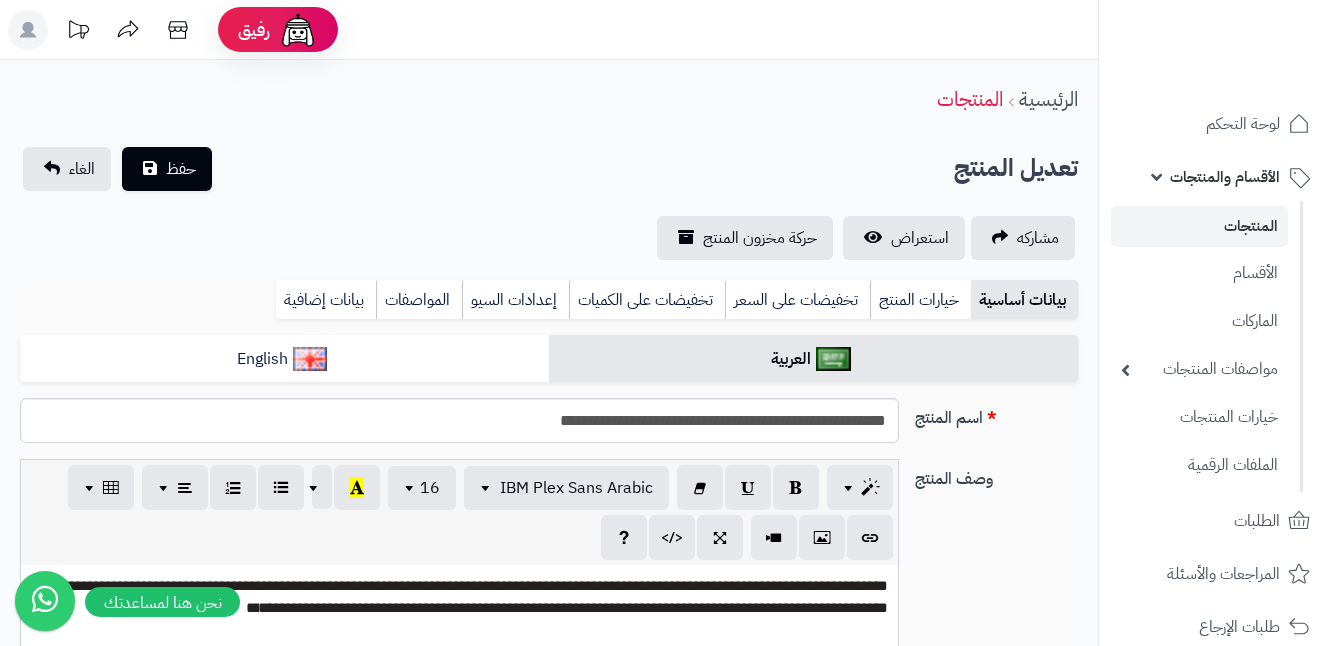 scroll, scrollTop: 0, scrollLeft: 0, axis: both 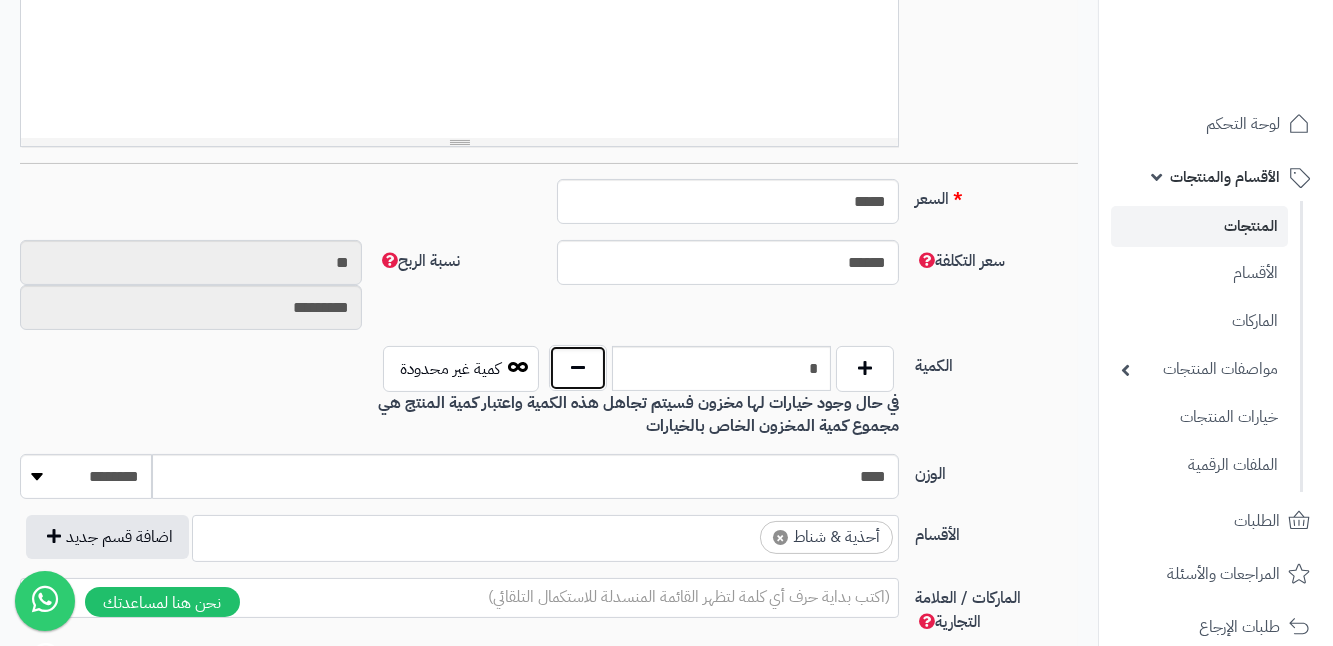 click at bounding box center [578, 368] 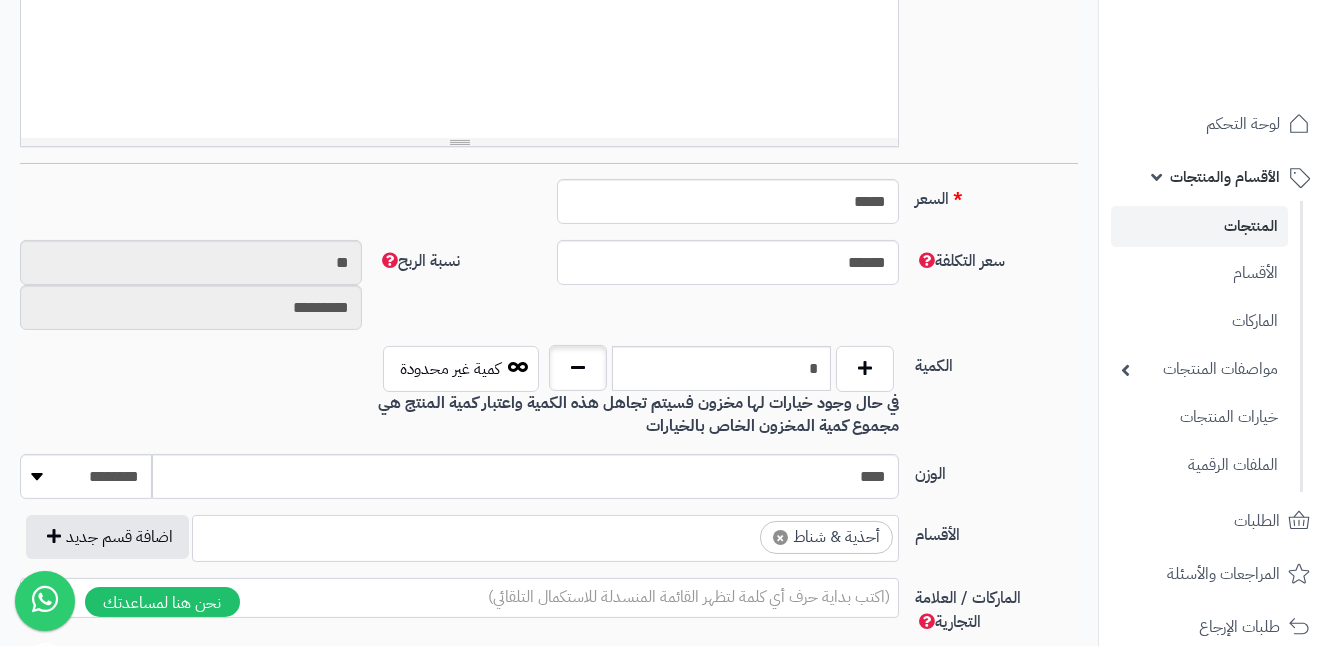 type on "*" 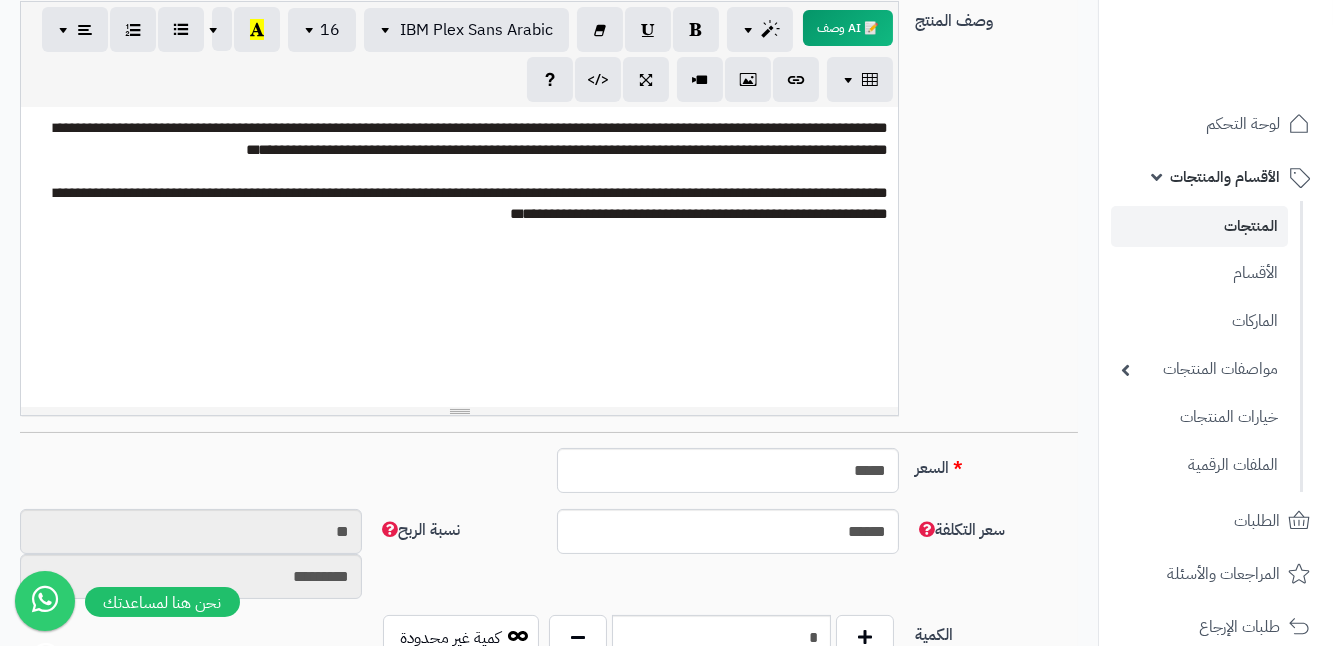 scroll, scrollTop: 272, scrollLeft: 0, axis: vertical 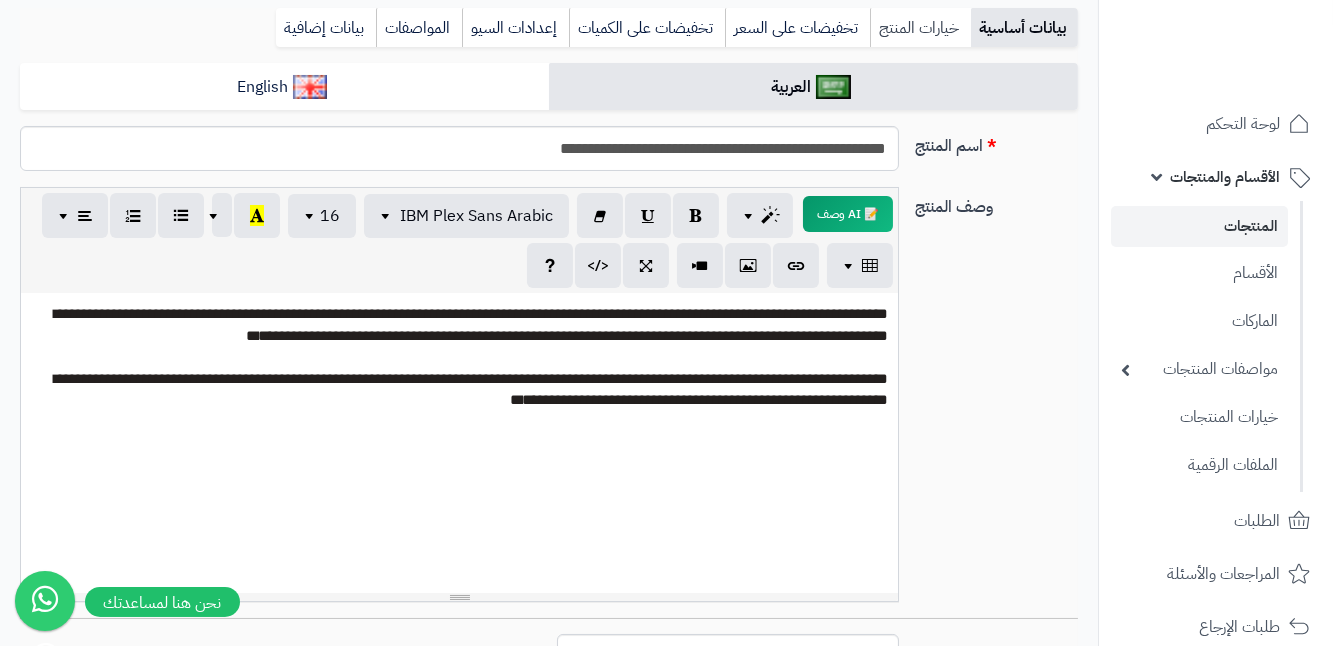 click on "خيارات المنتج" at bounding box center [920, 28] 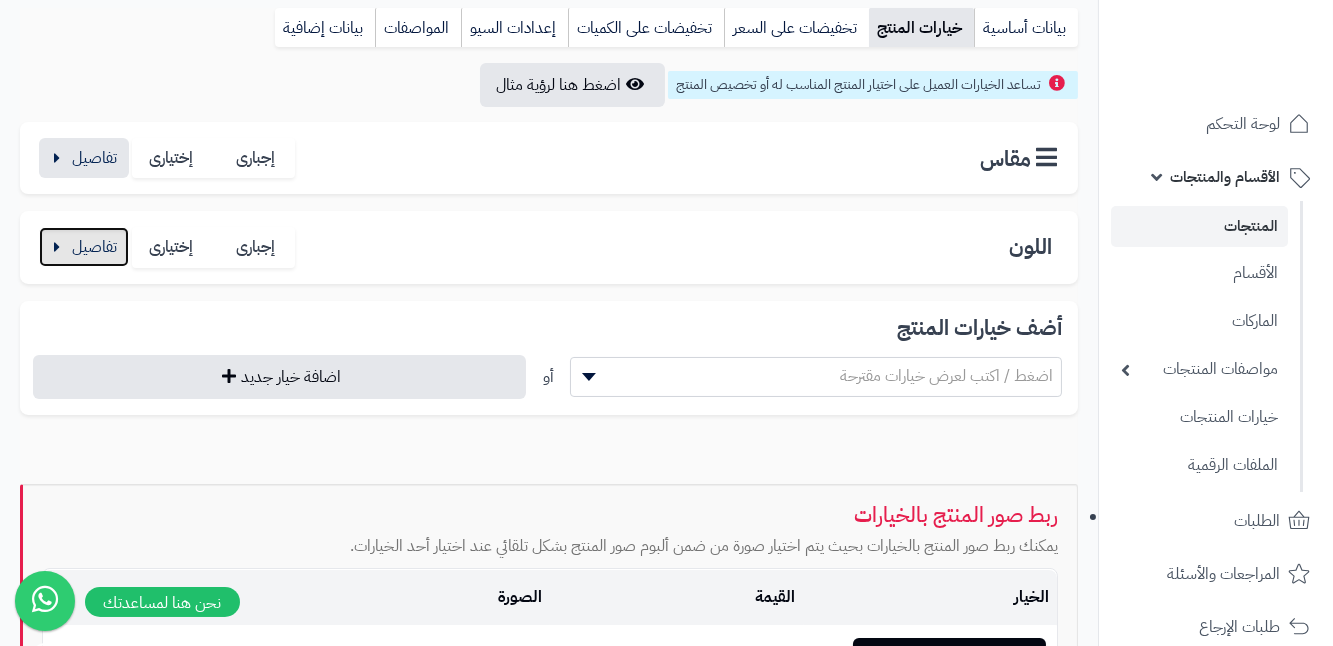 click at bounding box center [84, 247] 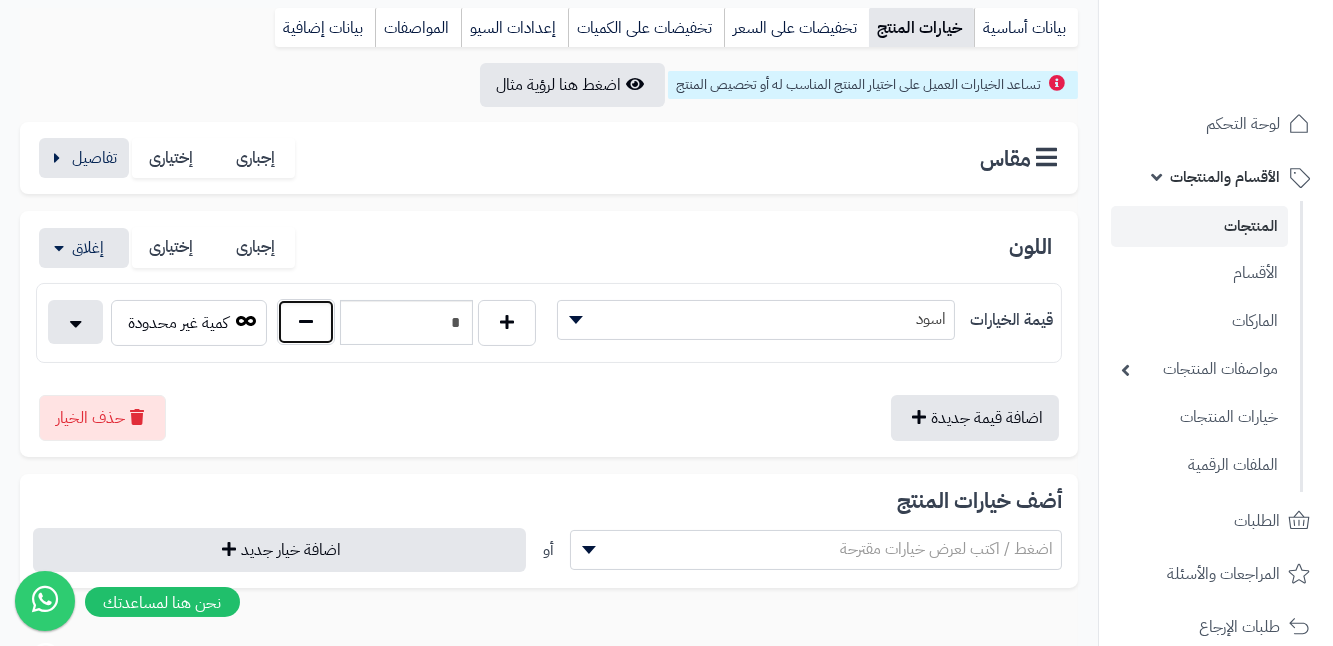 click at bounding box center (306, 322) 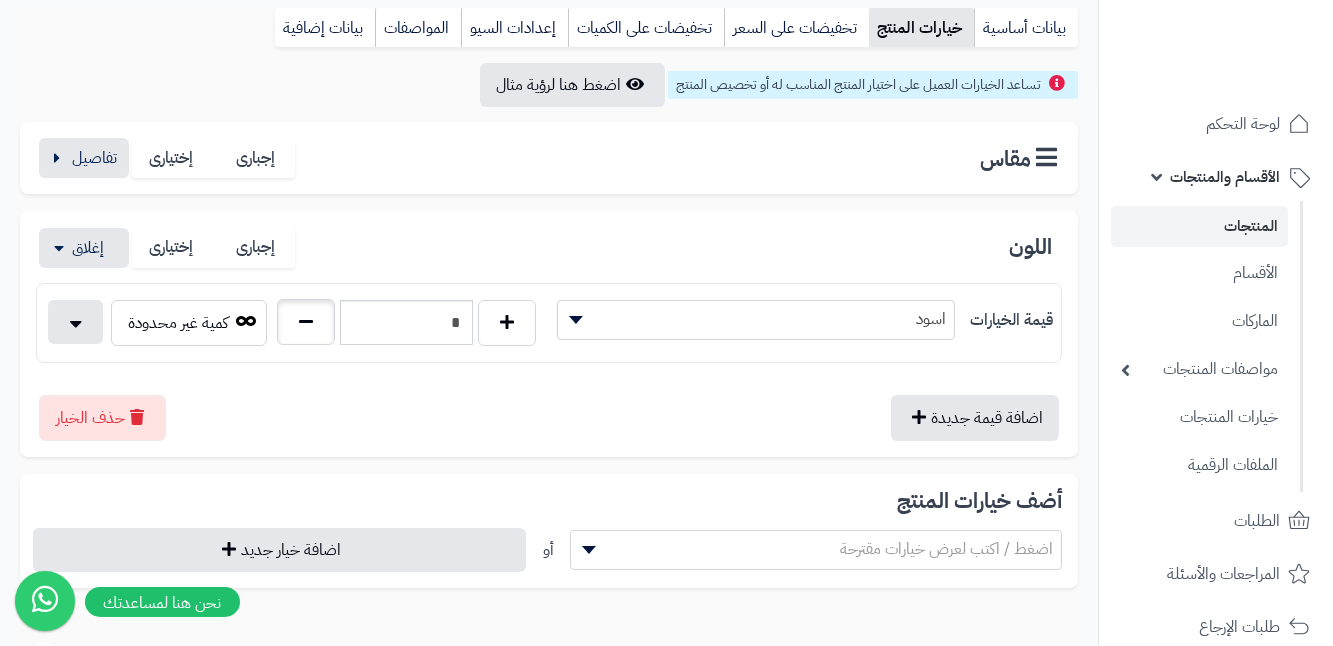 type on "*" 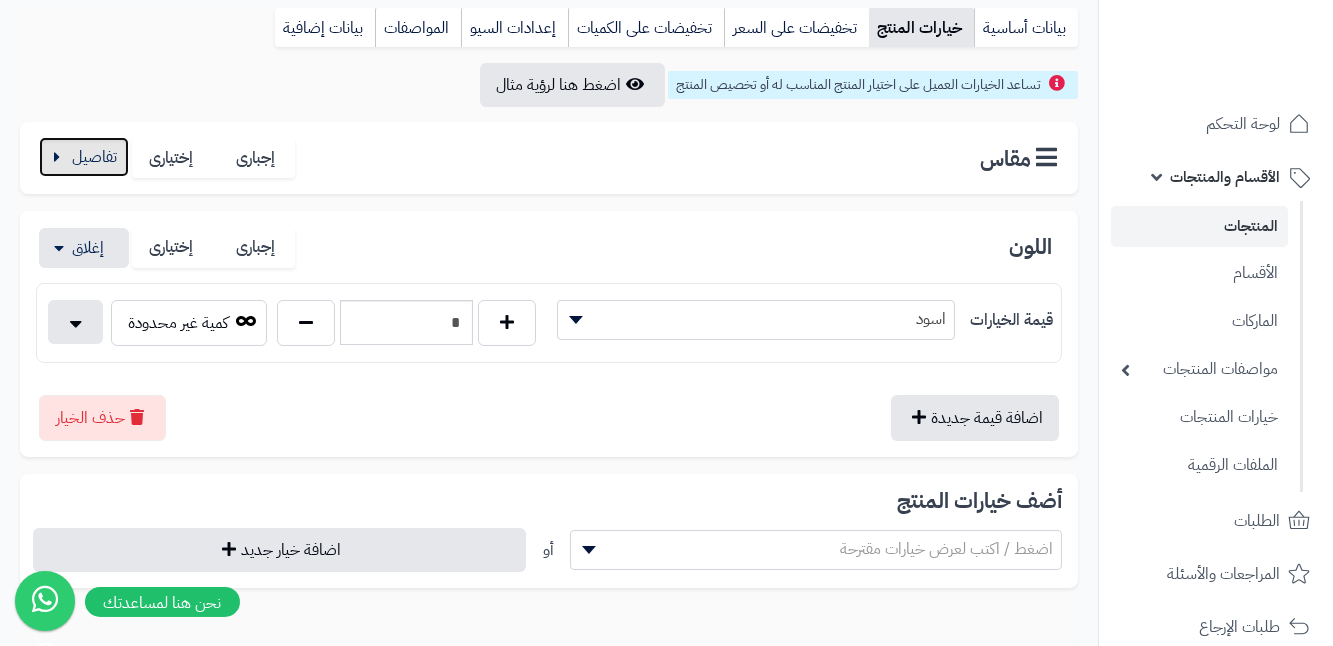 click at bounding box center [84, 157] 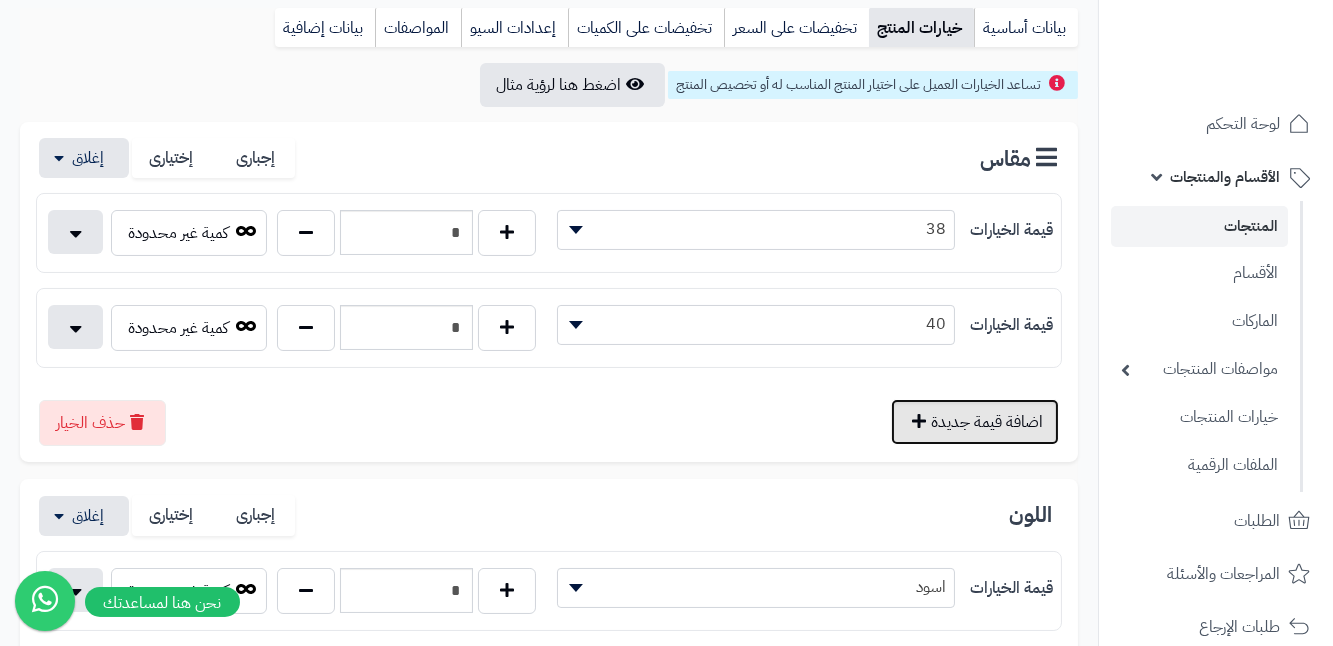 click on "اضافة قيمة جديدة" at bounding box center (975, 422) 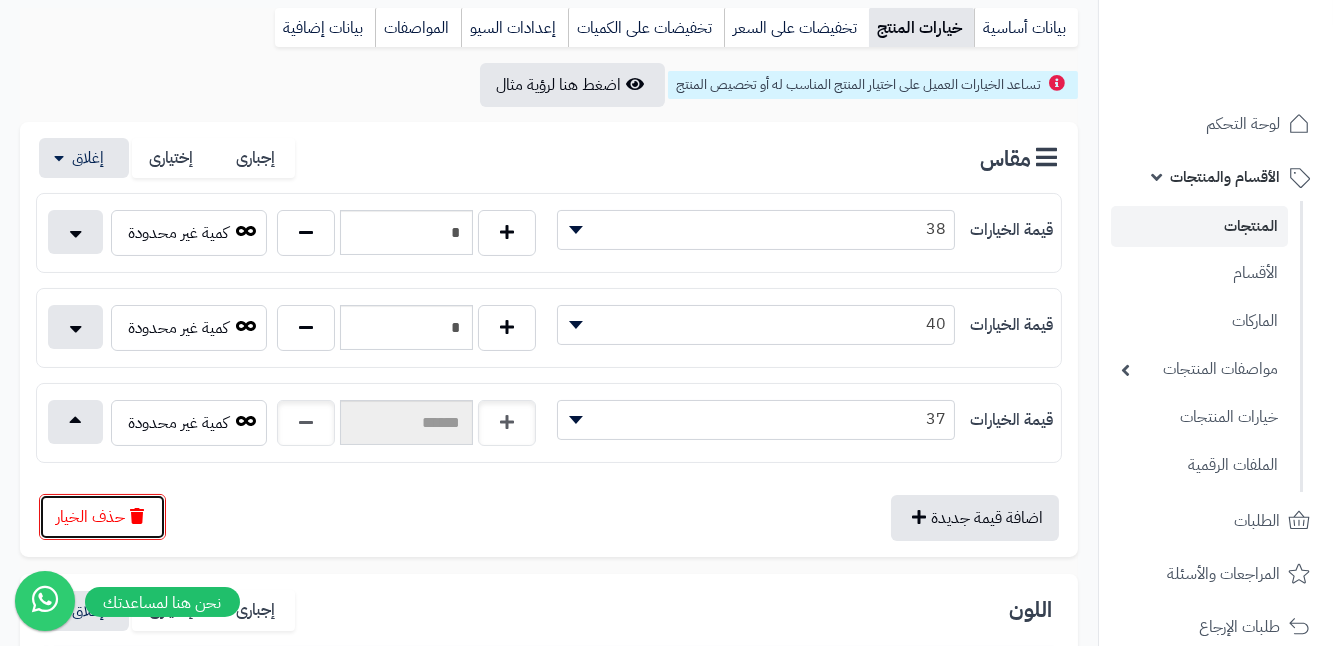 click on "حذف الخيار" at bounding box center (102, 517) 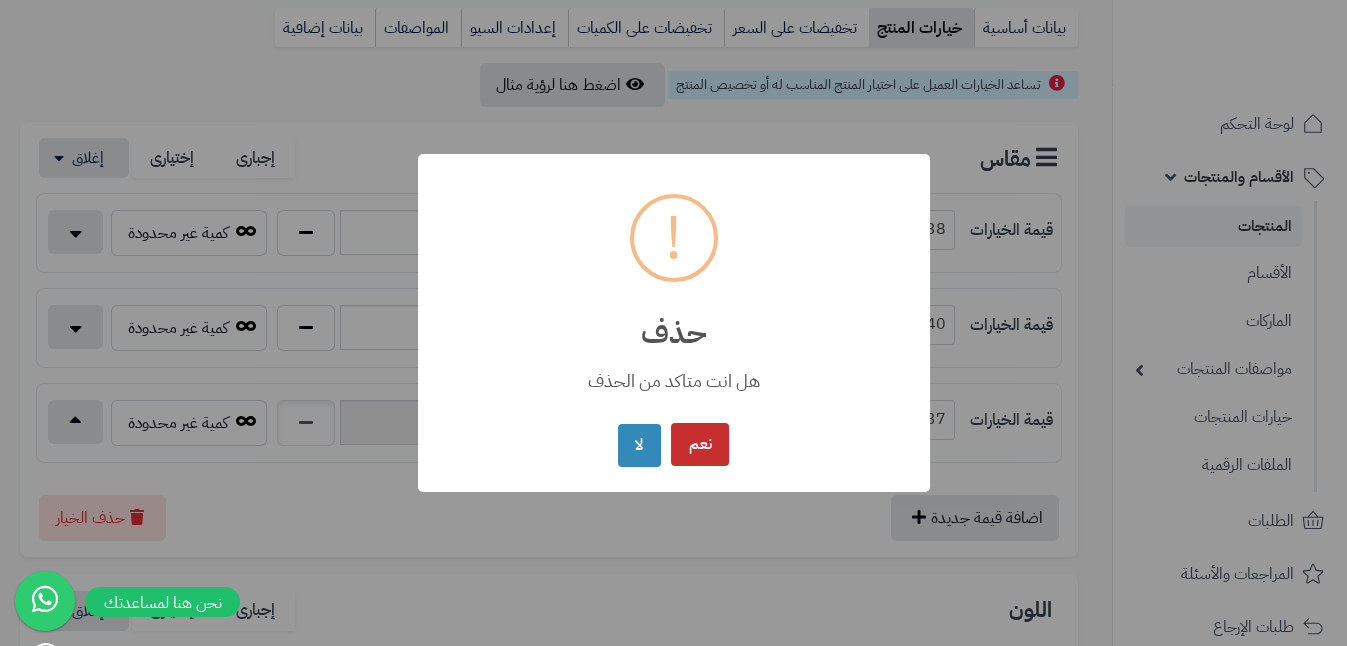 click on "نعم" at bounding box center (700, 444) 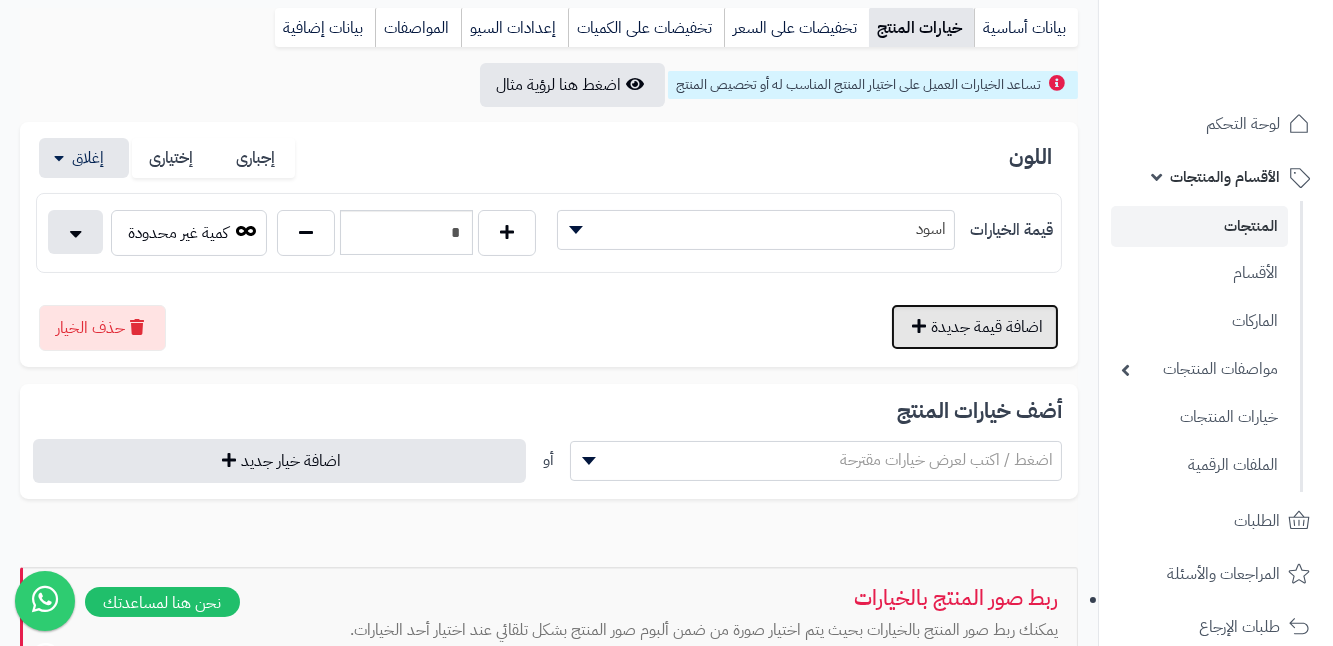 click on "اضافة قيمة جديدة" at bounding box center [975, 327] 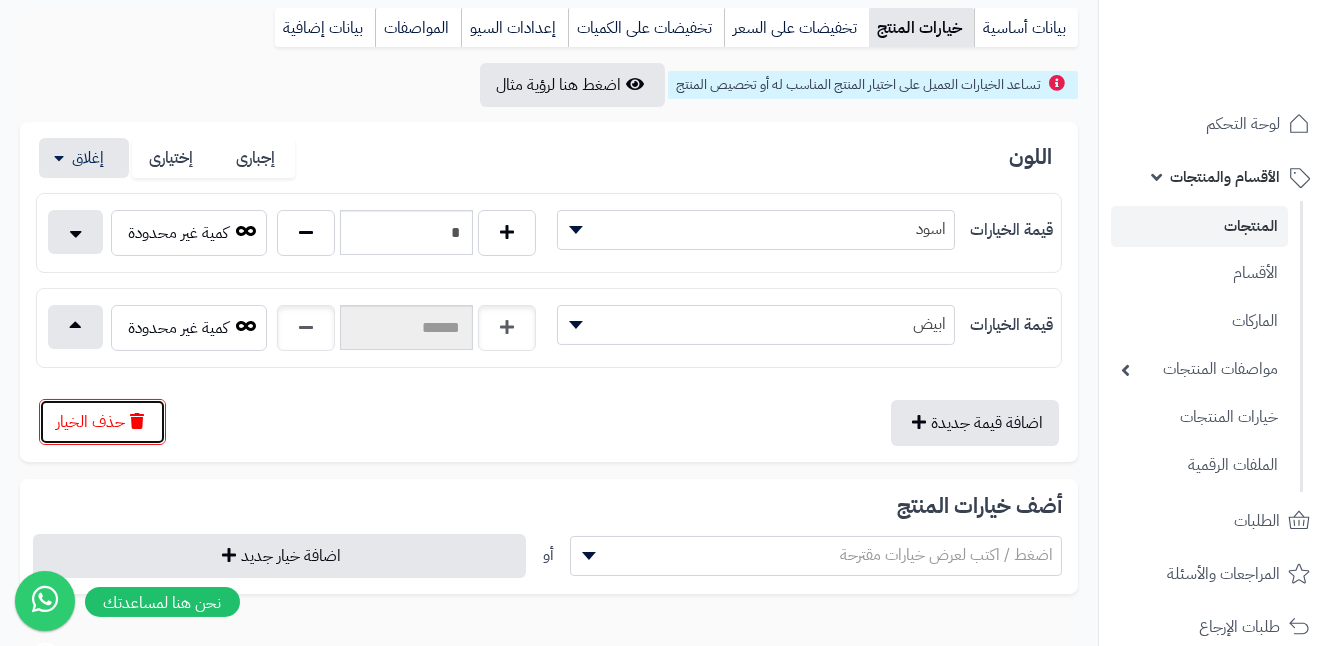 click on "حذف الخيار" at bounding box center [102, 422] 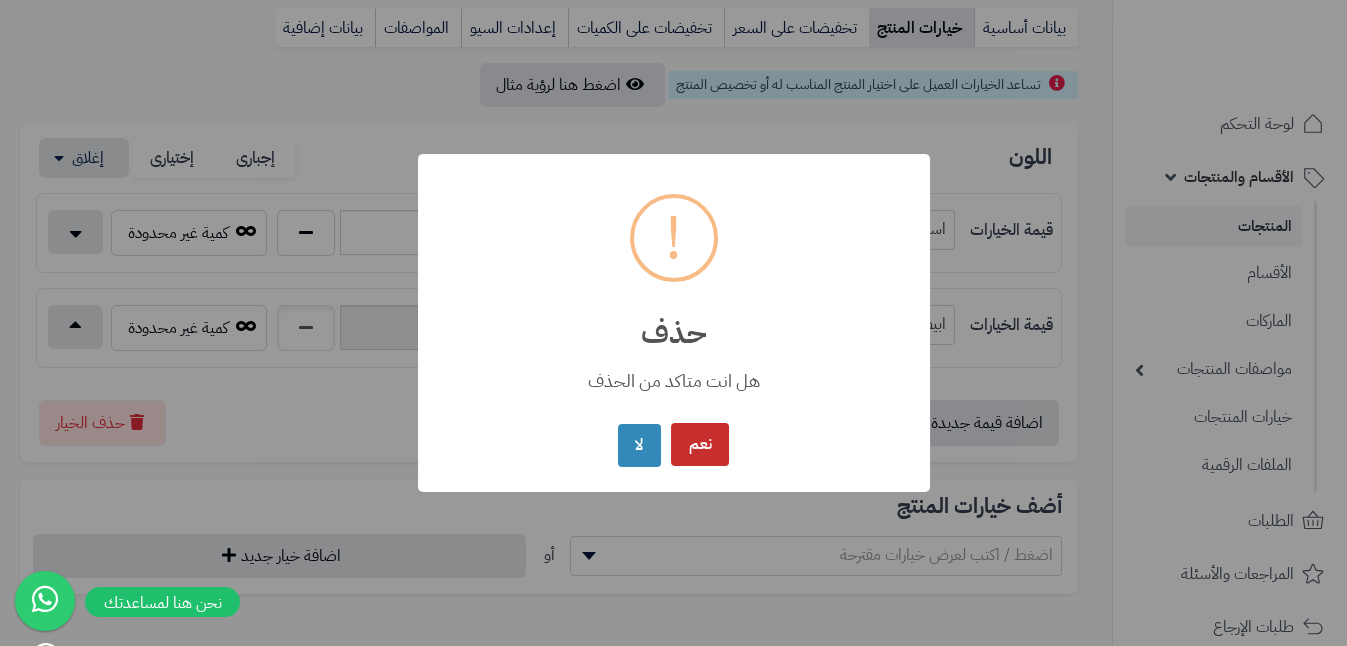 click on "نعم" at bounding box center [700, 444] 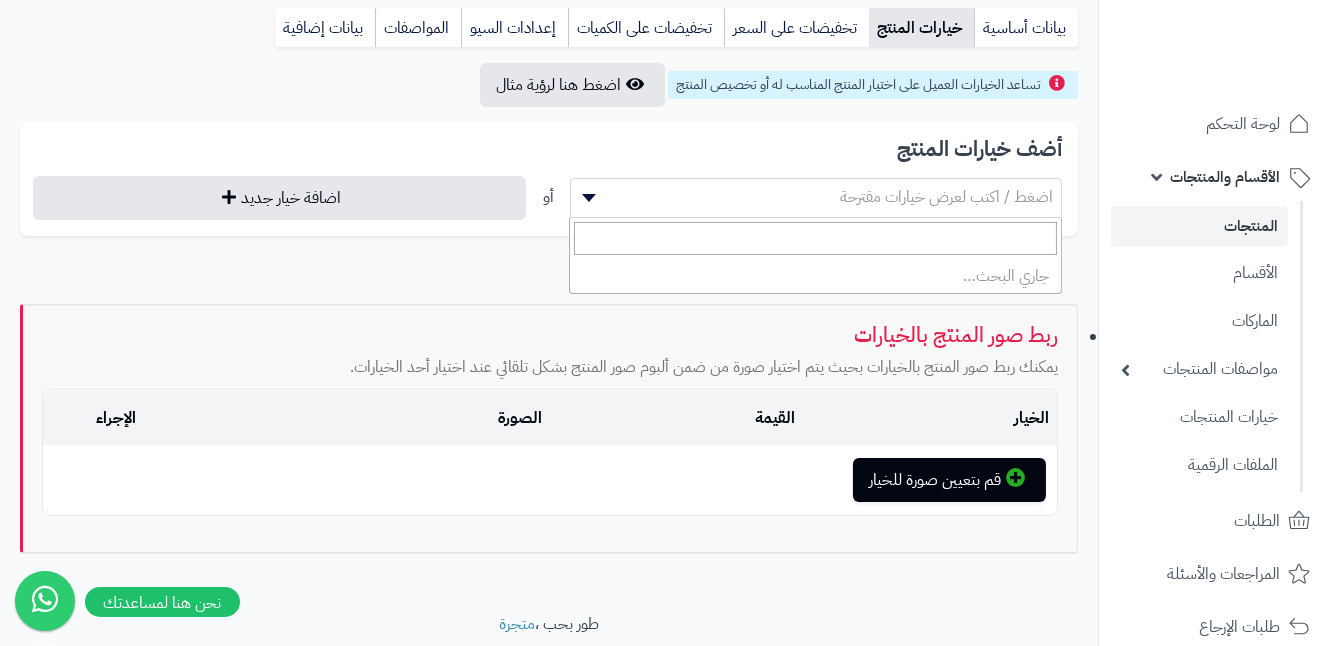 click at bounding box center (586, 198) 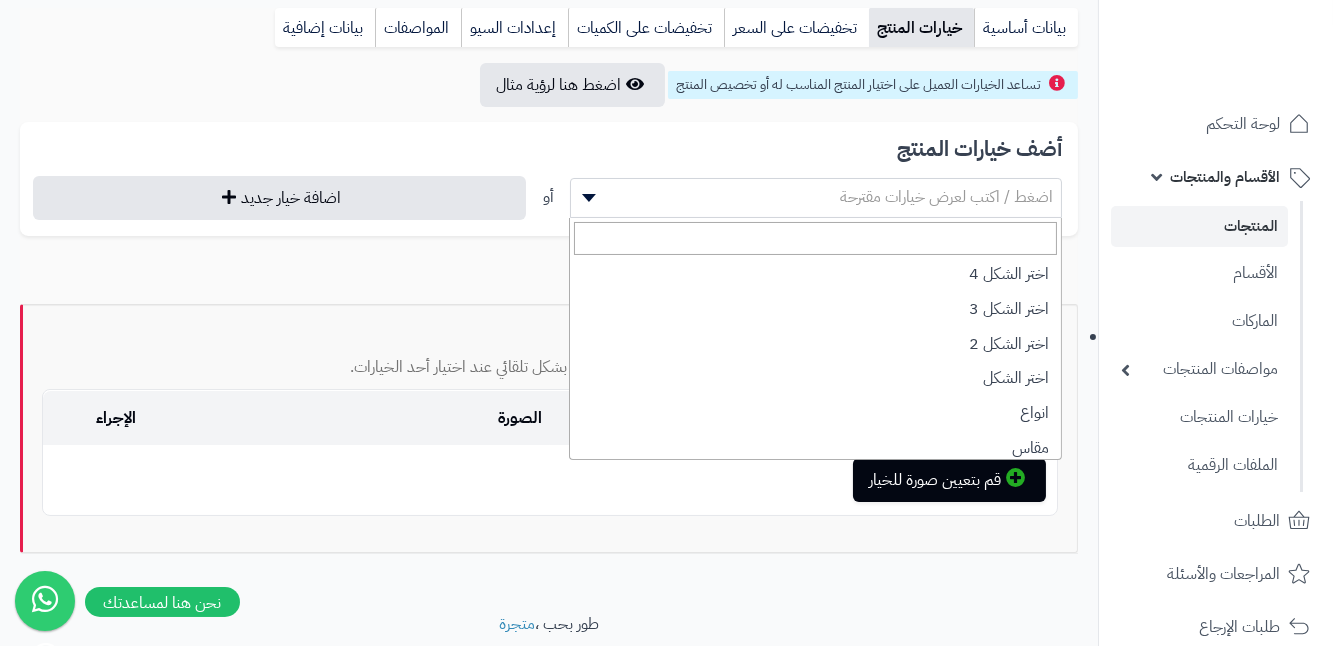 scroll, scrollTop: 183, scrollLeft: 0, axis: vertical 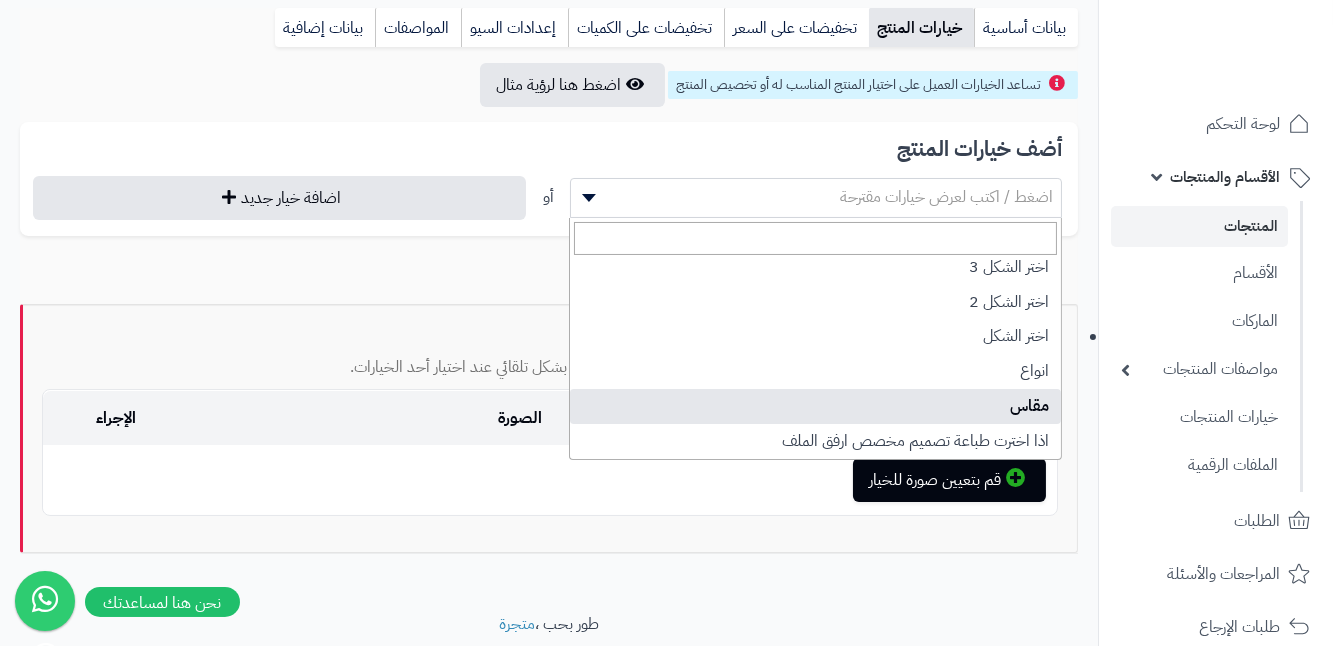 select on "**" 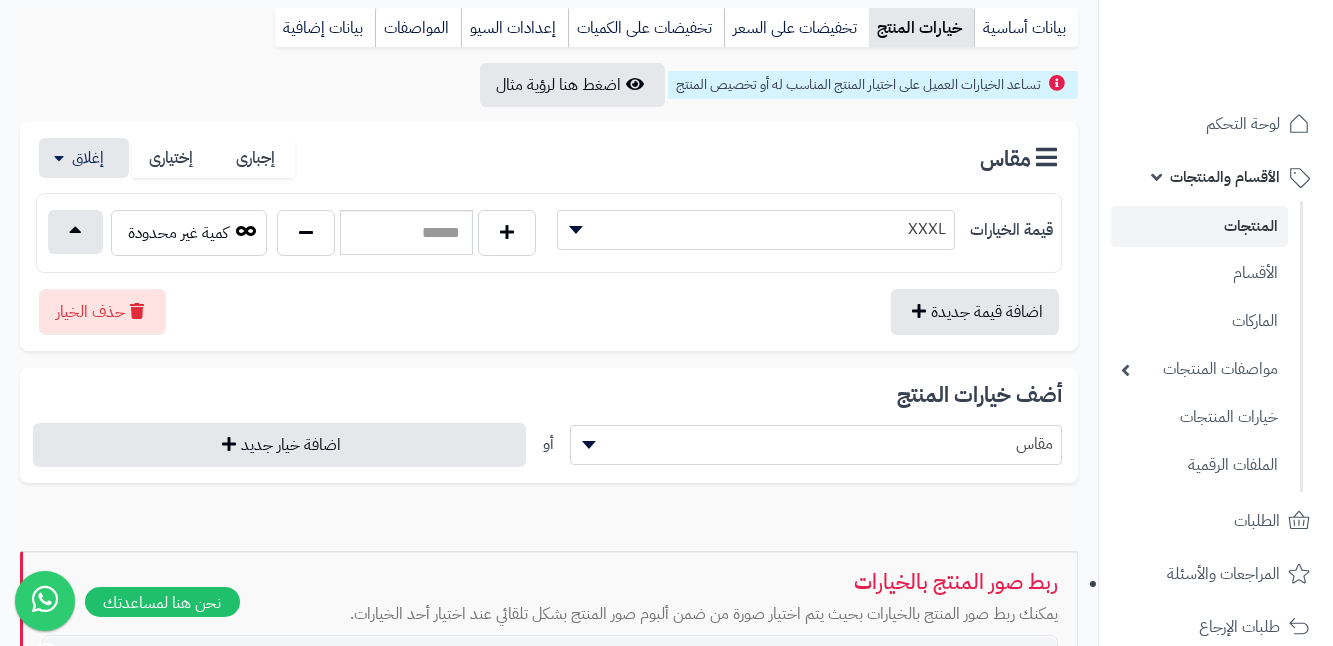 click at bounding box center [576, 230] 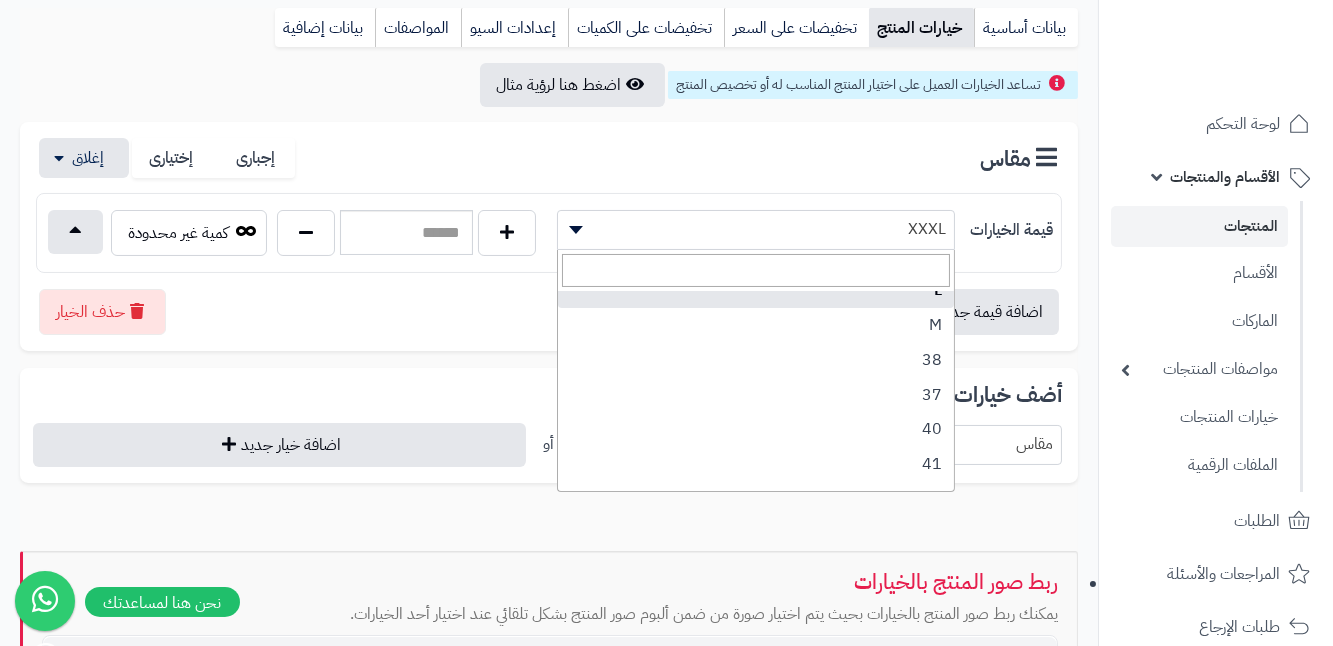 scroll, scrollTop: 253, scrollLeft: 0, axis: vertical 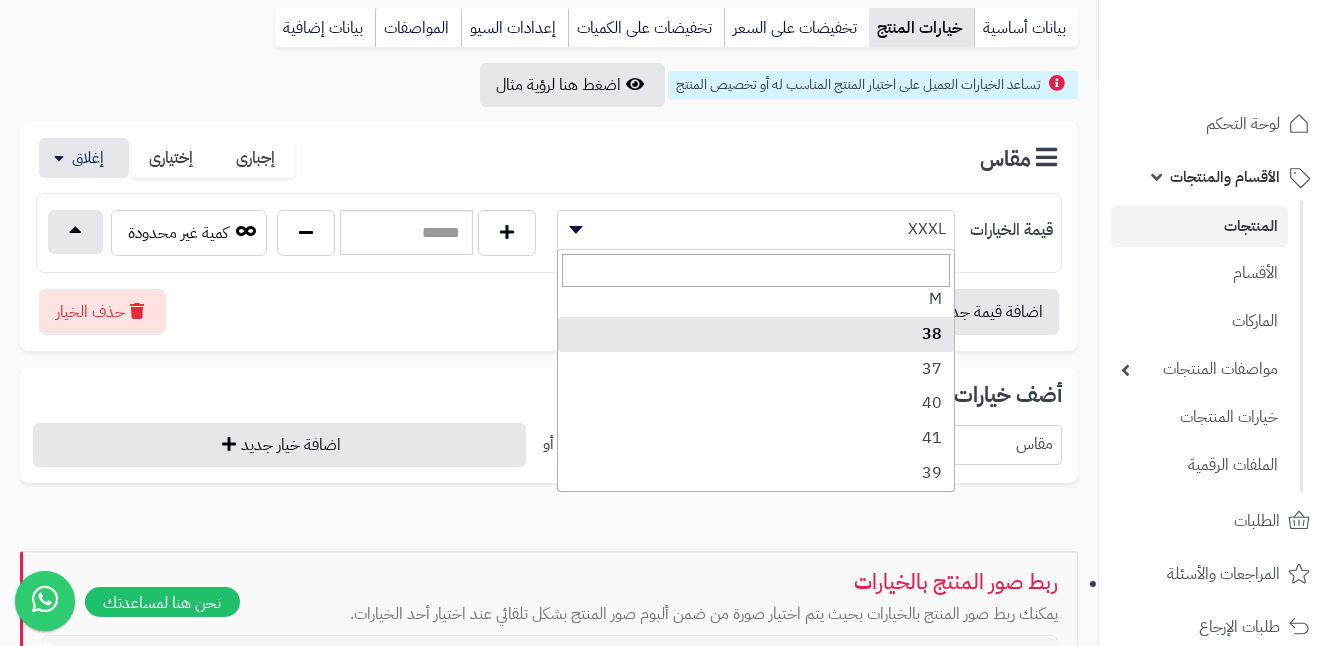 select on "***" 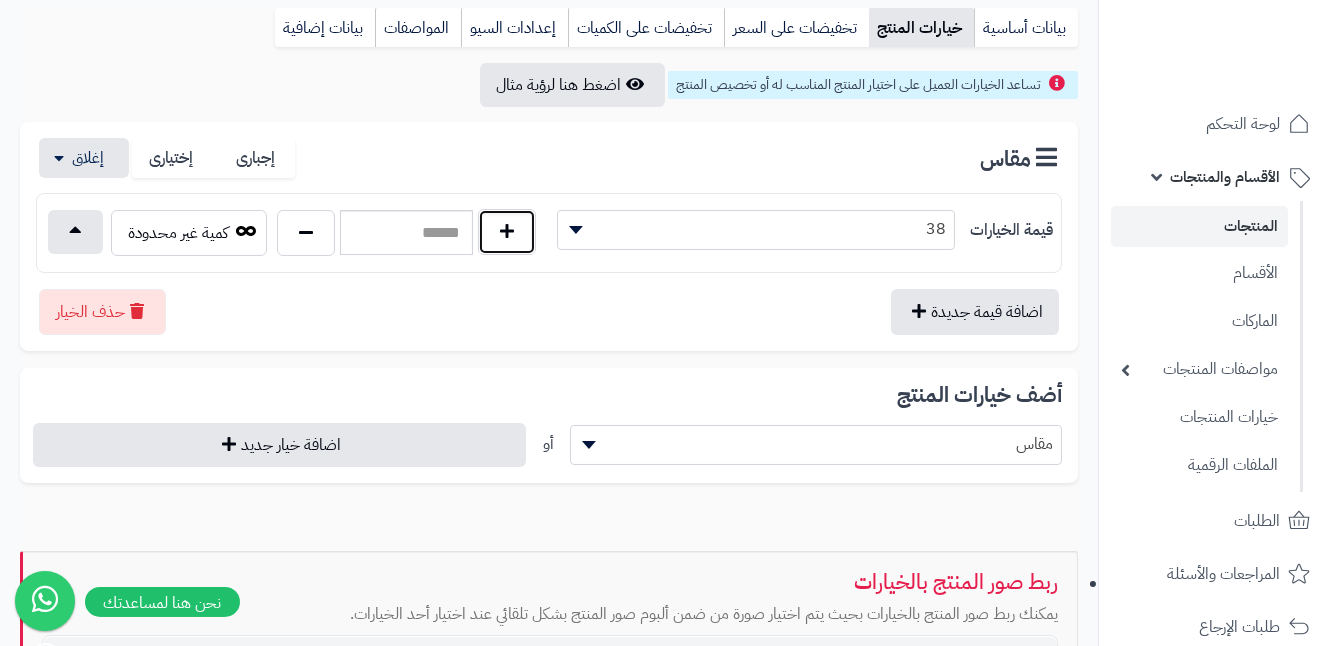 click at bounding box center [507, 232] 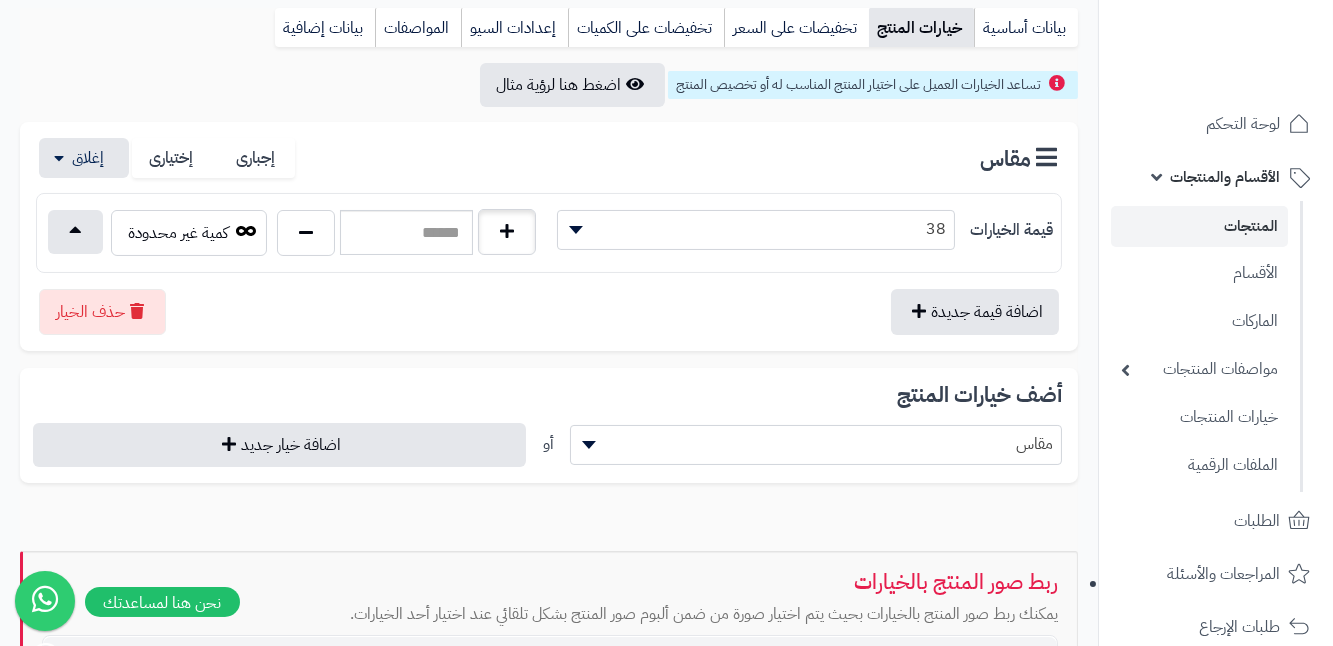type on "*" 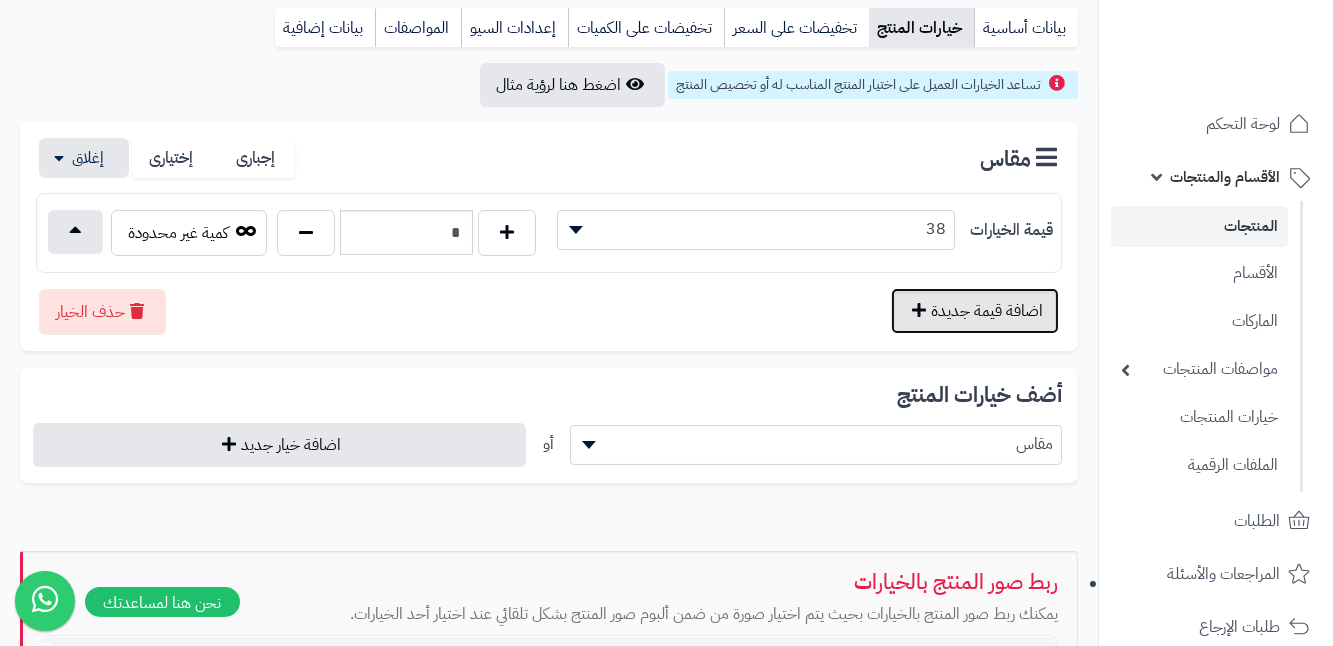 click on "اضافة قيمة جديدة" at bounding box center [975, 311] 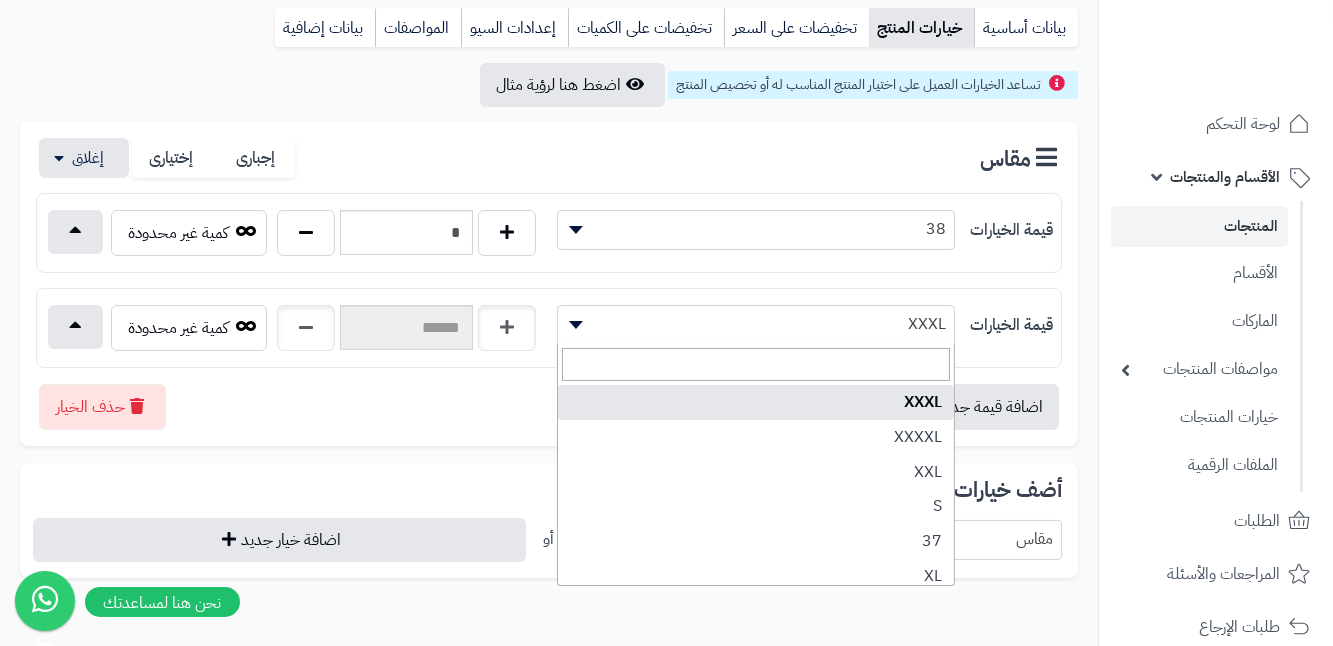 click on "XXXL" at bounding box center [756, 324] 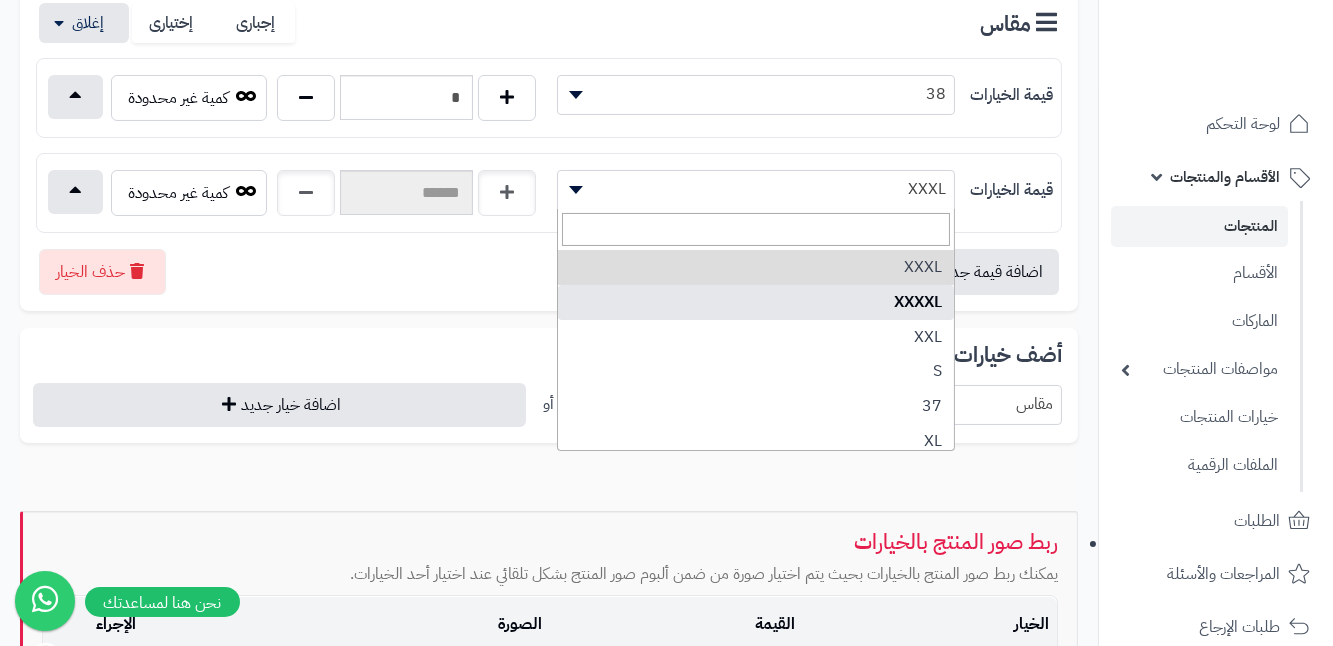 scroll, scrollTop: 545, scrollLeft: 0, axis: vertical 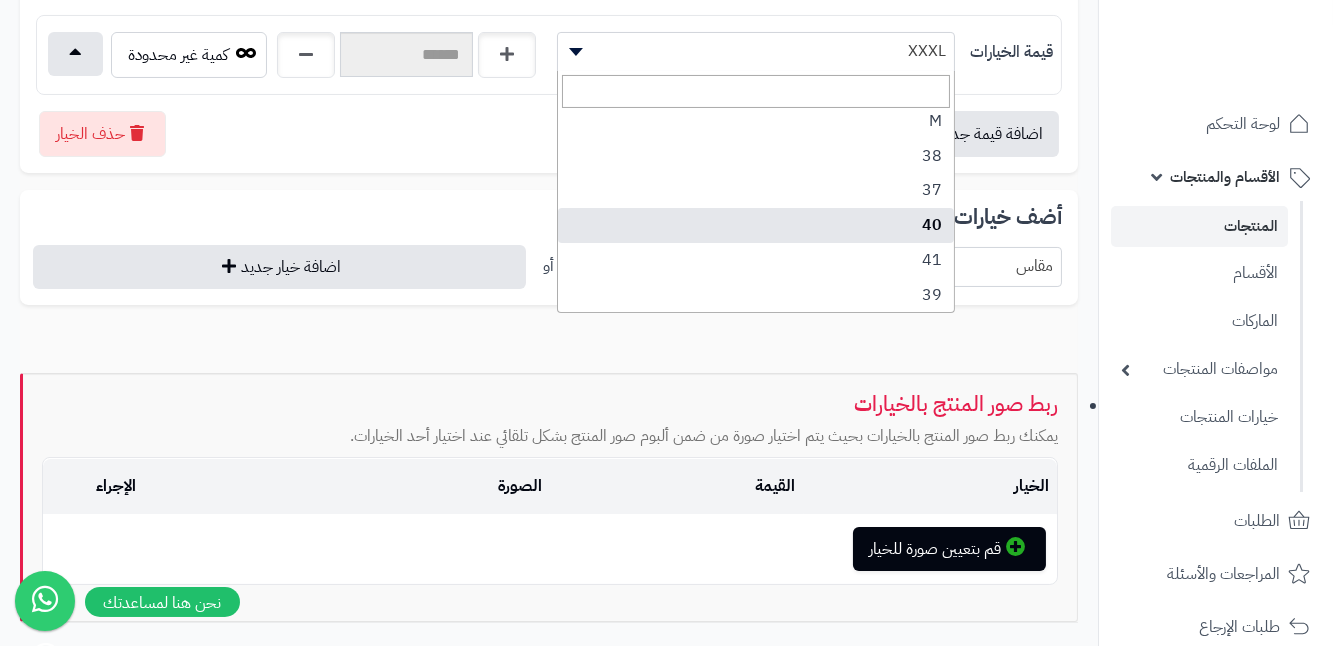 select on "***" 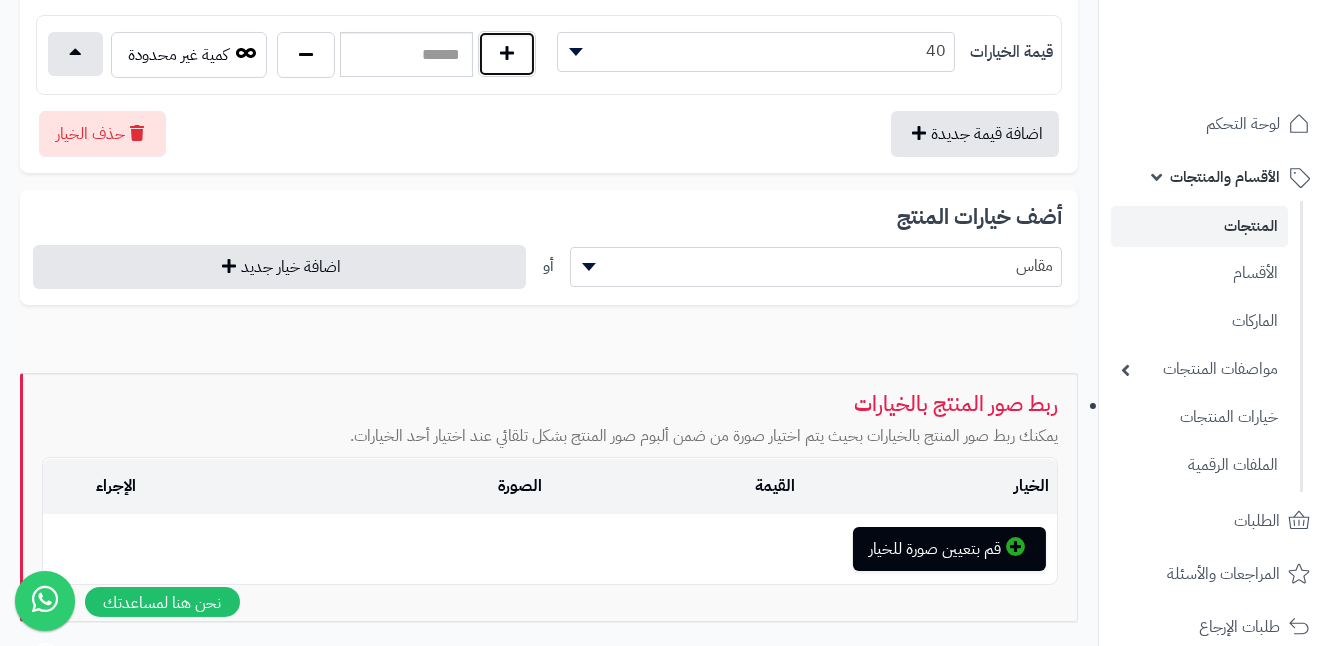 click at bounding box center (507, 54) 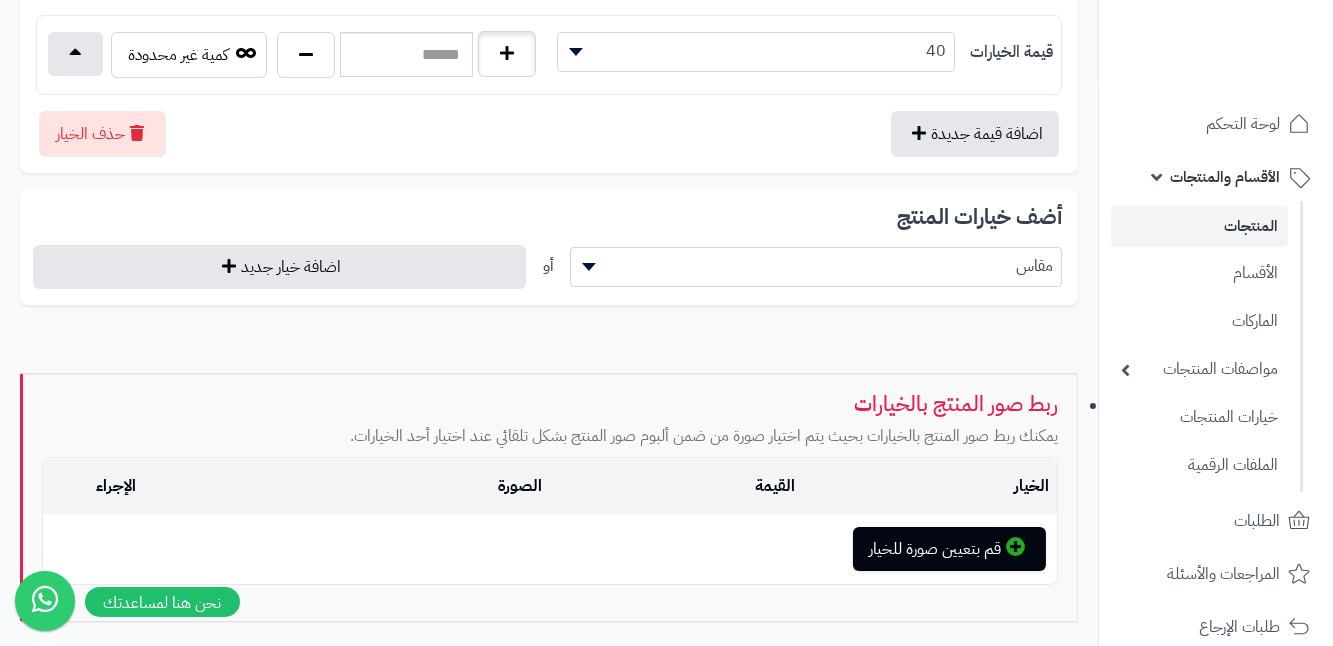 type on "*" 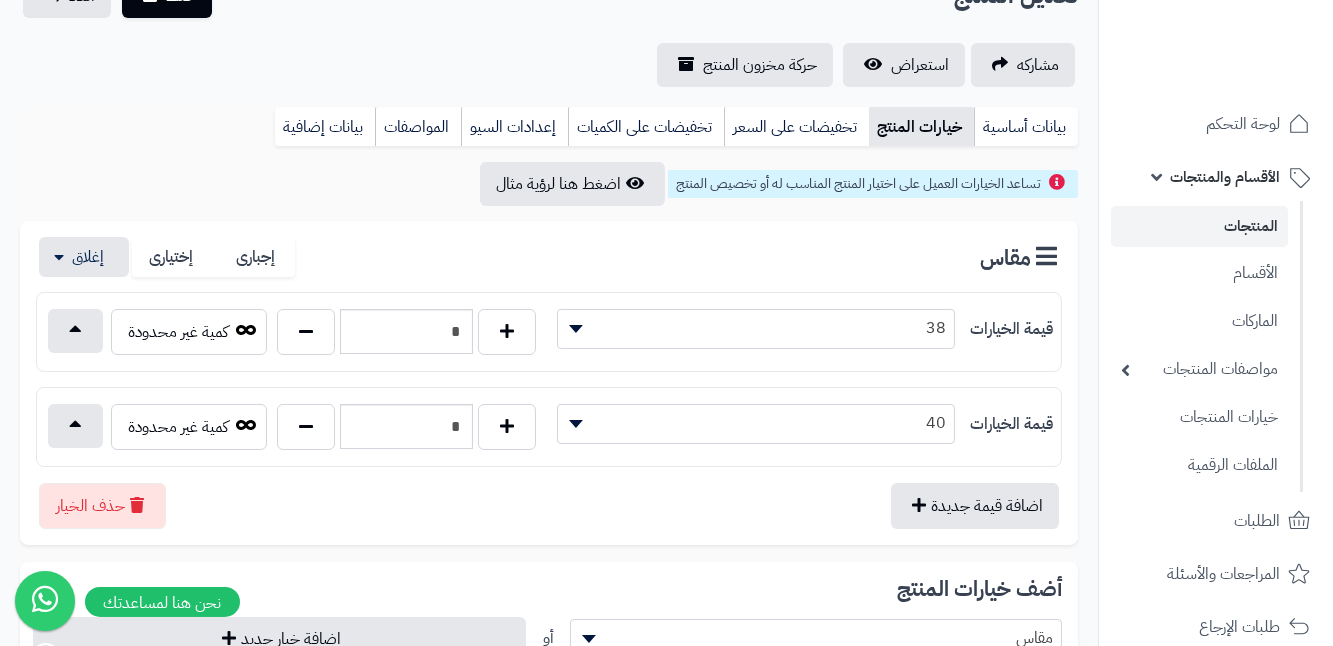 scroll, scrollTop: 90, scrollLeft: 0, axis: vertical 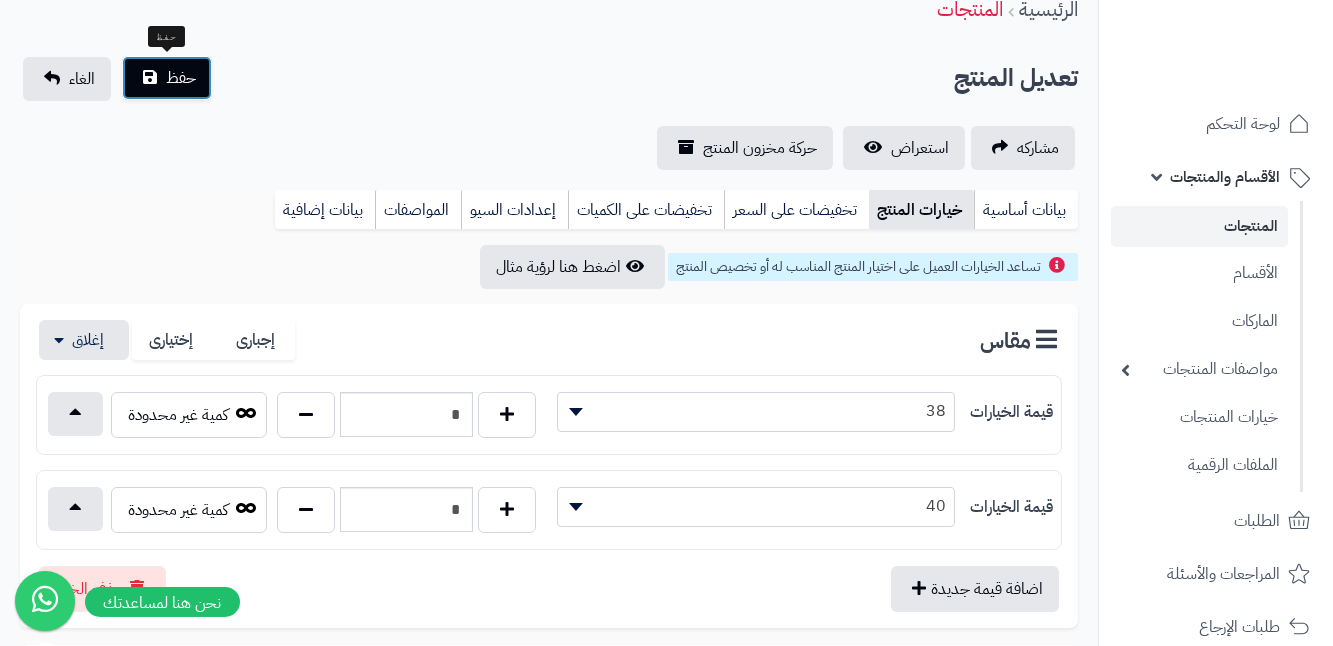 click on "حفظ" at bounding box center (181, 78) 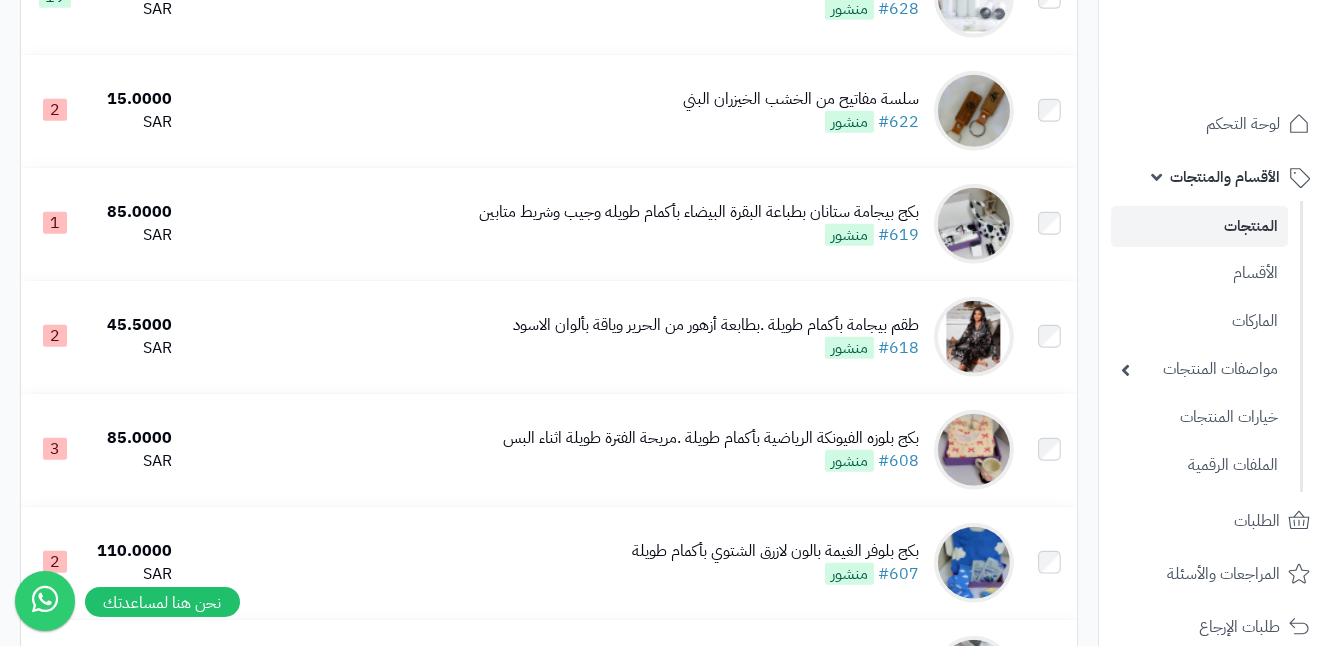 scroll, scrollTop: 3181, scrollLeft: 0, axis: vertical 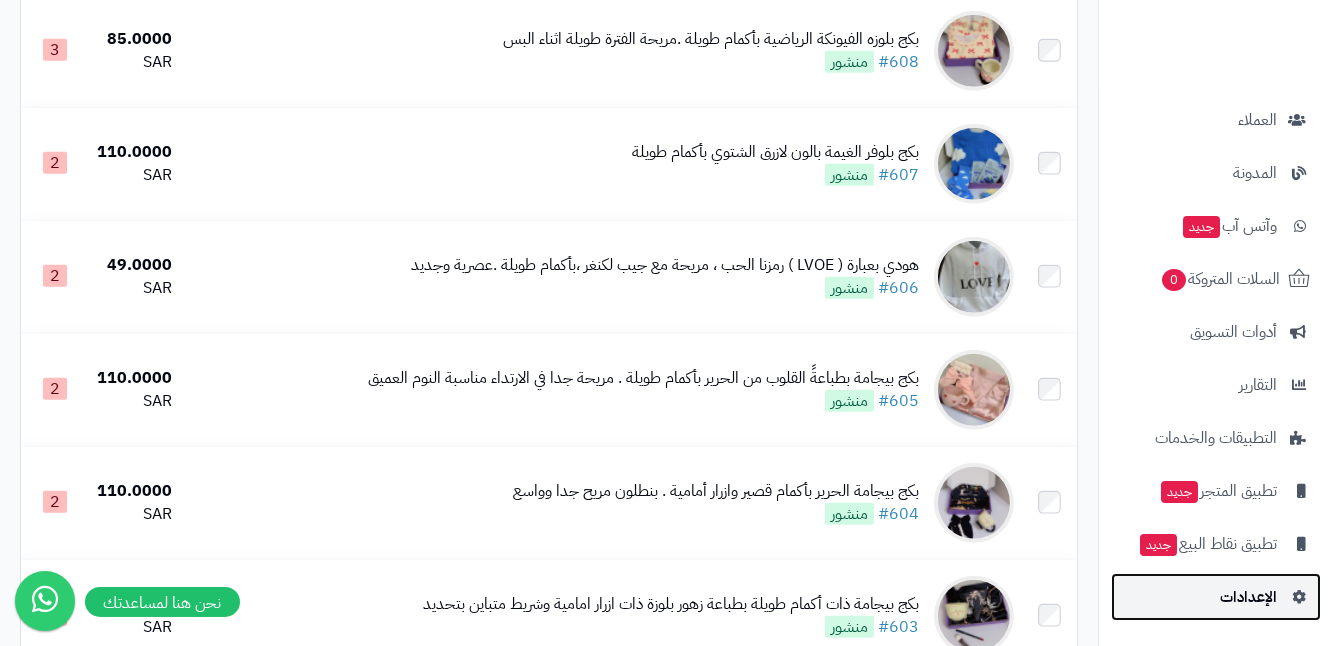 click on "الإعدادات" at bounding box center (1248, 597) 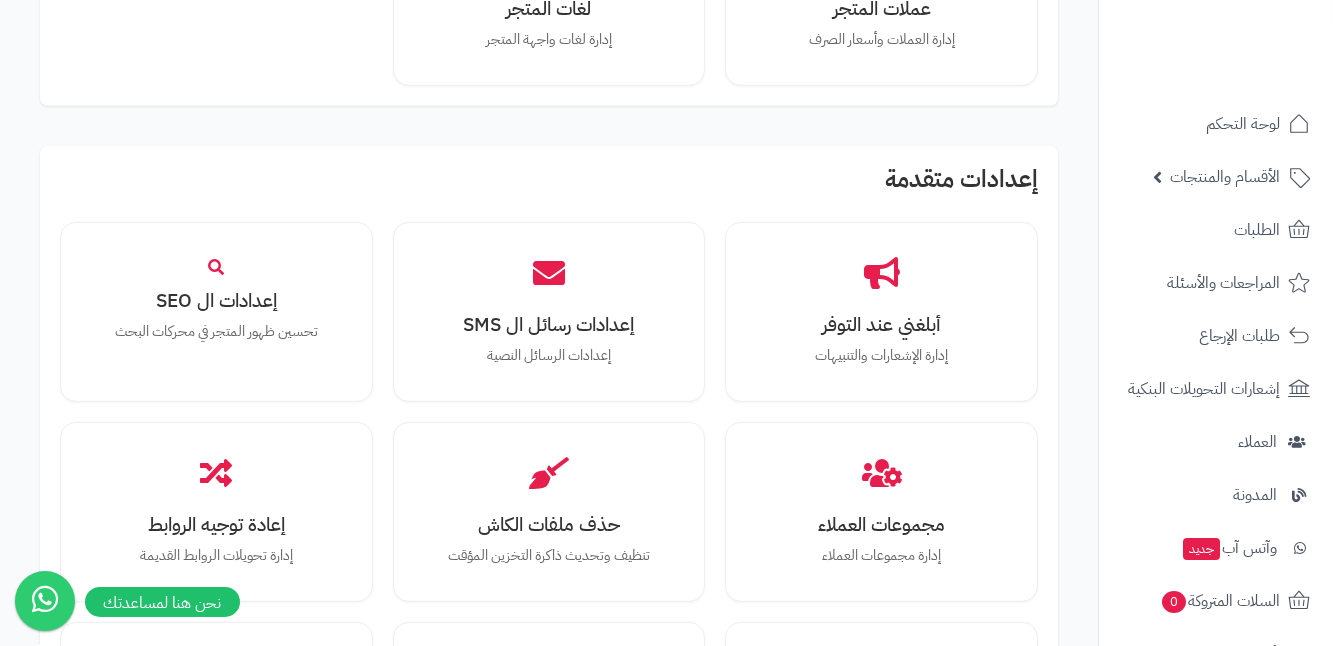 scroll, scrollTop: 1680, scrollLeft: 0, axis: vertical 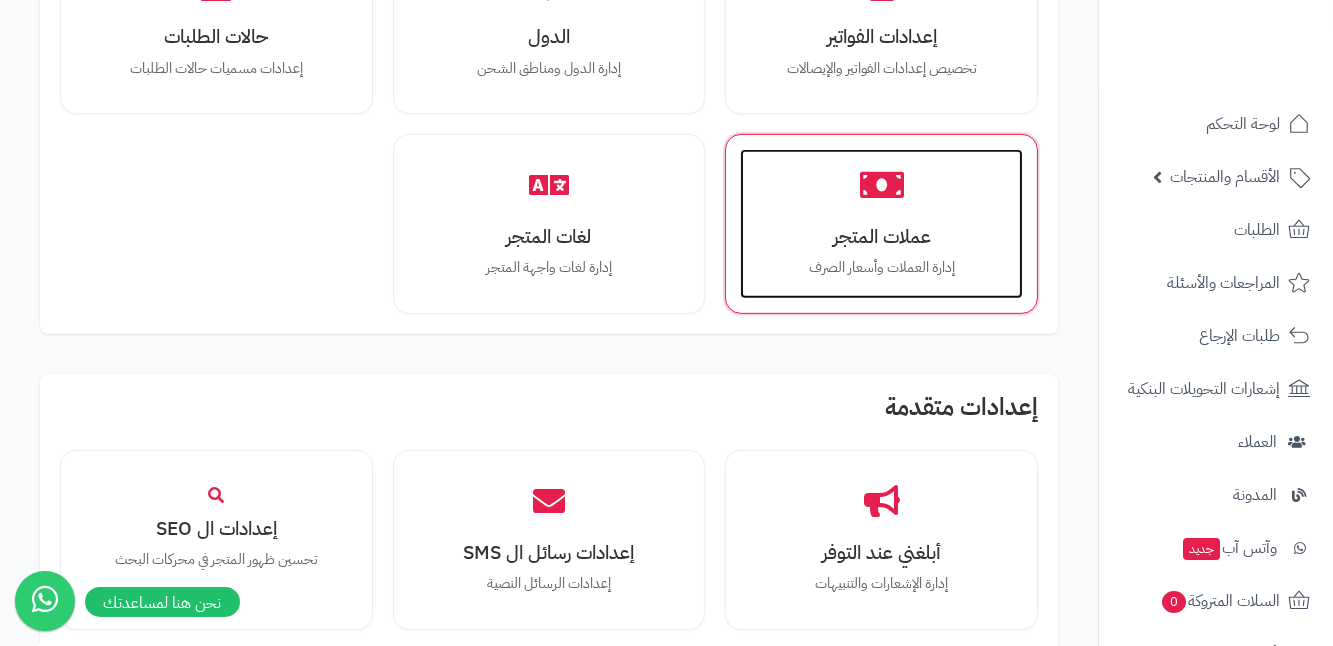 click on "إدارة العملات وأسعار الصرف" at bounding box center (881, 268) 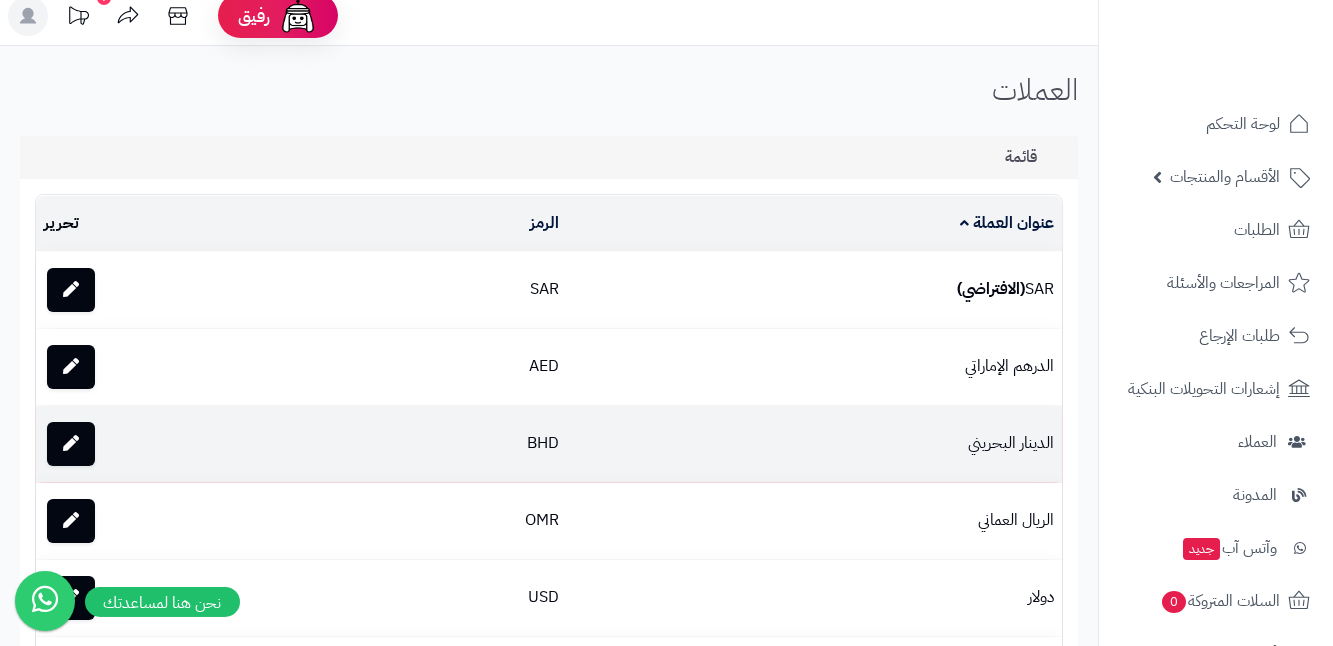 scroll, scrollTop: 0, scrollLeft: 0, axis: both 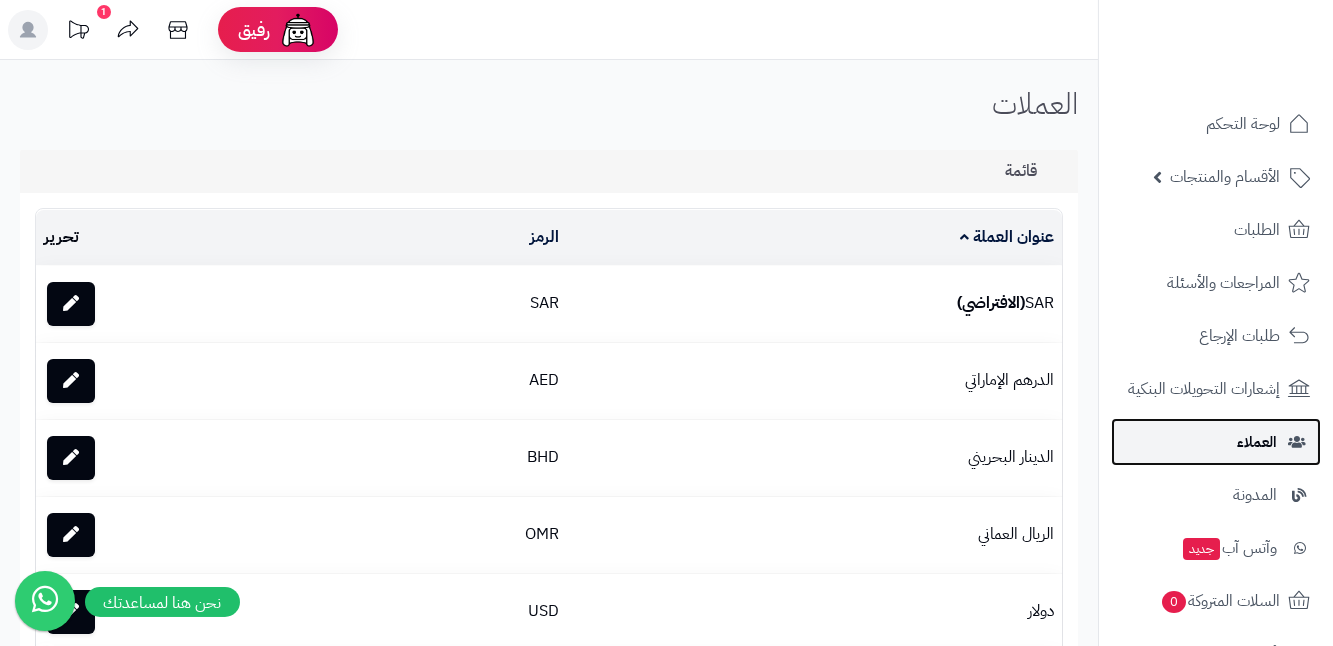 click on "العملاء" at bounding box center [1216, 442] 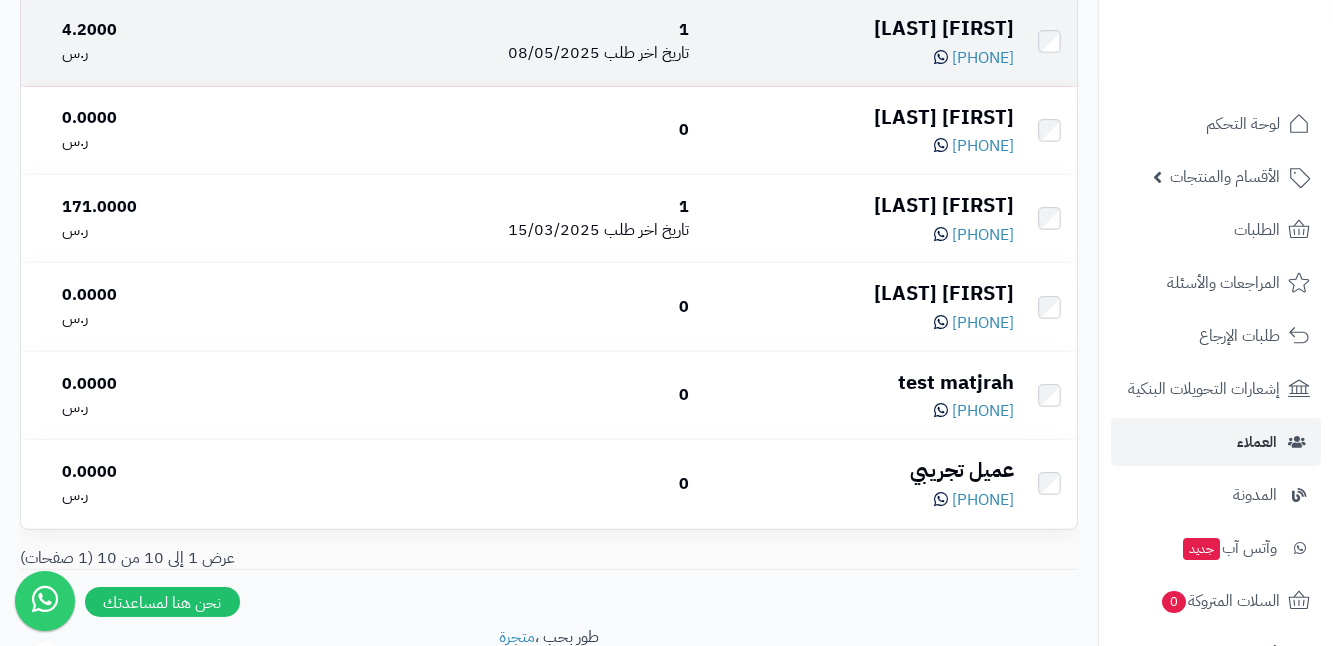 scroll, scrollTop: 727, scrollLeft: 0, axis: vertical 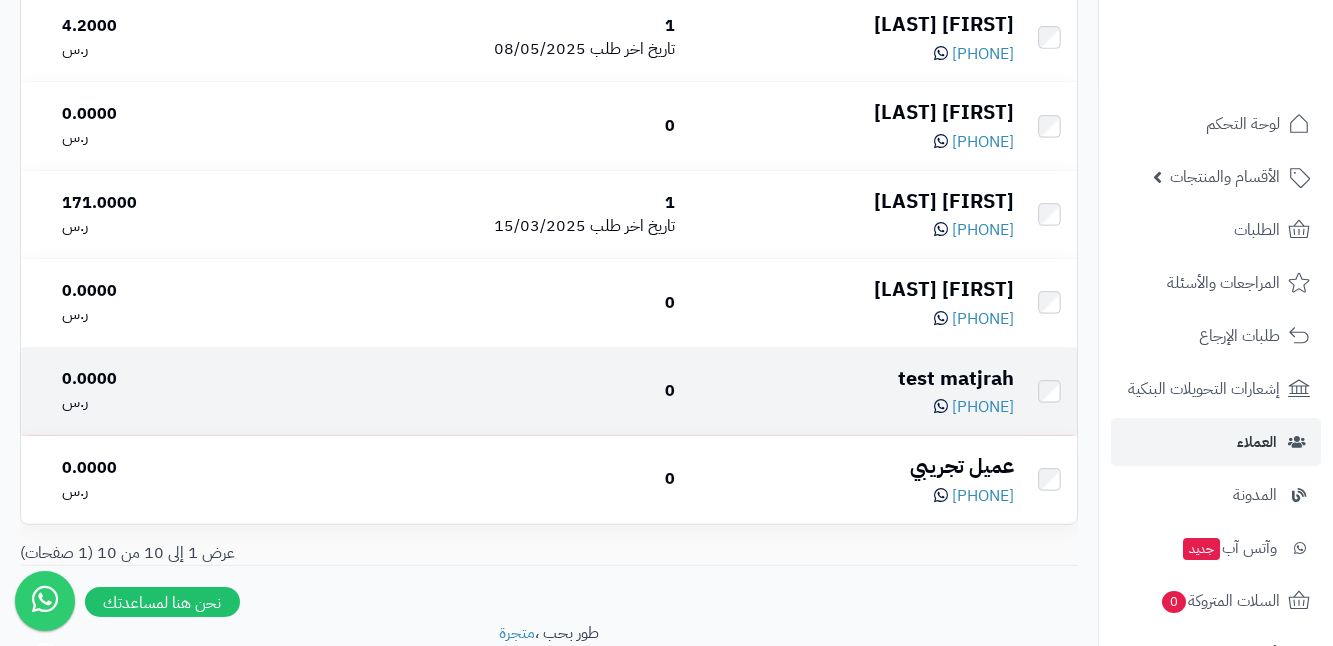 click at bounding box center (1049, 391) 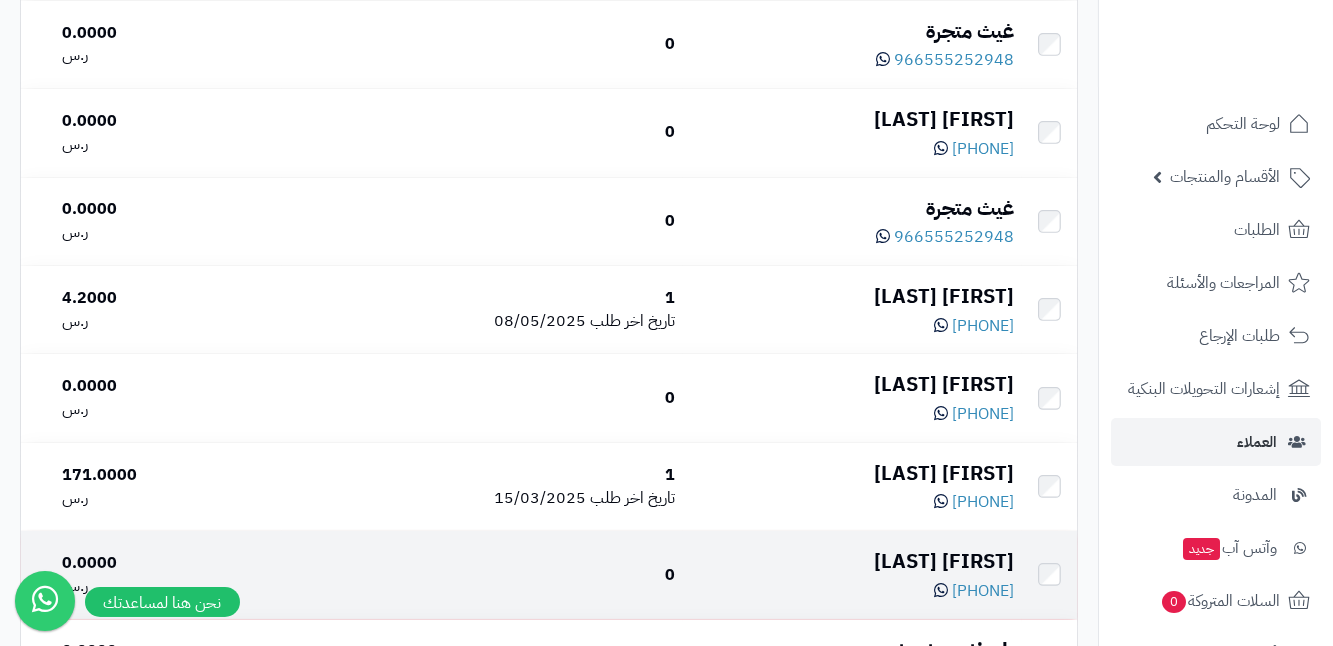 scroll, scrollTop: 473, scrollLeft: 0, axis: vertical 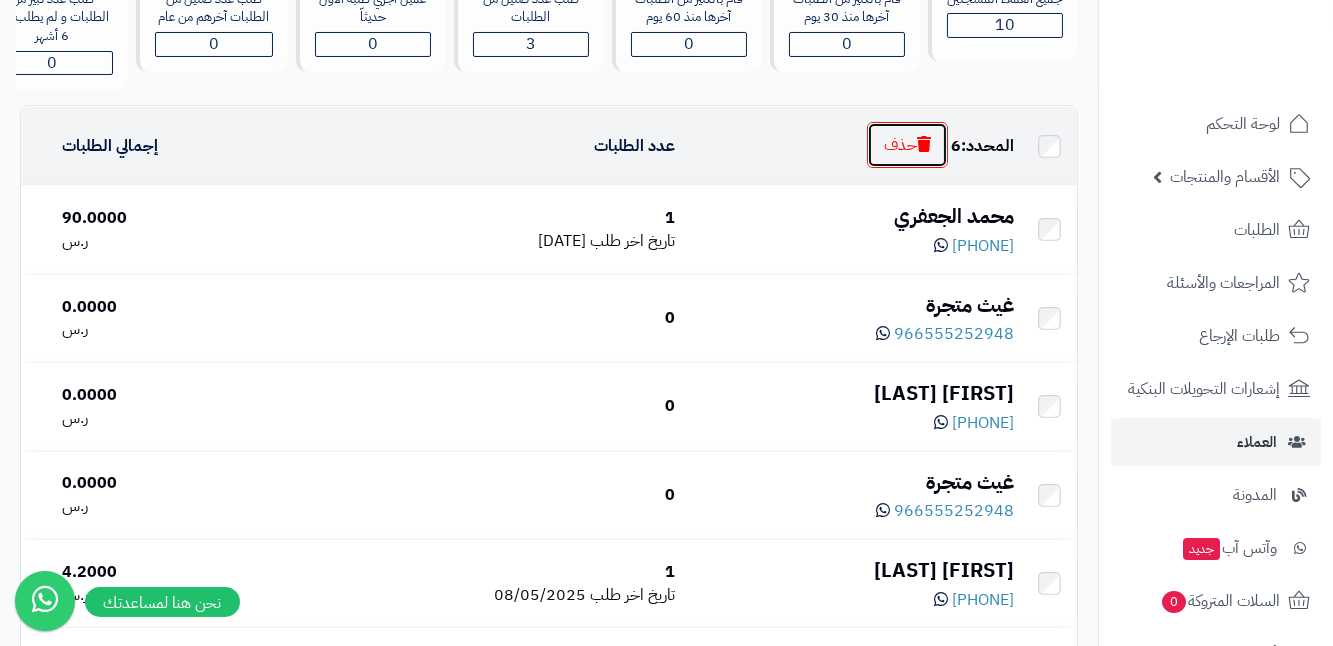 click at bounding box center (924, 144) 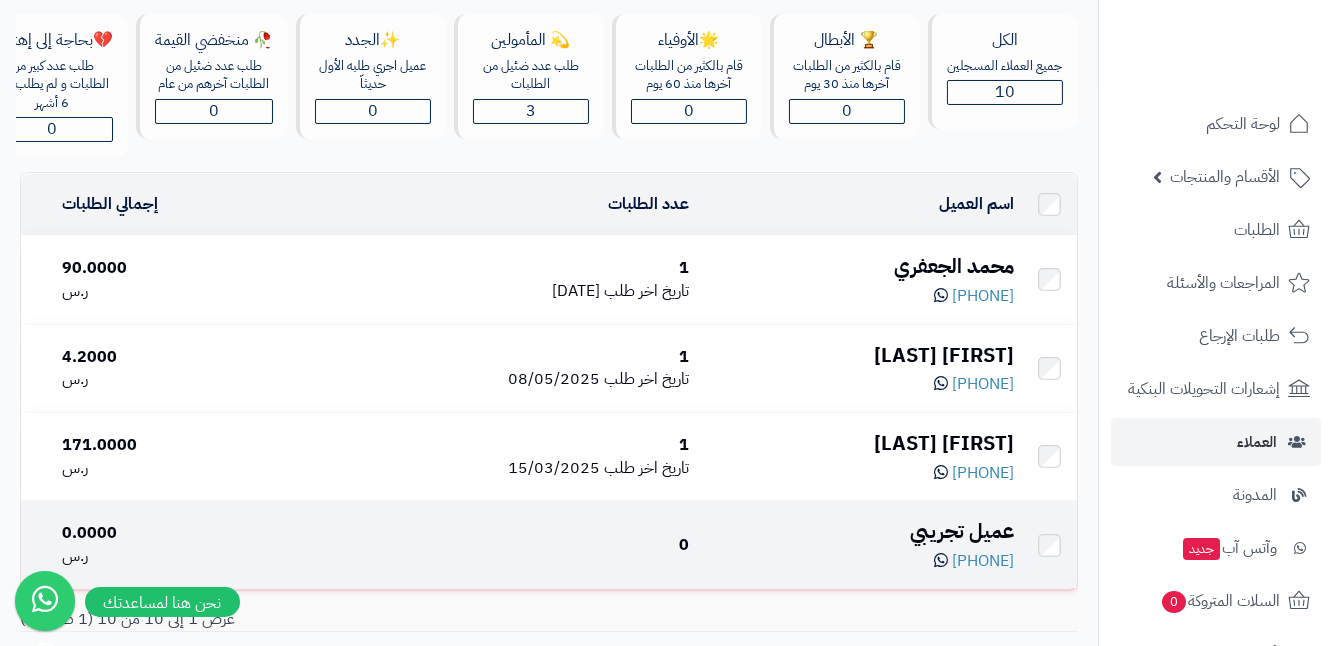 scroll, scrollTop: 170, scrollLeft: 0, axis: vertical 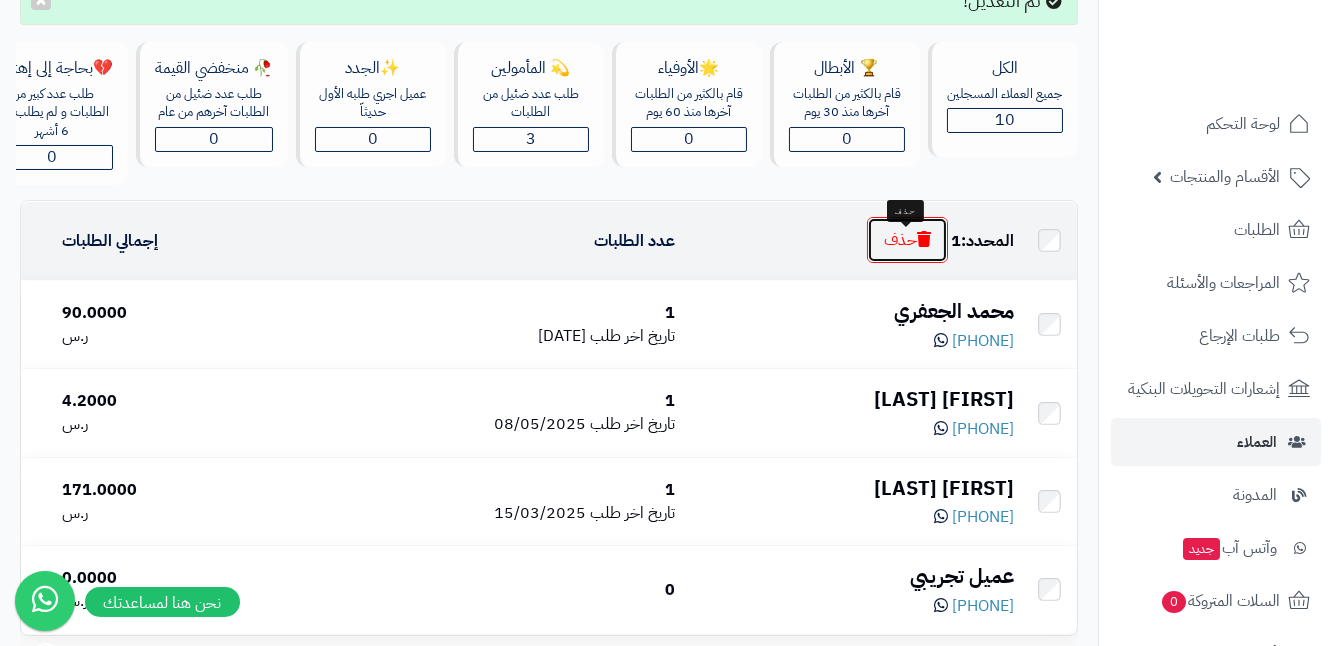 click at bounding box center [924, 239] 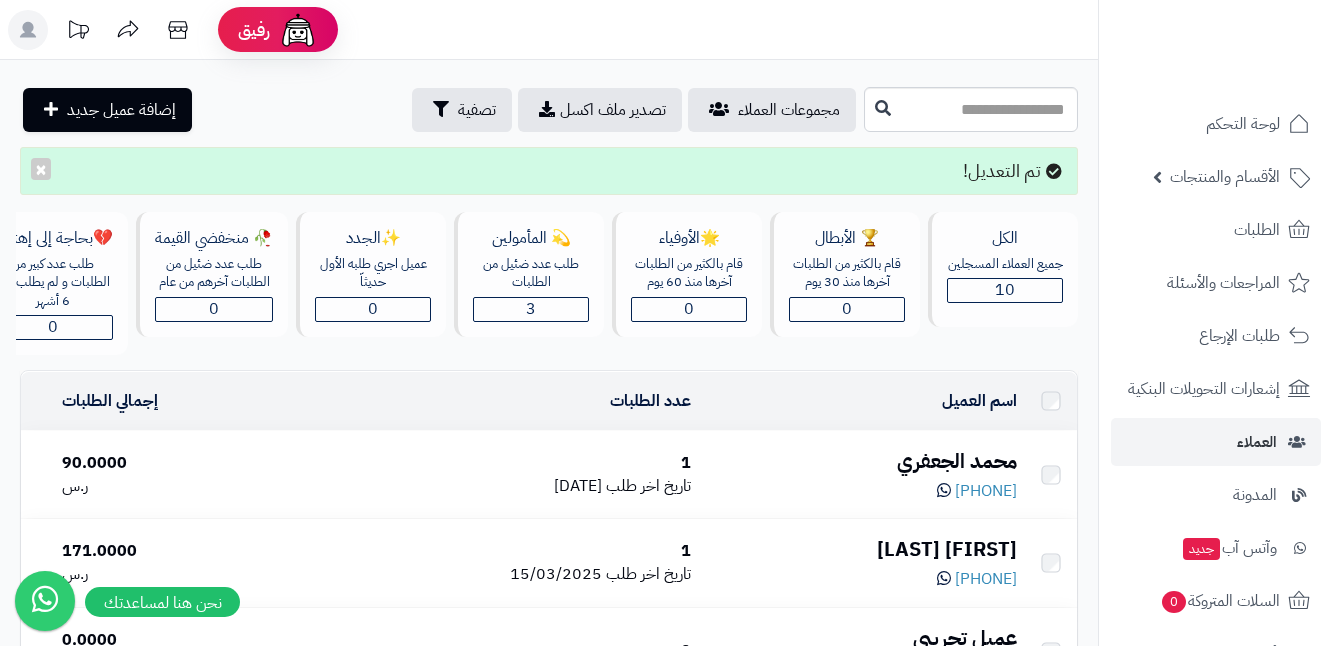 scroll, scrollTop: 0, scrollLeft: 0, axis: both 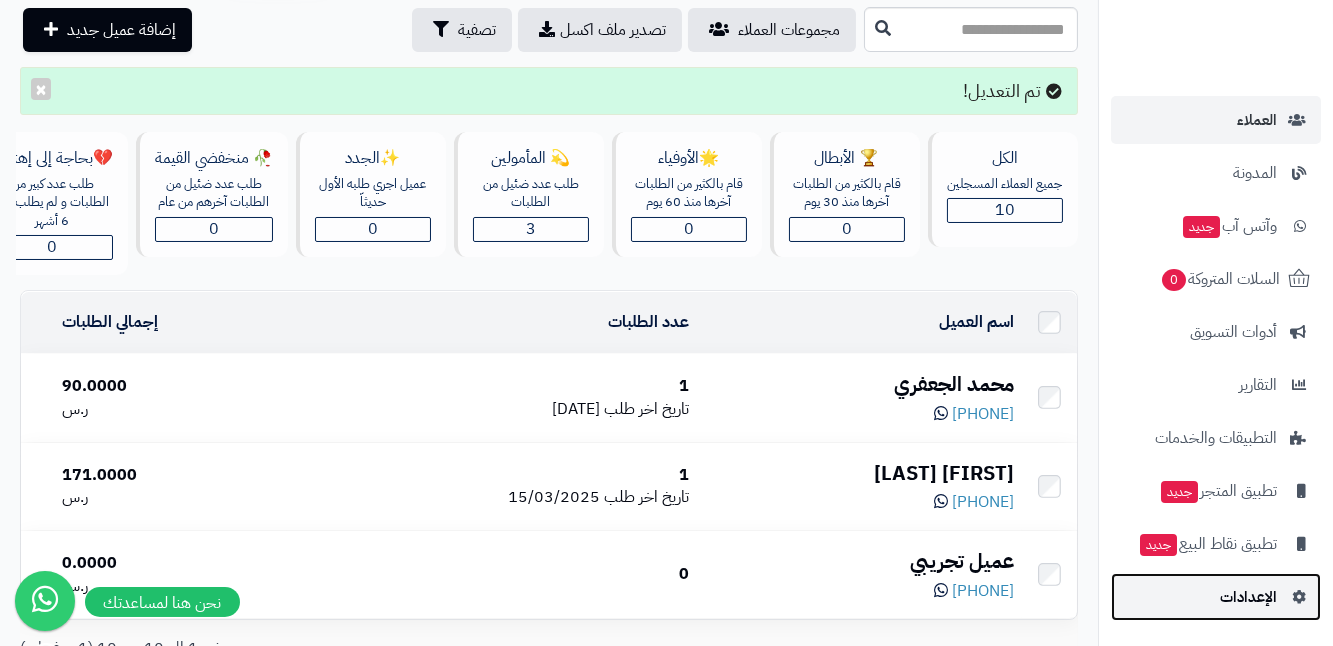 click on "الإعدادات" at bounding box center (1248, 597) 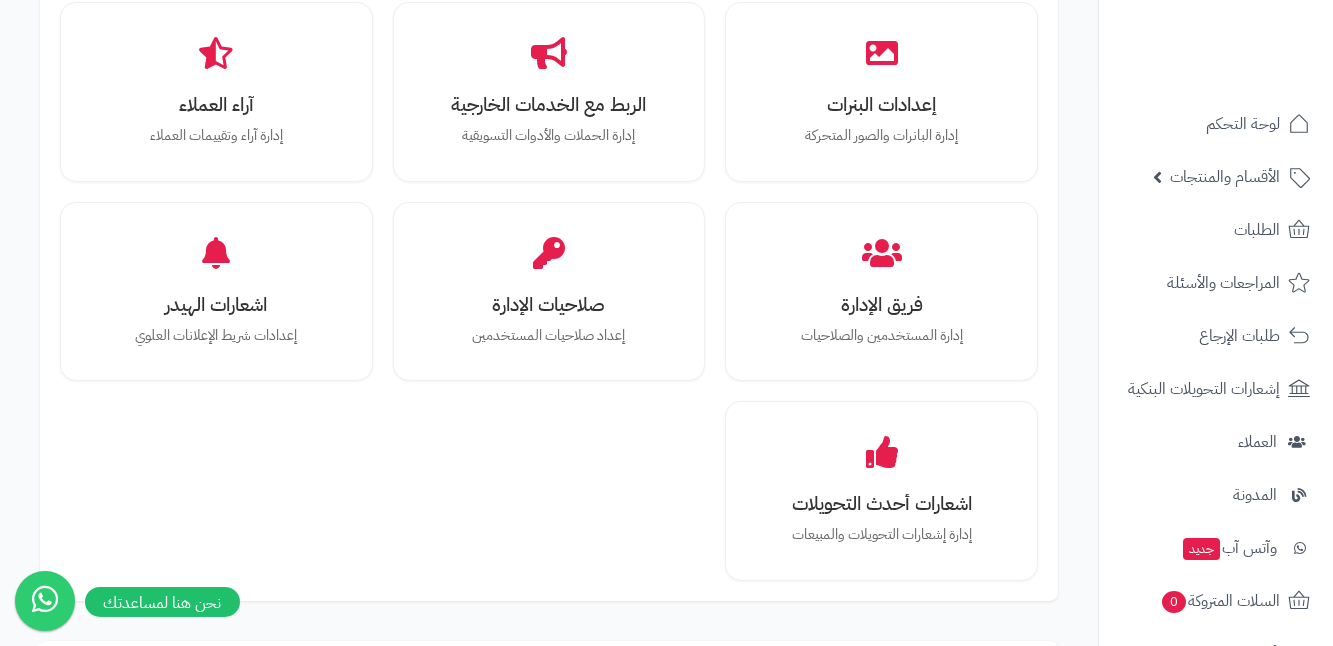scroll, scrollTop: 861, scrollLeft: 0, axis: vertical 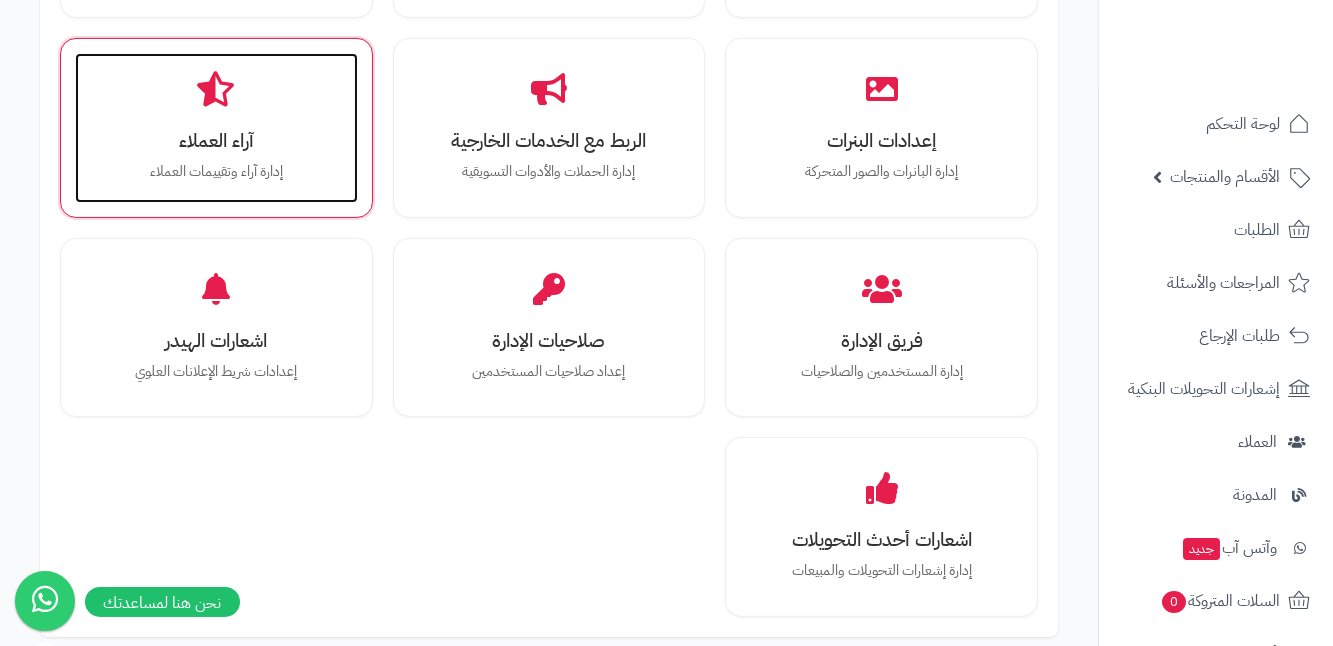 click on "آراء العملاء" at bounding box center [216, 140] 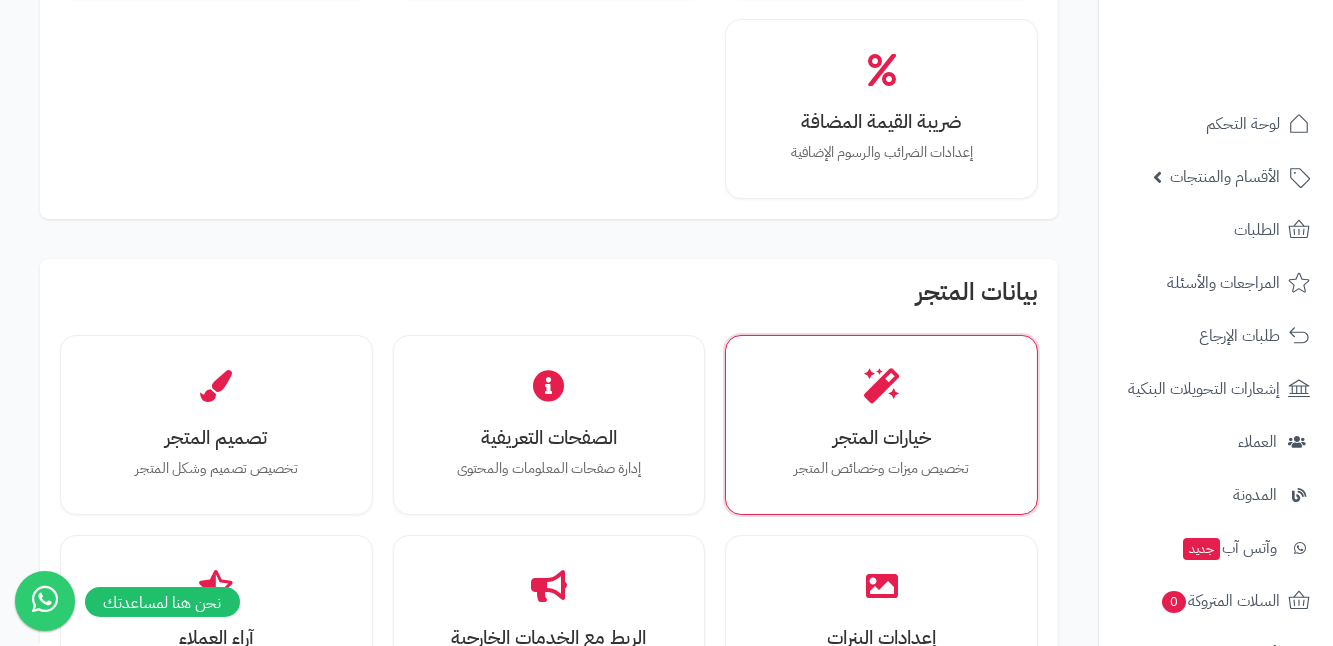 scroll, scrollTop: 316, scrollLeft: 0, axis: vertical 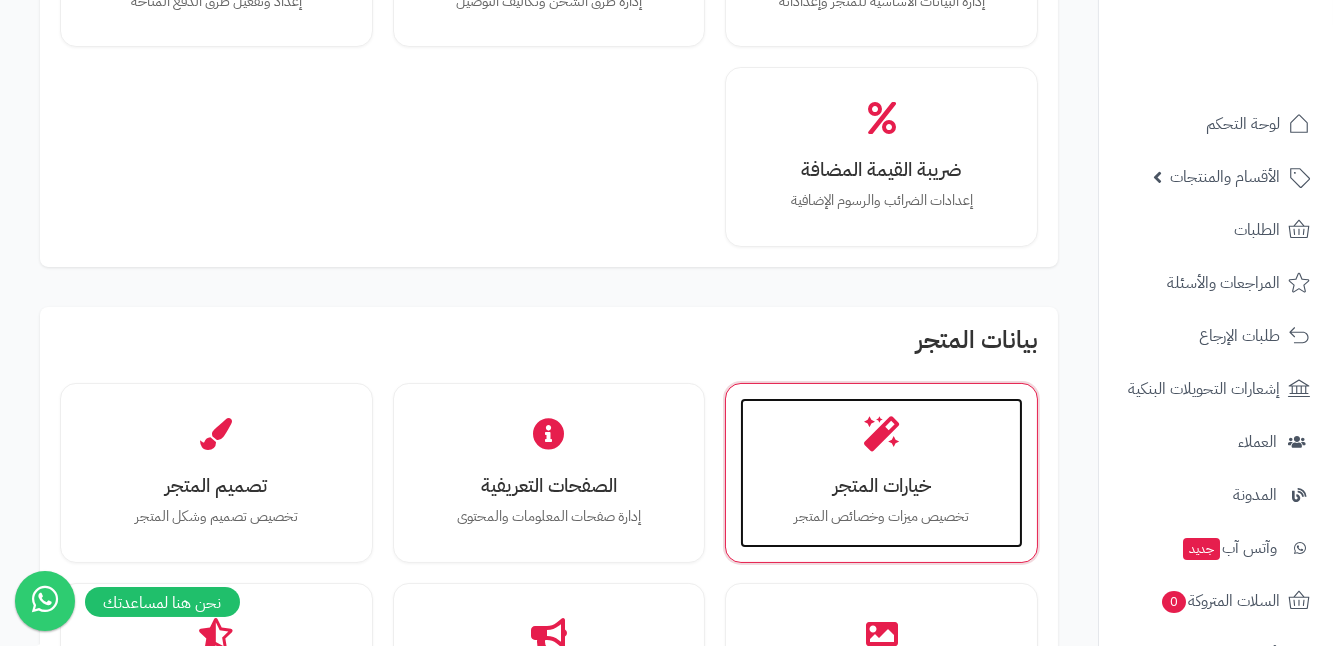 click on "خيارات المتجر تخصيص ميزات وخصائص المتجر" at bounding box center (881, 473) 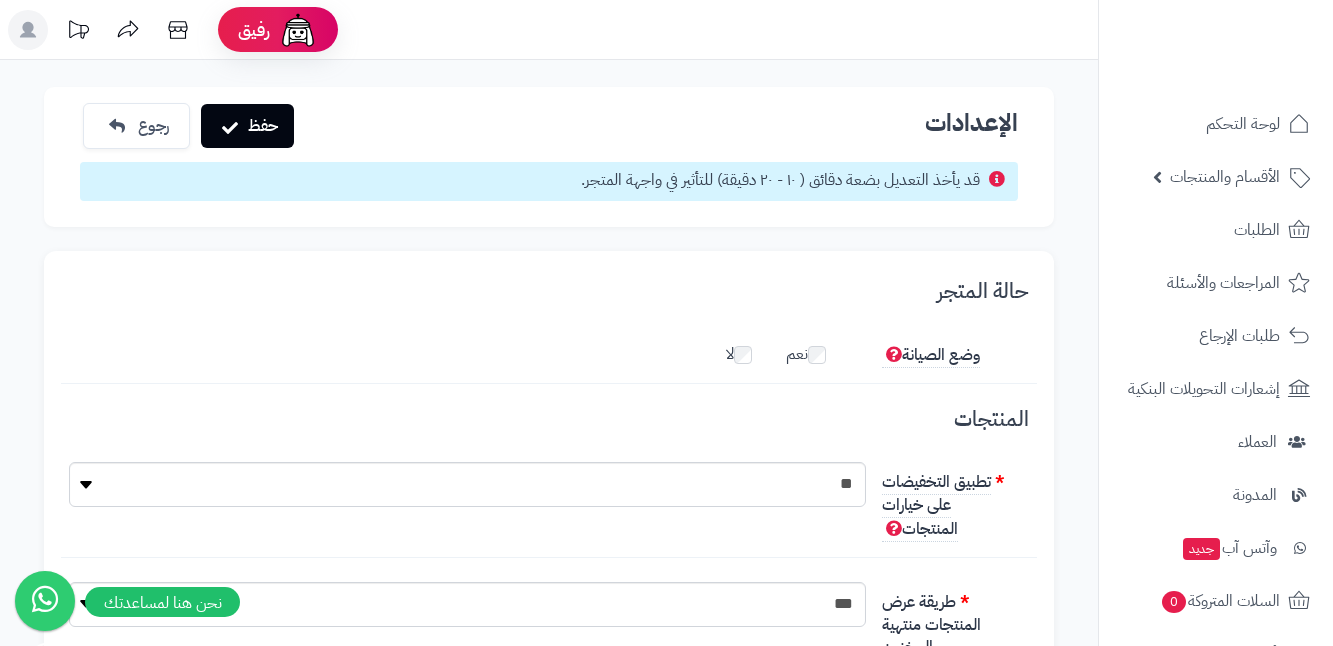 scroll, scrollTop: 0, scrollLeft: 0, axis: both 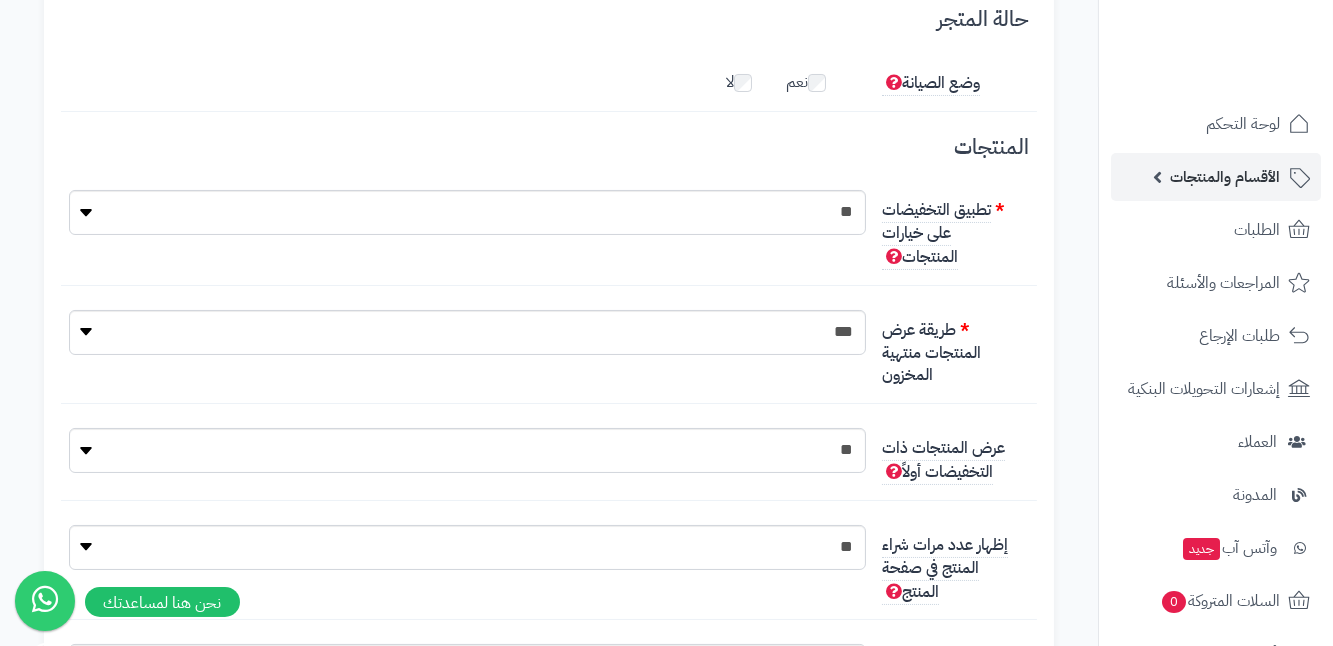 click on "الأقسام والمنتجات" at bounding box center [1216, 177] 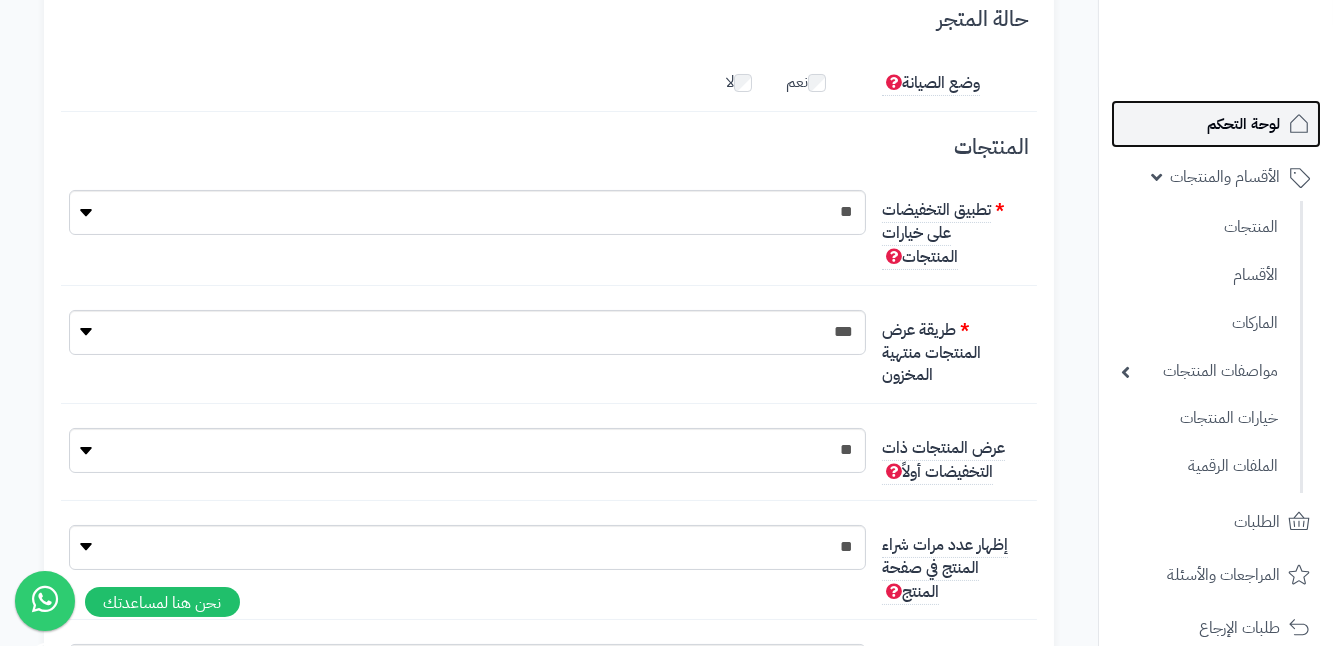 click on "لوحة التحكم" at bounding box center [1216, 124] 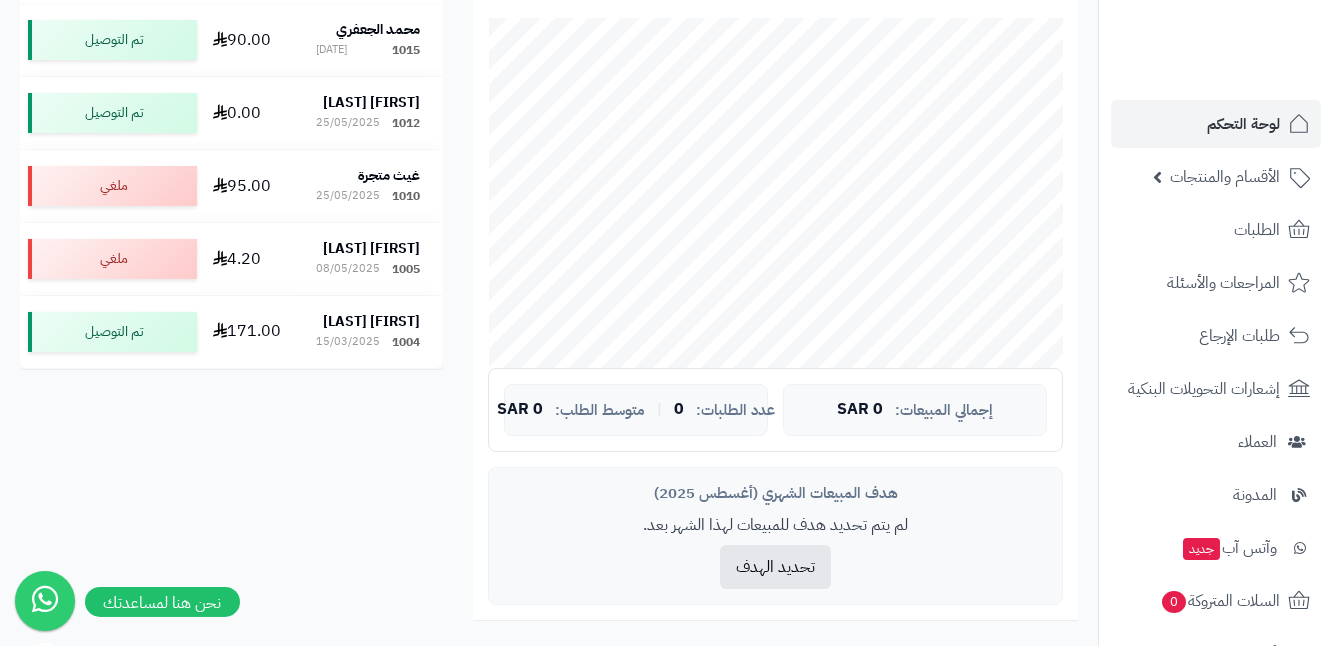 scroll, scrollTop: 363, scrollLeft: 0, axis: vertical 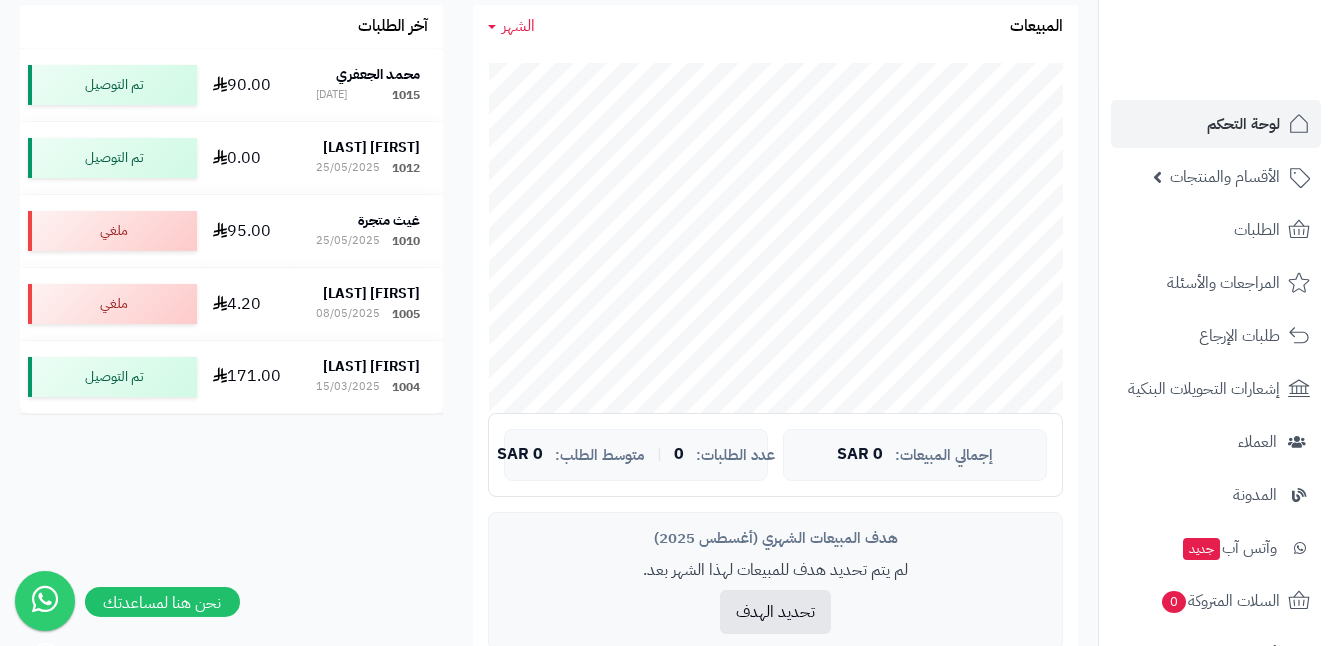drag, startPoint x: 303, startPoint y: 228, endPoint x: 223, endPoint y: 448, distance: 234.094 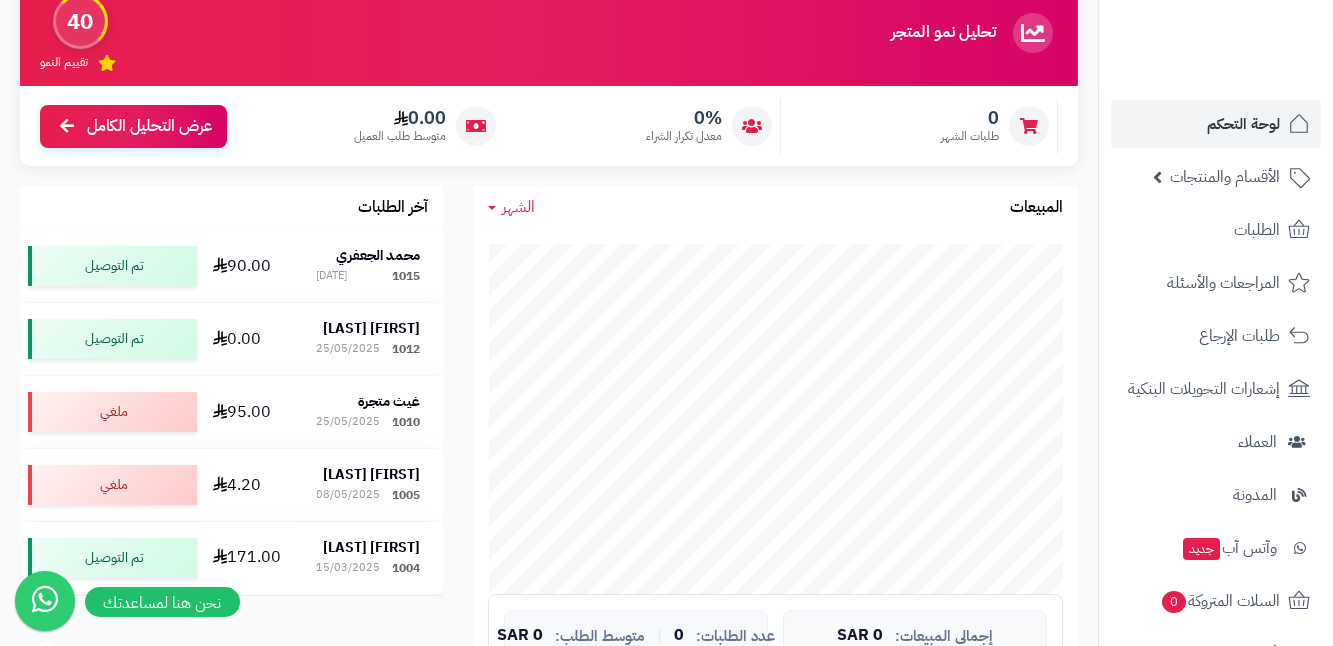 scroll, scrollTop: 181, scrollLeft: 0, axis: vertical 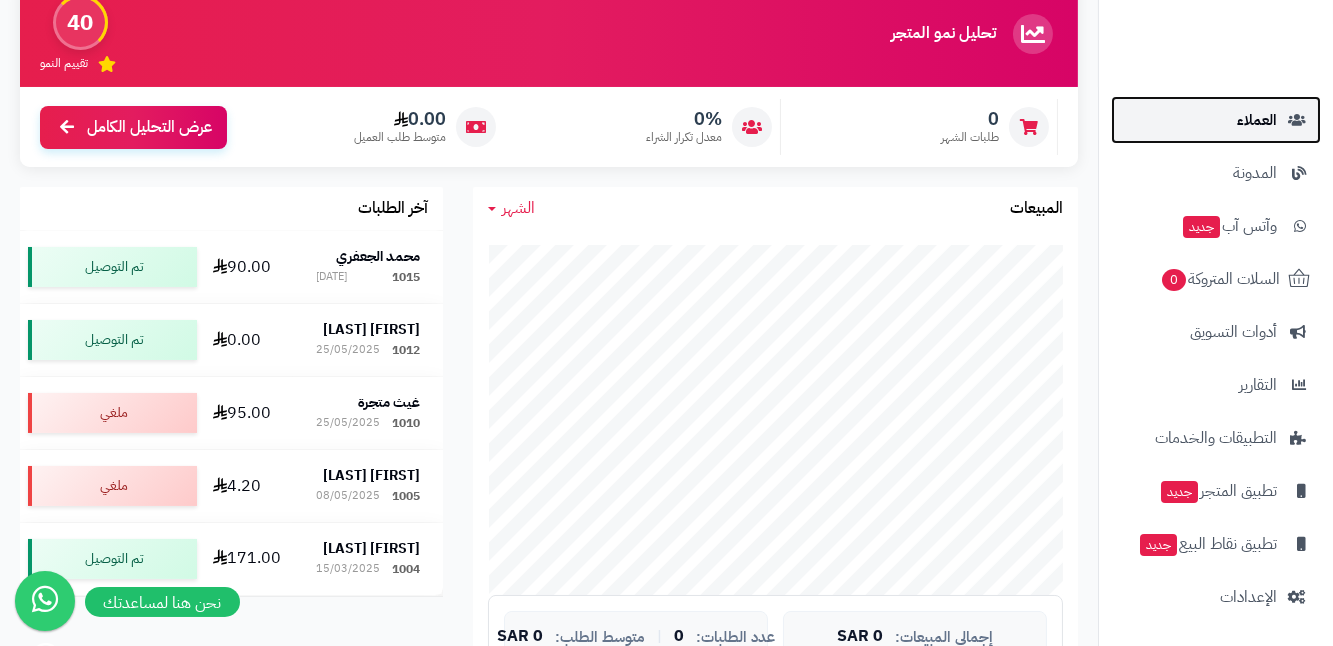 click on "العملاء" at bounding box center [1216, 120] 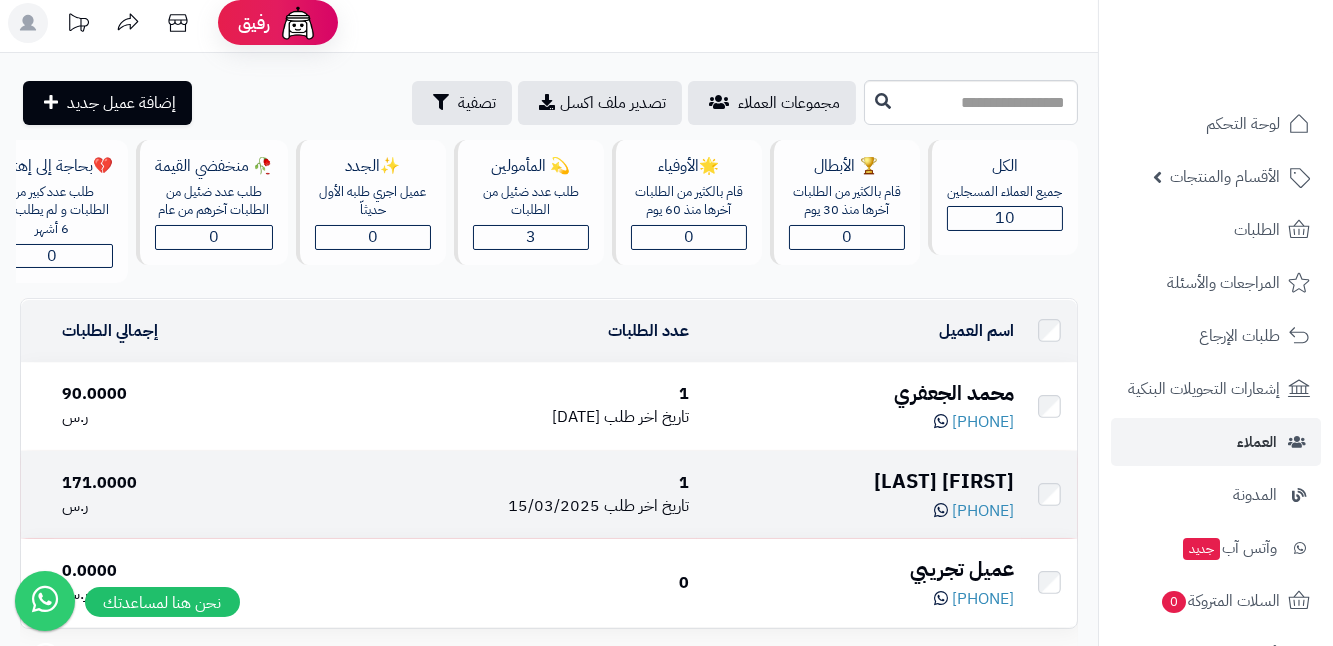 scroll, scrollTop: 0, scrollLeft: 0, axis: both 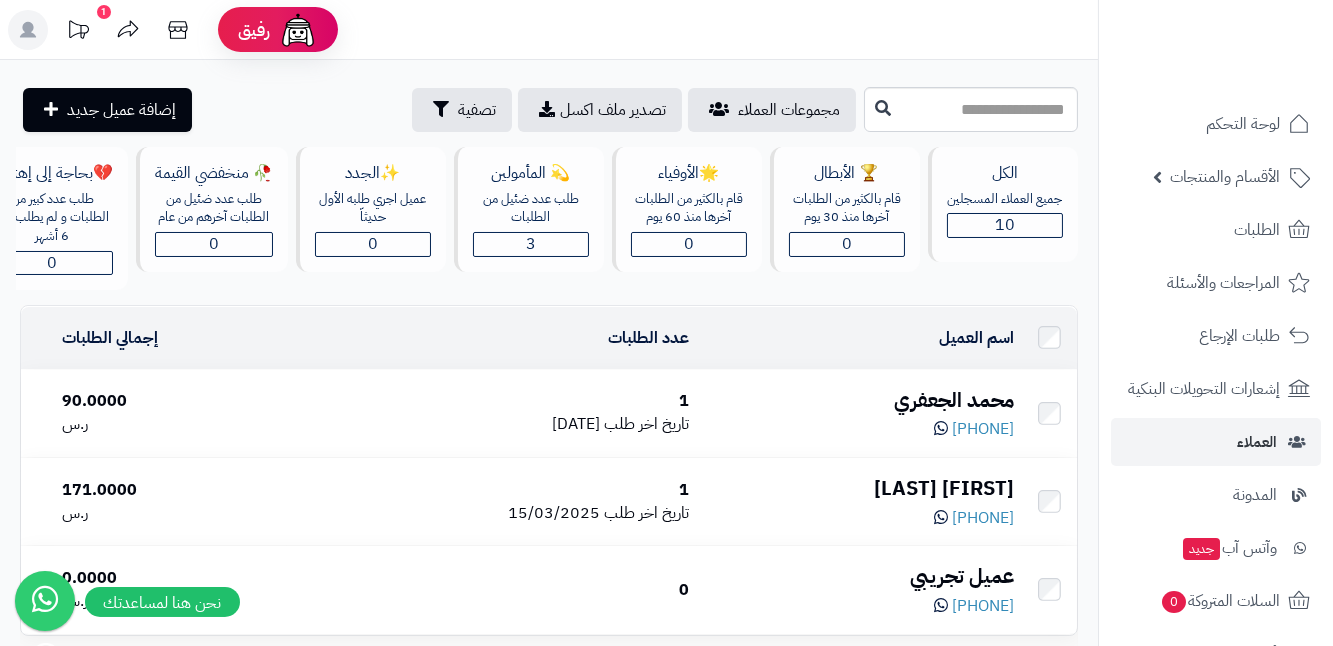 click 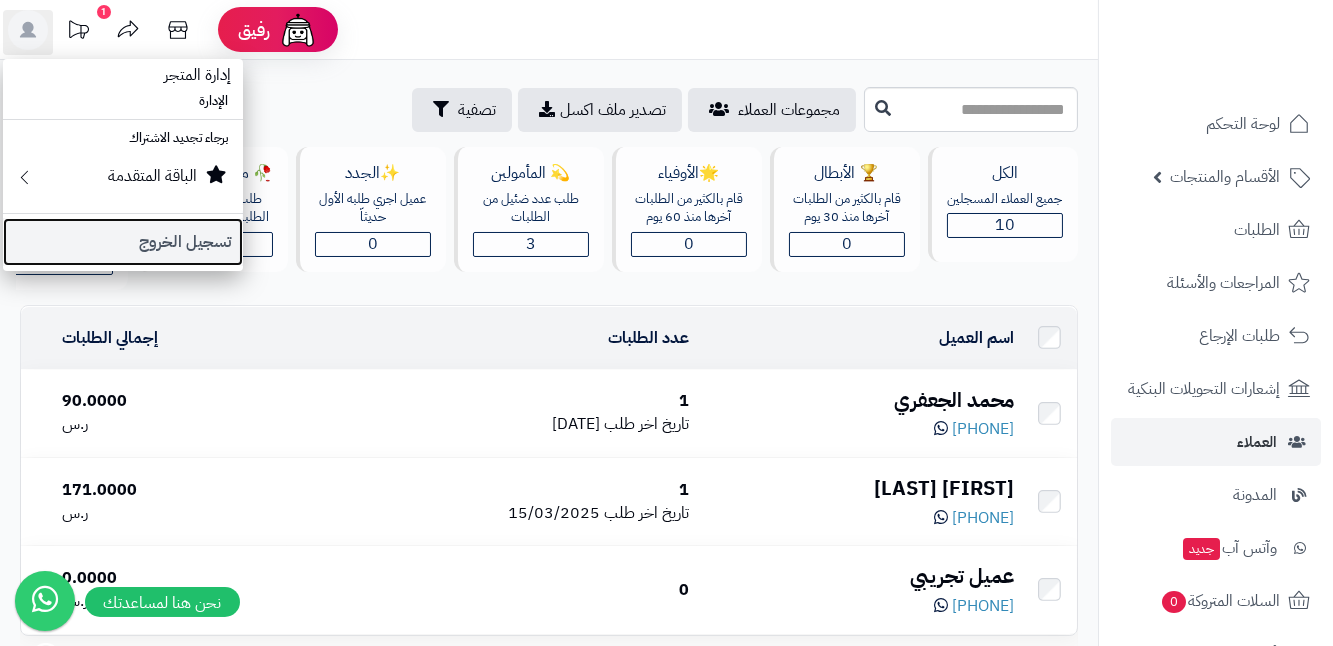 click on "تسجيل الخروج" at bounding box center [123, 242] 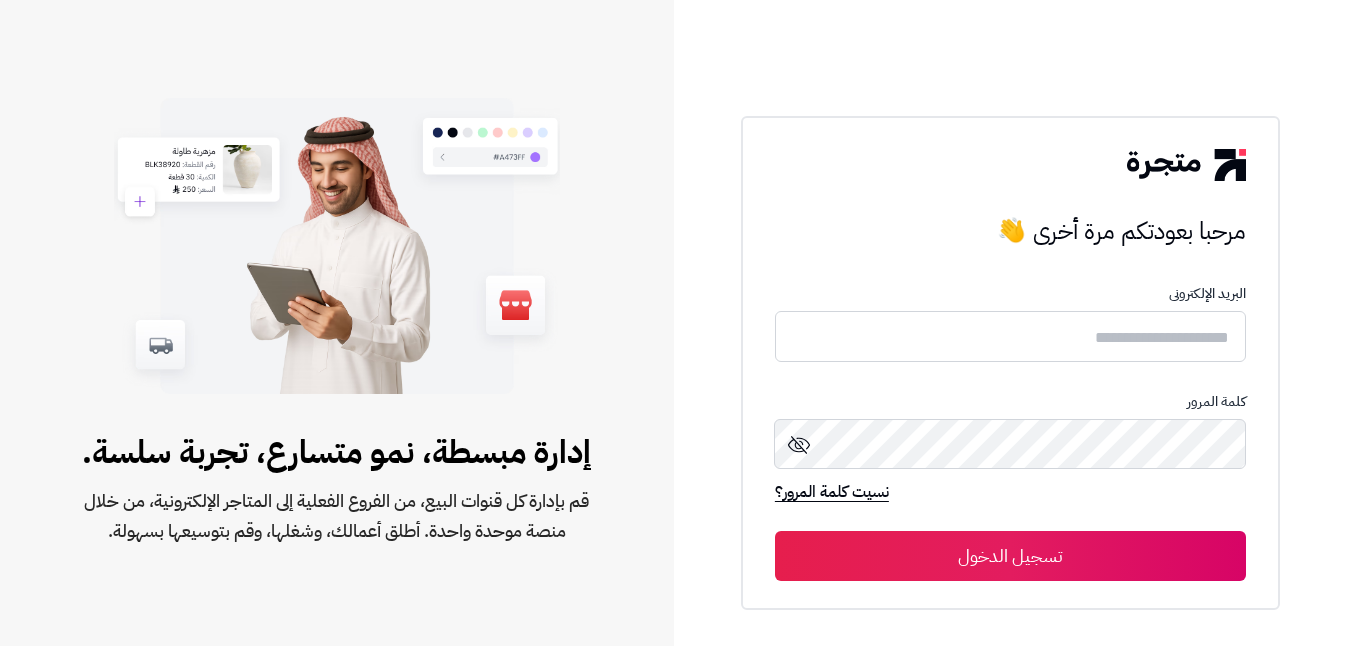 scroll, scrollTop: 0, scrollLeft: 0, axis: both 